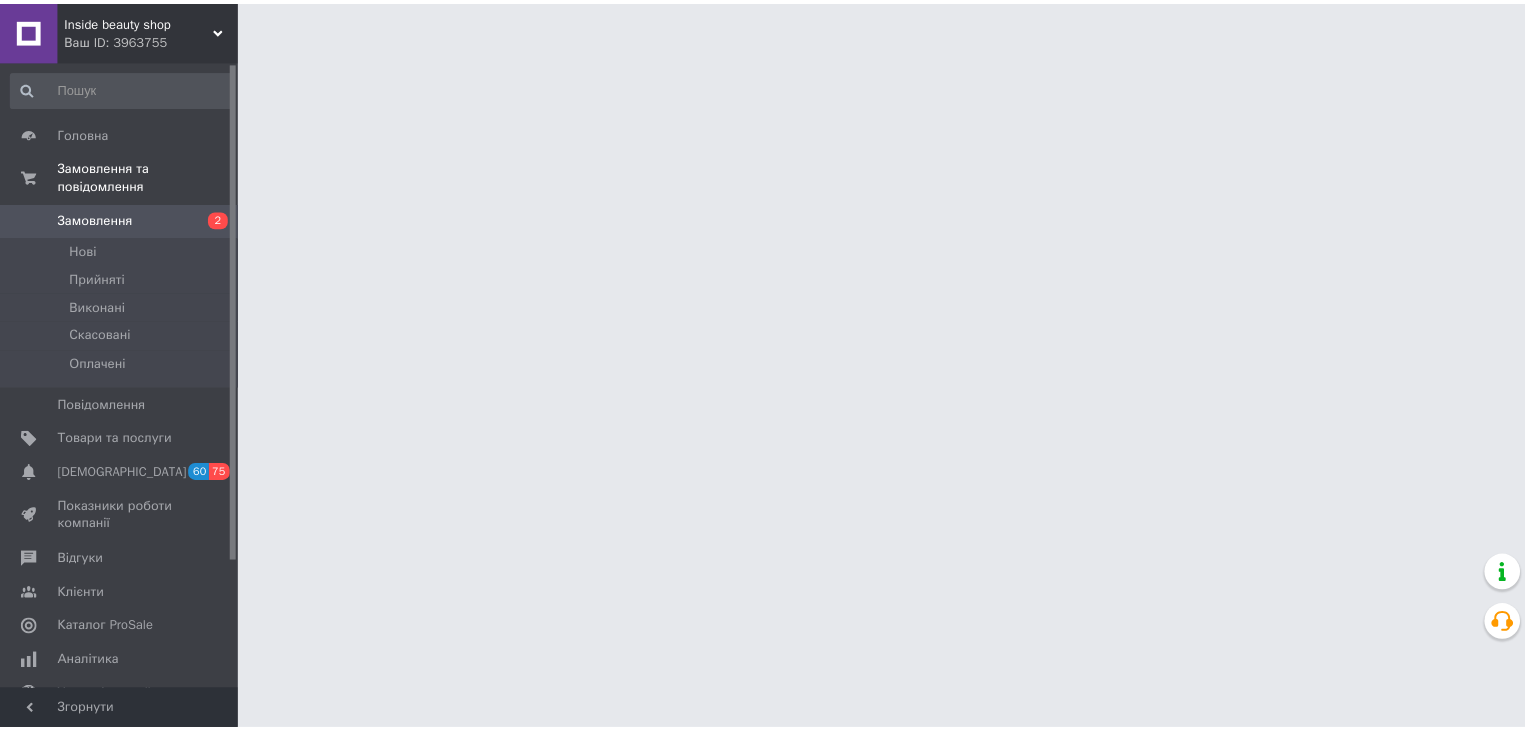 scroll, scrollTop: 0, scrollLeft: 0, axis: both 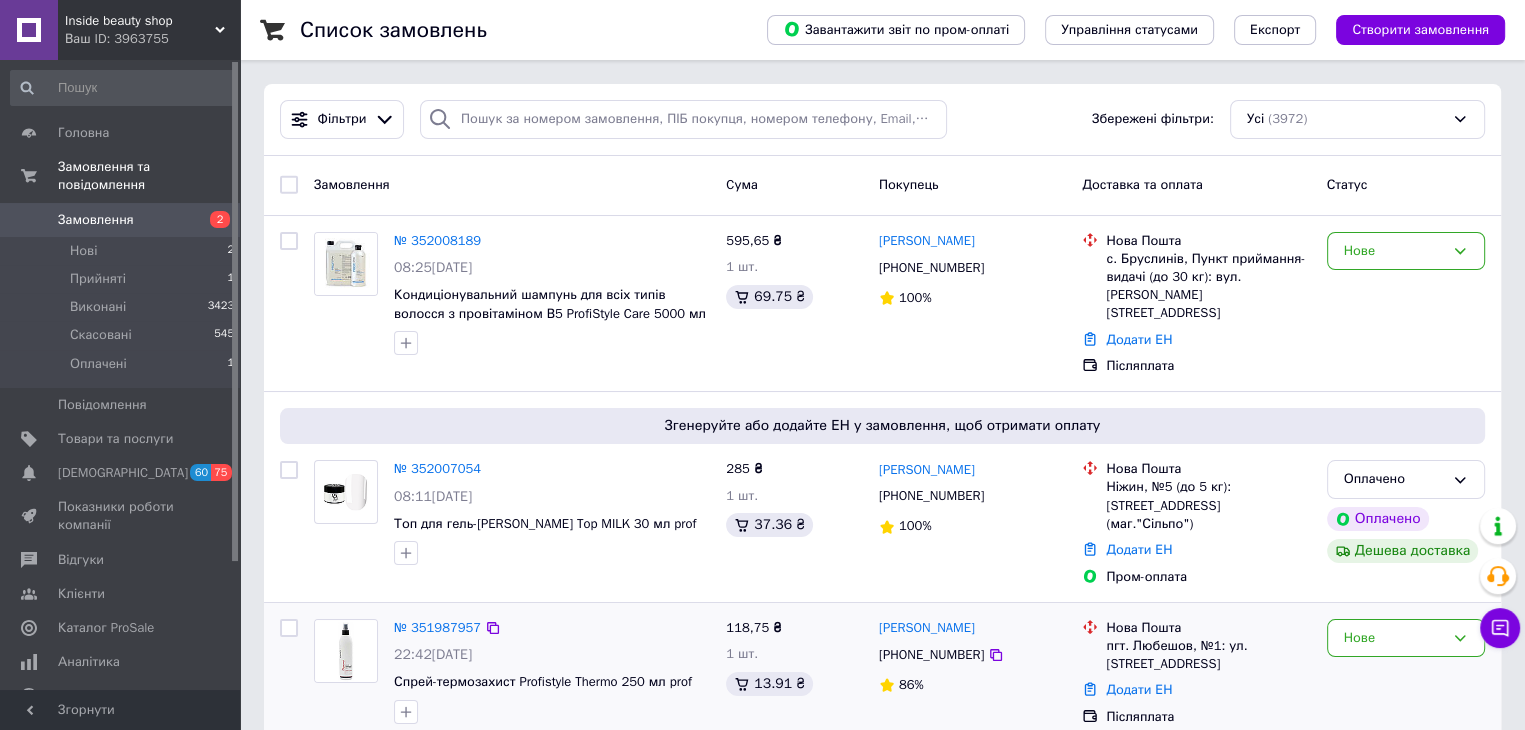 click on "Нове" at bounding box center (1406, 672) 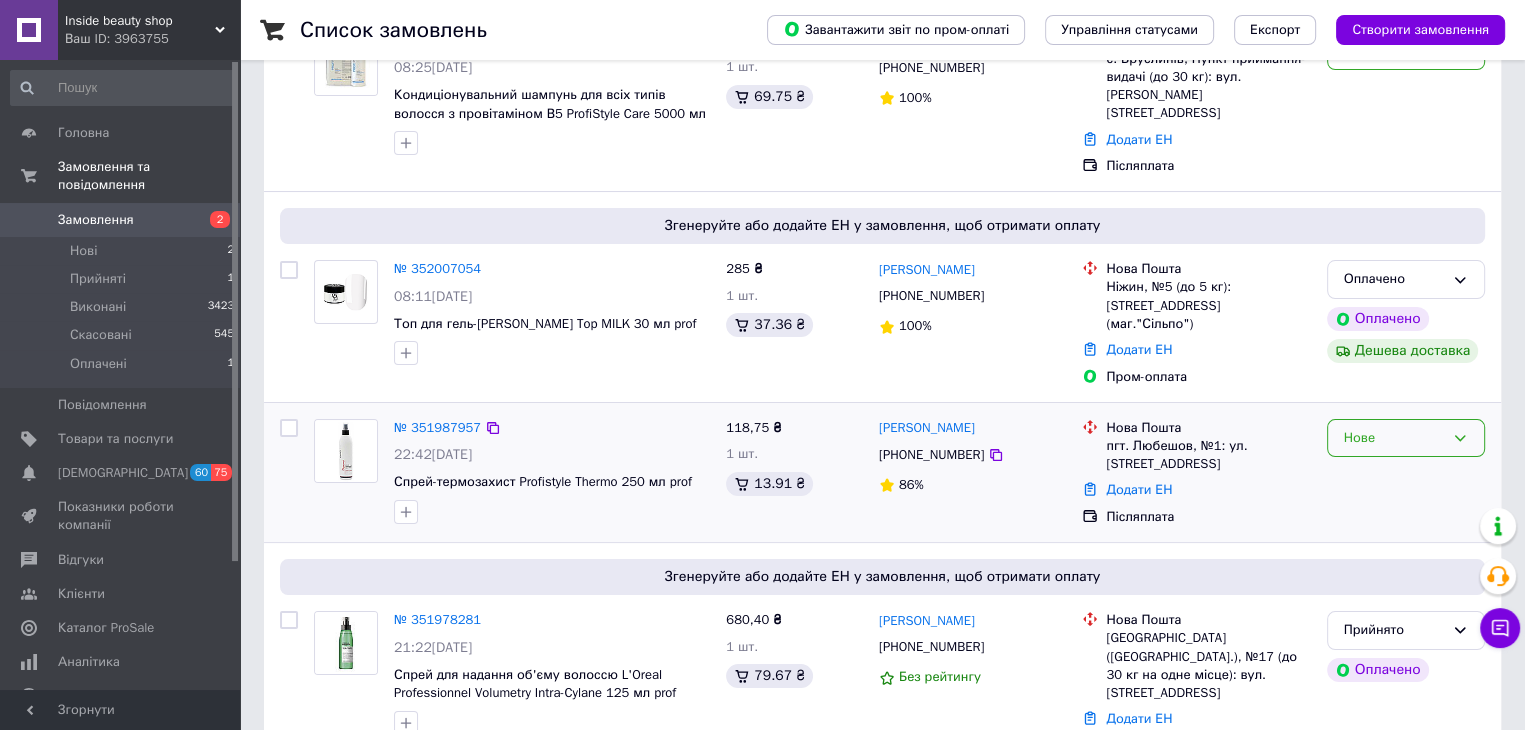 click on "Нове" at bounding box center [1394, 438] 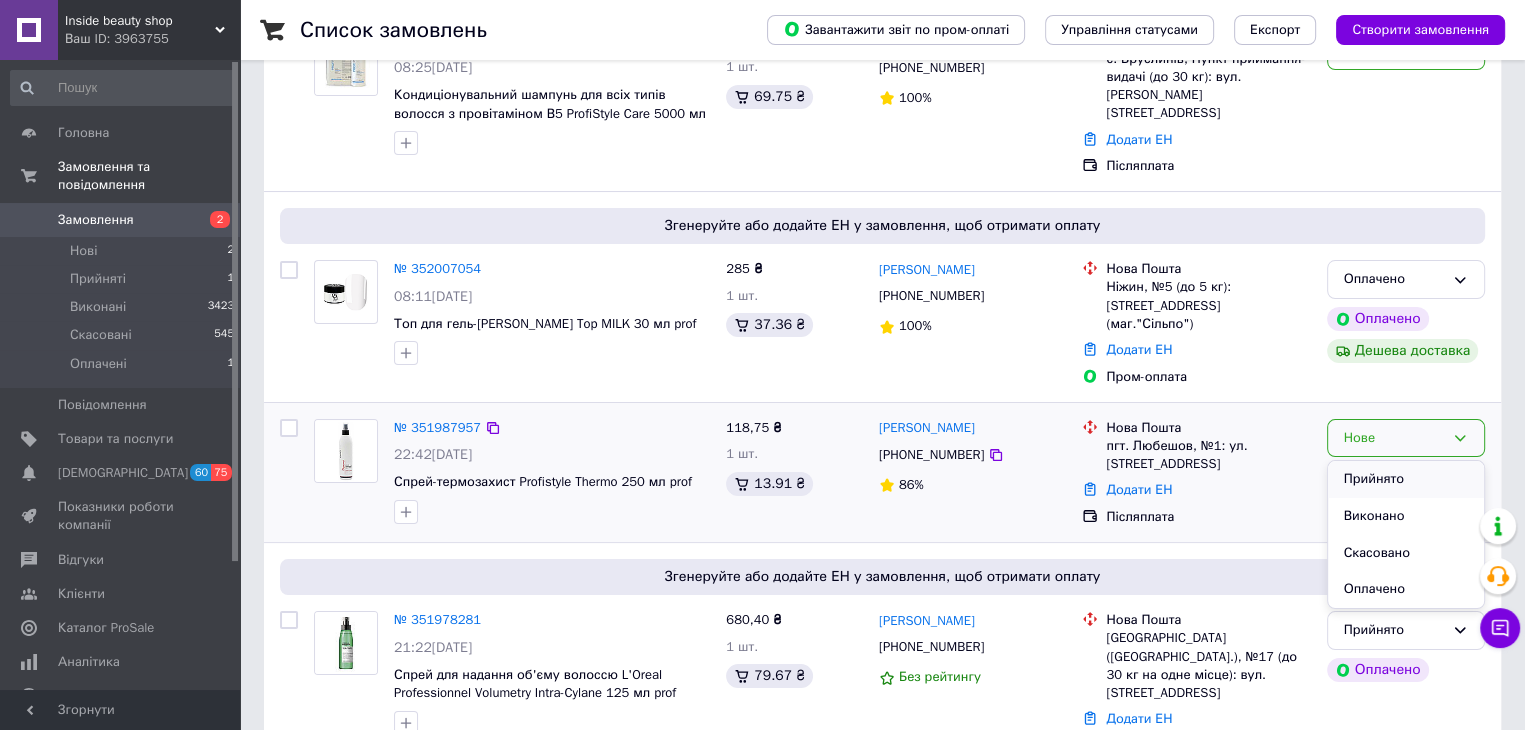 click on "Прийнято" at bounding box center (1406, 479) 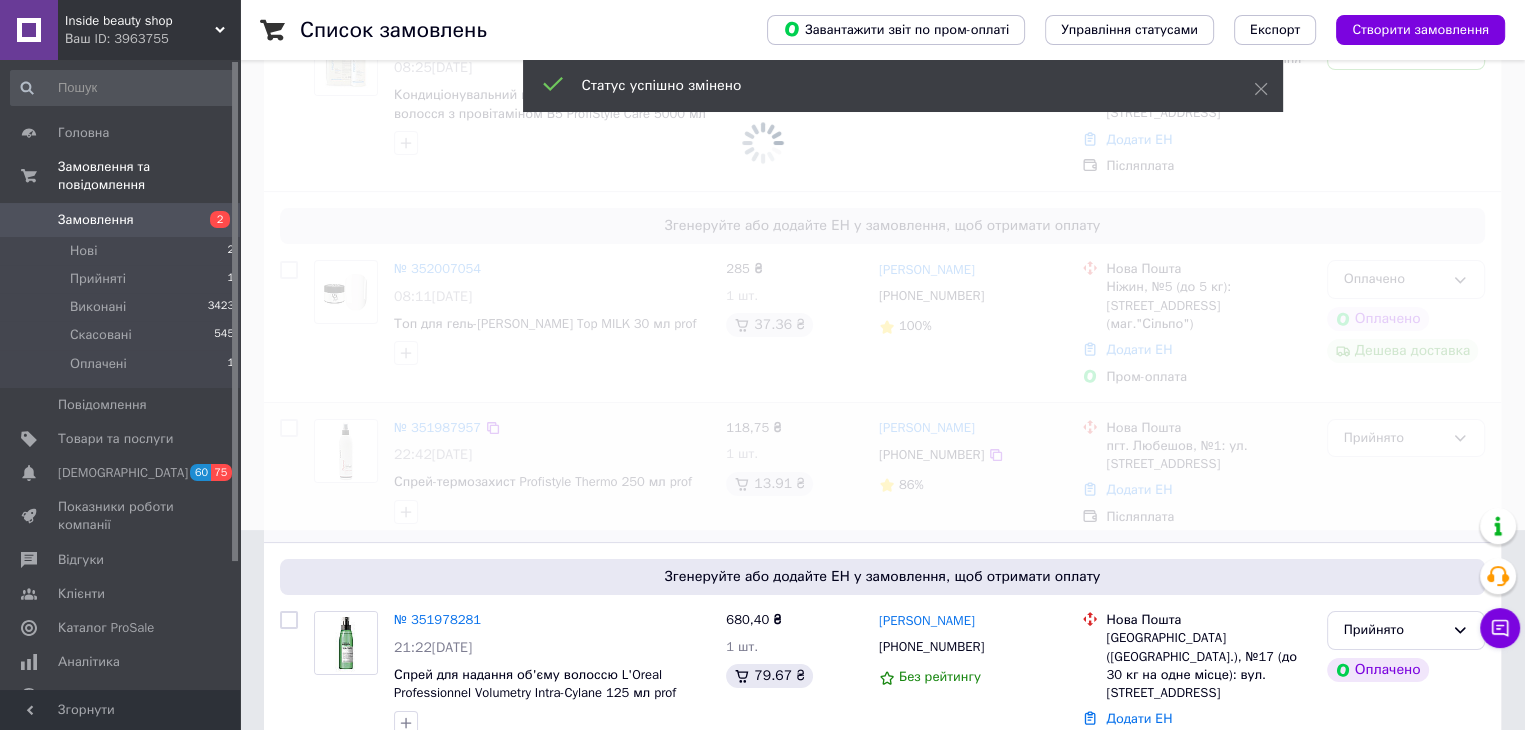 click at bounding box center [762, 165] 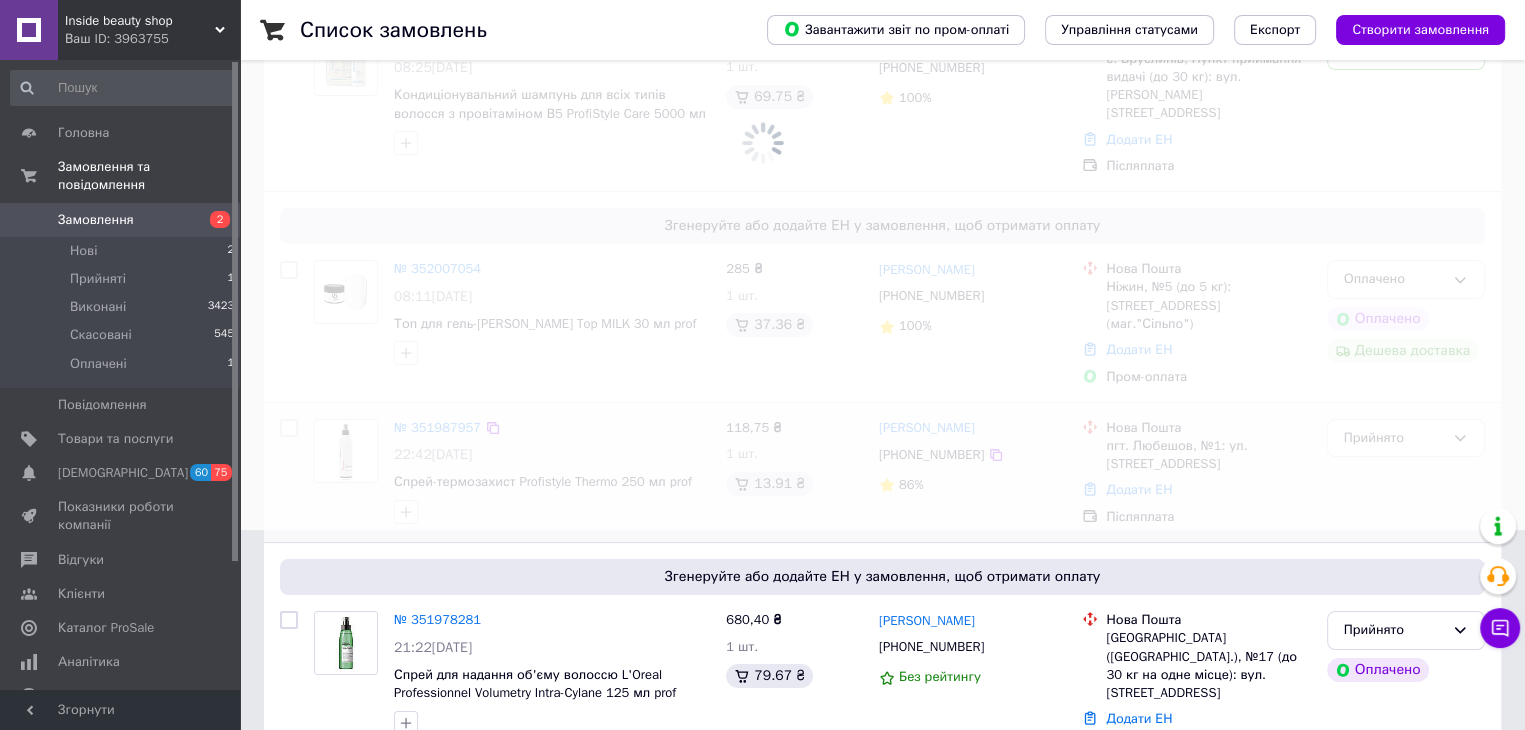 click at bounding box center [762, 165] 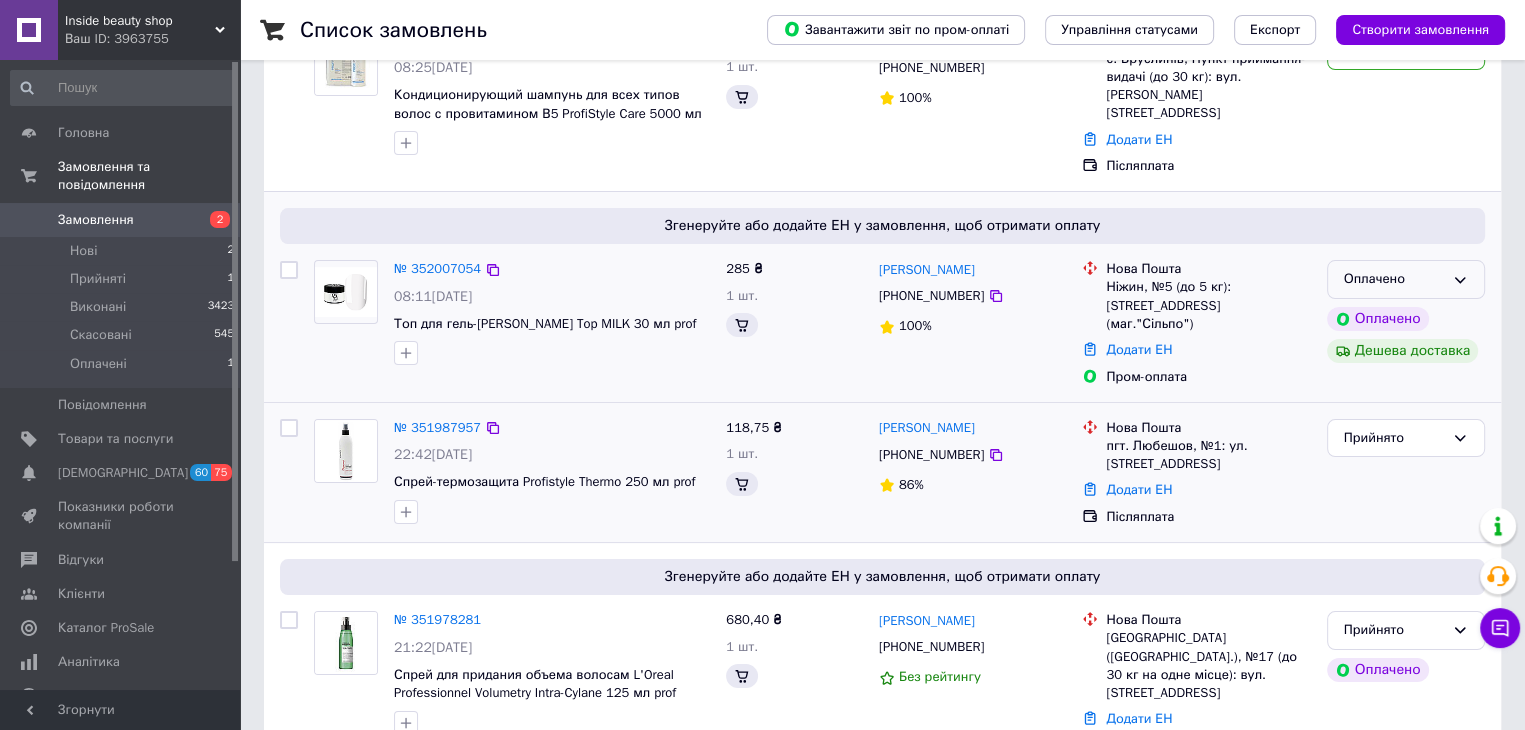 click on "Оплачено" at bounding box center (1406, 279) 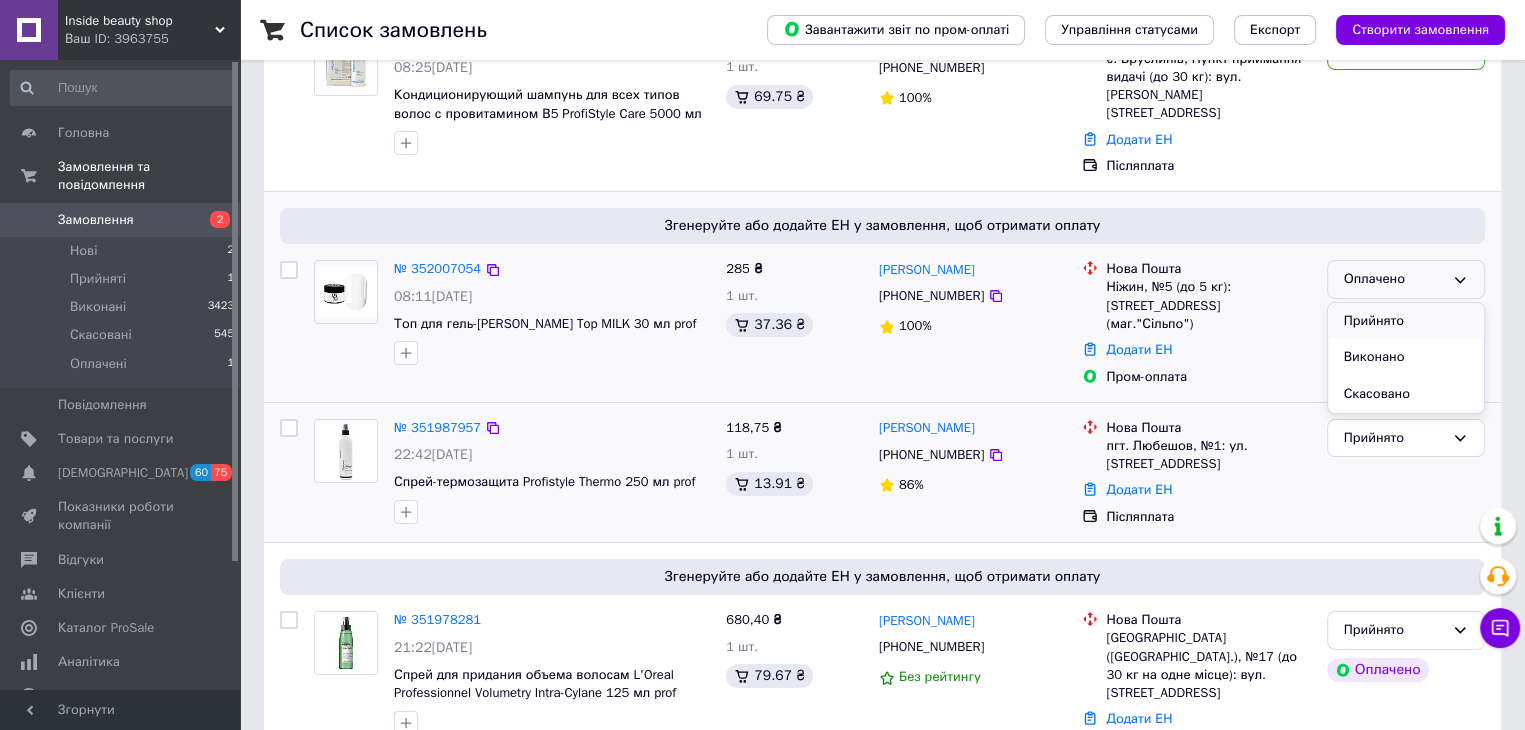 click on "Прийнято" at bounding box center (1406, 321) 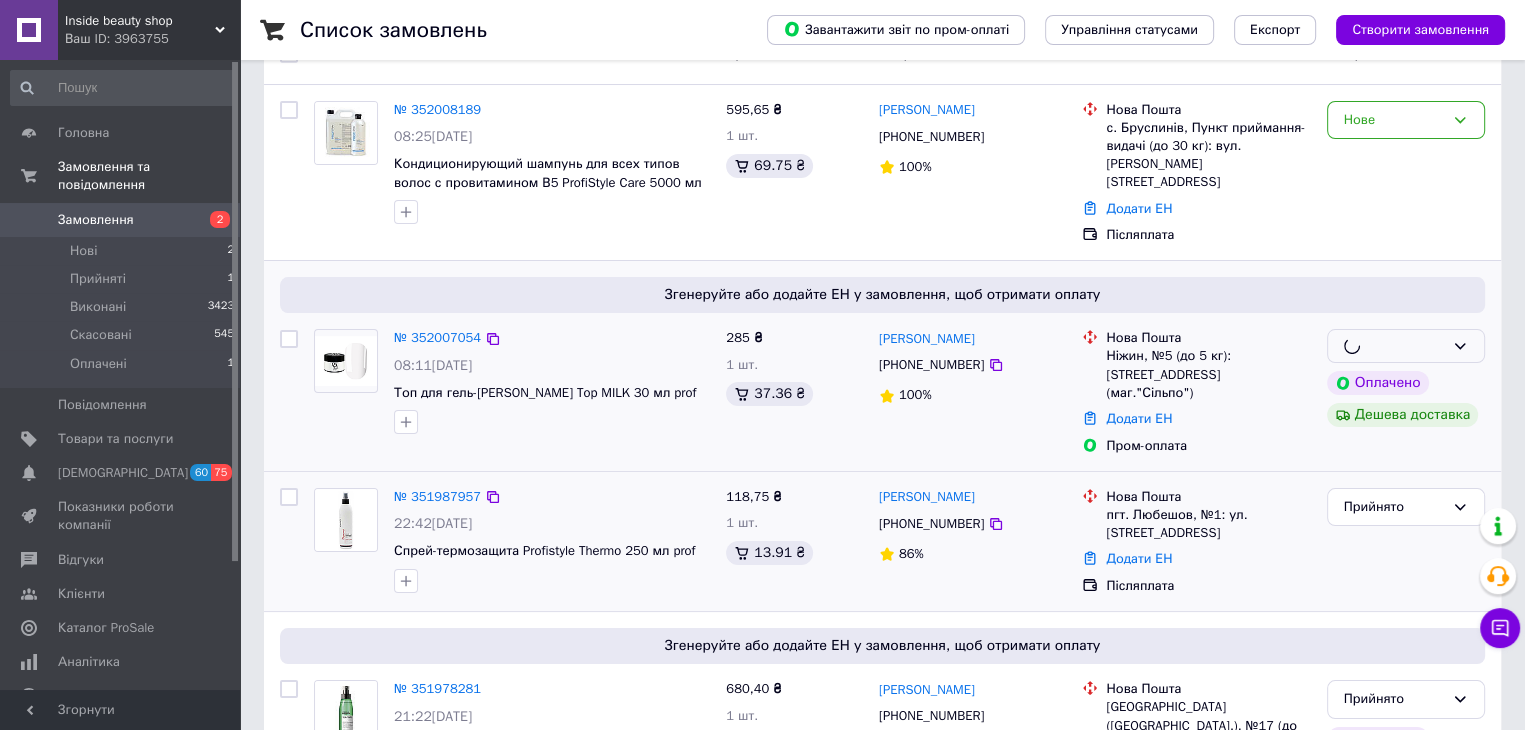 scroll, scrollTop: 0, scrollLeft: 0, axis: both 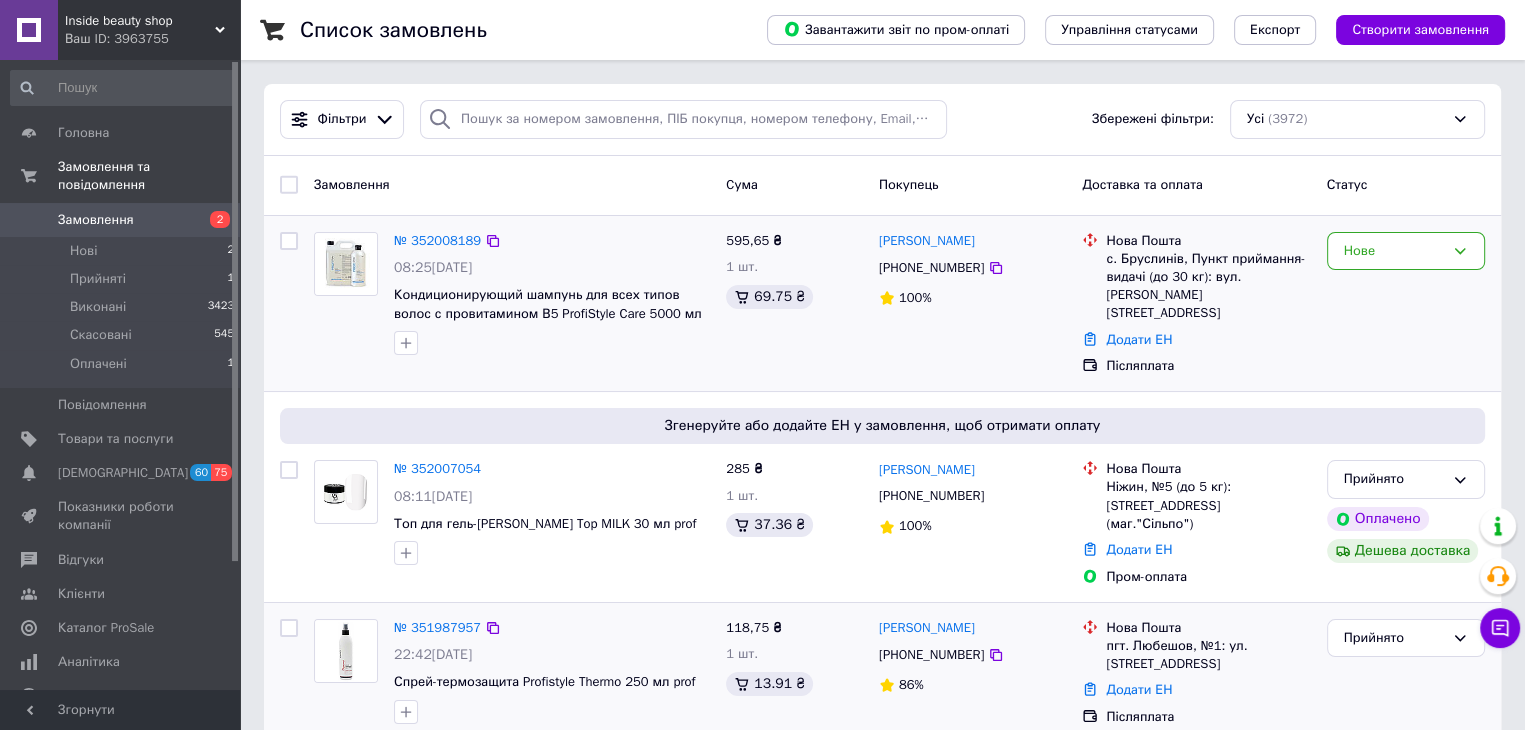 click on "Нове" at bounding box center (1394, 251) 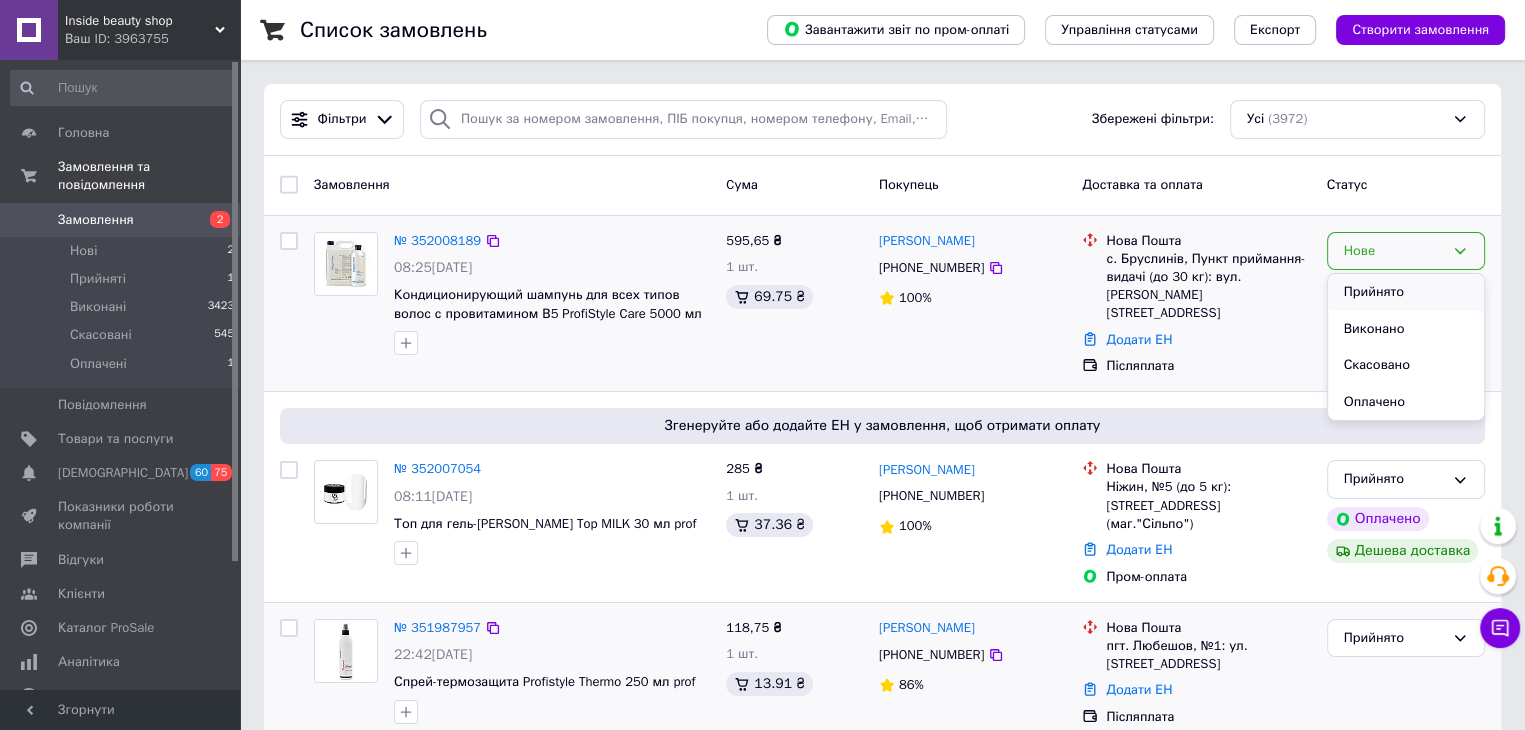 click on "Прийнято" at bounding box center (1406, 292) 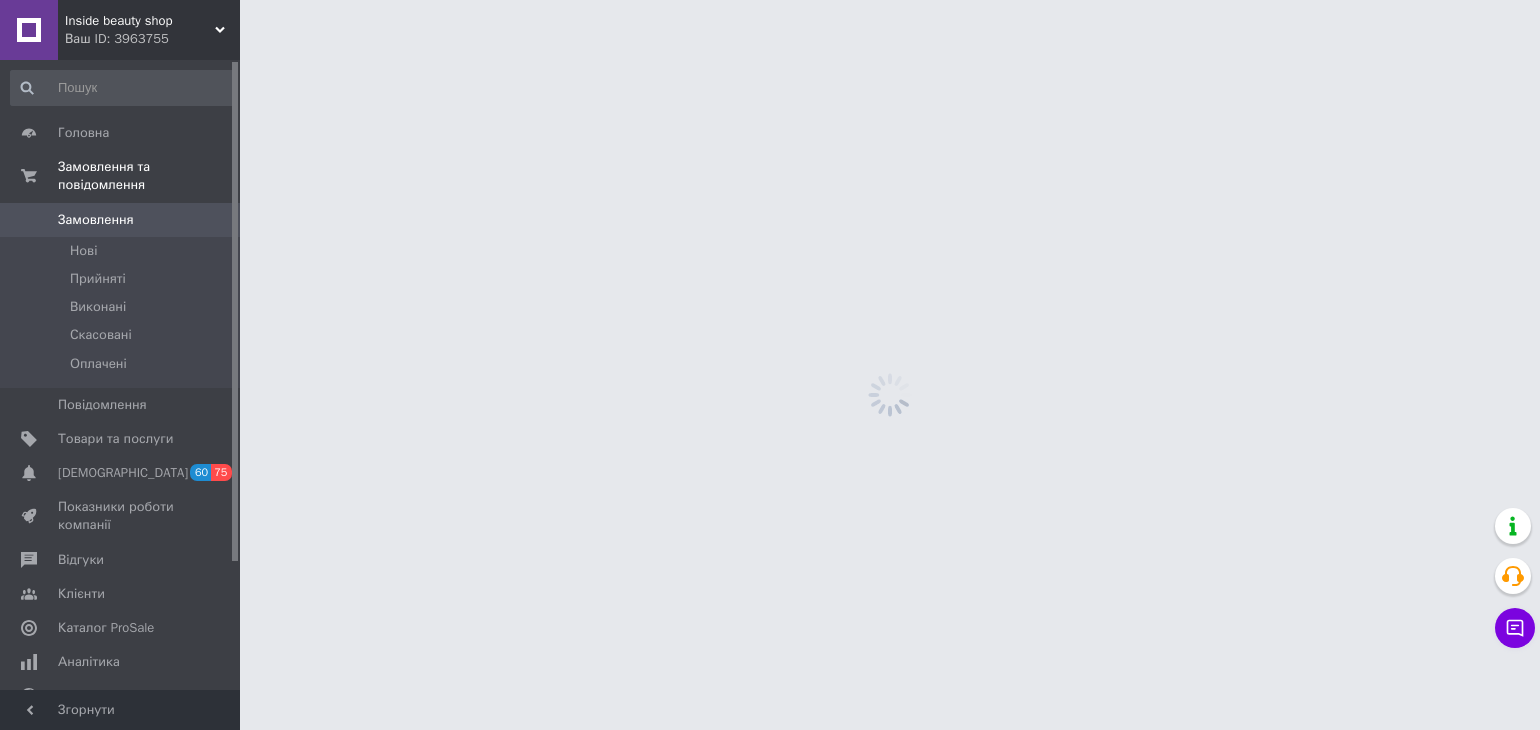 scroll, scrollTop: 0, scrollLeft: 0, axis: both 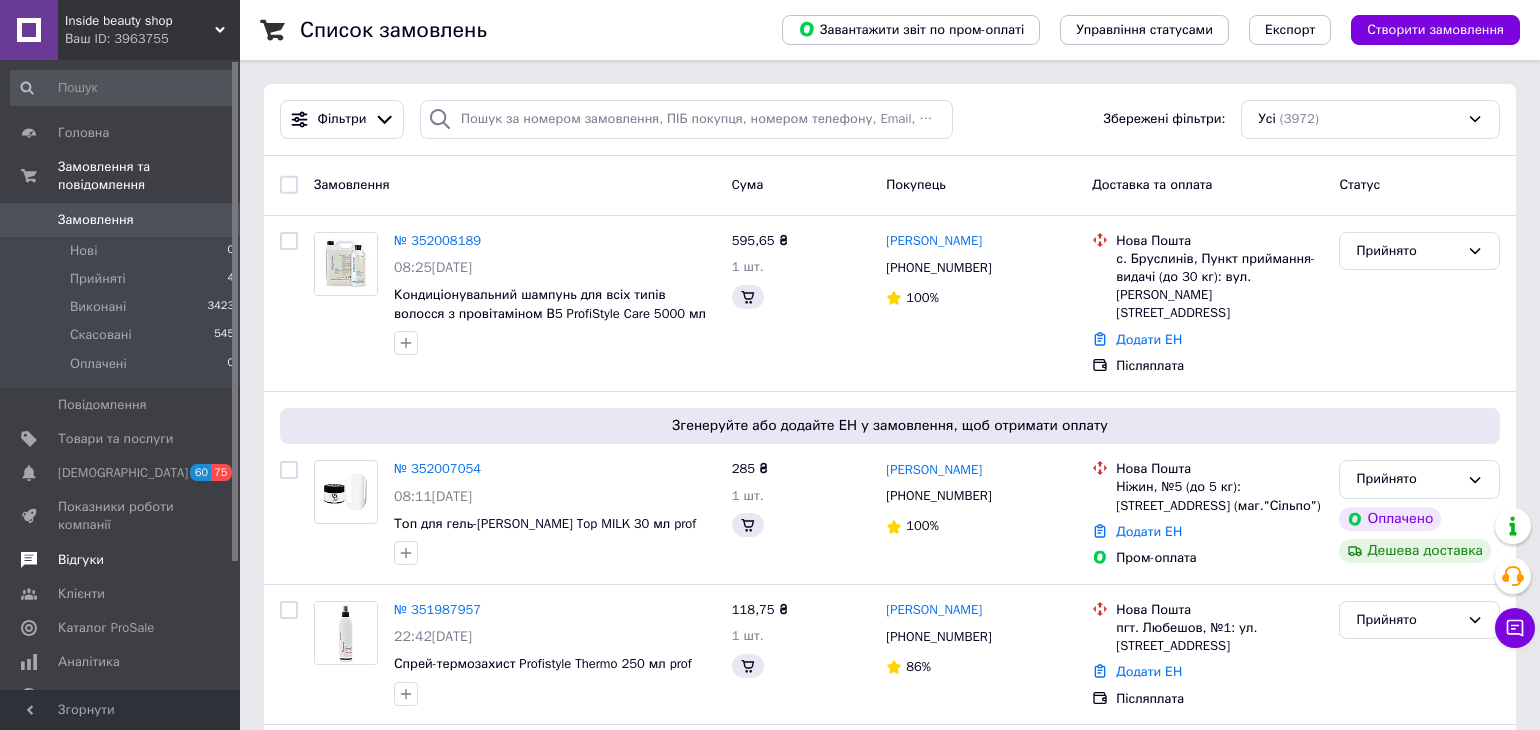 click on "Відгуки" at bounding box center [81, 560] 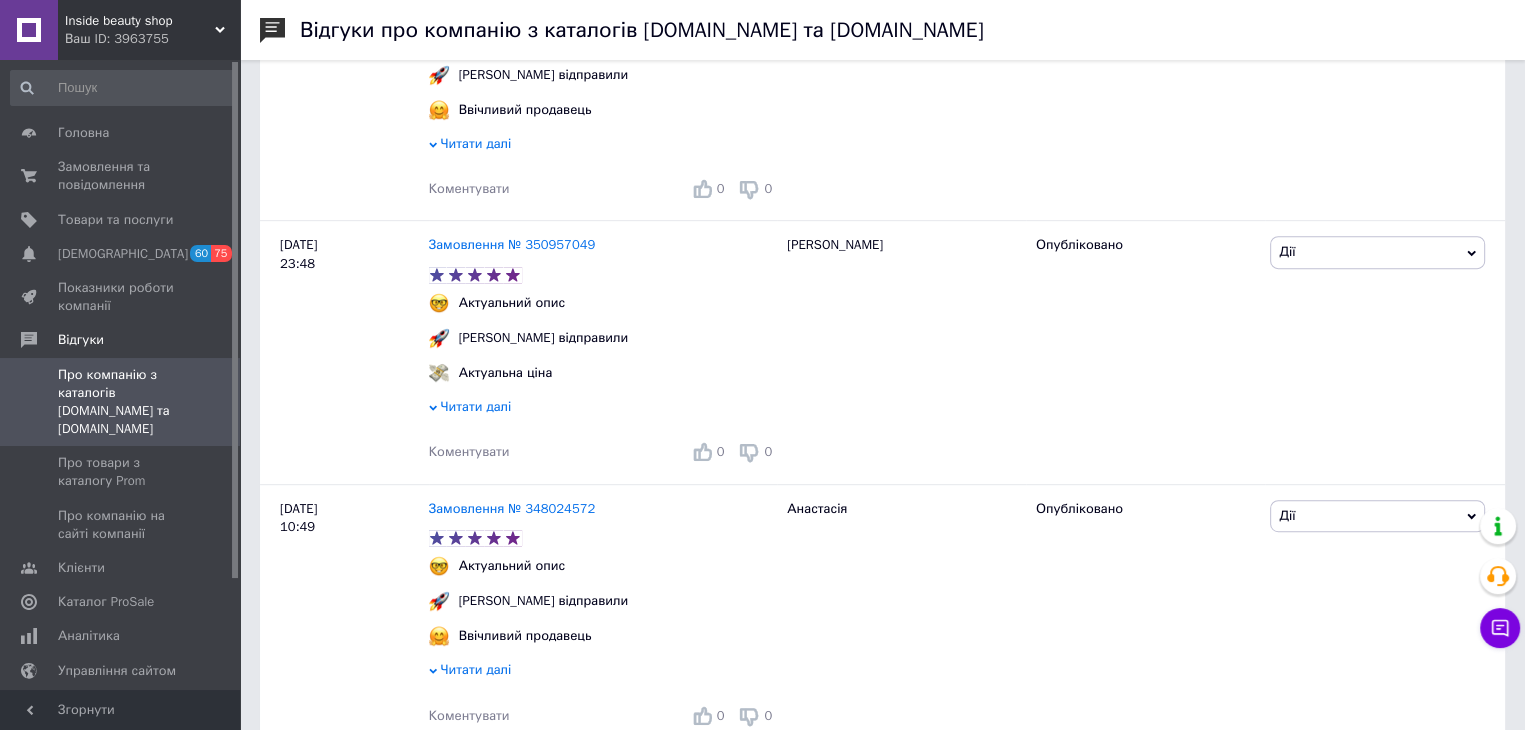 scroll, scrollTop: 0, scrollLeft: 0, axis: both 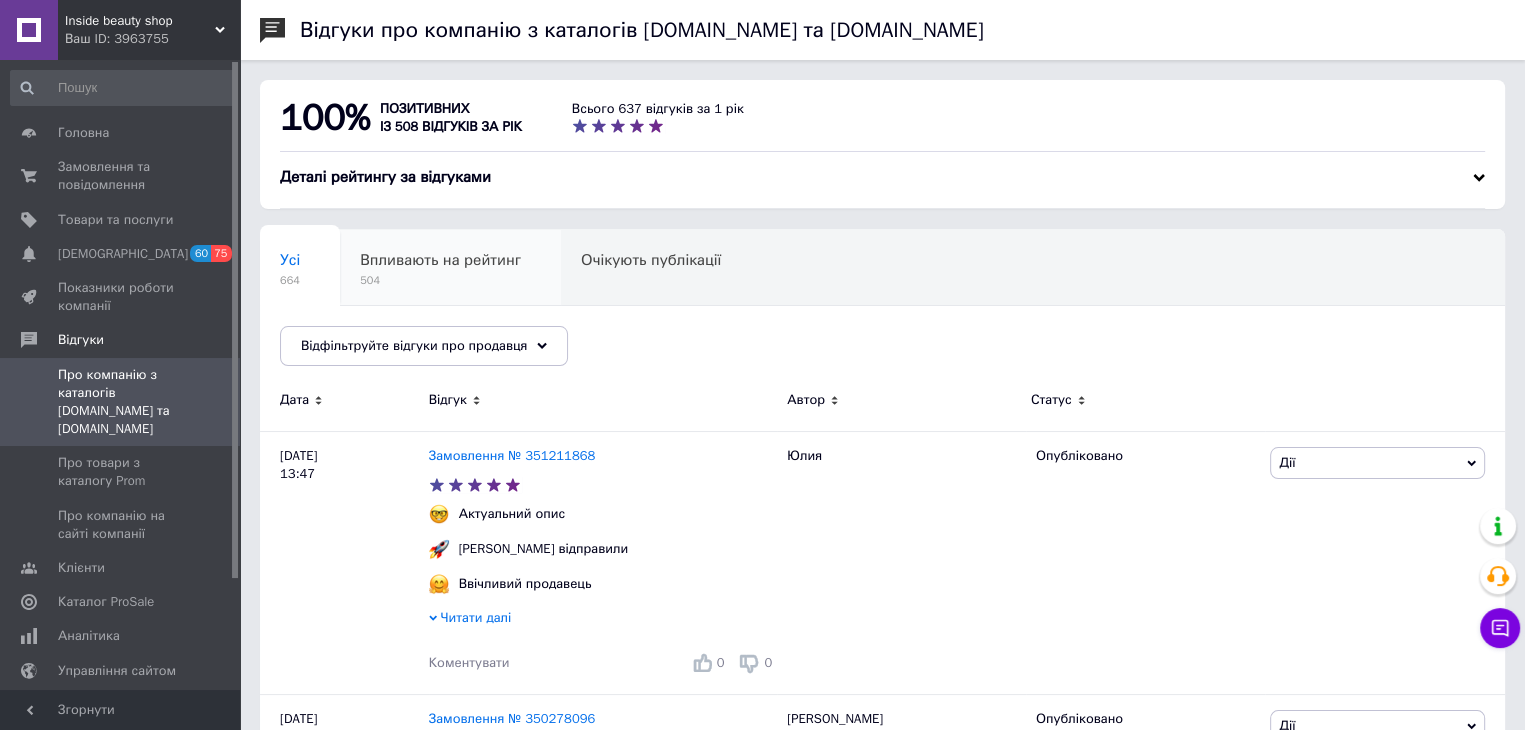 click on "504" at bounding box center (440, 280) 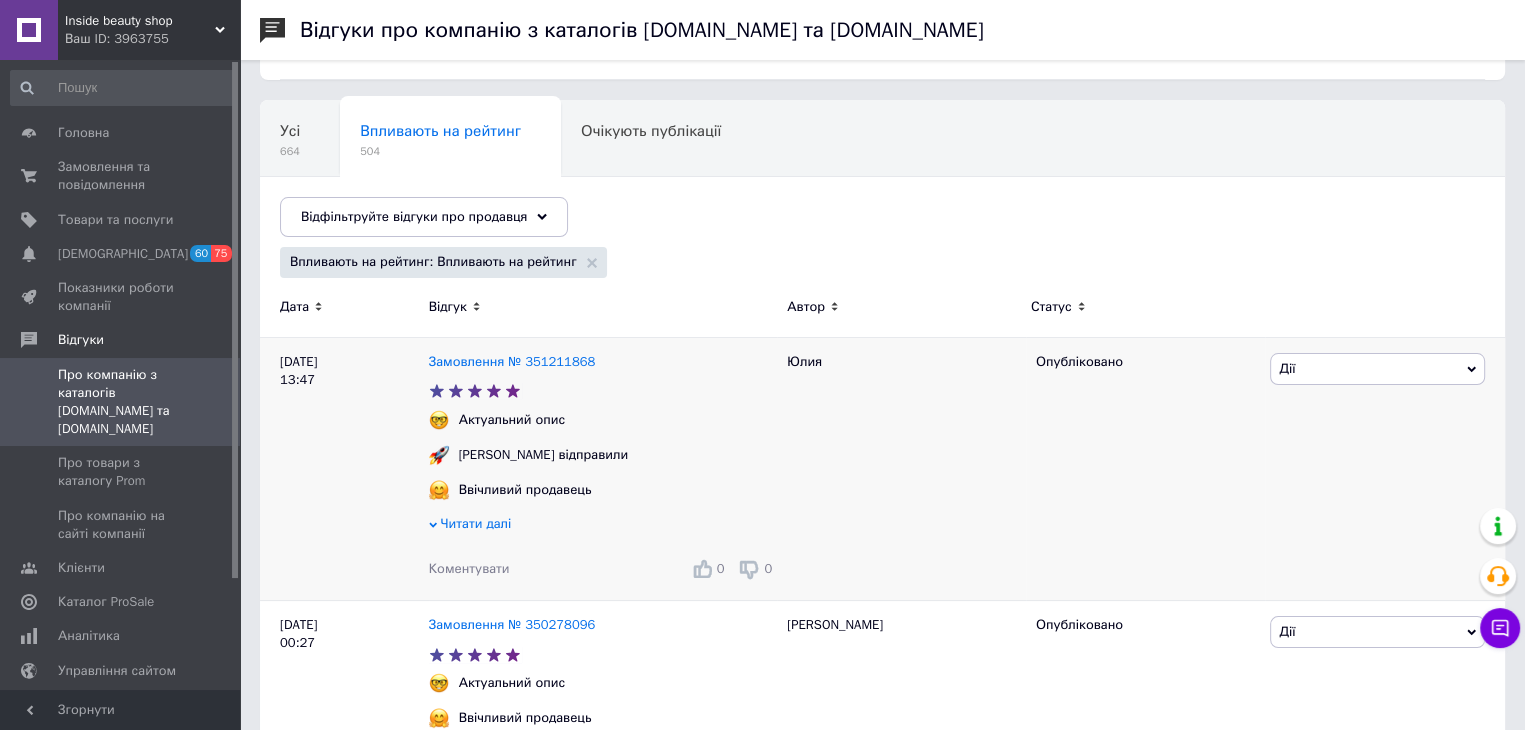 scroll, scrollTop: 0, scrollLeft: 0, axis: both 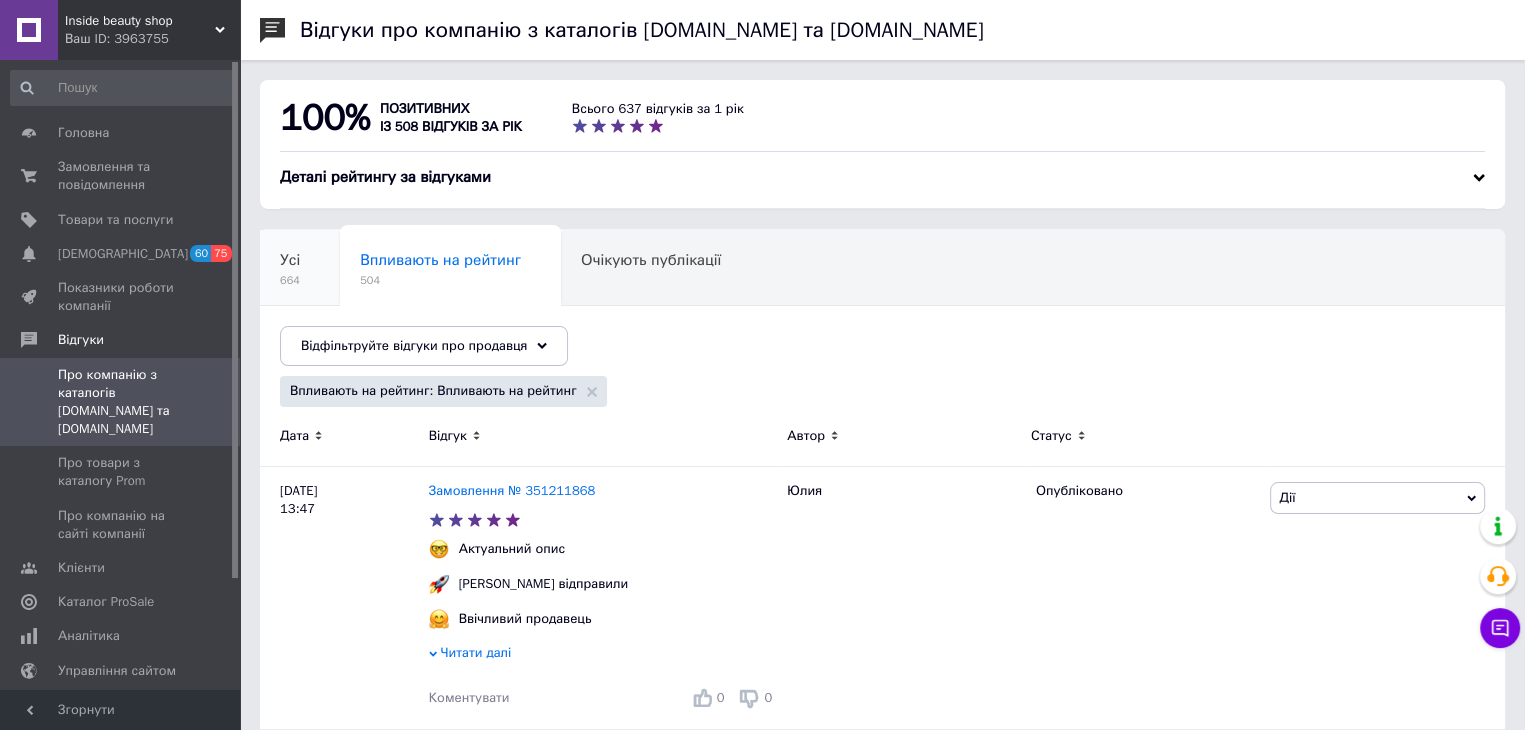 click on "Усі 664" at bounding box center (300, 268) 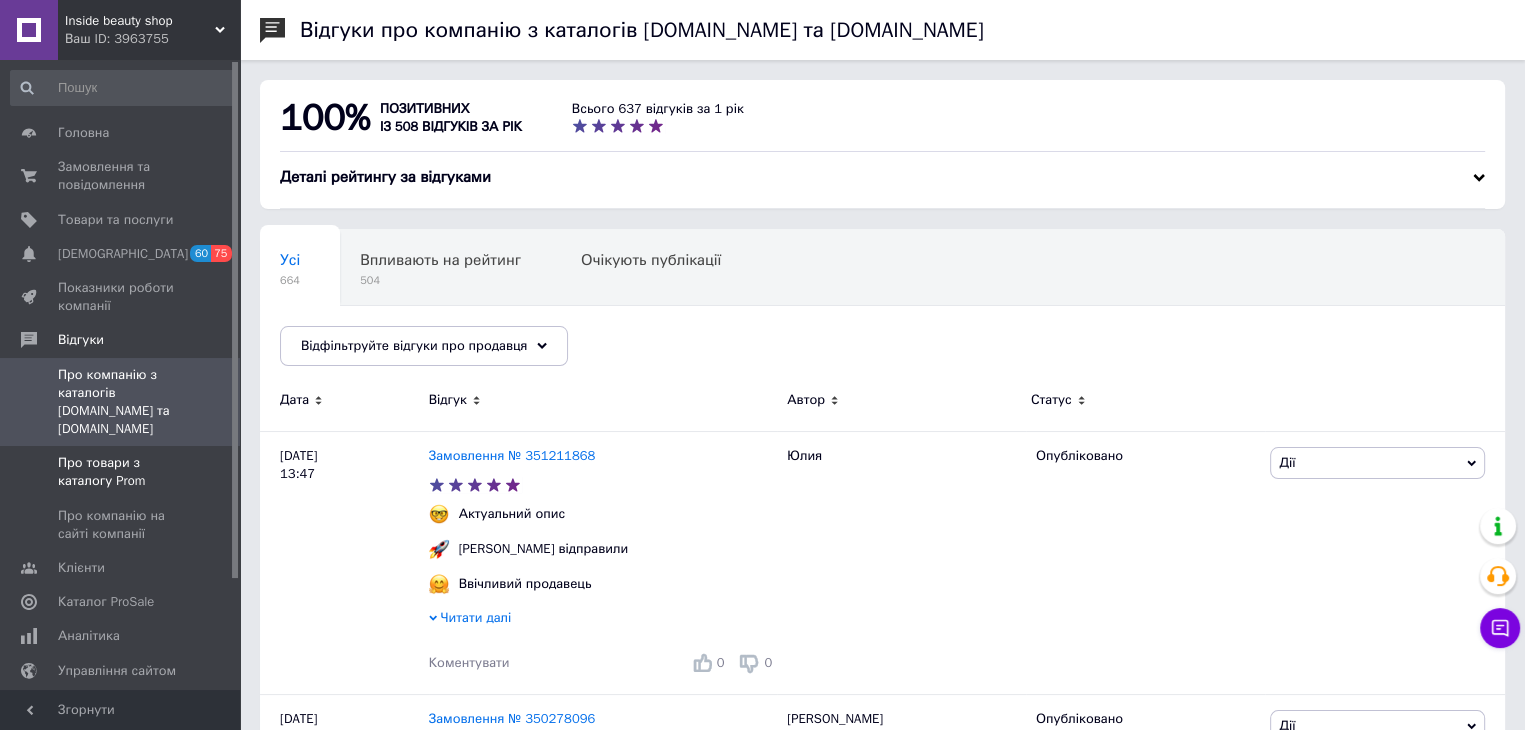 click on "Про товари з каталогу Prom" at bounding box center [121, 472] 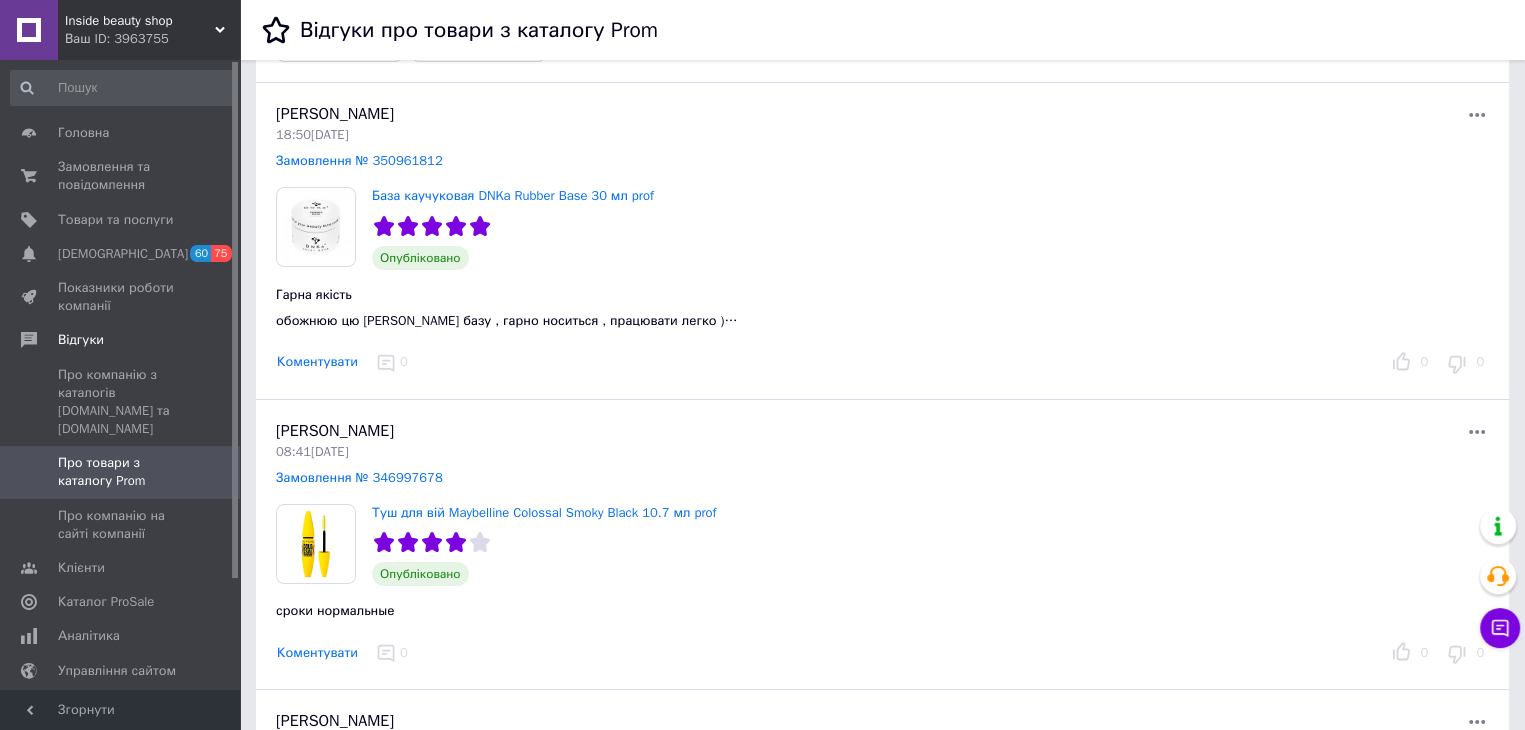 scroll, scrollTop: 0, scrollLeft: 0, axis: both 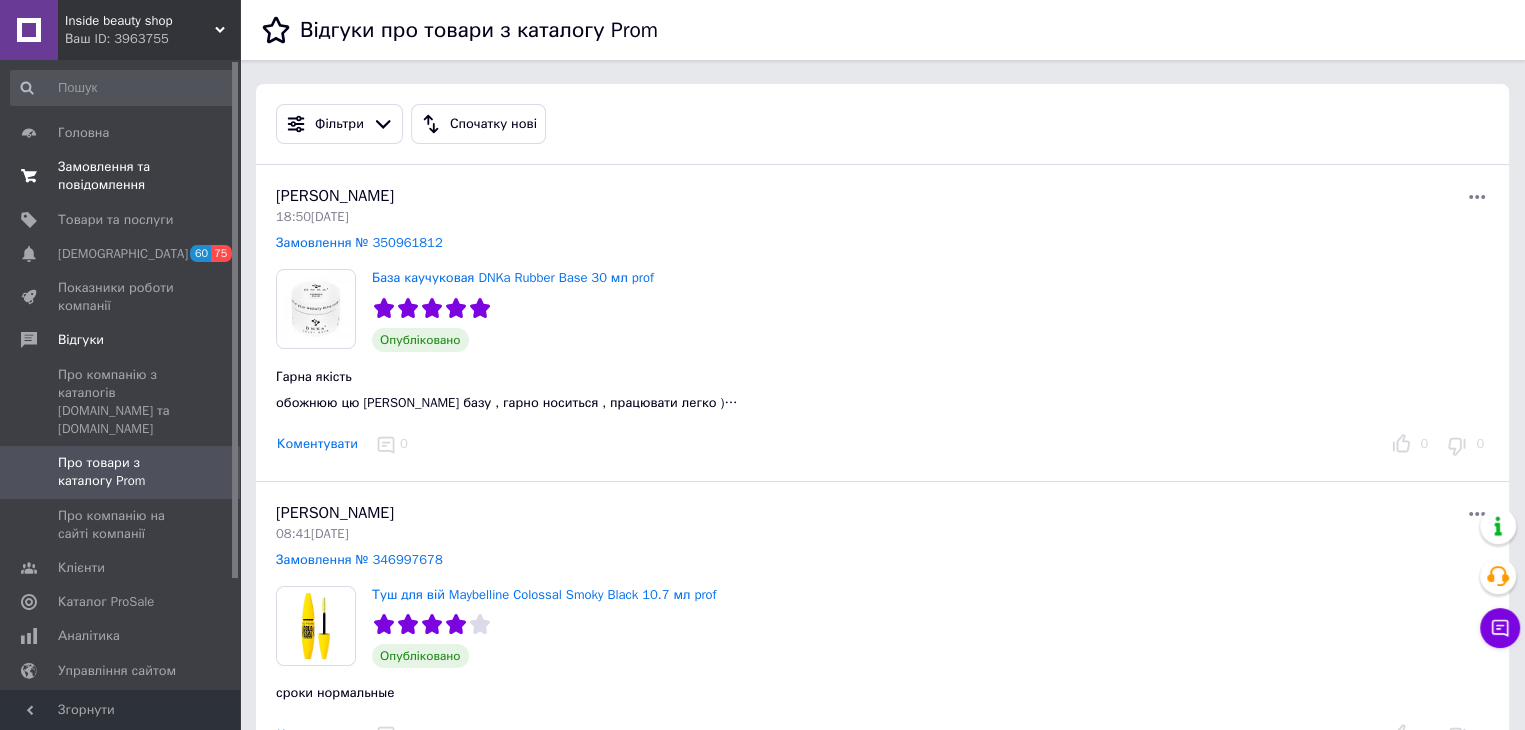 click on "Замовлення та повідомлення" at bounding box center [121, 176] 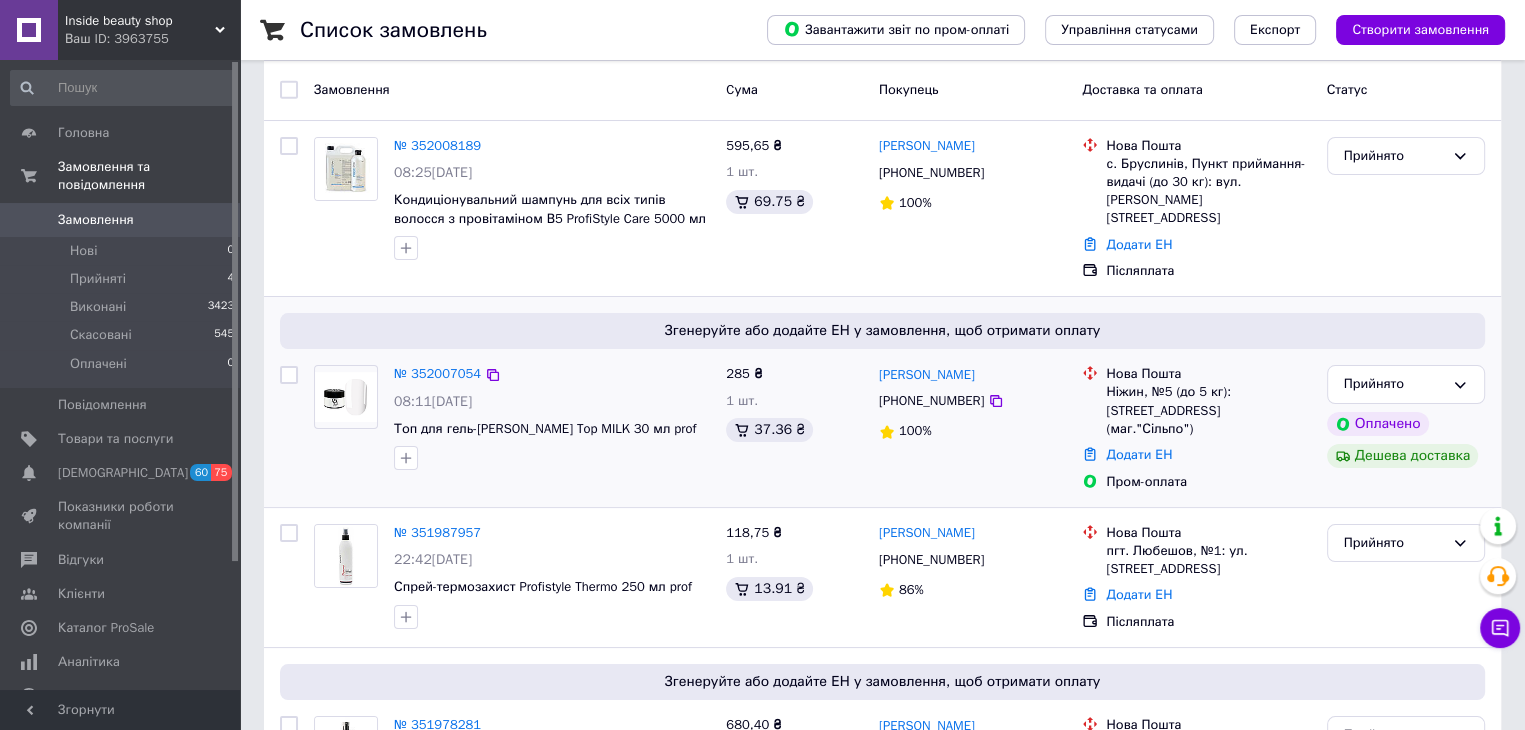 scroll, scrollTop: 0, scrollLeft: 0, axis: both 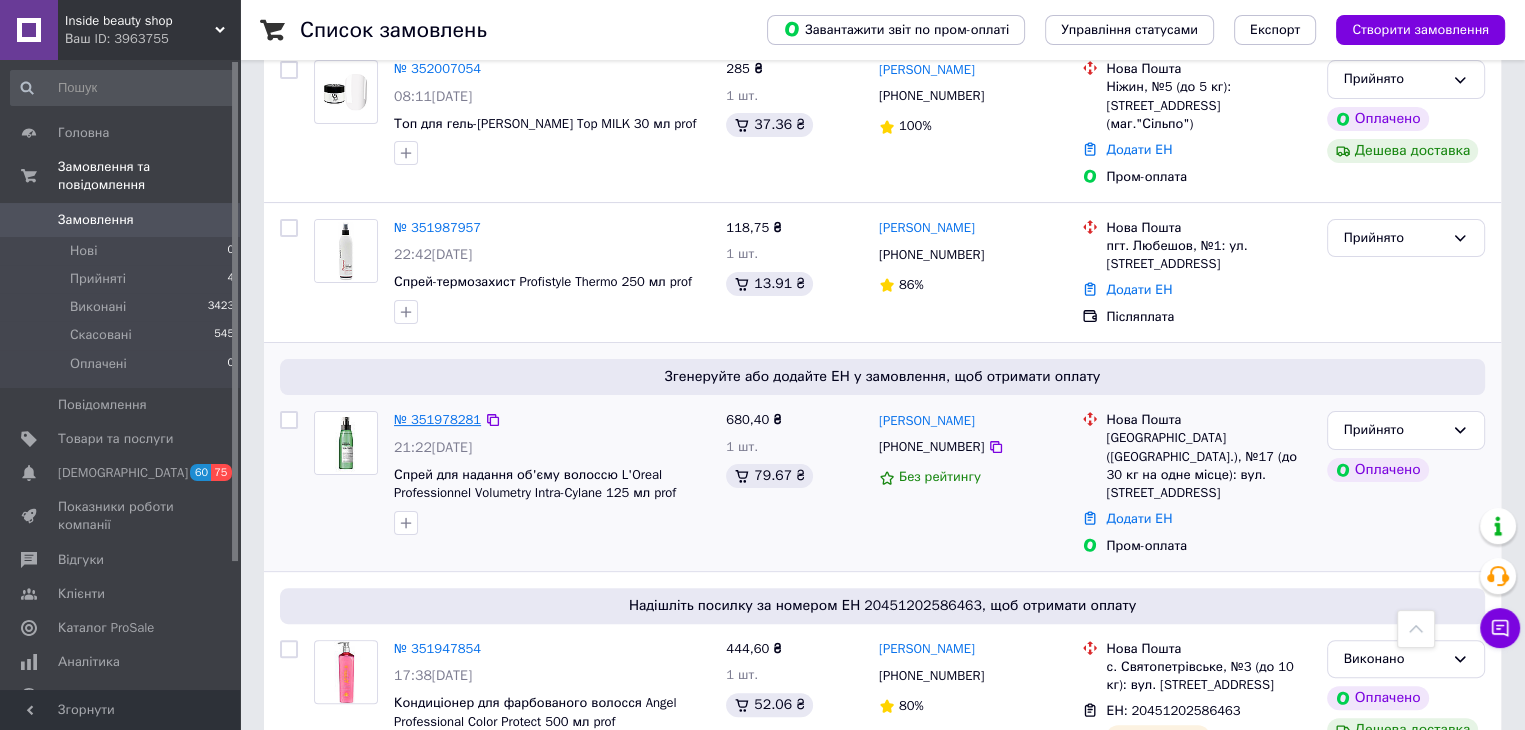 click on "№ 351978281" at bounding box center [437, 419] 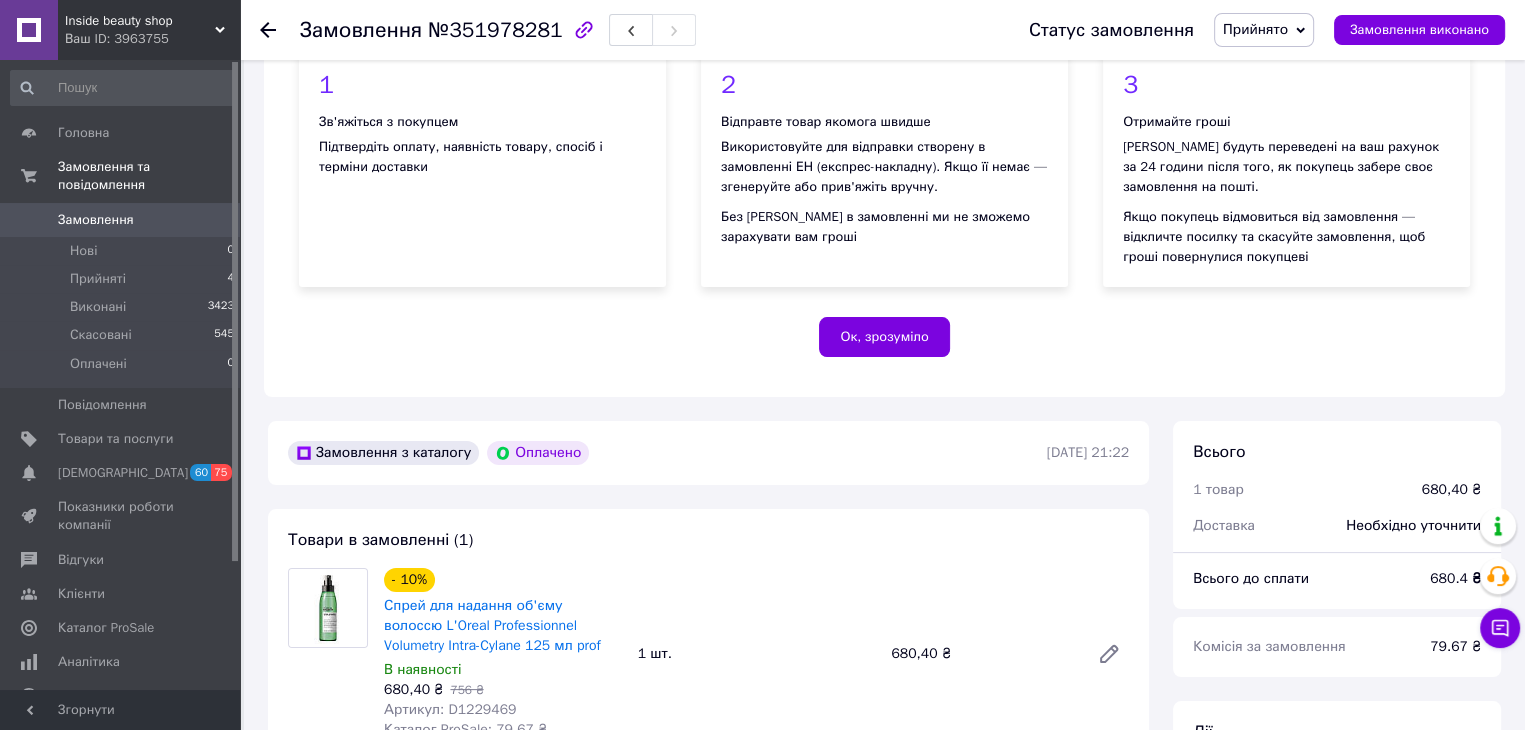 scroll, scrollTop: 500, scrollLeft: 0, axis: vertical 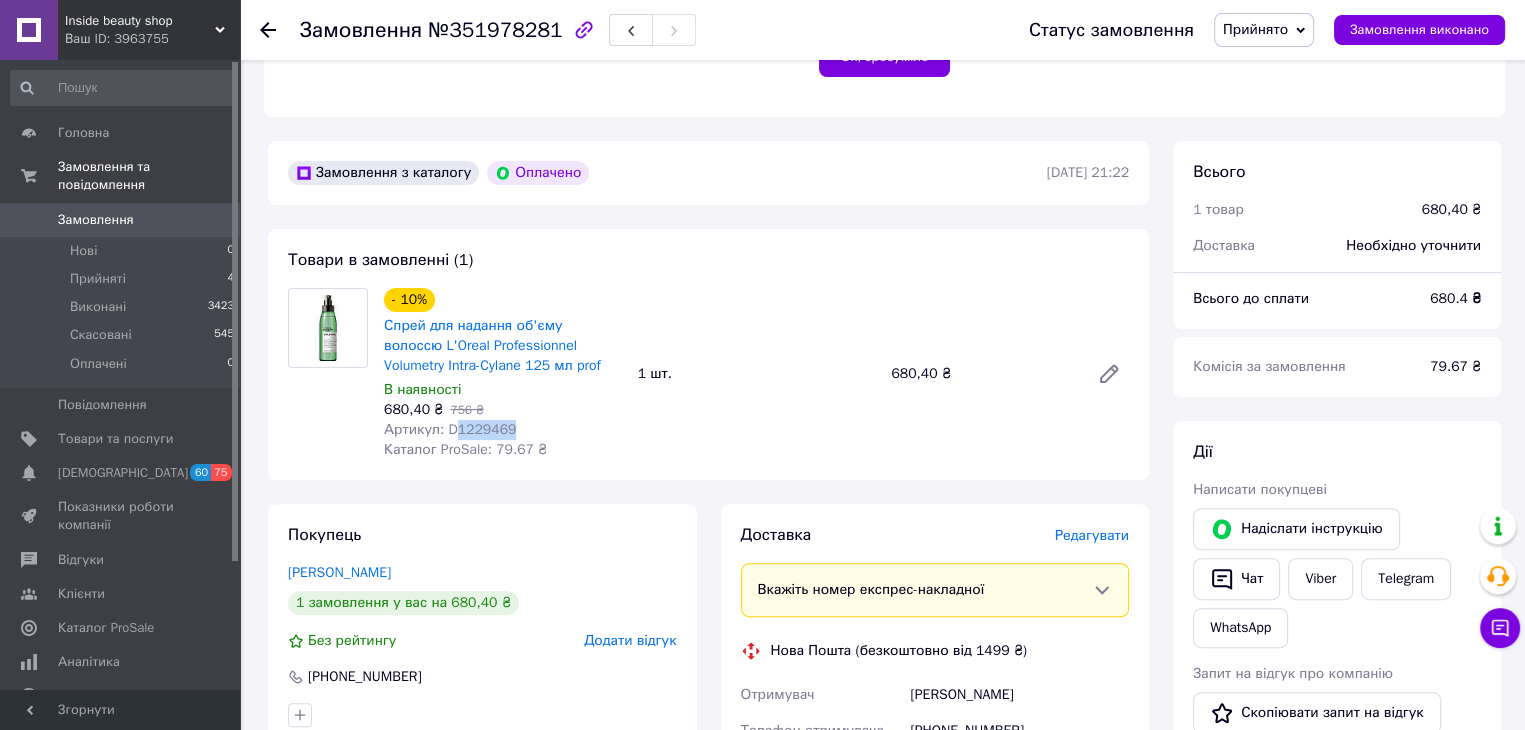 drag, startPoint x: 510, startPoint y: 433, endPoint x: 452, endPoint y: 437, distance: 58.137768 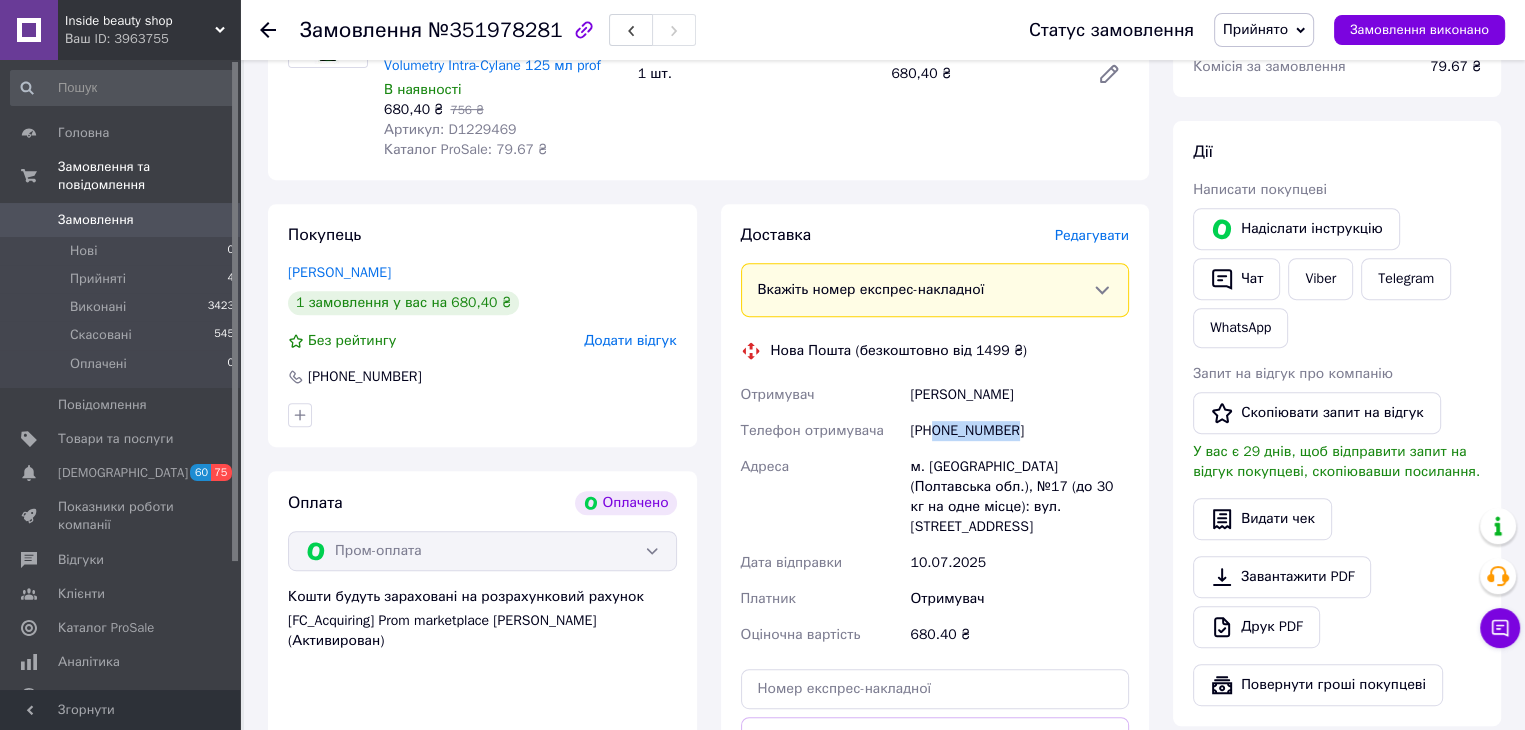 drag, startPoint x: 1012, startPoint y: 437, endPoint x: 935, endPoint y: 438, distance: 77.00649 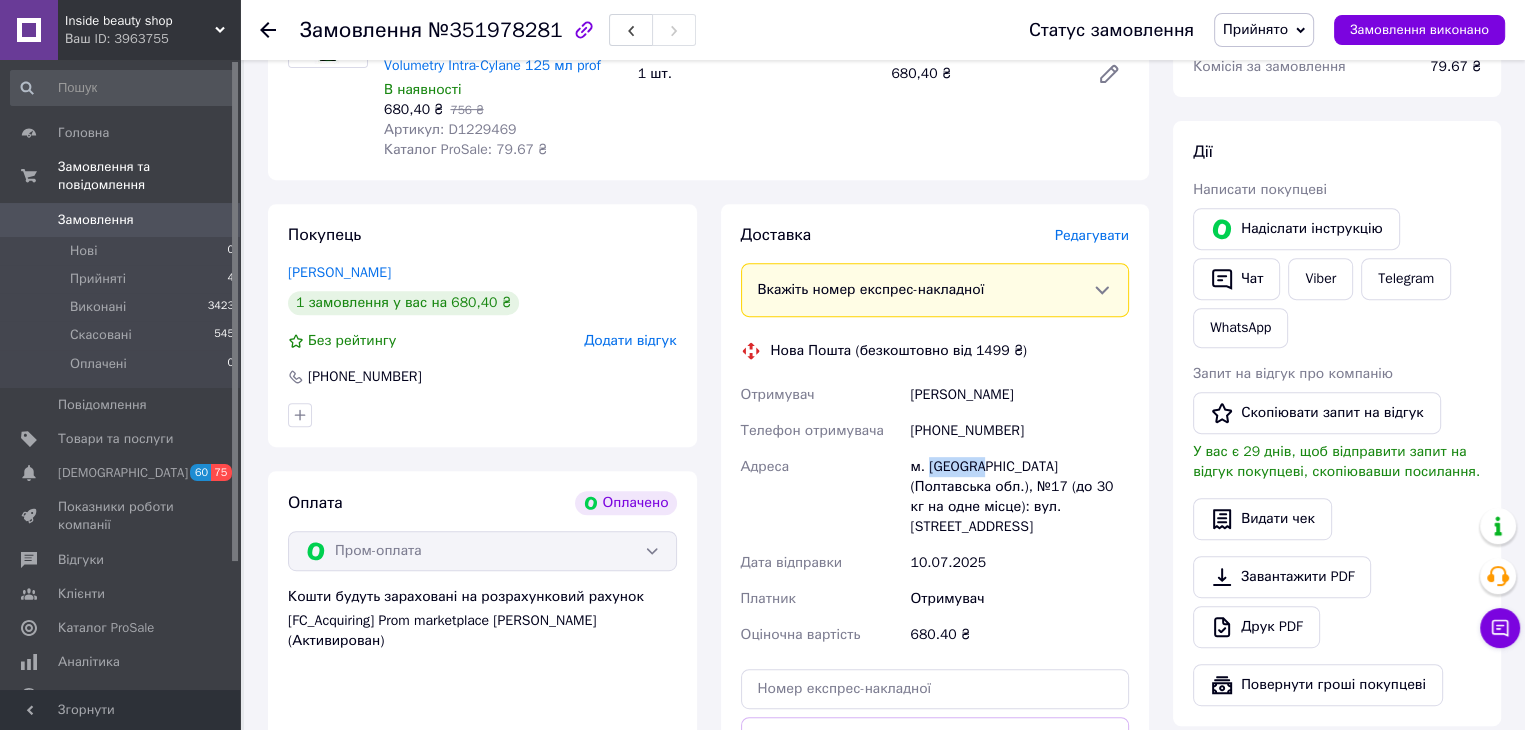 drag, startPoint x: 980, startPoint y: 473, endPoint x: 929, endPoint y: 472, distance: 51.009804 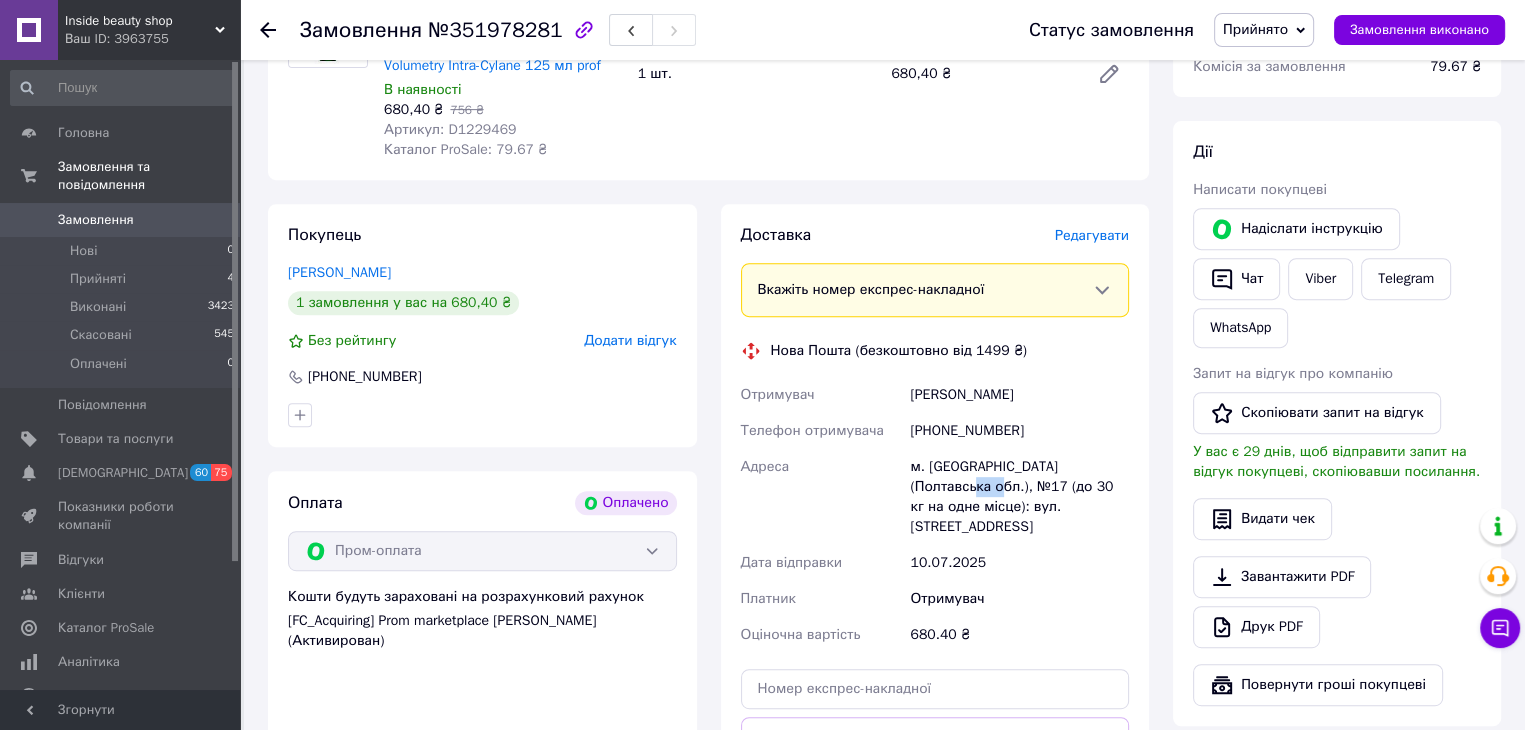 drag, startPoint x: 943, startPoint y: 491, endPoint x: 912, endPoint y: 489, distance: 31.06445 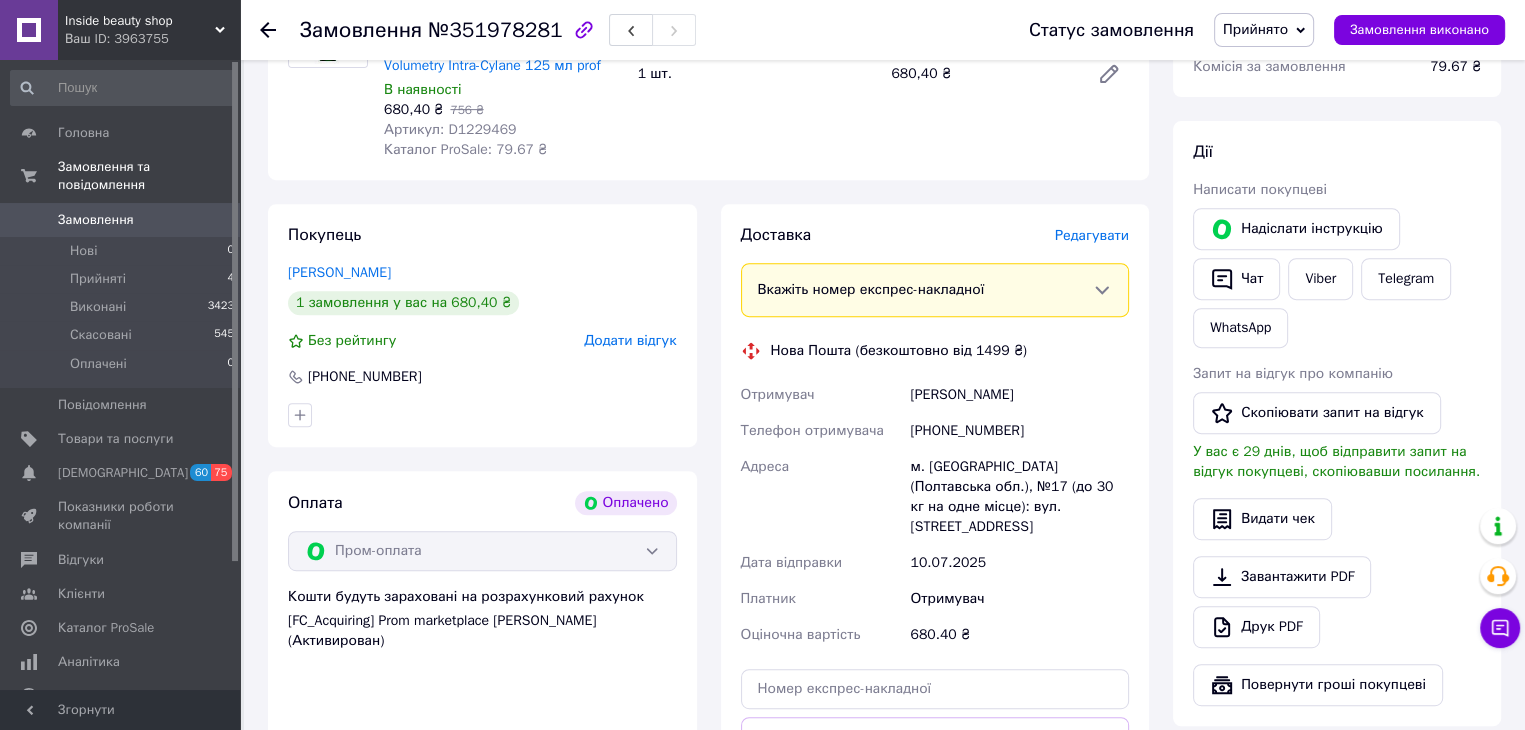 click on "Кірсо Алла" at bounding box center (1019, 395) 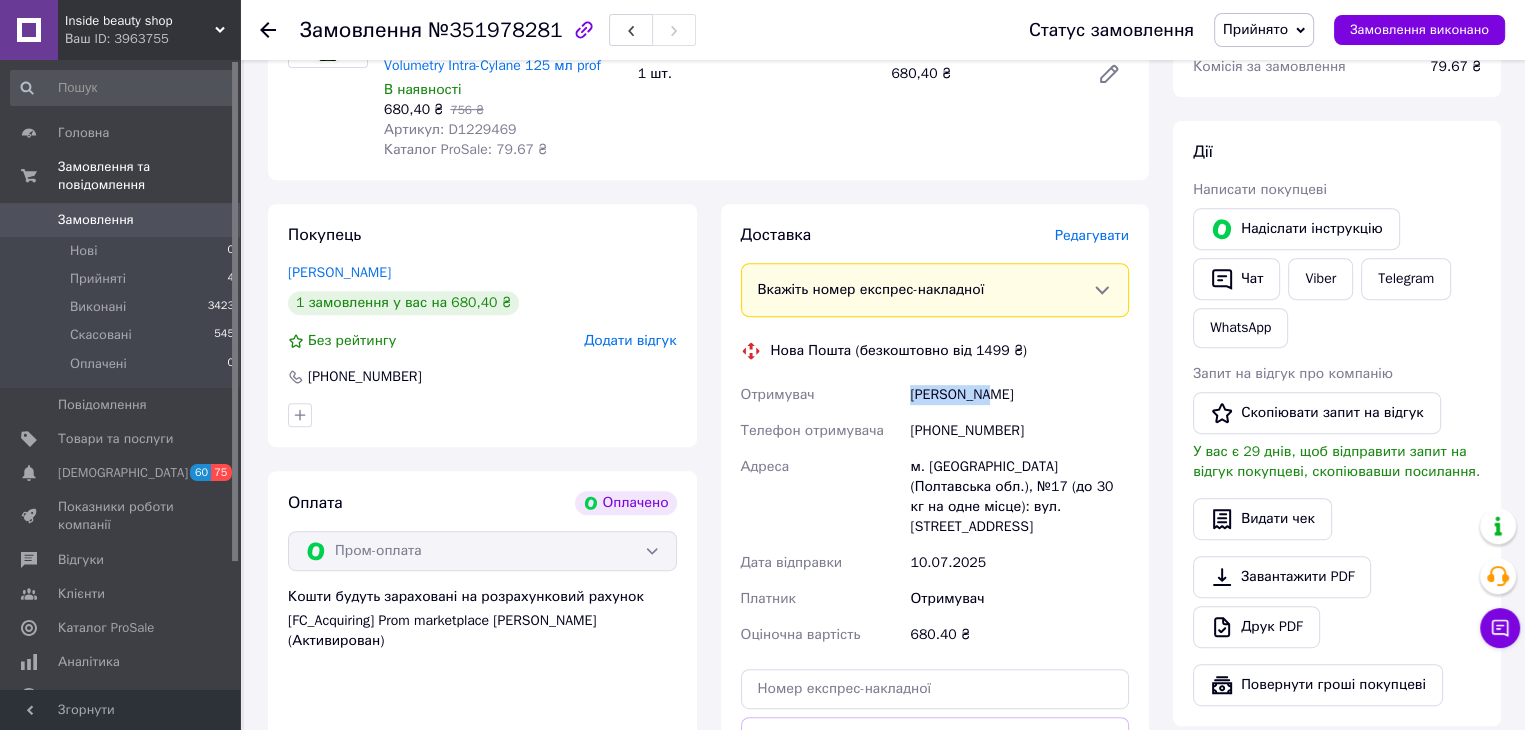 drag, startPoint x: 984, startPoint y: 406, endPoint x: 908, endPoint y: 409, distance: 76.05919 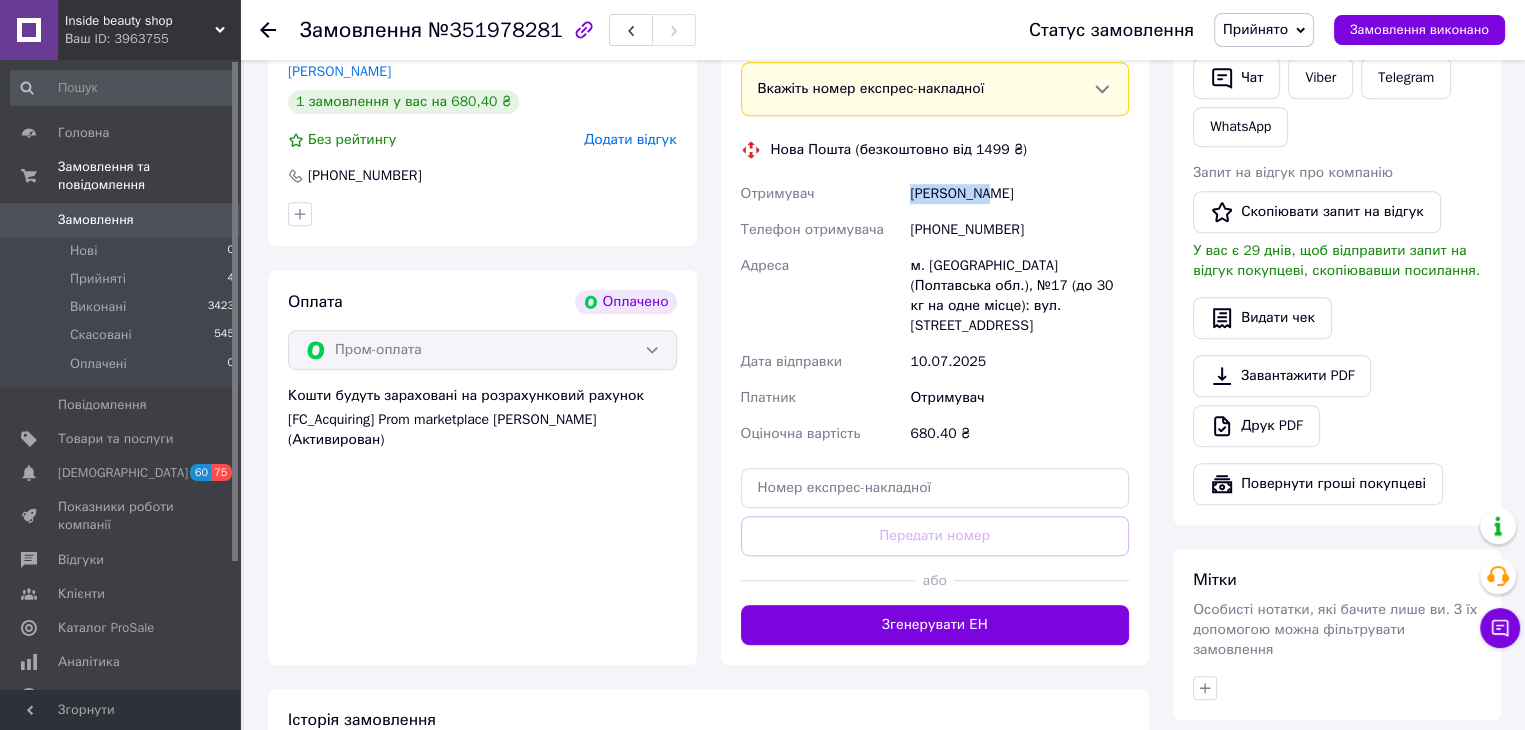 scroll, scrollTop: 1100, scrollLeft: 0, axis: vertical 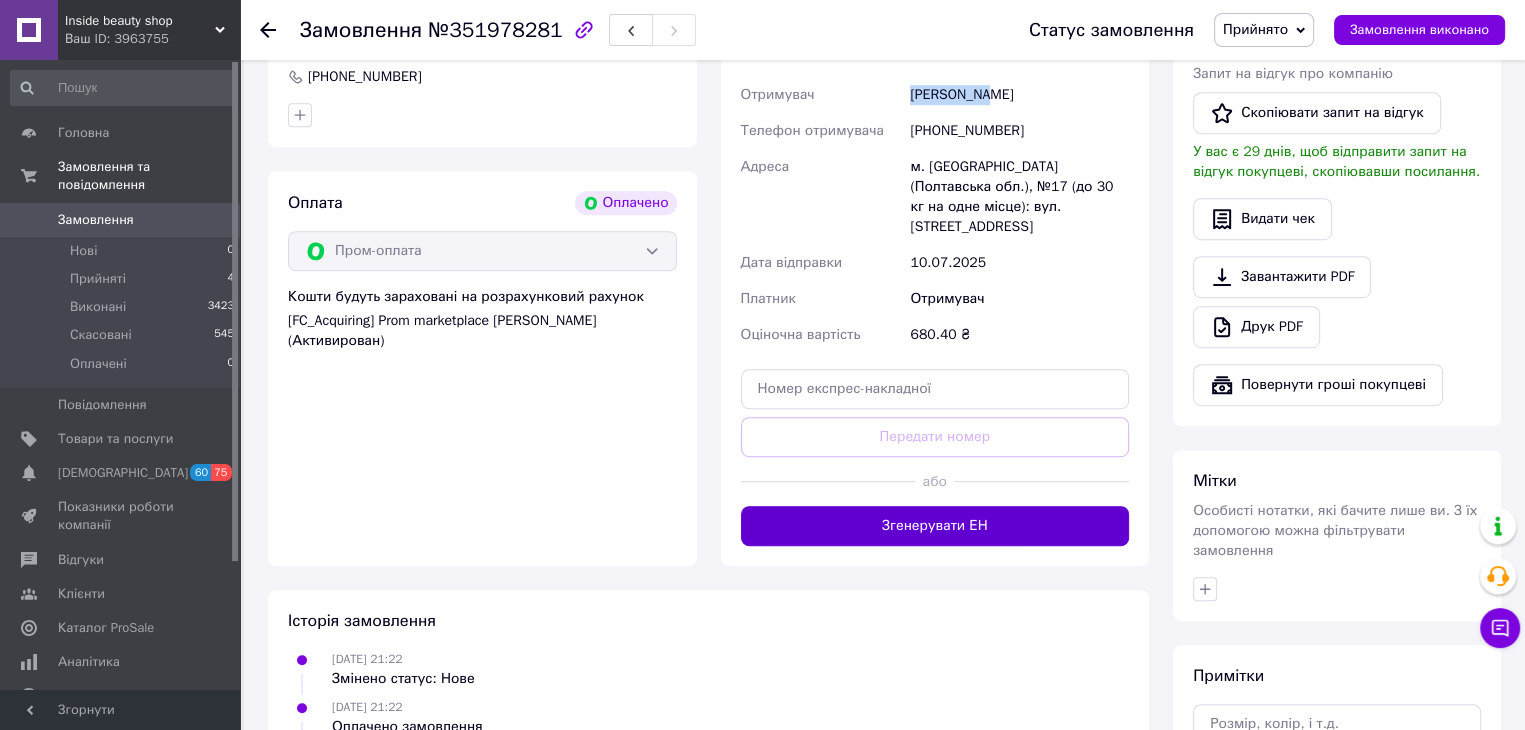 click on "Згенерувати ЕН" at bounding box center (935, 526) 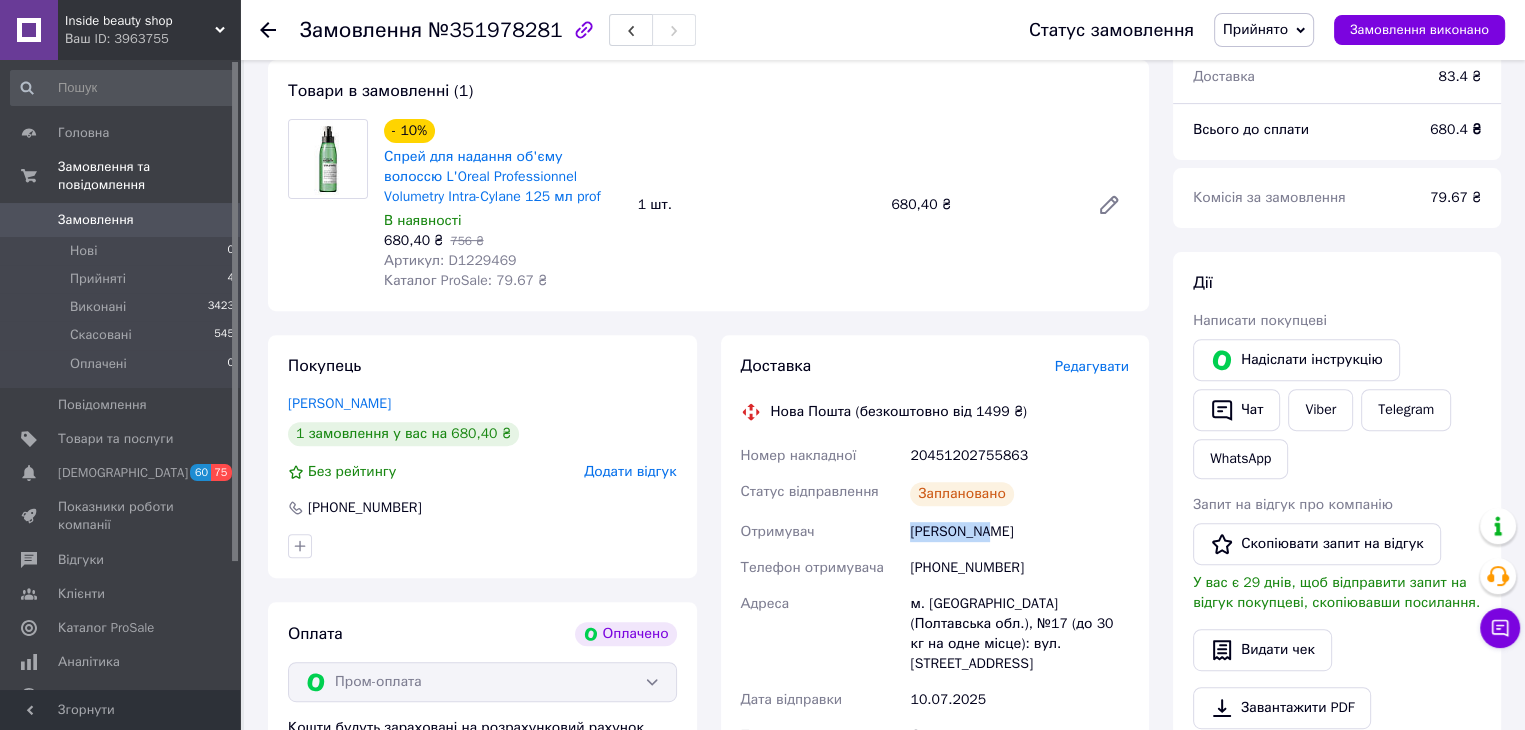 scroll, scrollTop: 800, scrollLeft: 0, axis: vertical 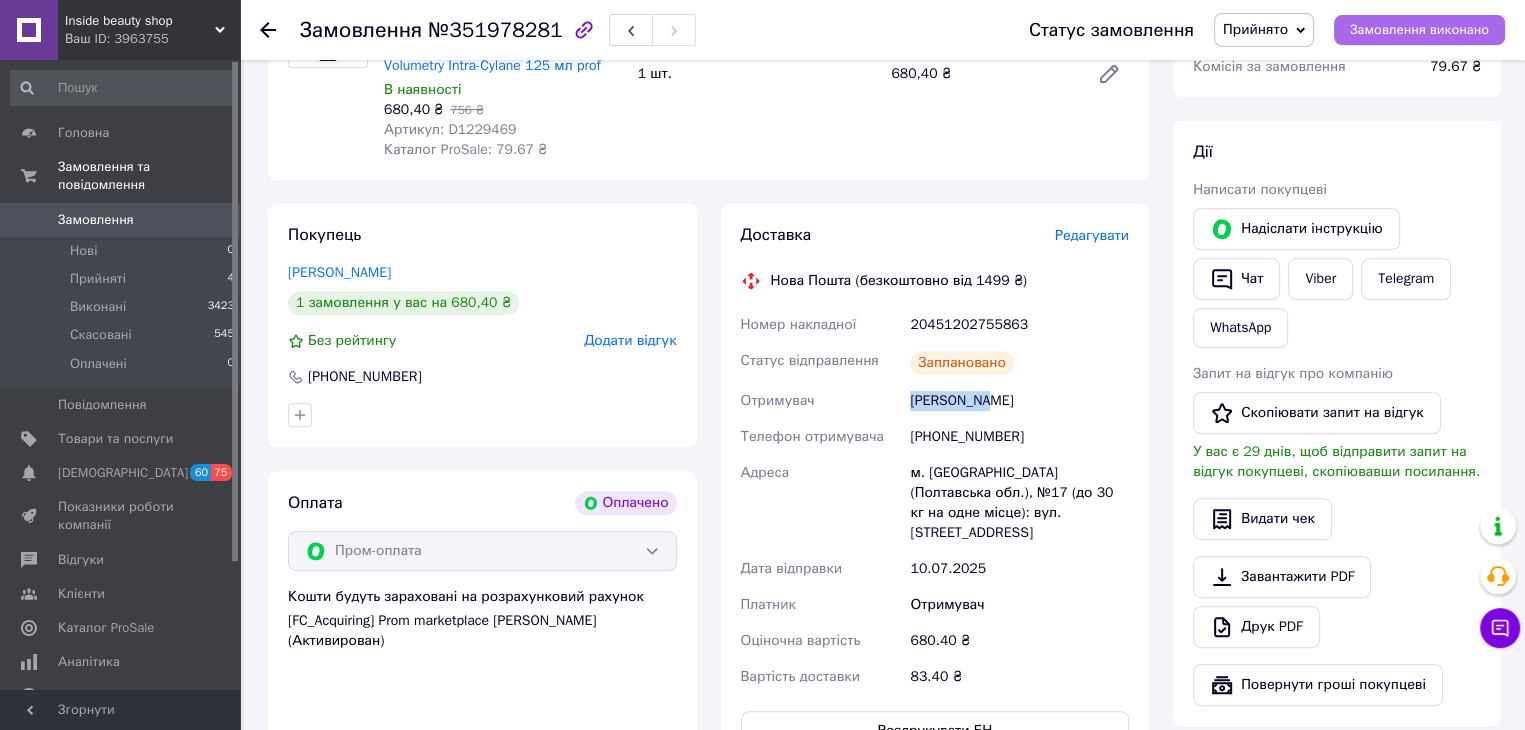 drag, startPoint x: 1388, startPoint y: 31, endPoint x: 1371, endPoint y: 38, distance: 18.384777 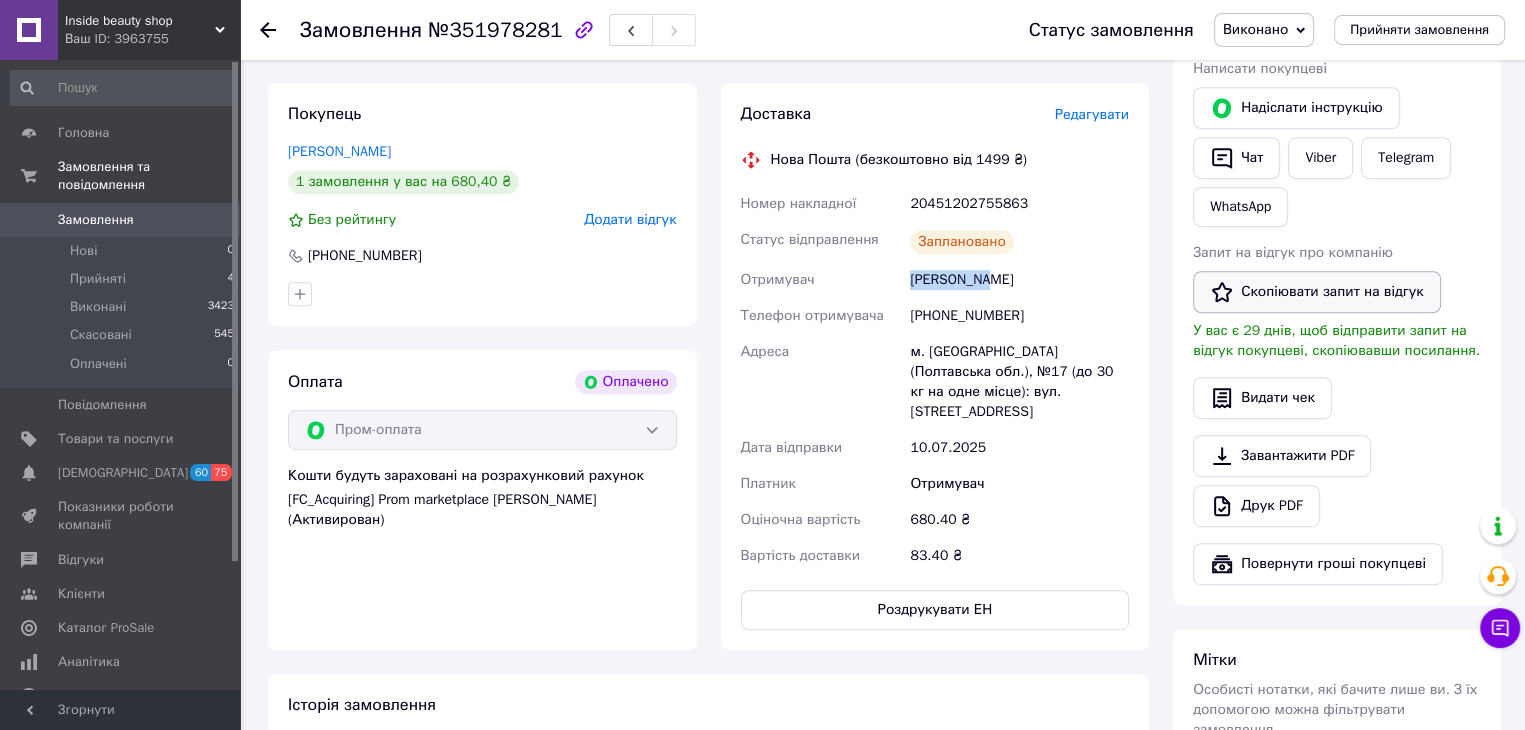 scroll, scrollTop: 800, scrollLeft: 0, axis: vertical 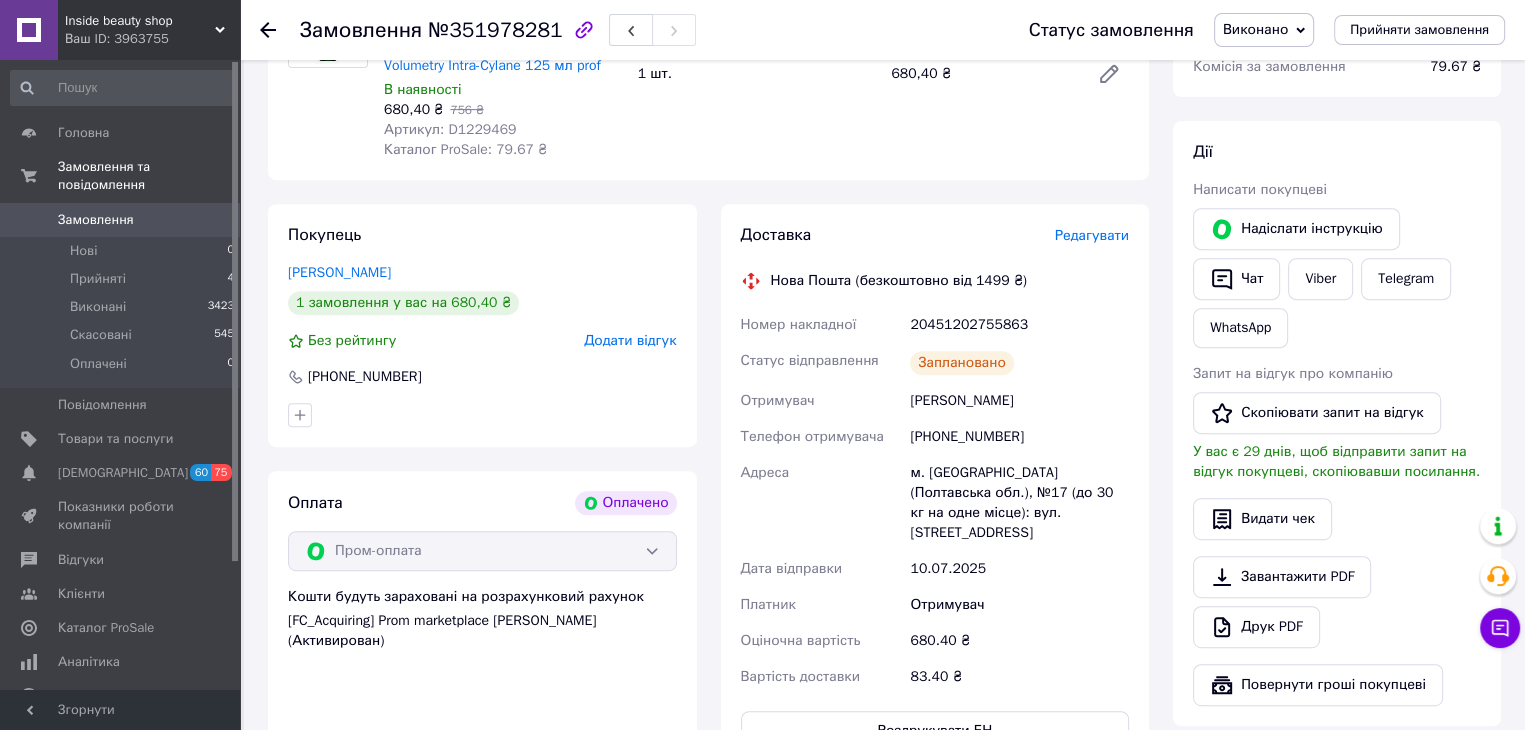 click on "[PHONE_NUMBER]" at bounding box center [1019, 437] 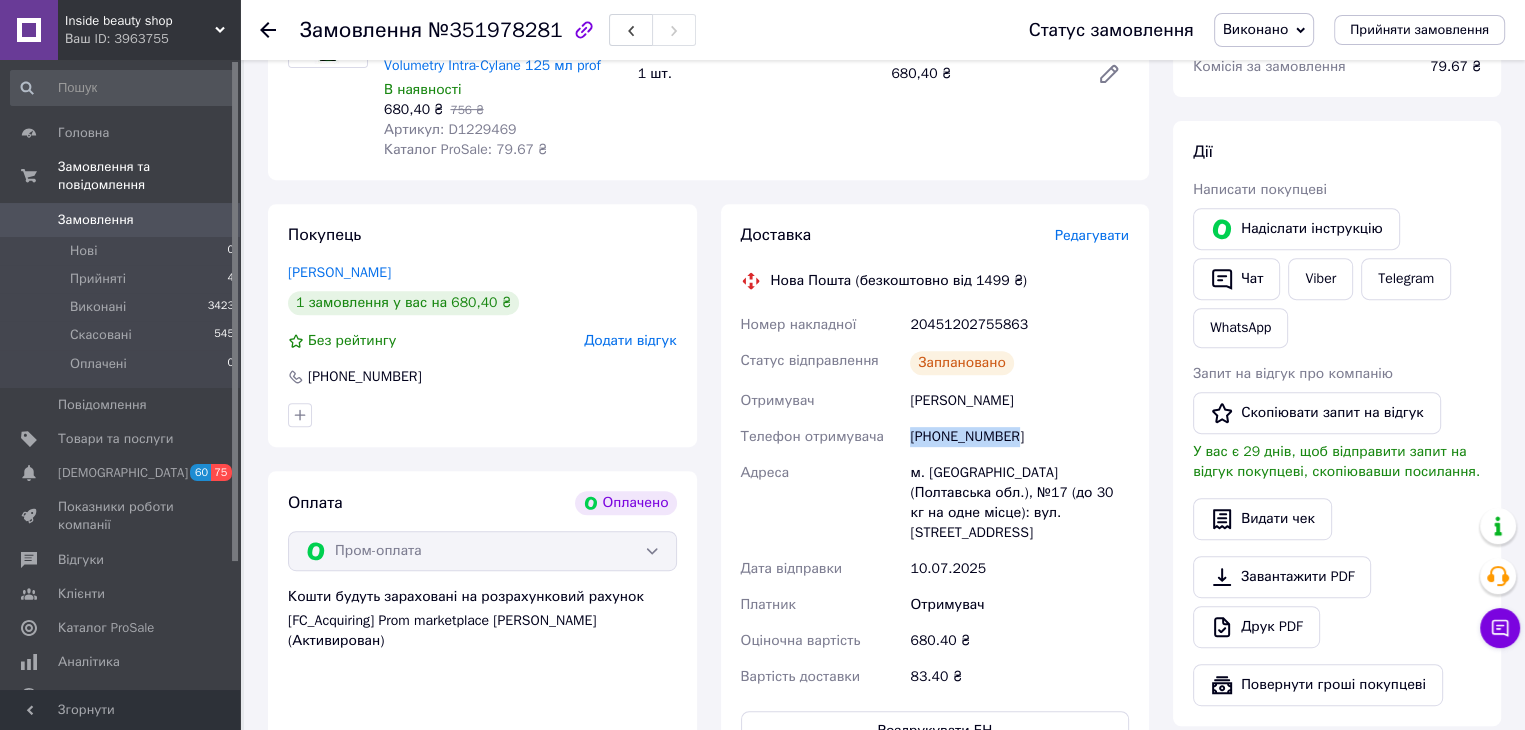 drag, startPoint x: 1022, startPoint y: 446, endPoint x: 912, endPoint y: 446, distance: 110 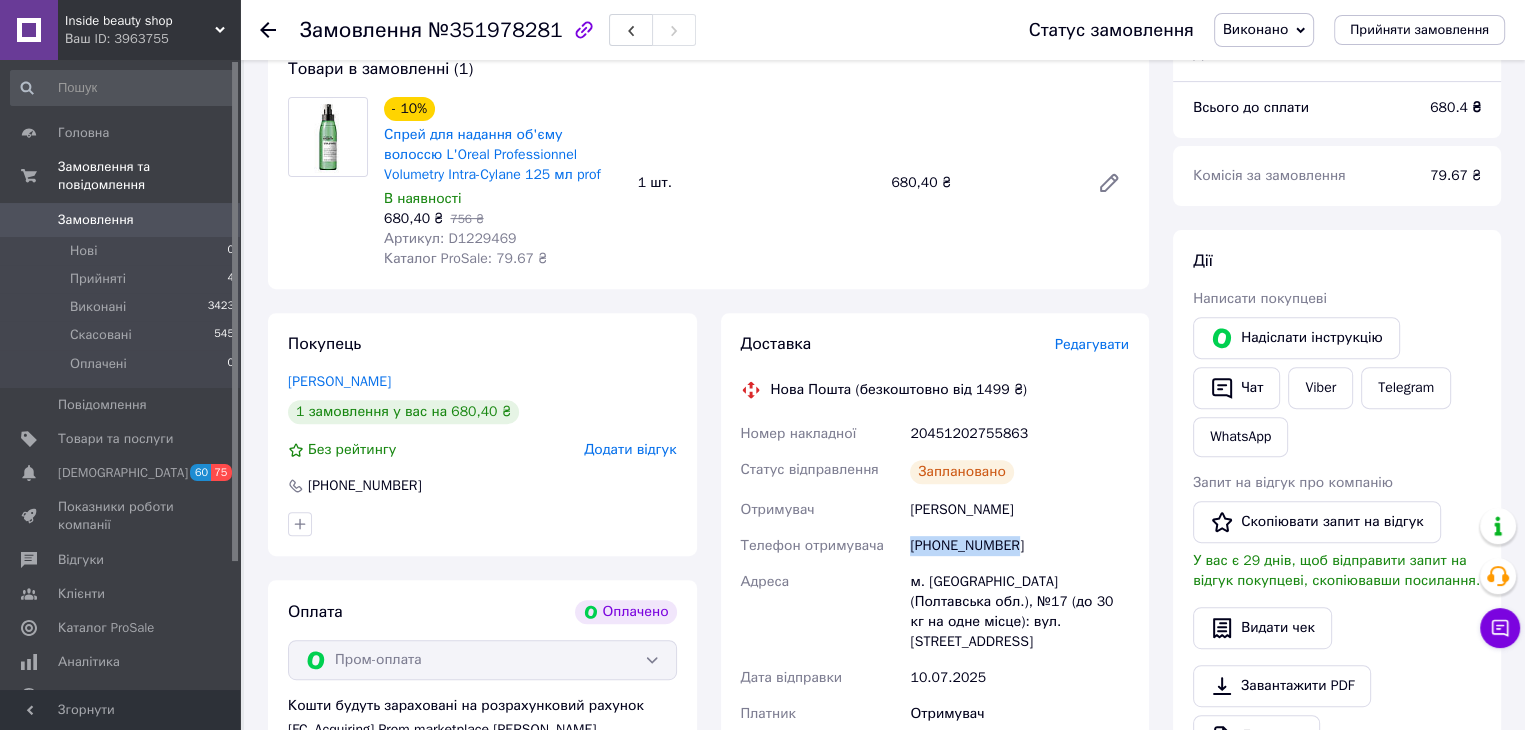 scroll, scrollTop: 400, scrollLeft: 0, axis: vertical 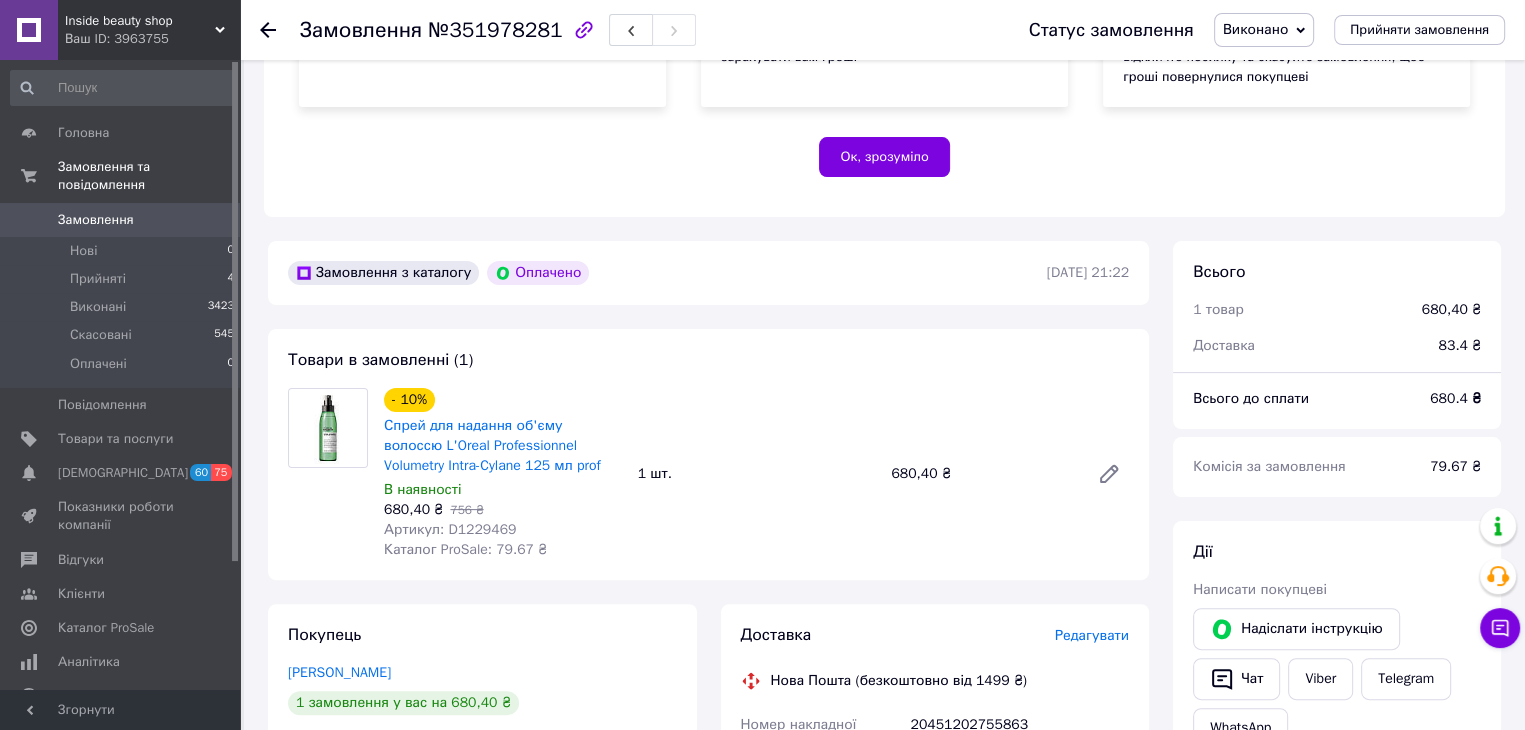 click on "680.4 ₴" at bounding box center [1455, 398] 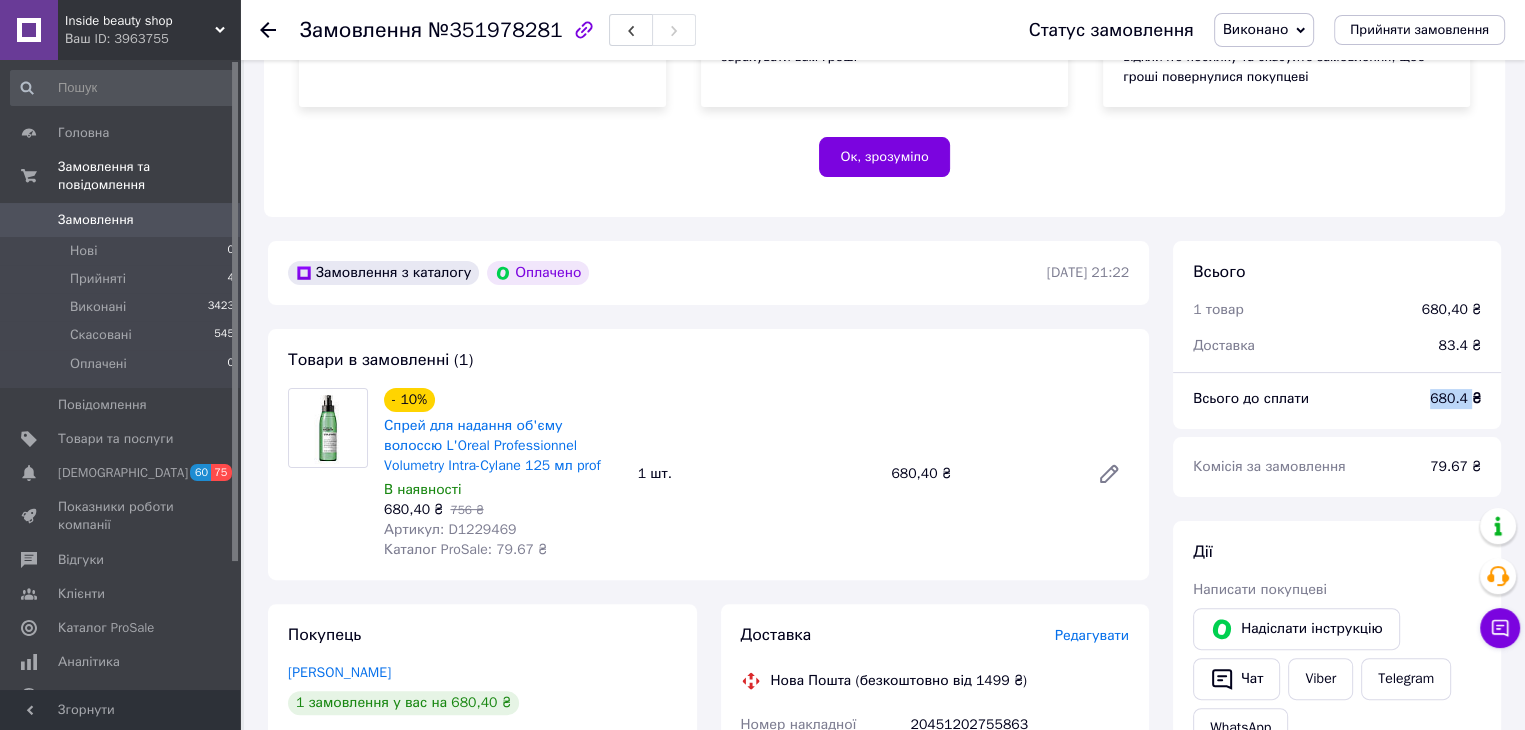 click on "680.4 ₴" at bounding box center (1455, 398) 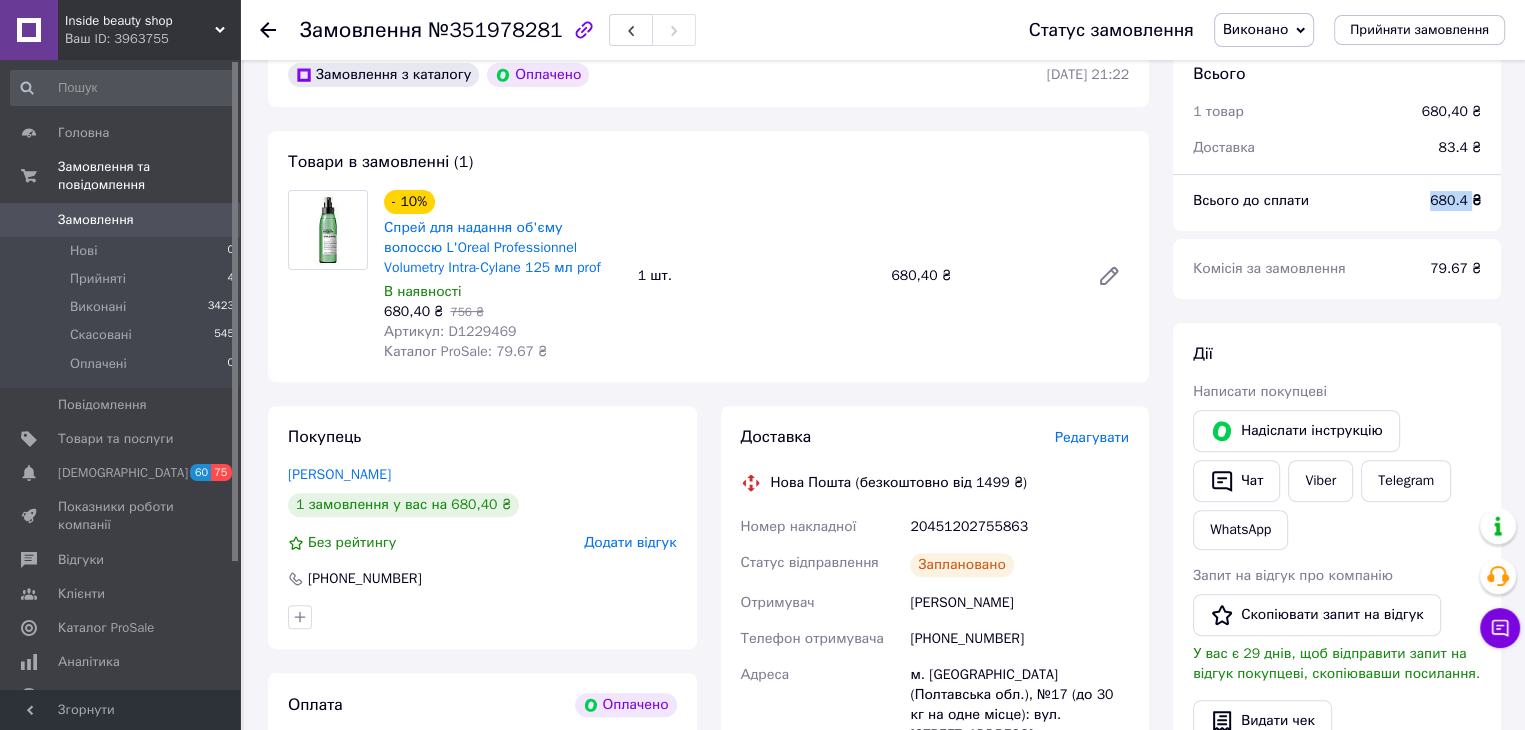 scroll, scrollTop: 600, scrollLeft: 0, axis: vertical 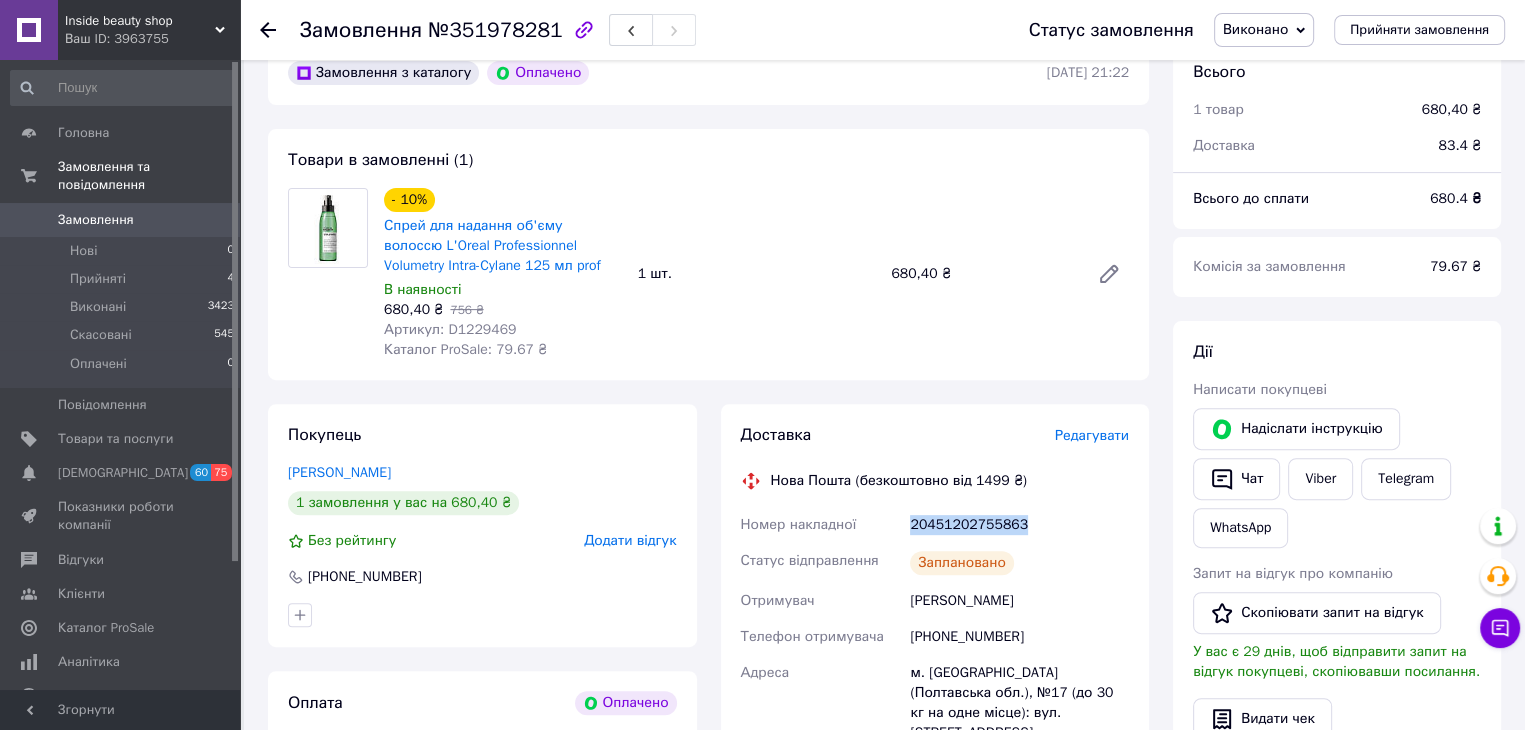 drag, startPoint x: 1031, startPoint y: 525, endPoint x: 906, endPoint y: 529, distance: 125.06398 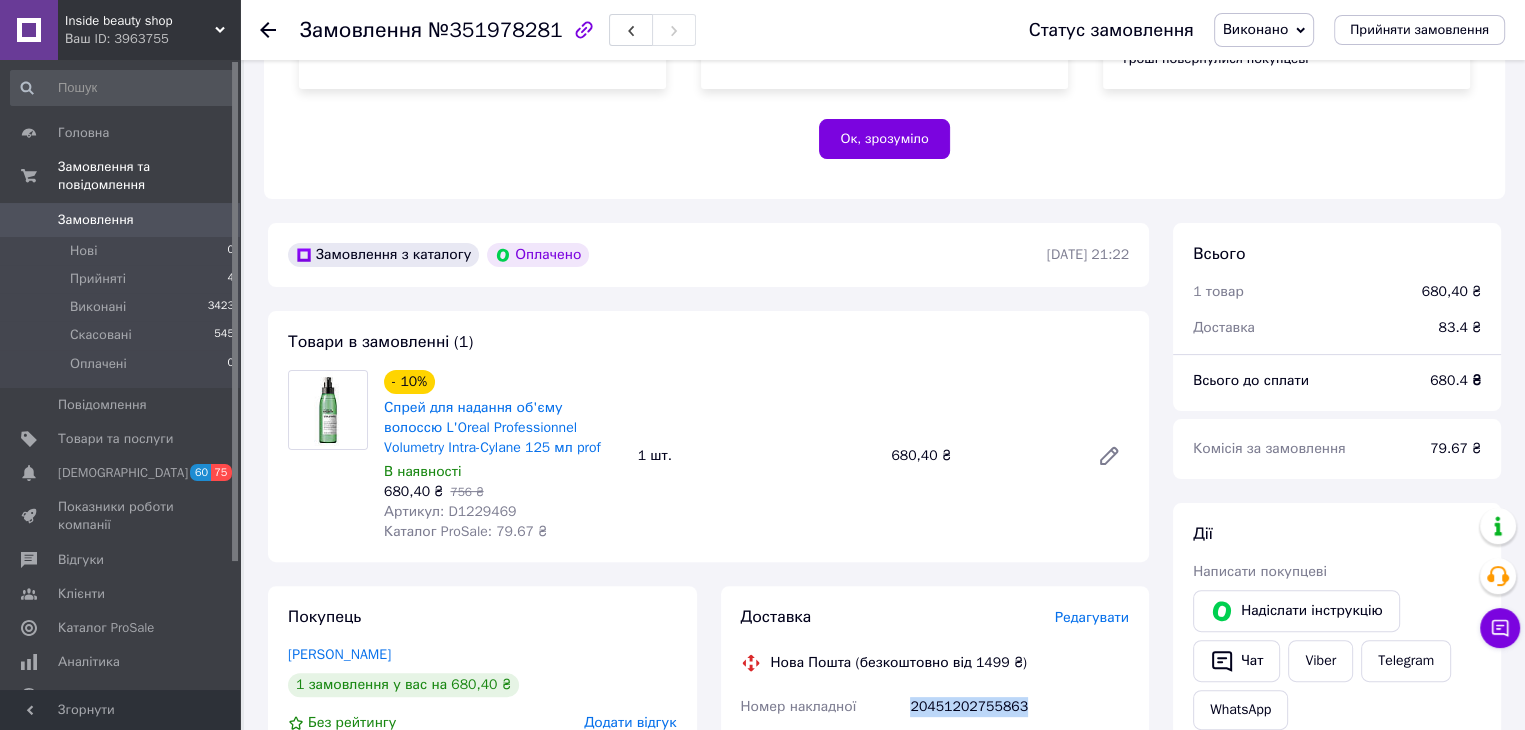 scroll, scrollTop: 300, scrollLeft: 0, axis: vertical 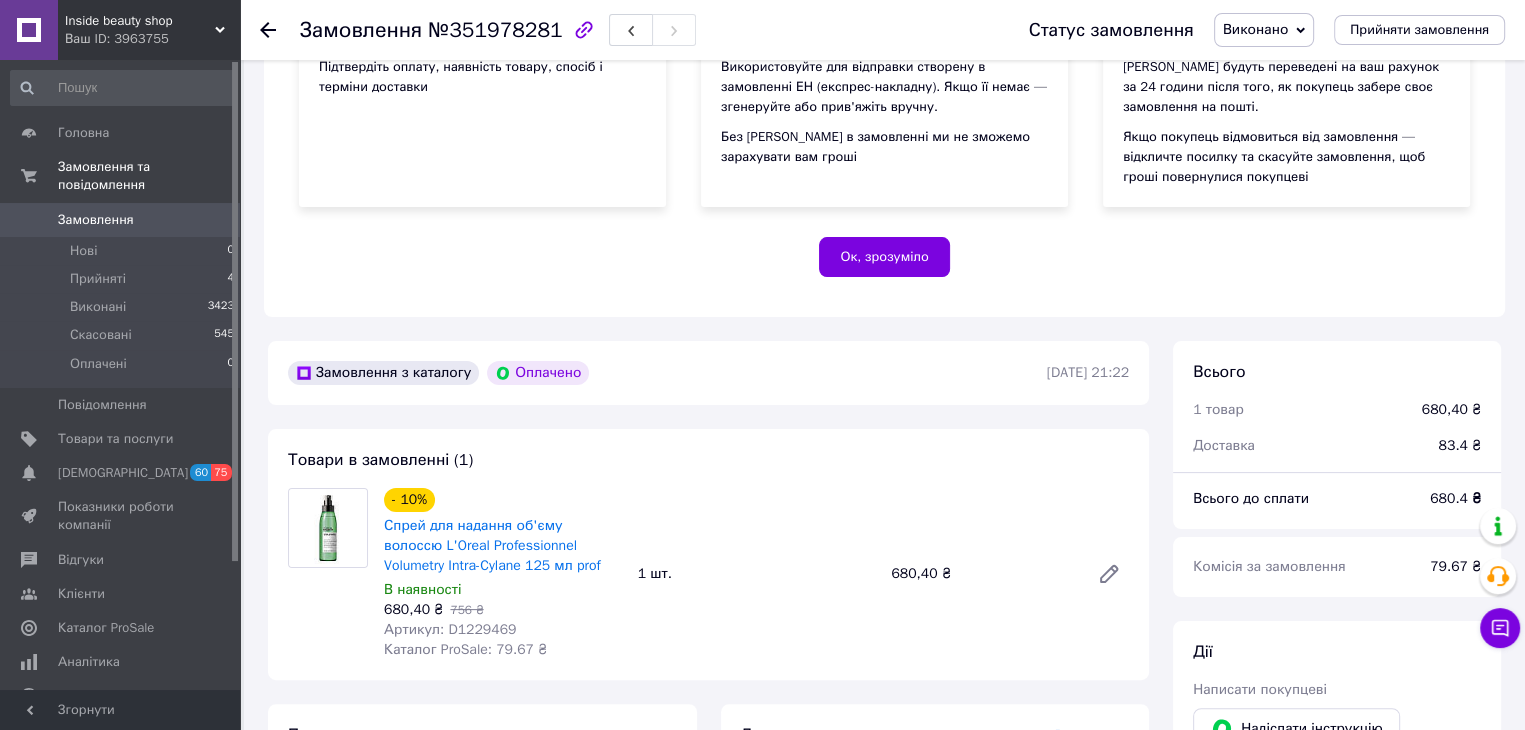 click on "Замовлення" at bounding box center (121, 220) 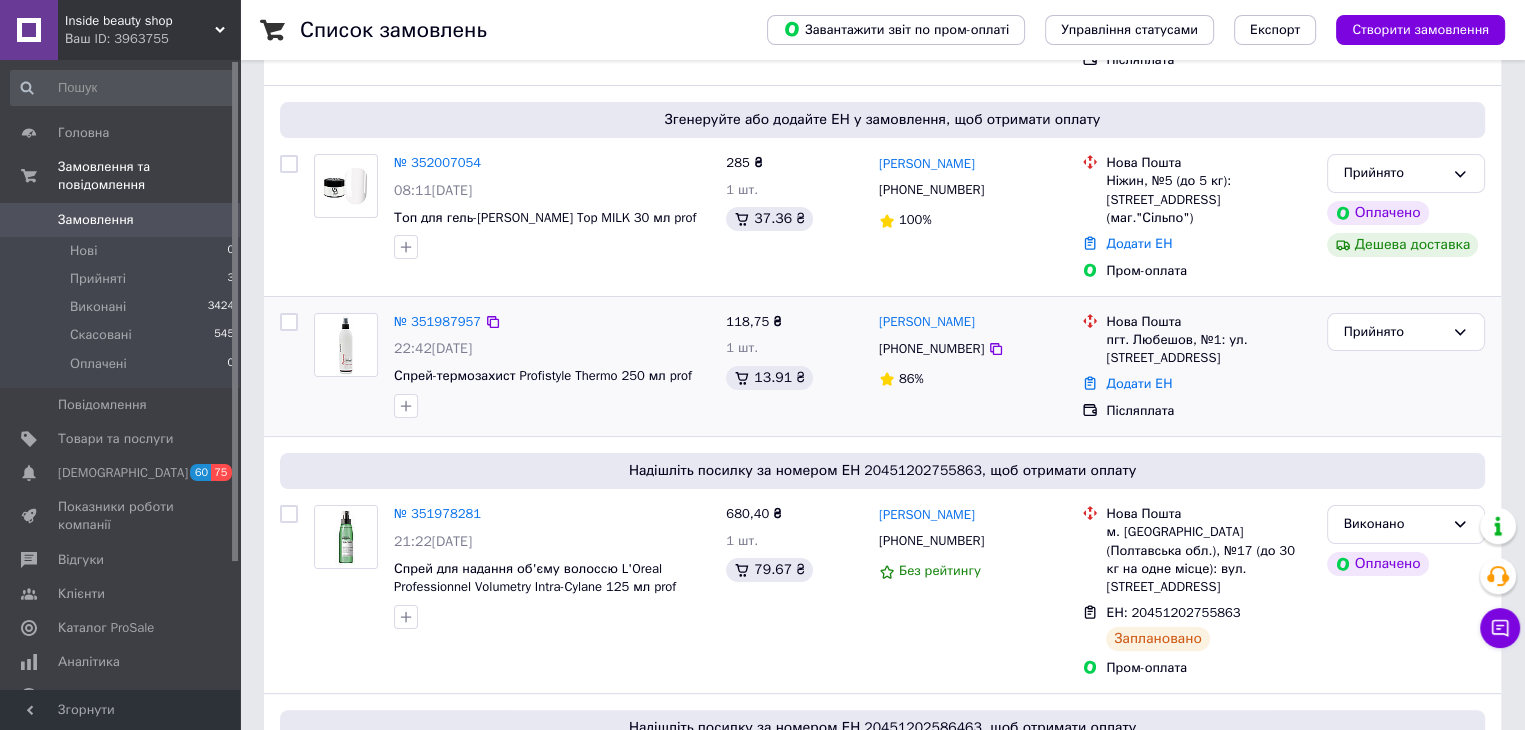 scroll, scrollTop: 300, scrollLeft: 0, axis: vertical 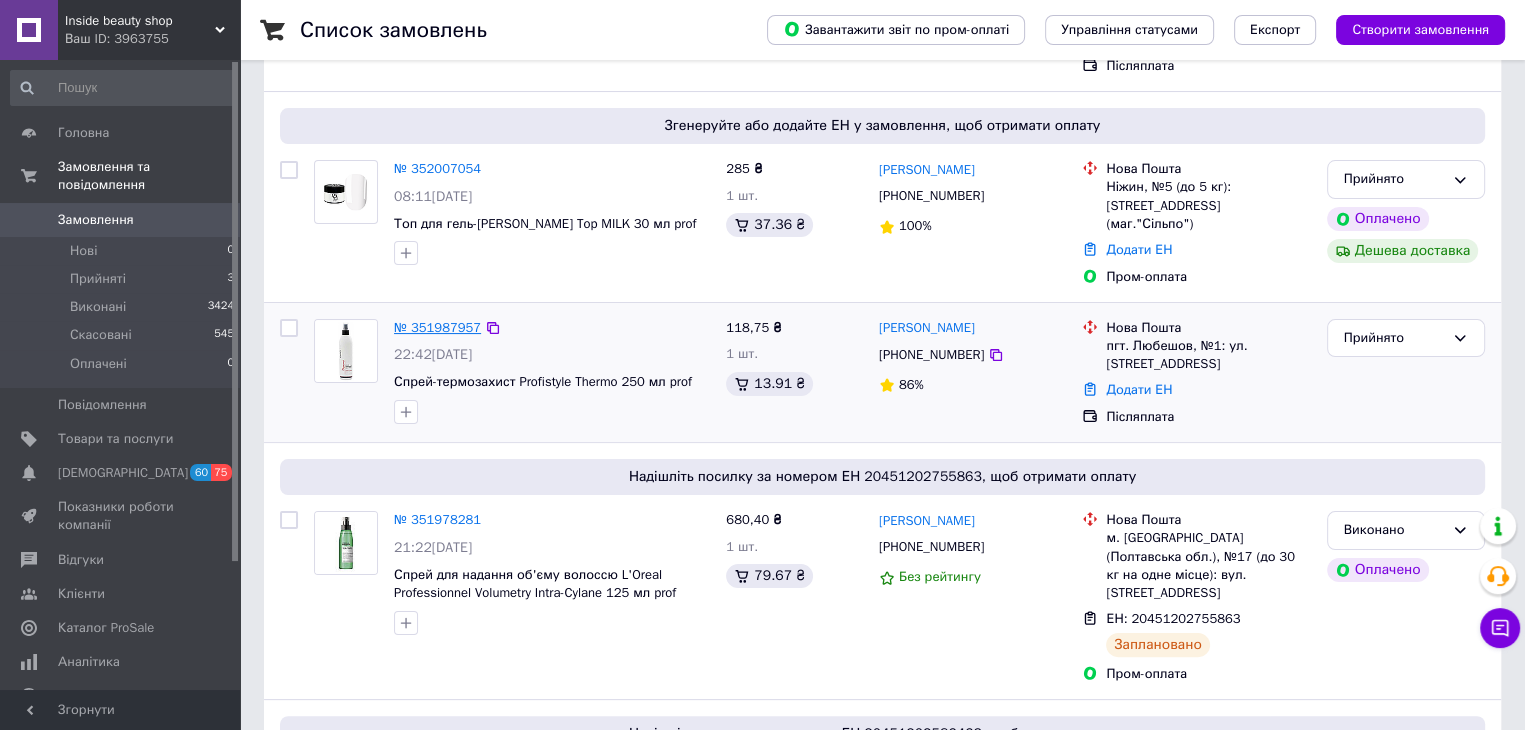 click on "№ 351987957" at bounding box center (437, 327) 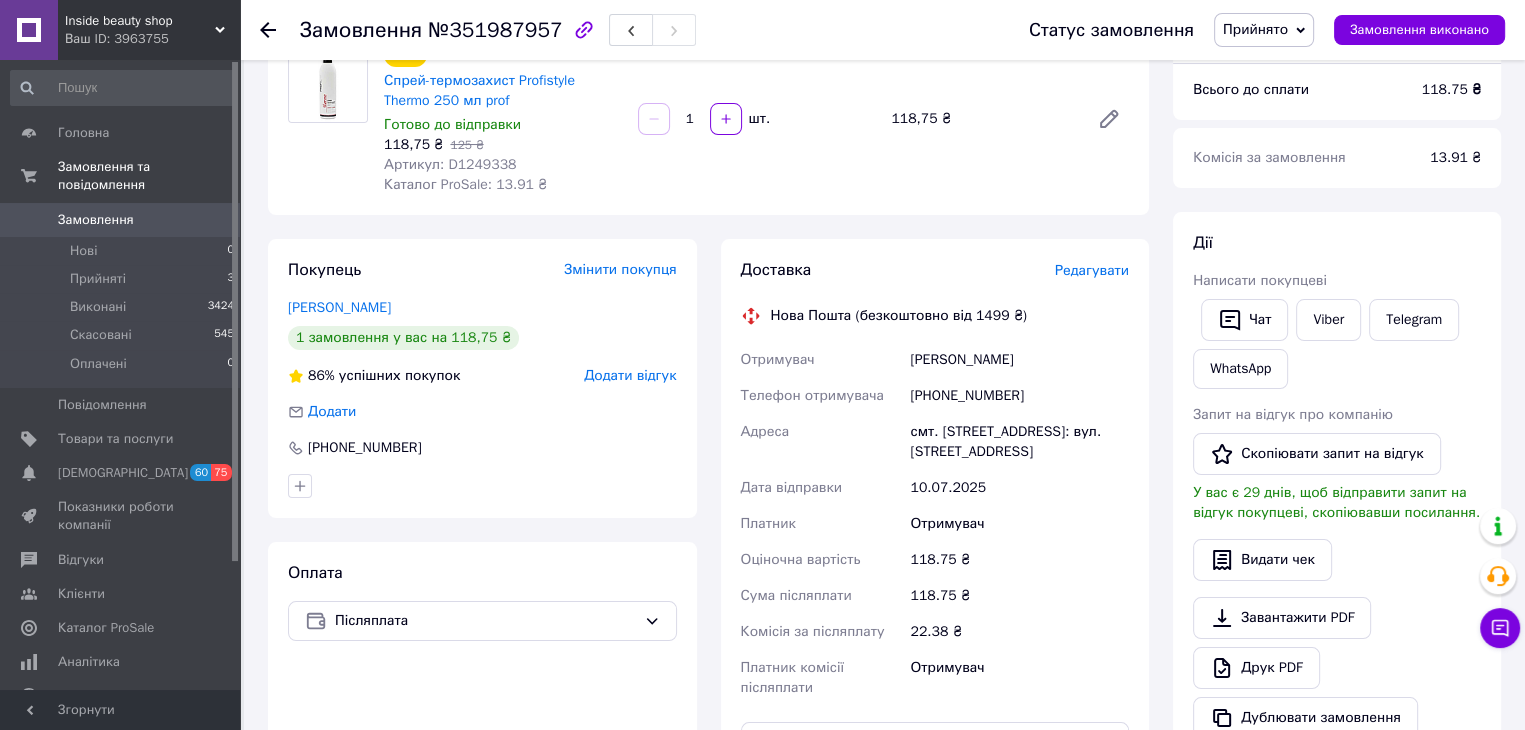 scroll, scrollTop: 200, scrollLeft: 0, axis: vertical 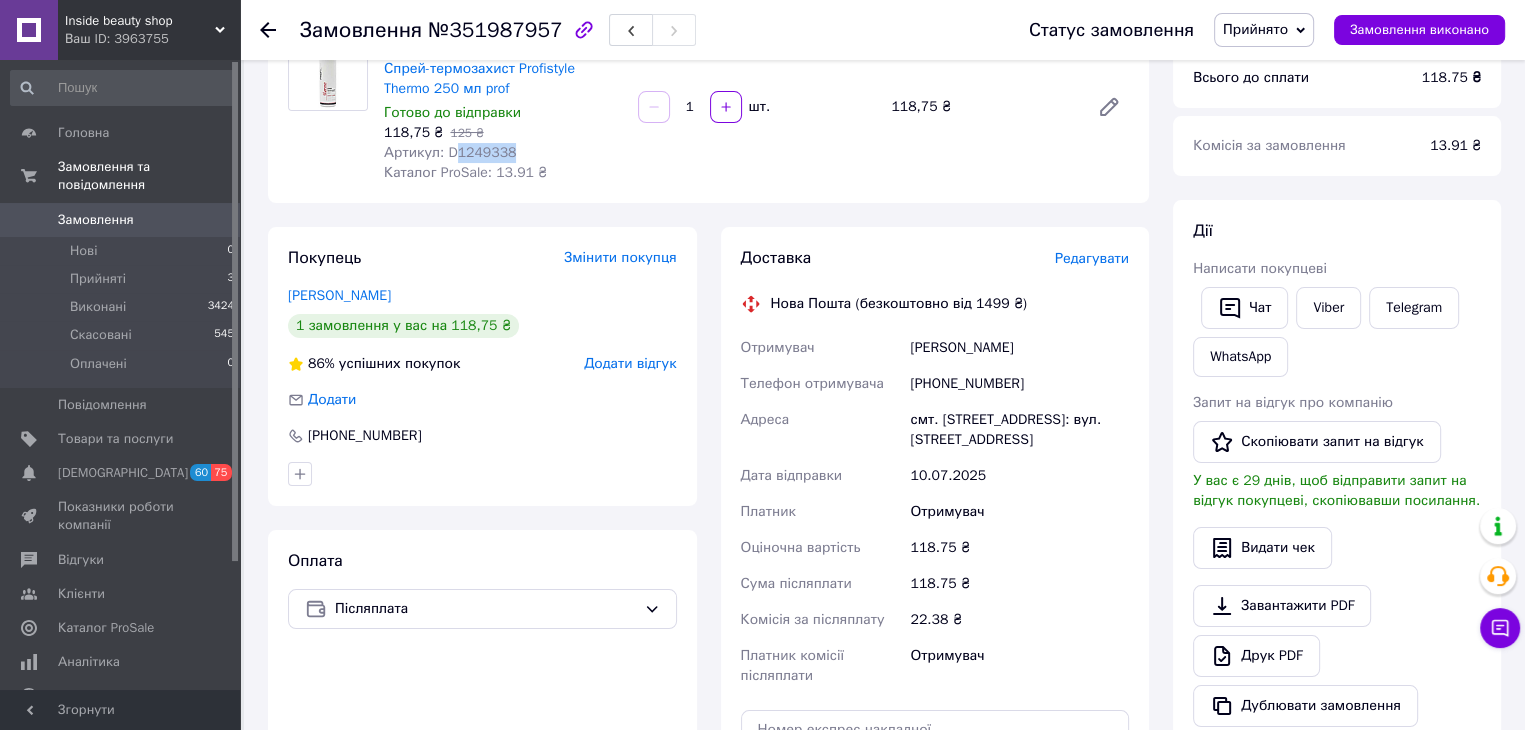 drag, startPoint x: 508, startPoint y: 156, endPoint x: 455, endPoint y: 159, distance: 53.08484 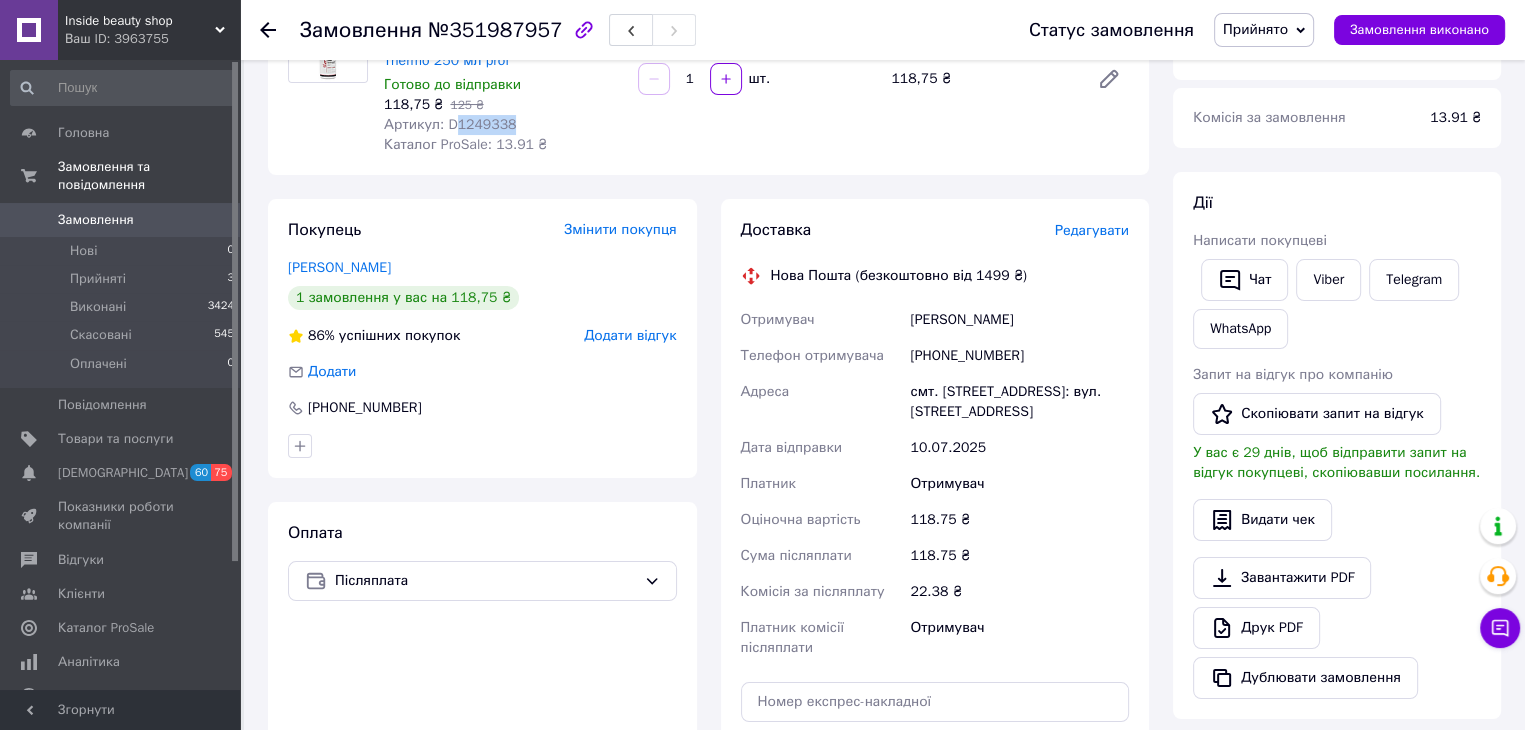 scroll, scrollTop: 400, scrollLeft: 0, axis: vertical 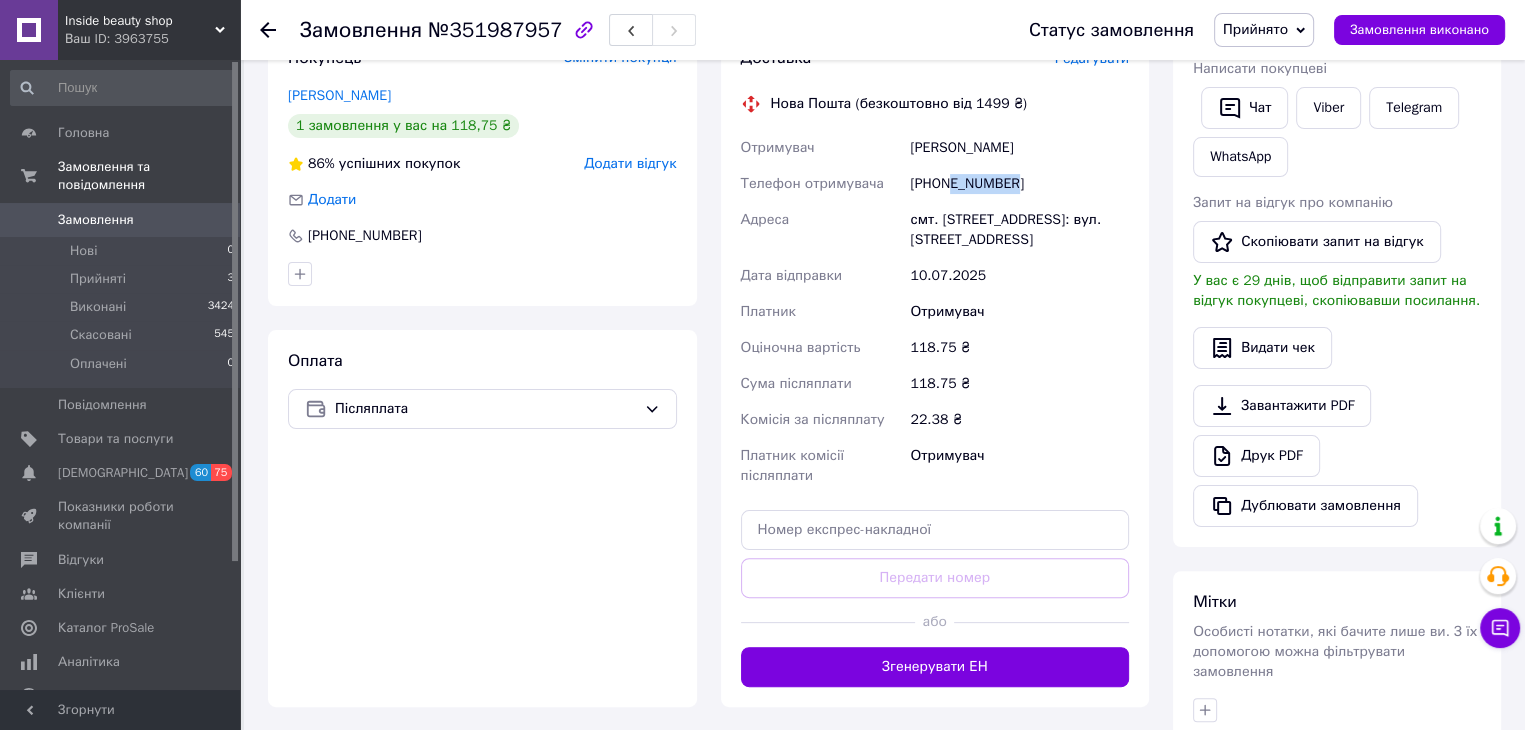 drag, startPoint x: 988, startPoint y: 201, endPoint x: 947, endPoint y: 188, distance: 43.011627 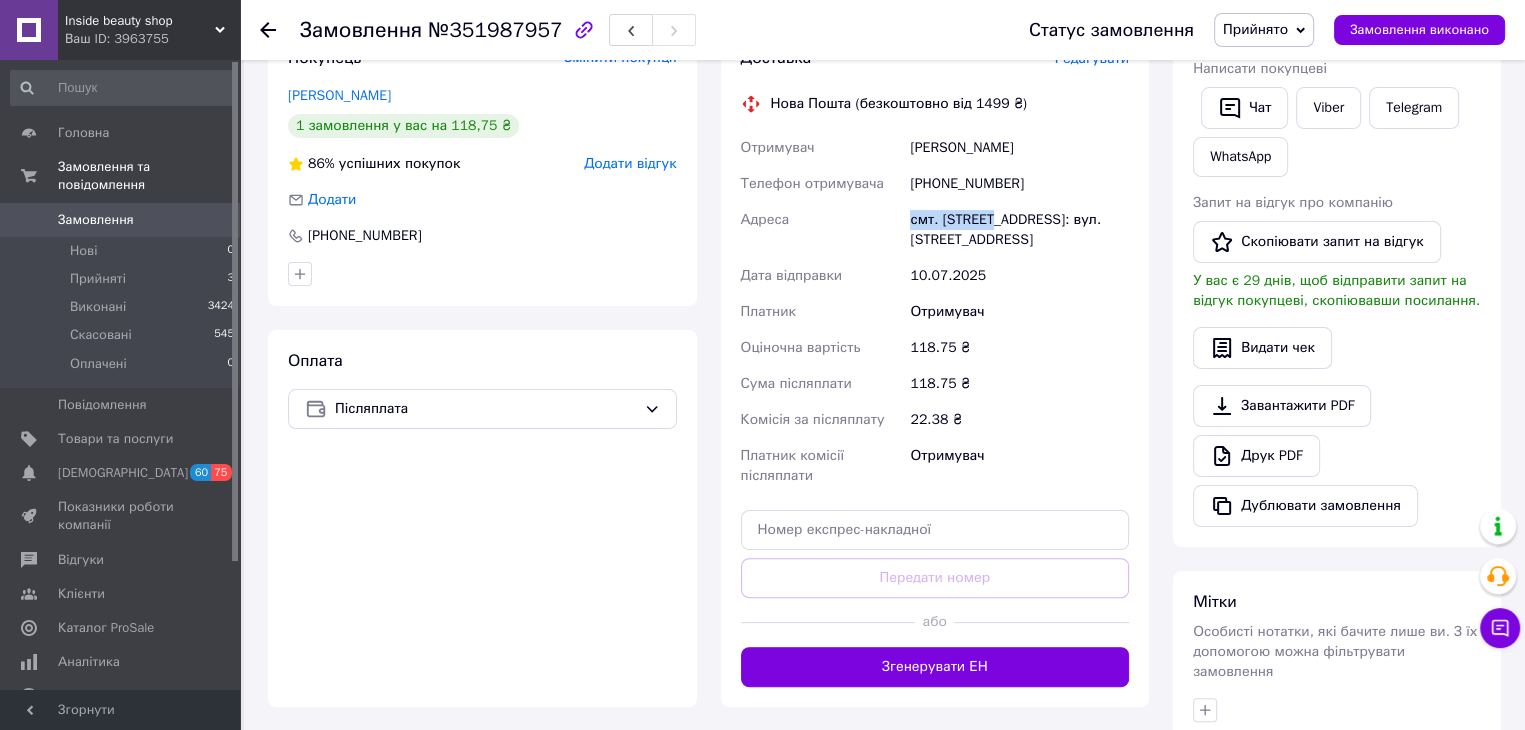drag, startPoint x: 995, startPoint y: 224, endPoint x: 912, endPoint y: 220, distance: 83.09633 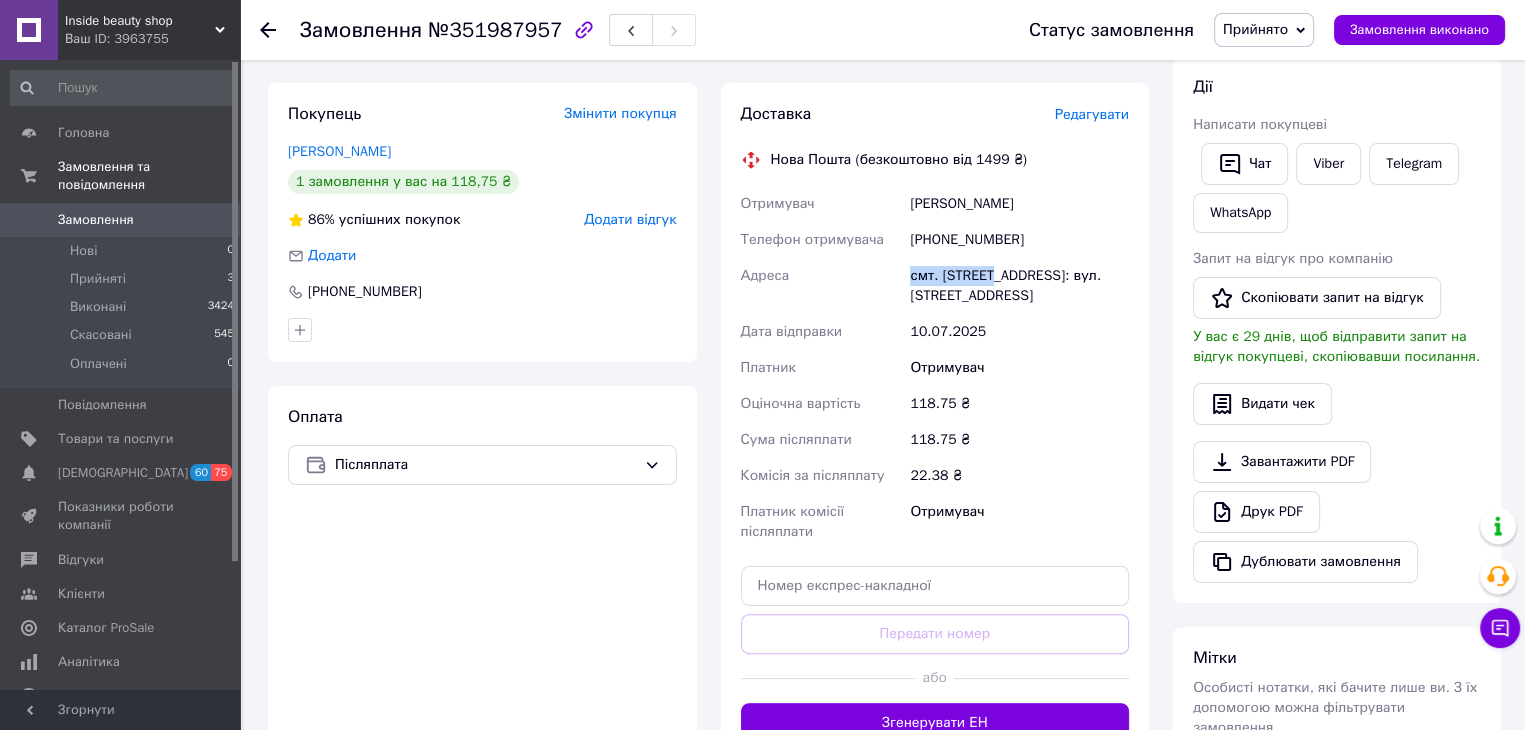 scroll, scrollTop: 300, scrollLeft: 0, axis: vertical 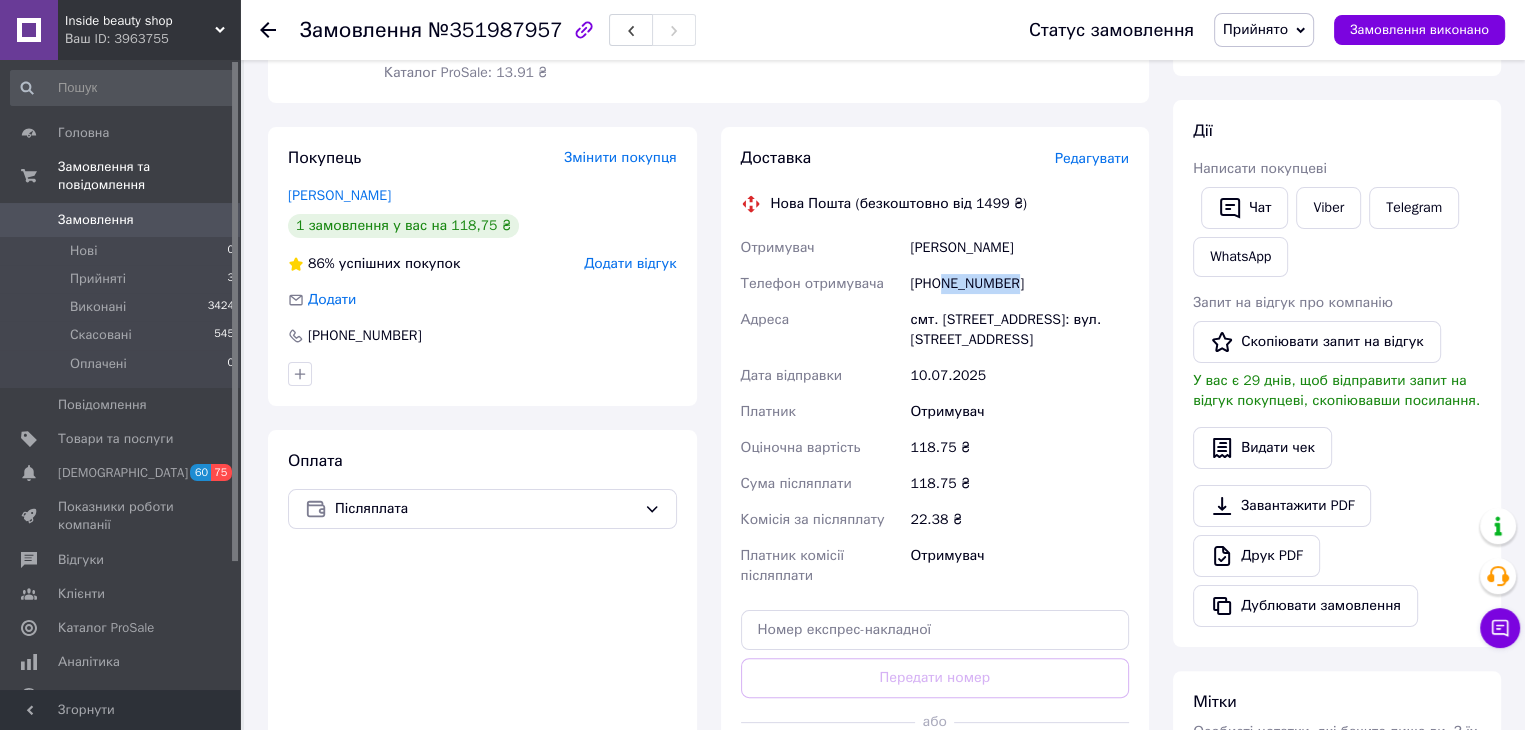 drag, startPoint x: 1017, startPoint y: 286, endPoint x: 939, endPoint y: 289, distance: 78.05767 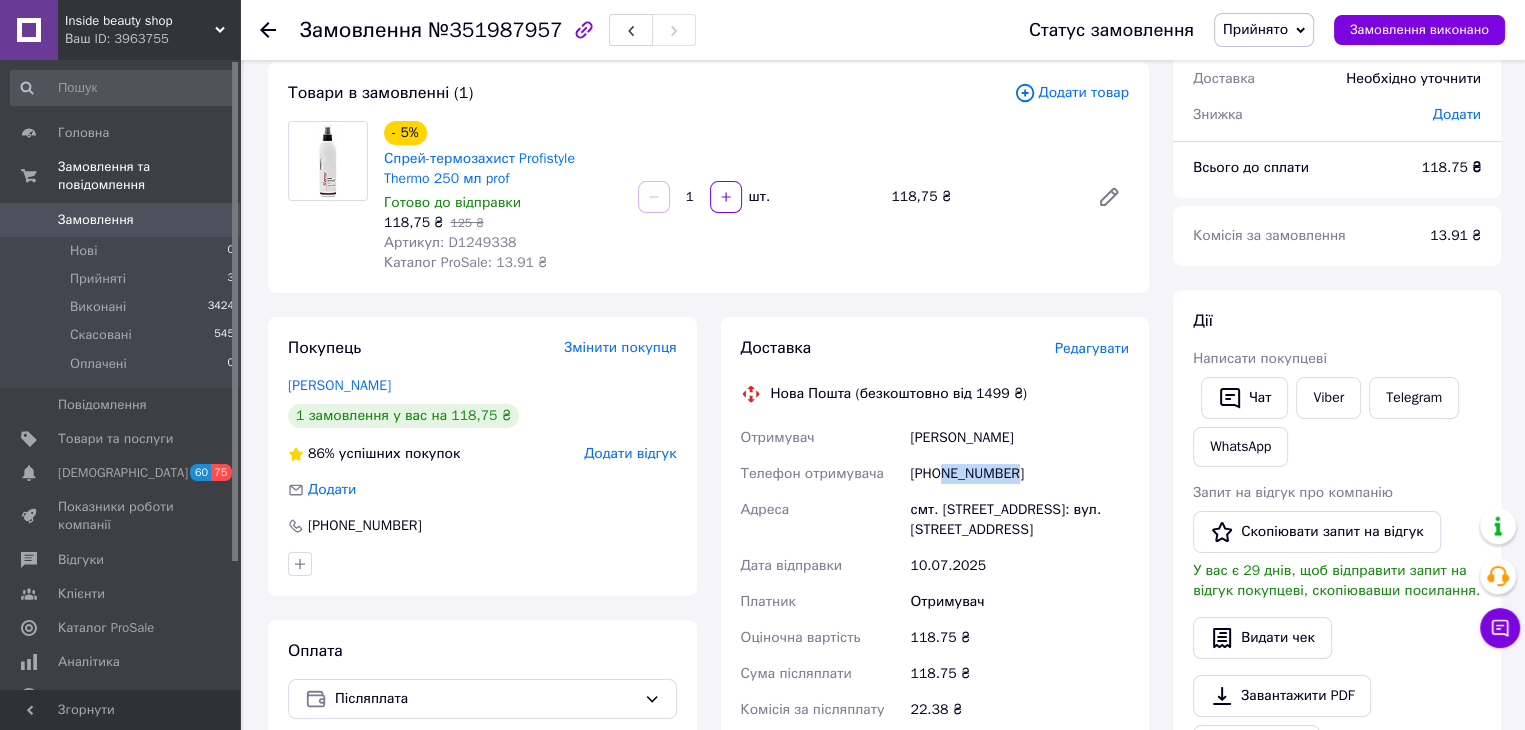 scroll, scrollTop: 0, scrollLeft: 0, axis: both 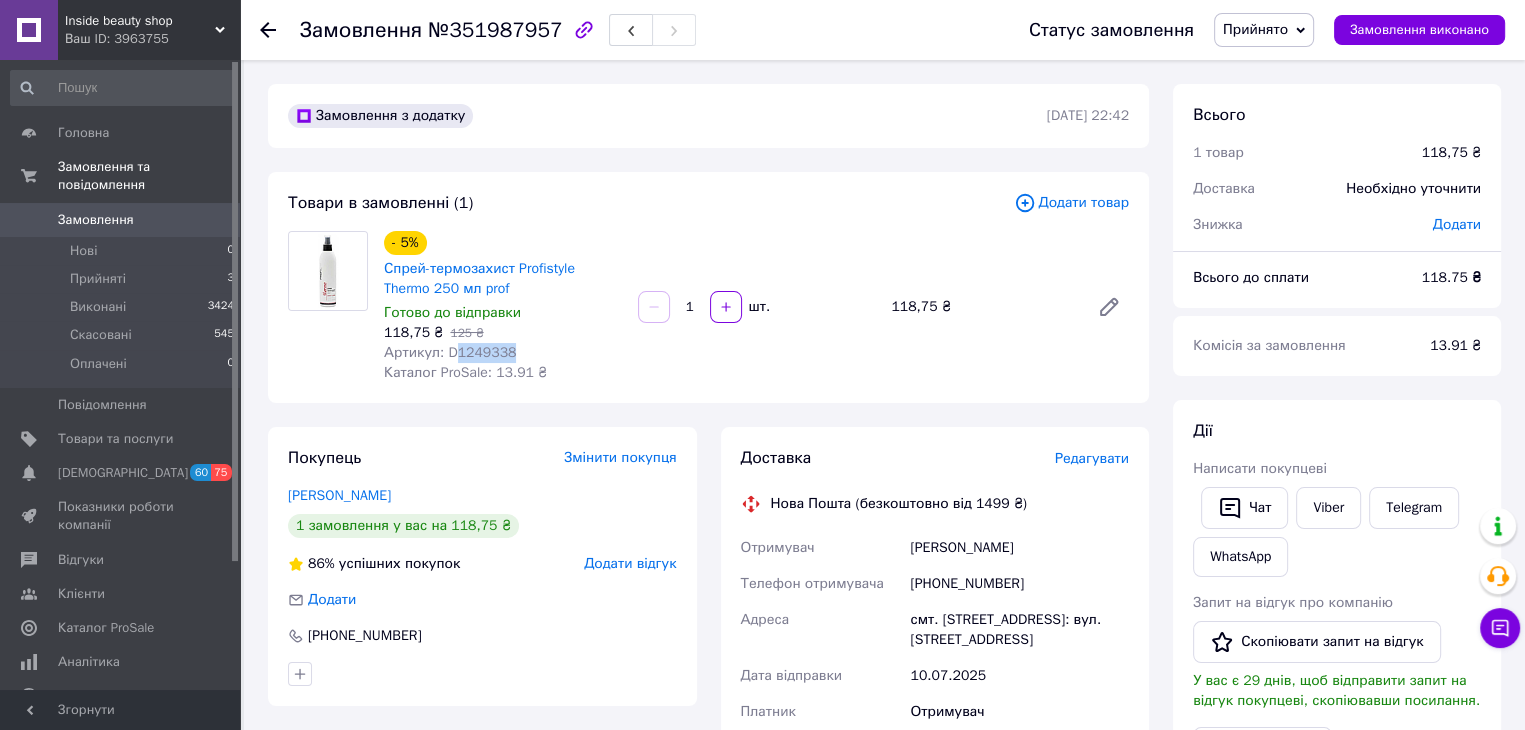 drag, startPoint x: 508, startPoint y: 360, endPoint x: 452, endPoint y: 354, distance: 56.32051 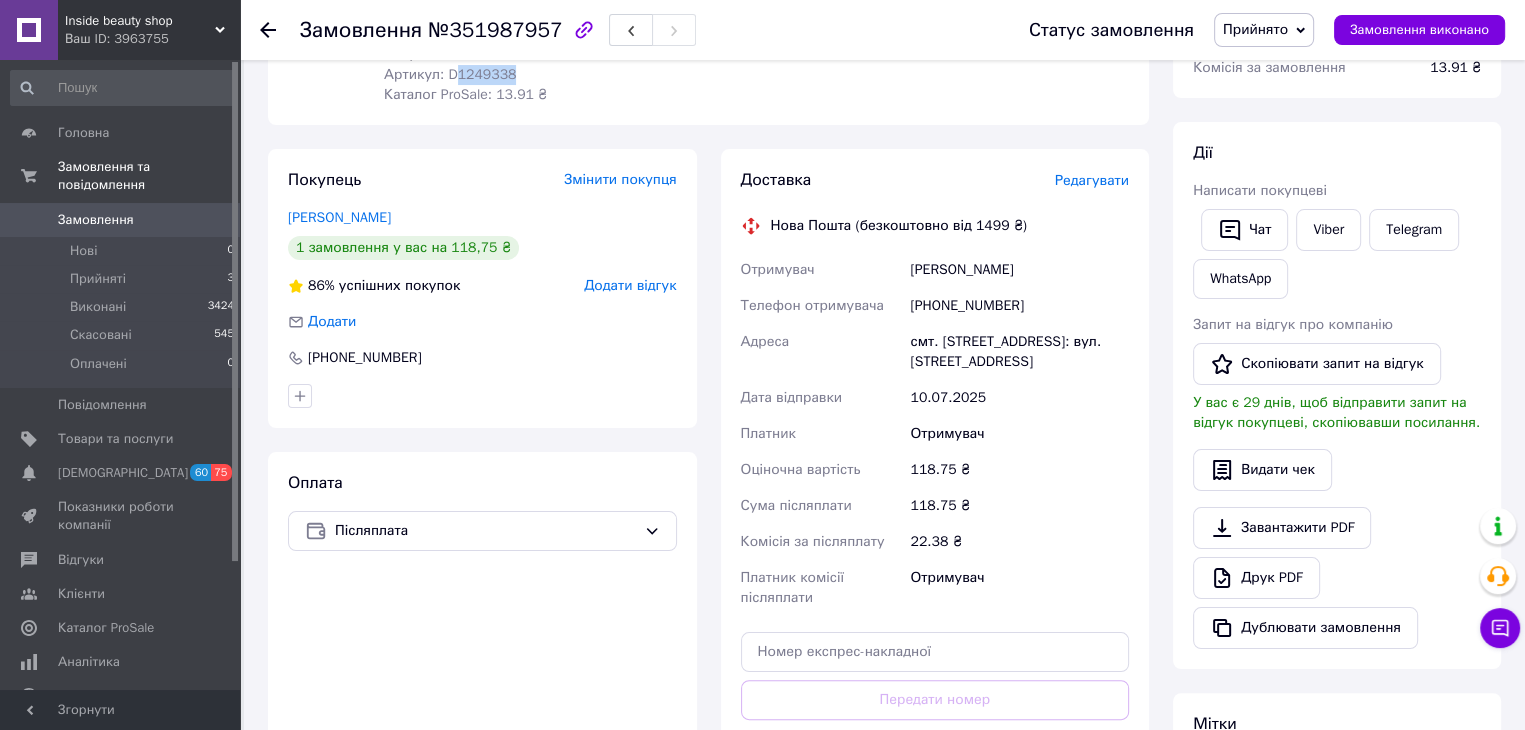 scroll, scrollTop: 300, scrollLeft: 0, axis: vertical 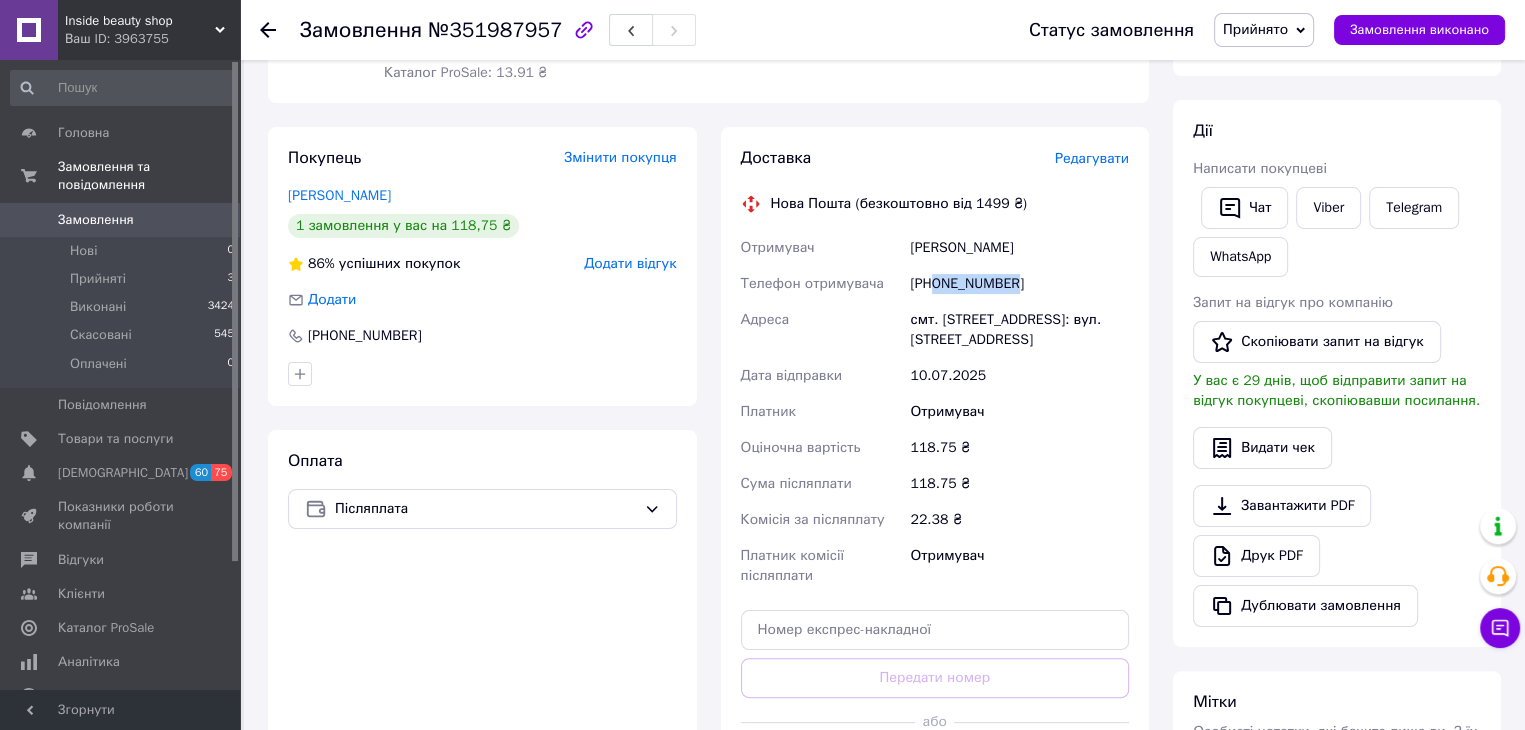drag, startPoint x: 1021, startPoint y: 289, endPoint x: 934, endPoint y: 294, distance: 87.14356 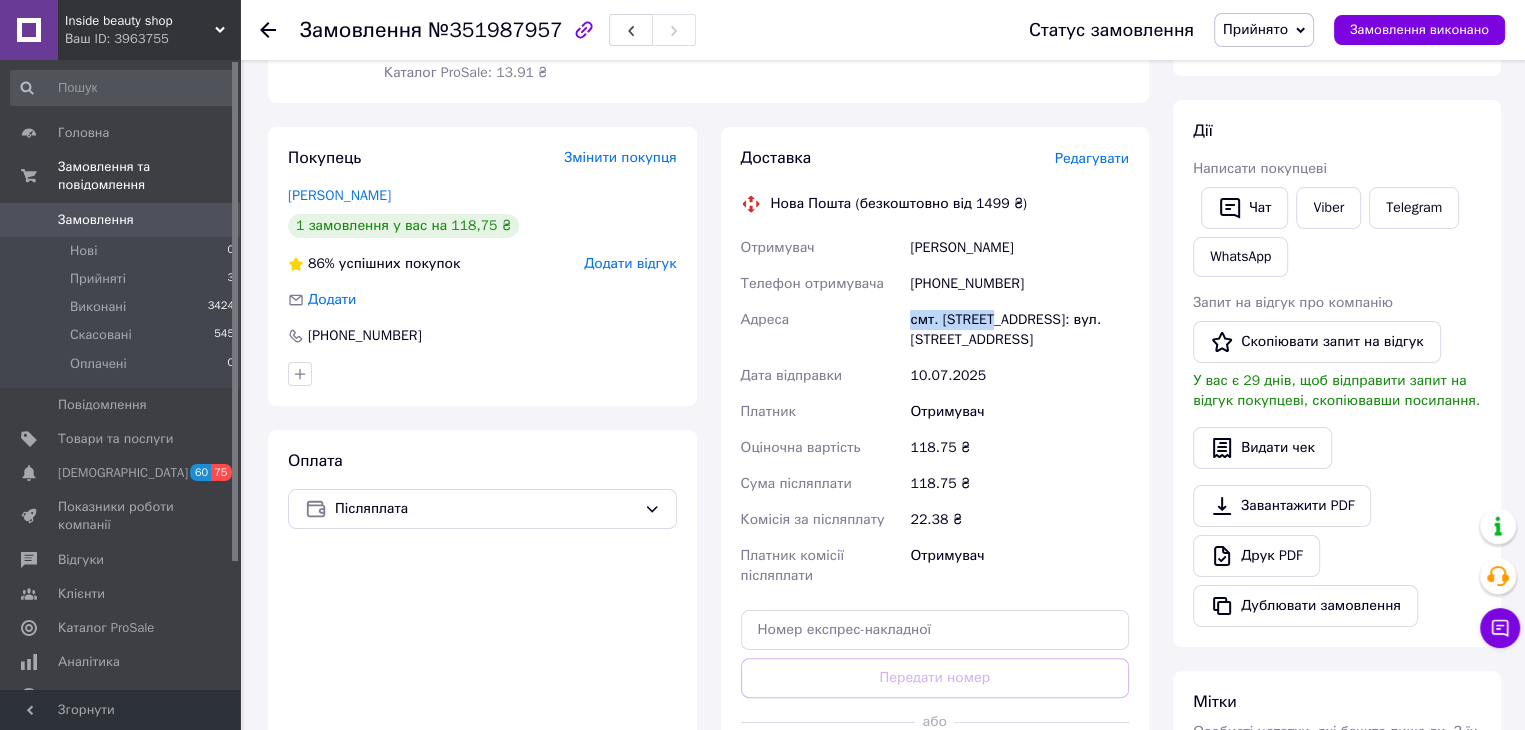 drag, startPoint x: 997, startPoint y: 326, endPoint x: 908, endPoint y: 326, distance: 89 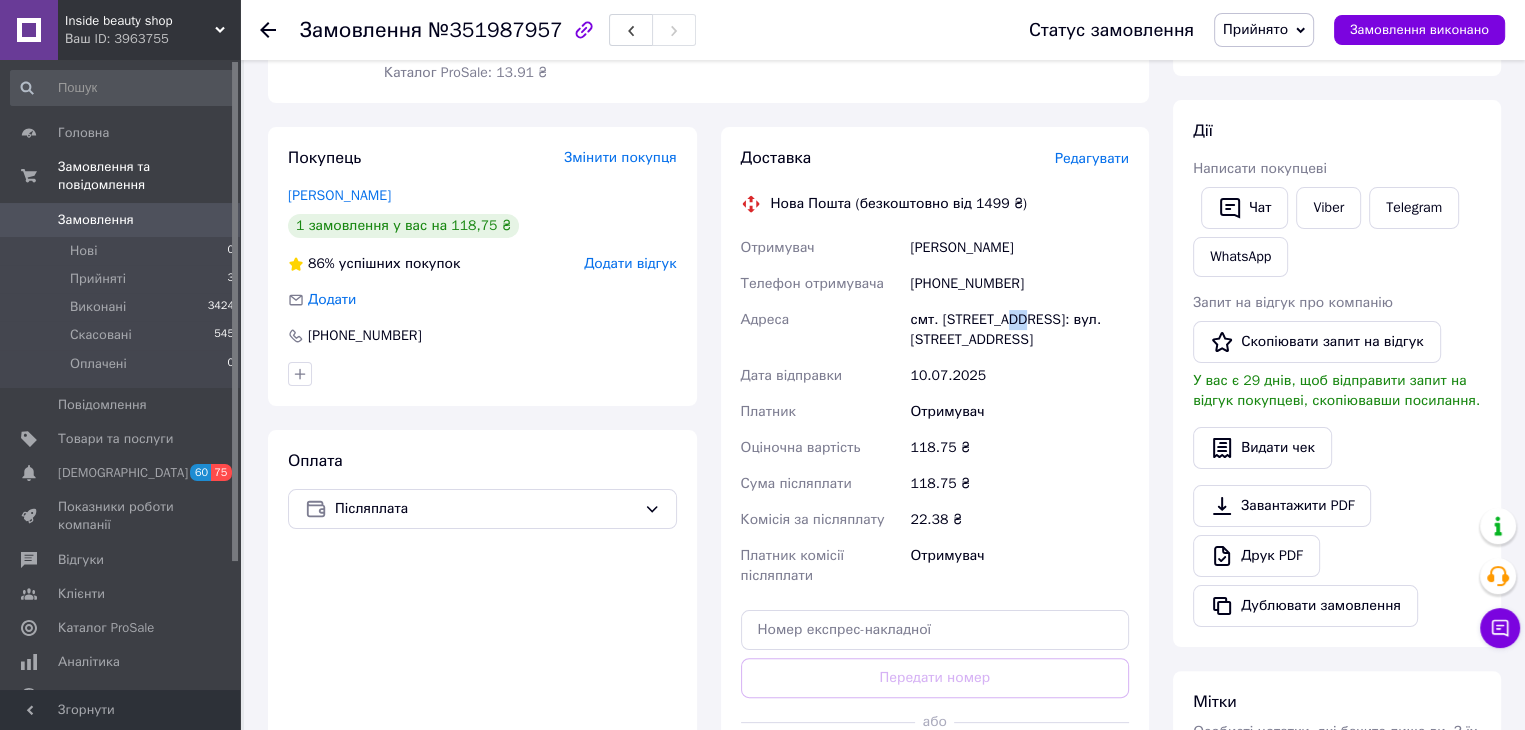 drag, startPoint x: 1028, startPoint y: 322, endPoint x: 1008, endPoint y: 323, distance: 20.024984 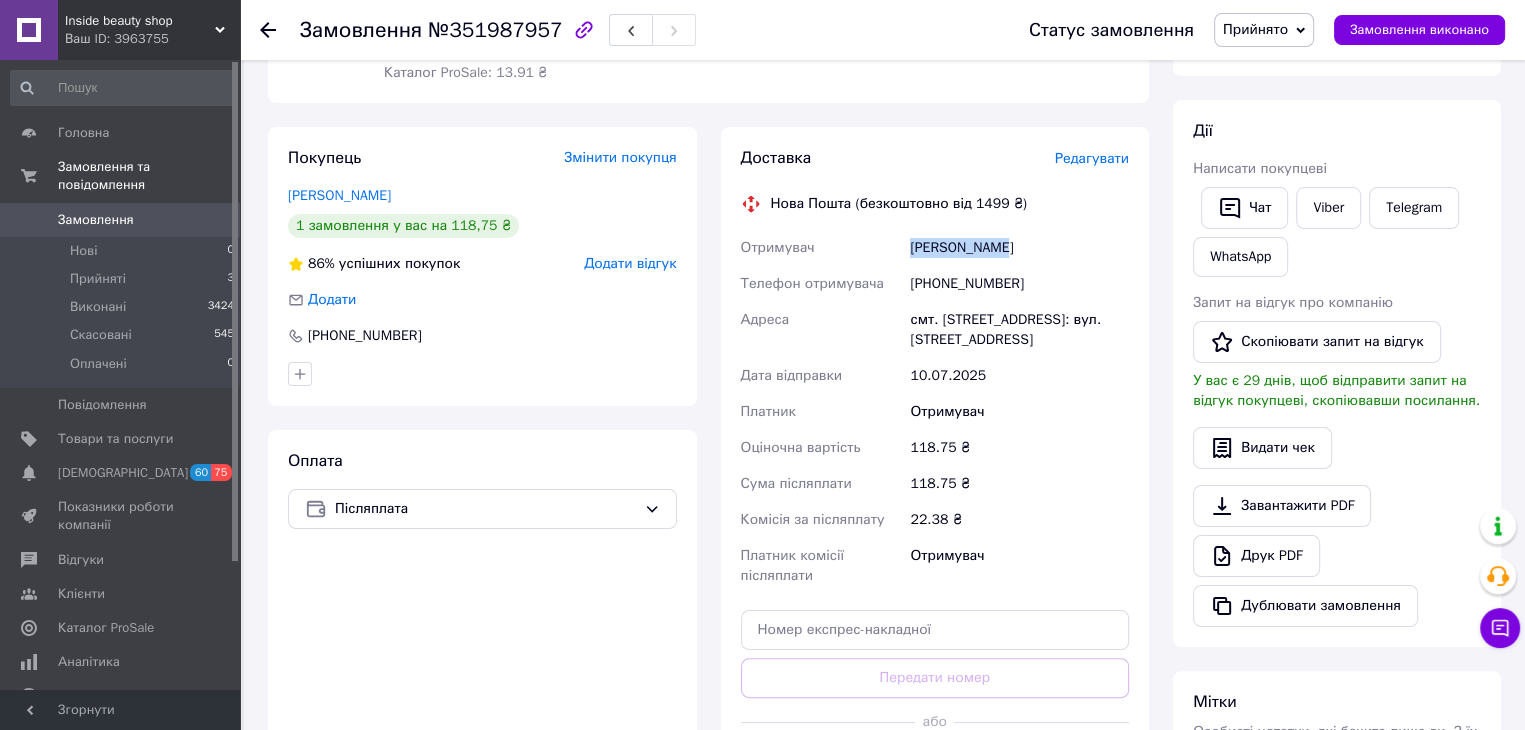 drag, startPoint x: 1000, startPoint y: 244, endPoint x: 908, endPoint y: 261, distance: 93.55747 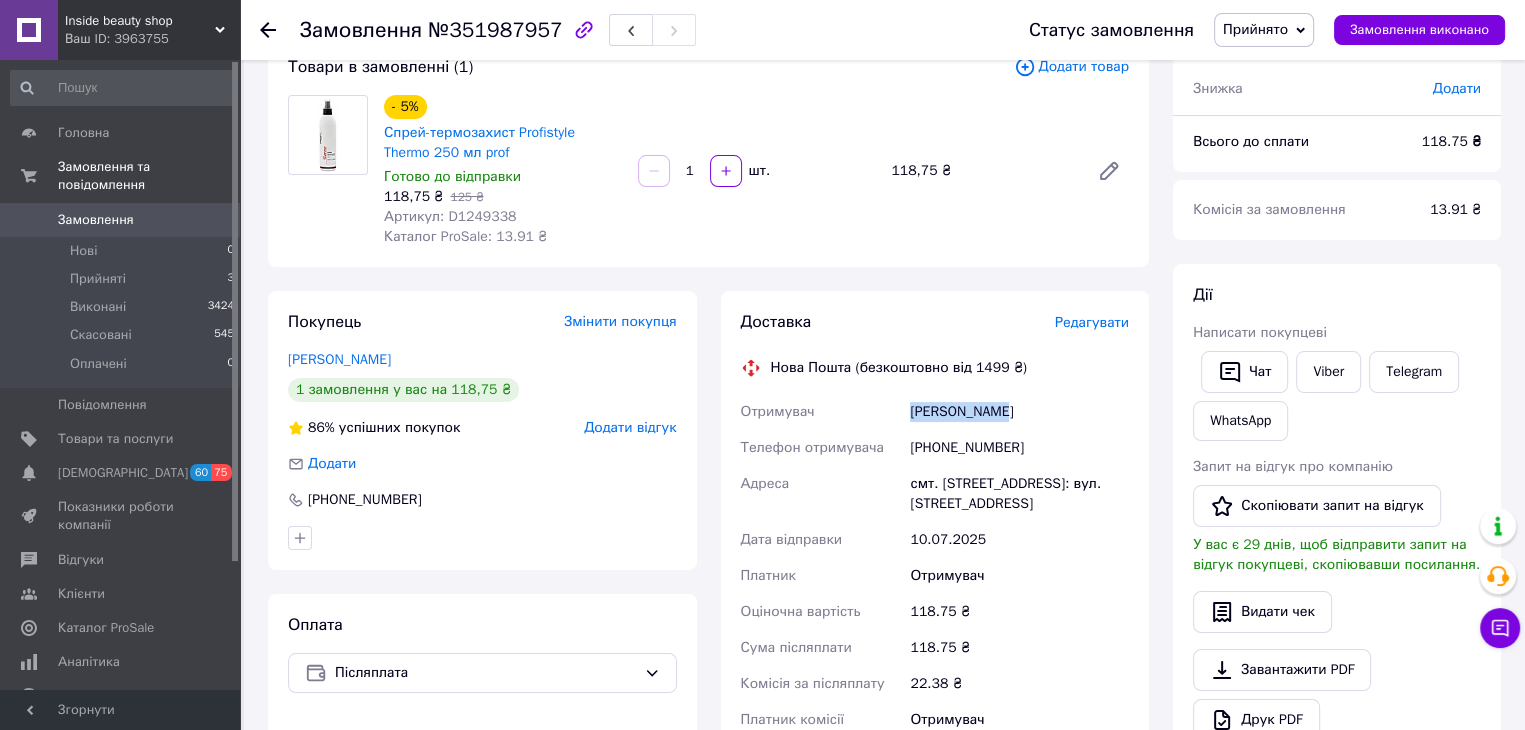 scroll, scrollTop: 300, scrollLeft: 0, axis: vertical 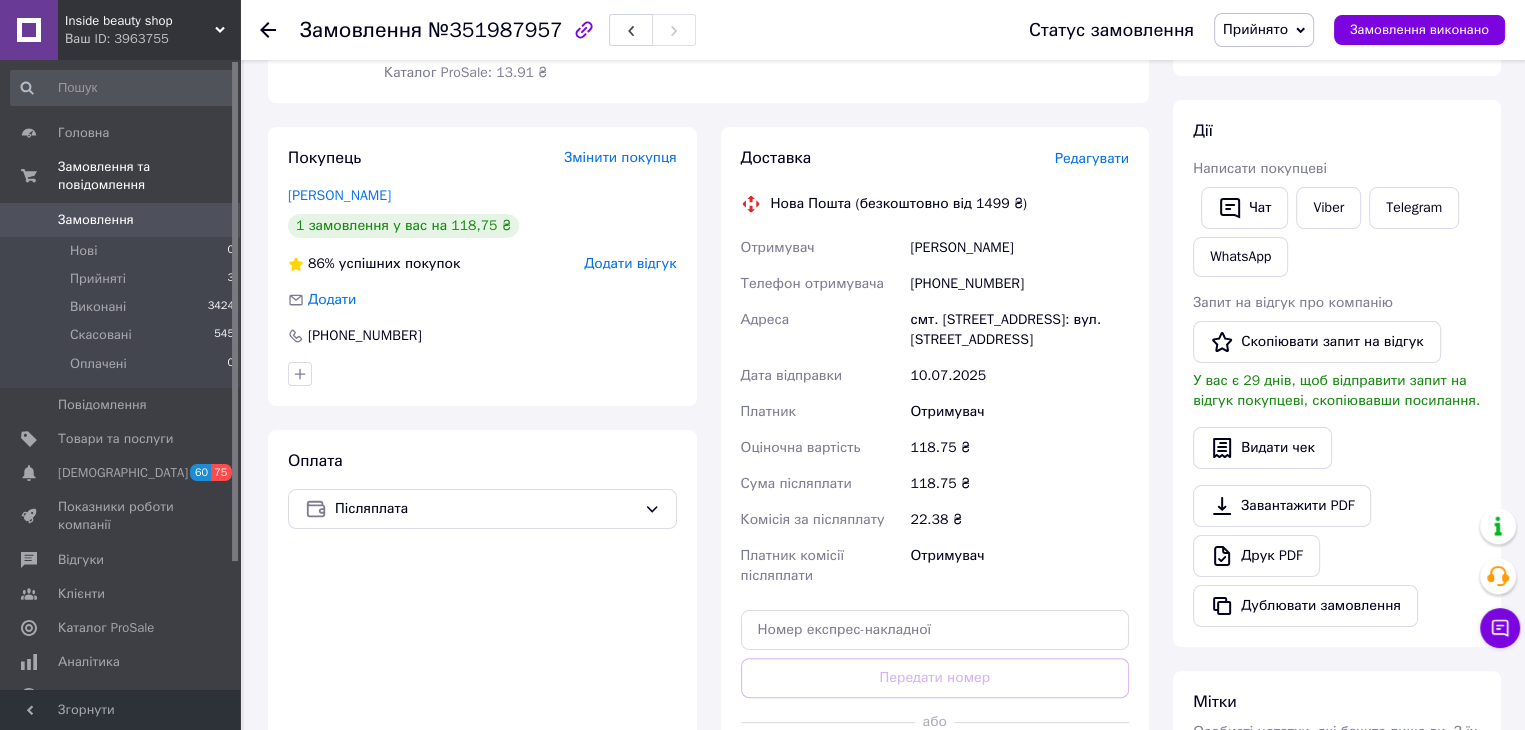 click on "[PHONE_NUMBER]" at bounding box center (1019, 284) 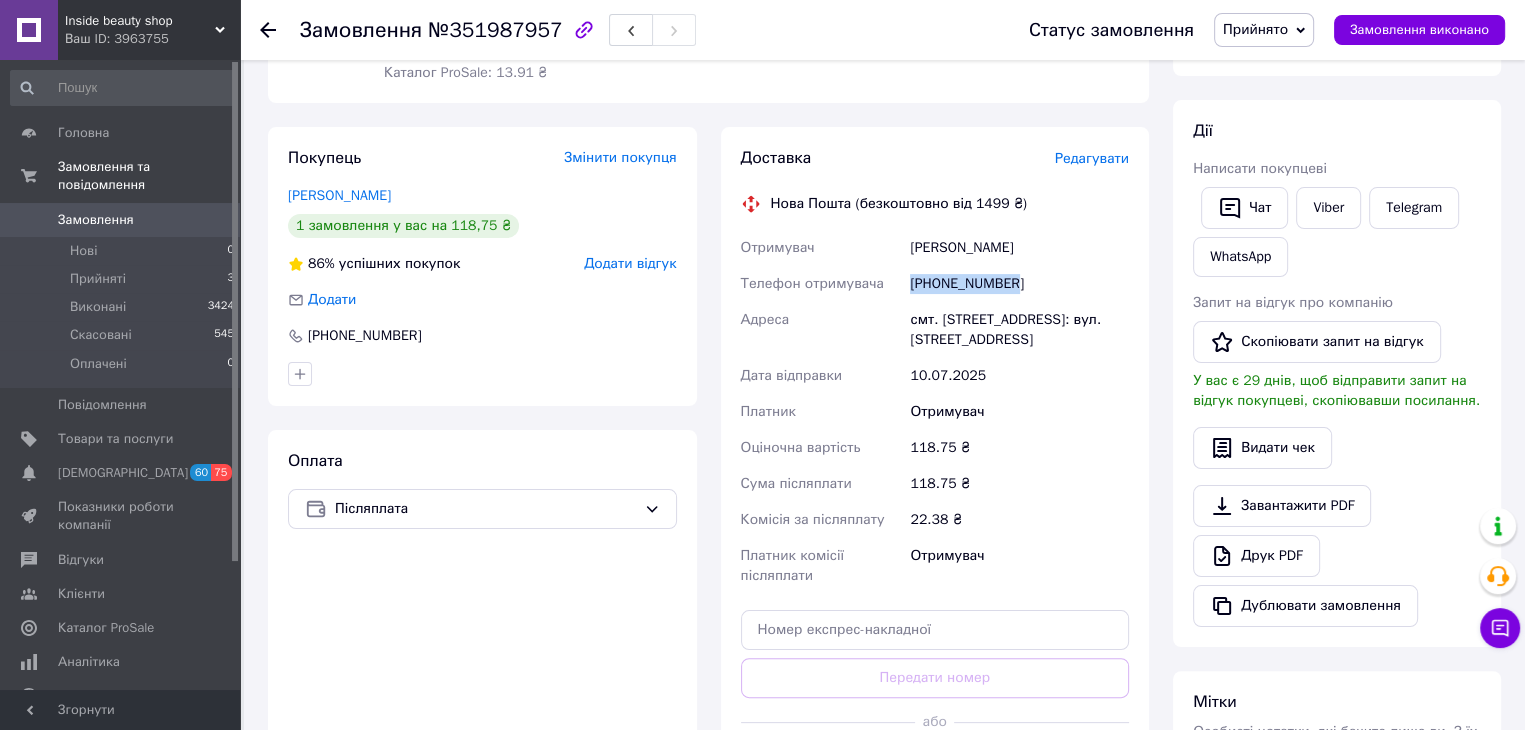 drag, startPoint x: 1024, startPoint y: 289, endPoint x: 912, endPoint y: 291, distance: 112.01785 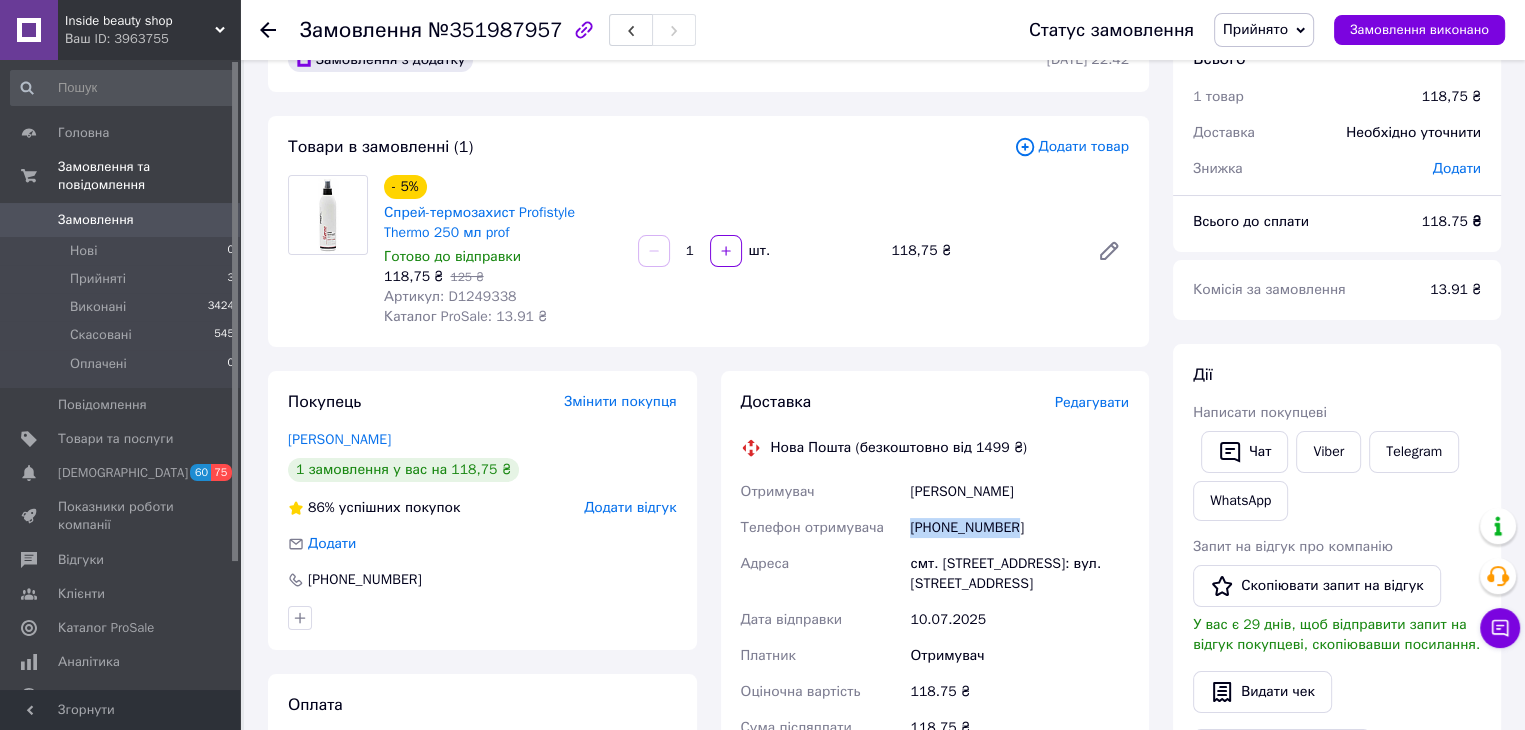 scroll, scrollTop: 100, scrollLeft: 0, axis: vertical 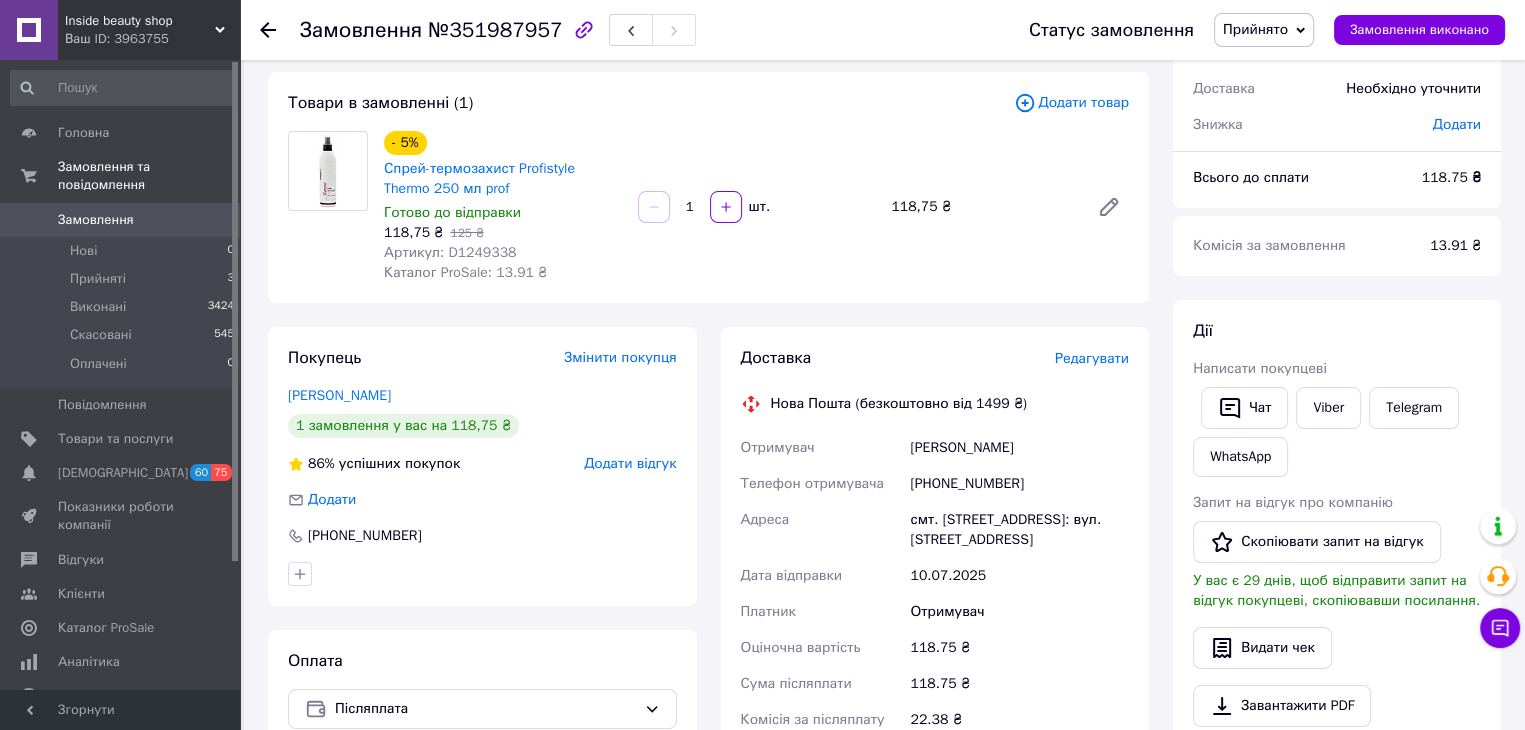 click on "118.75 ₴" at bounding box center (1451, 177) 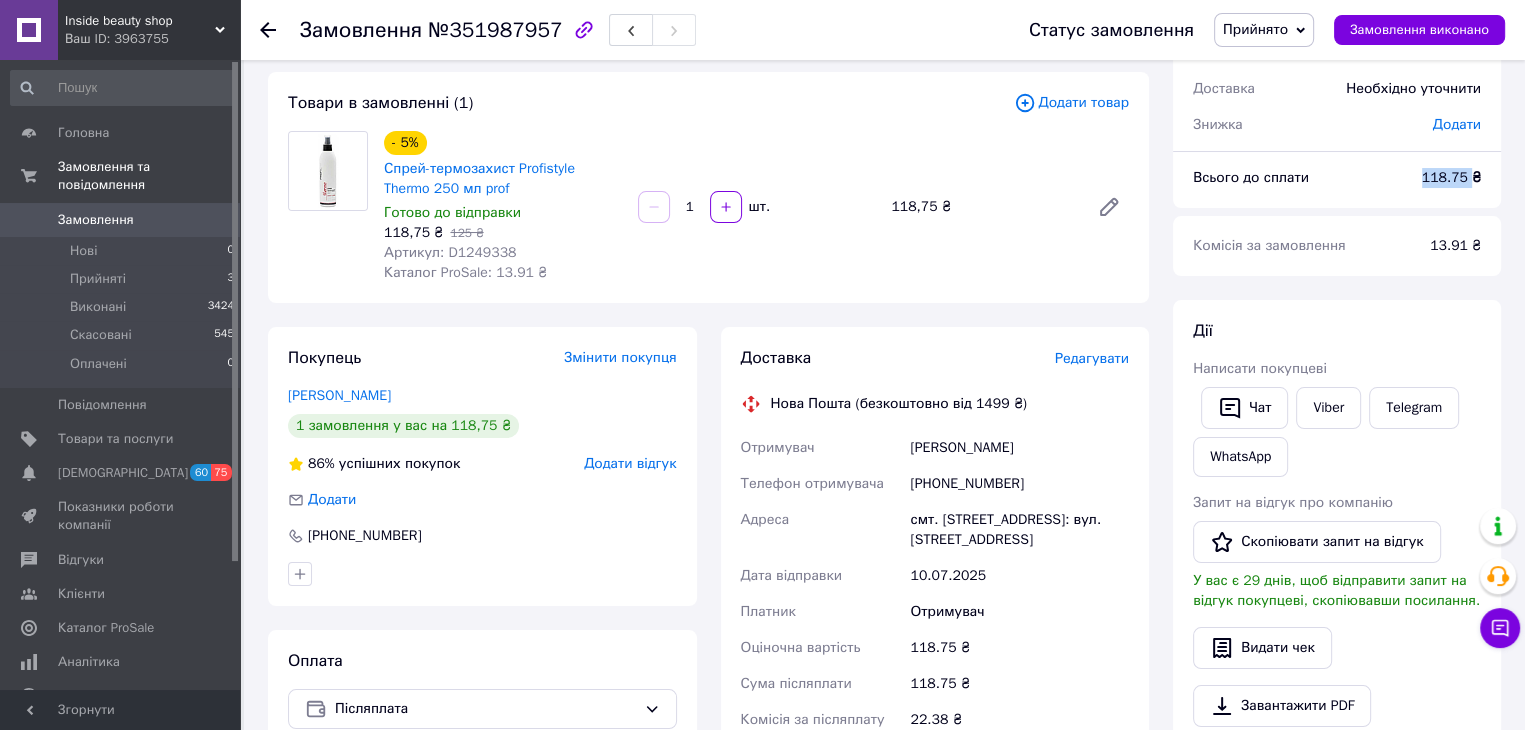 click on "118.75 ₴" at bounding box center (1451, 177) 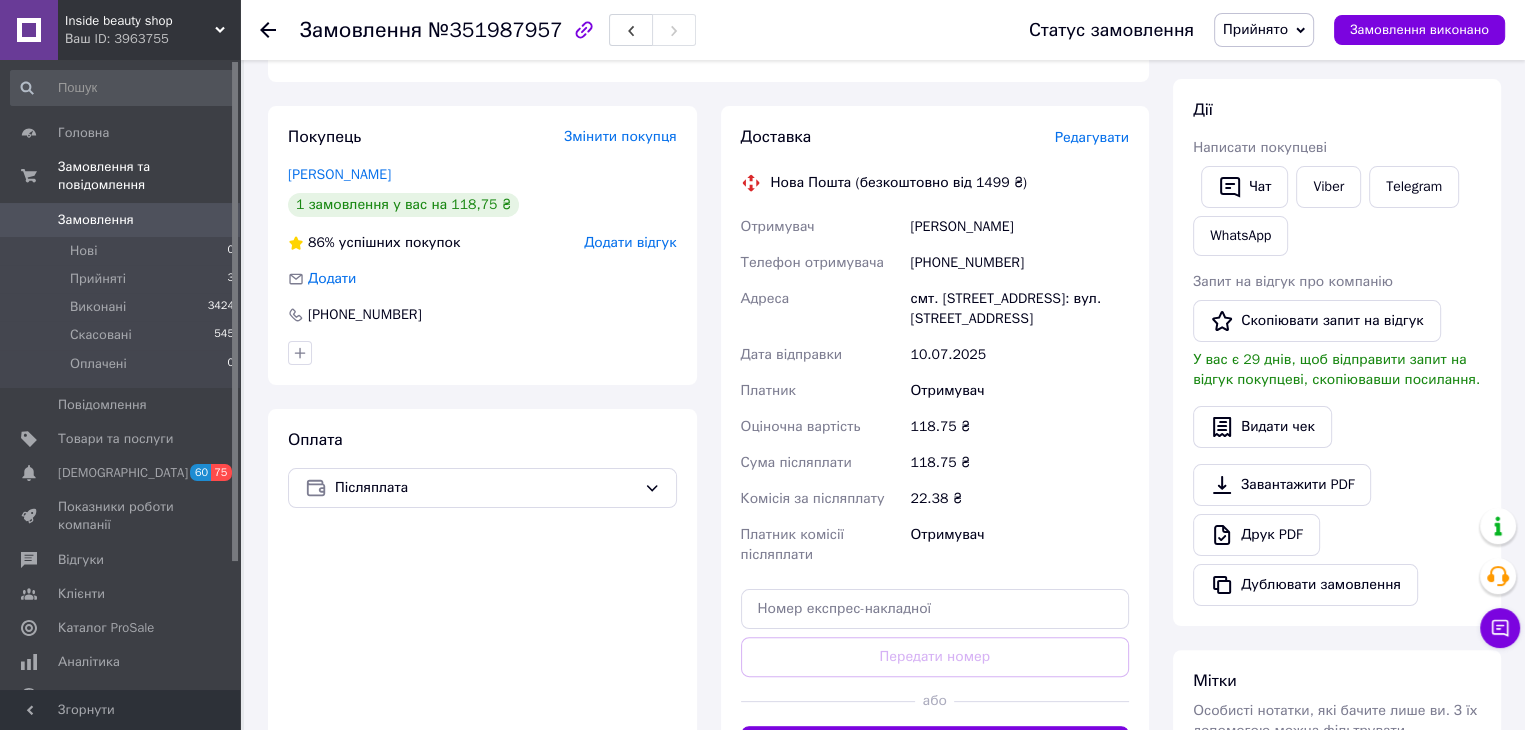 scroll, scrollTop: 500, scrollLeft: 0, axis: vertical 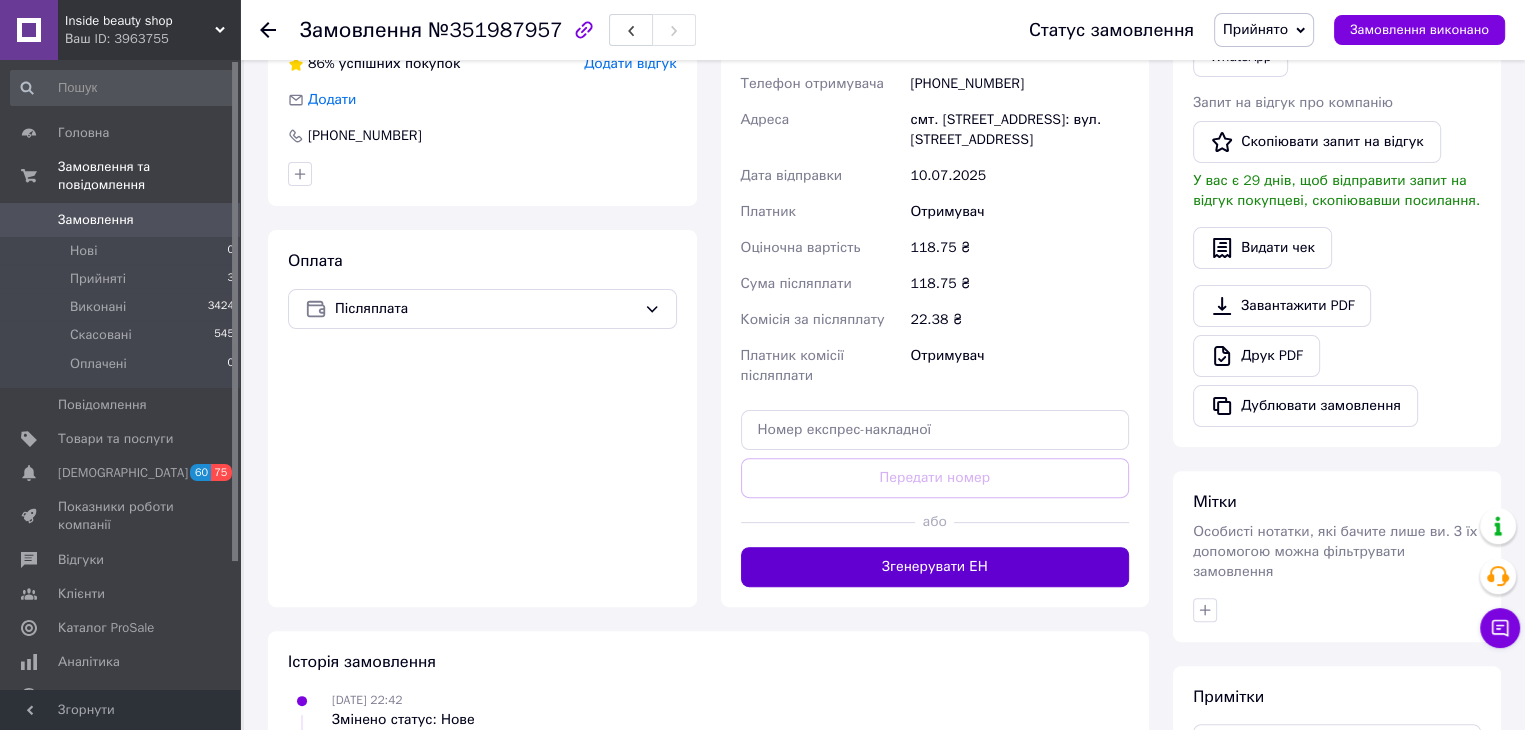 click on "Згенерувати ЕН" at bounding box center (935, 567) 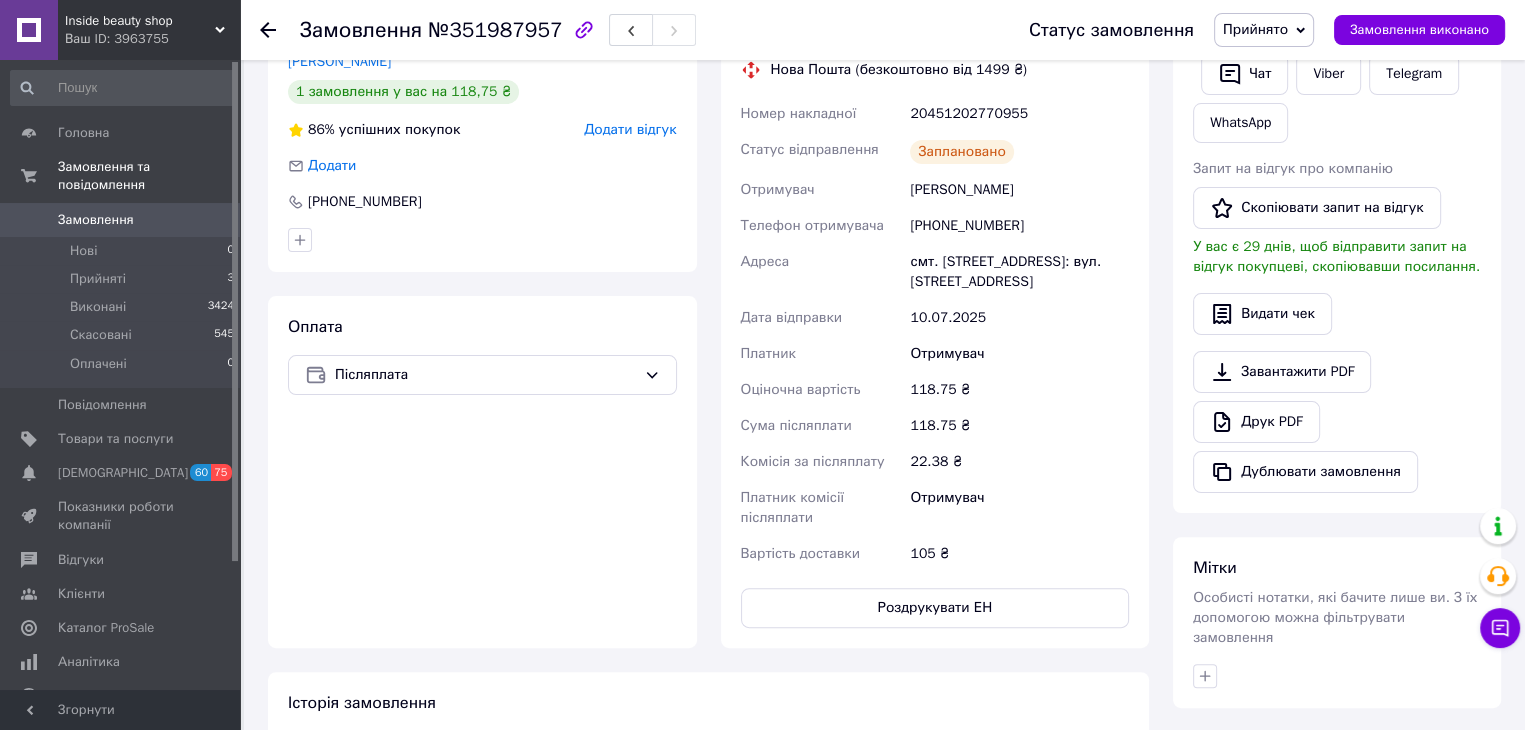 scroll, scrollTop: 300, scrollLeft: 0, axis: vertical 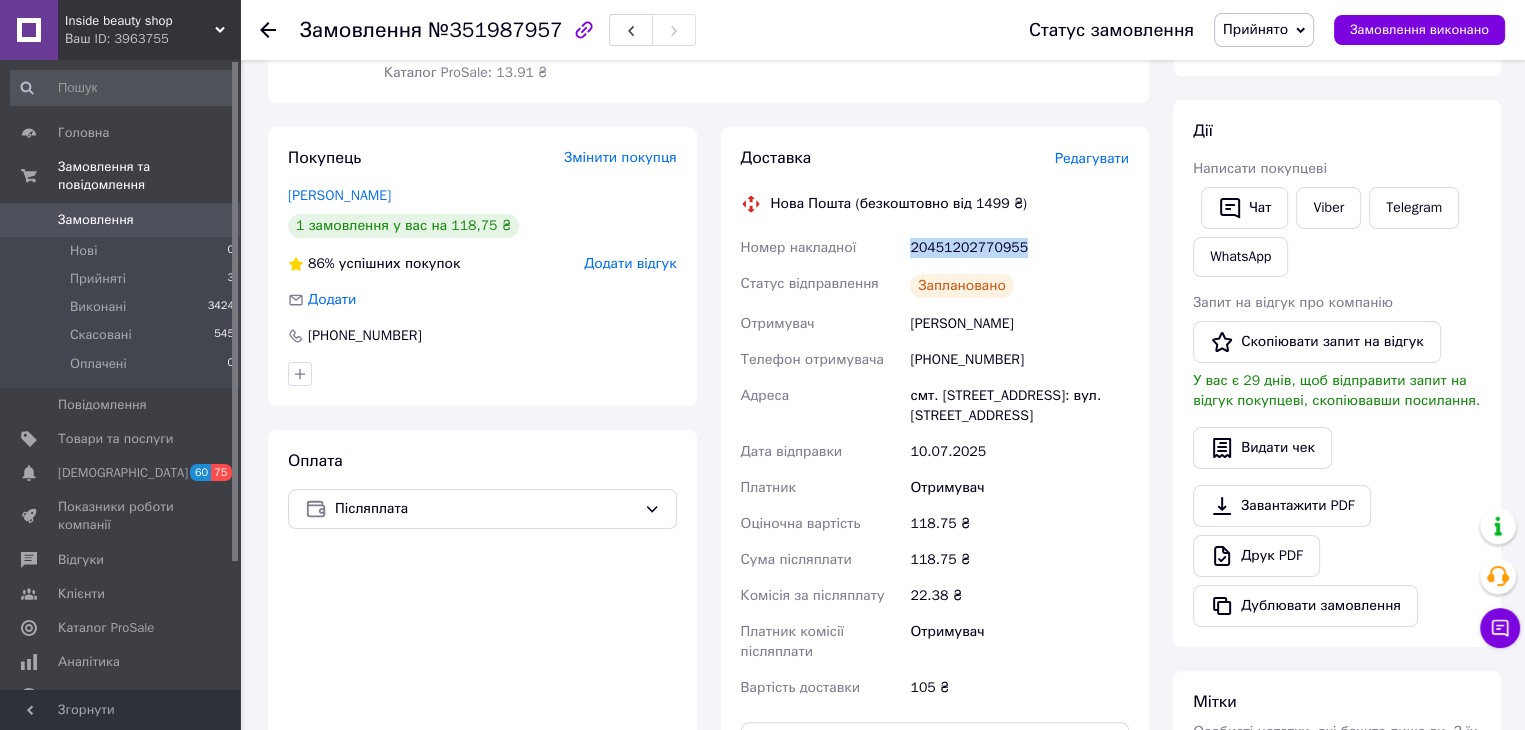drag, startPoint x: 1024, startPoint y: 248, endPoint x: 902, endPoint y: 258, distance: 122.40915 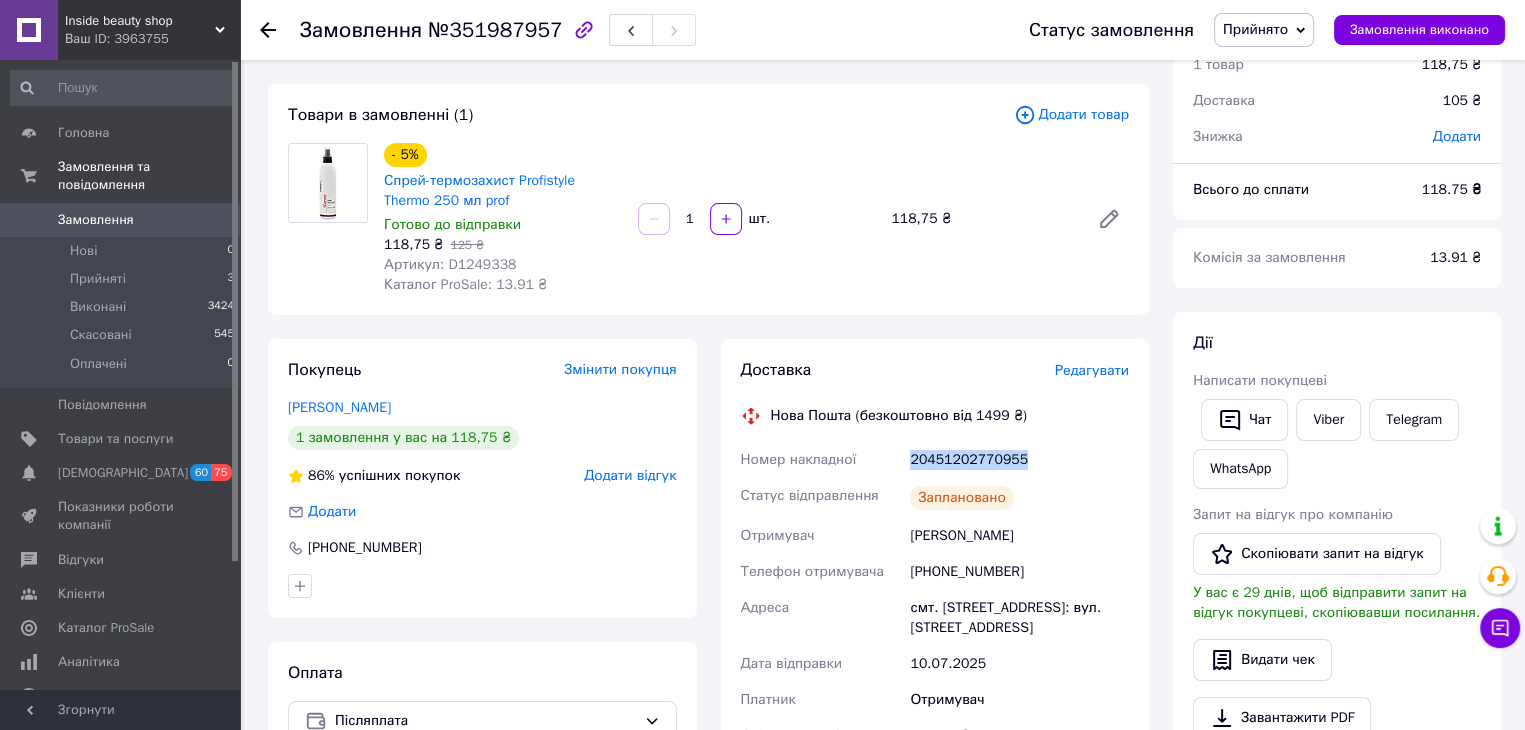 scroll, scrollTop: 0, scrollLeft: 0, axis: both 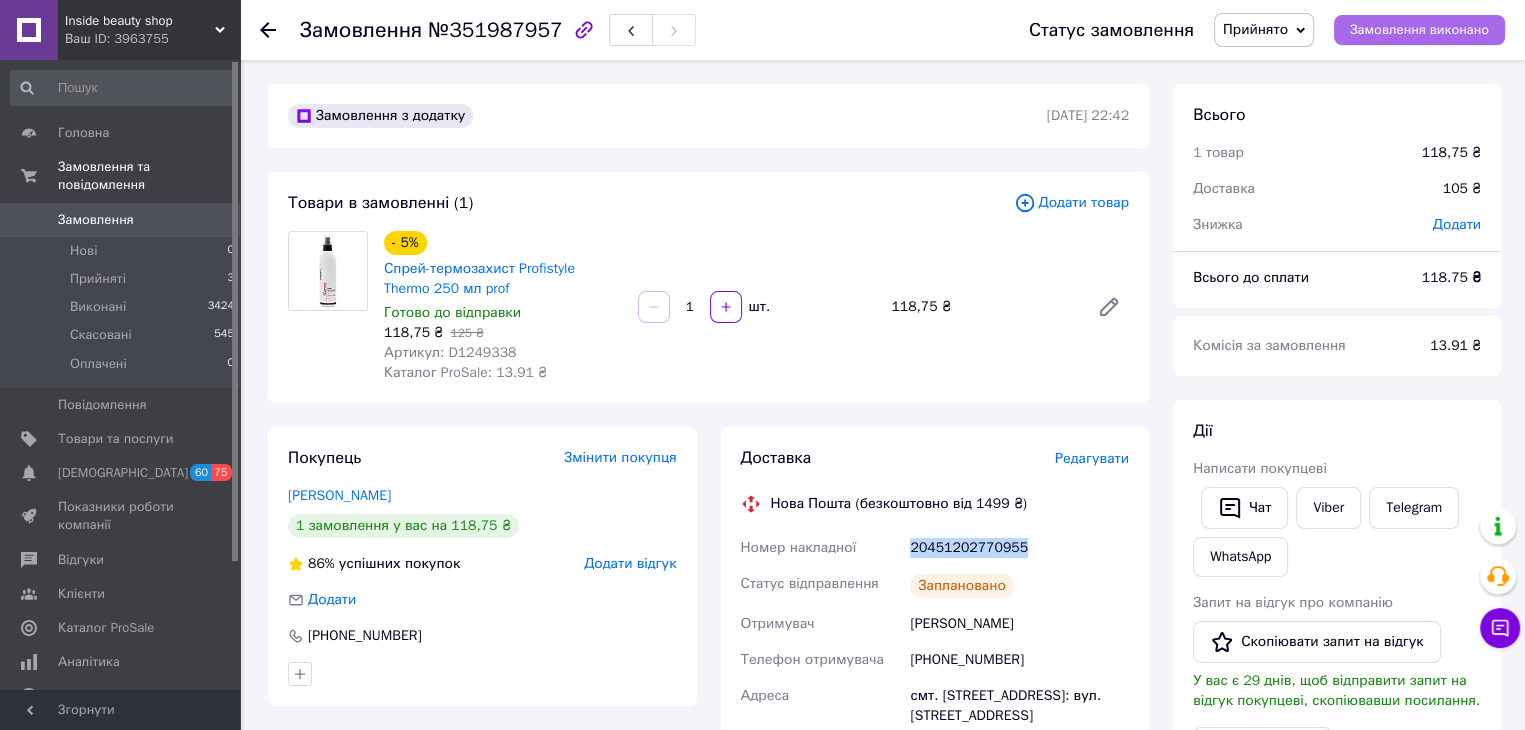 click on "Замовлення виконано" at bounding box center [1419, 30] 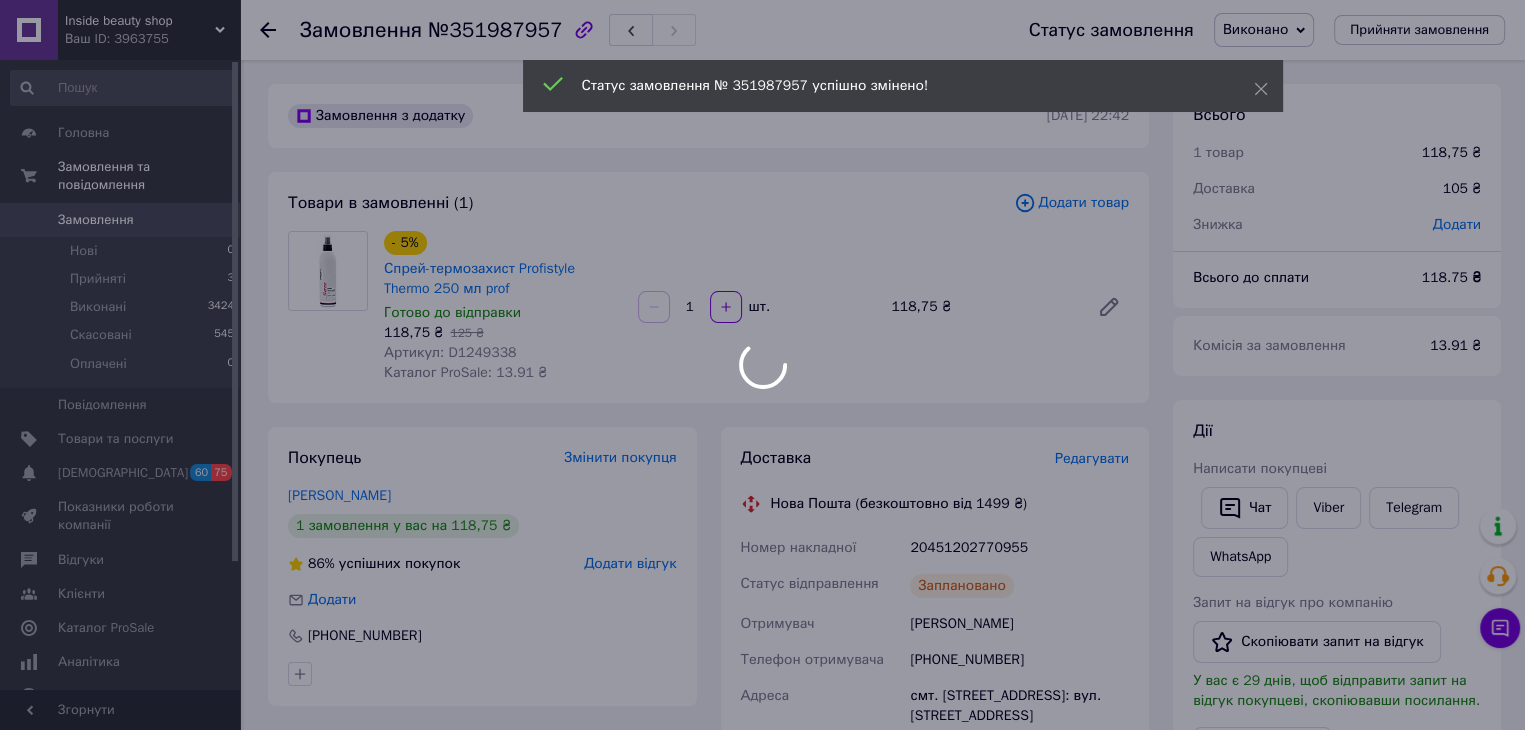 click at bounding box center [762, 365] 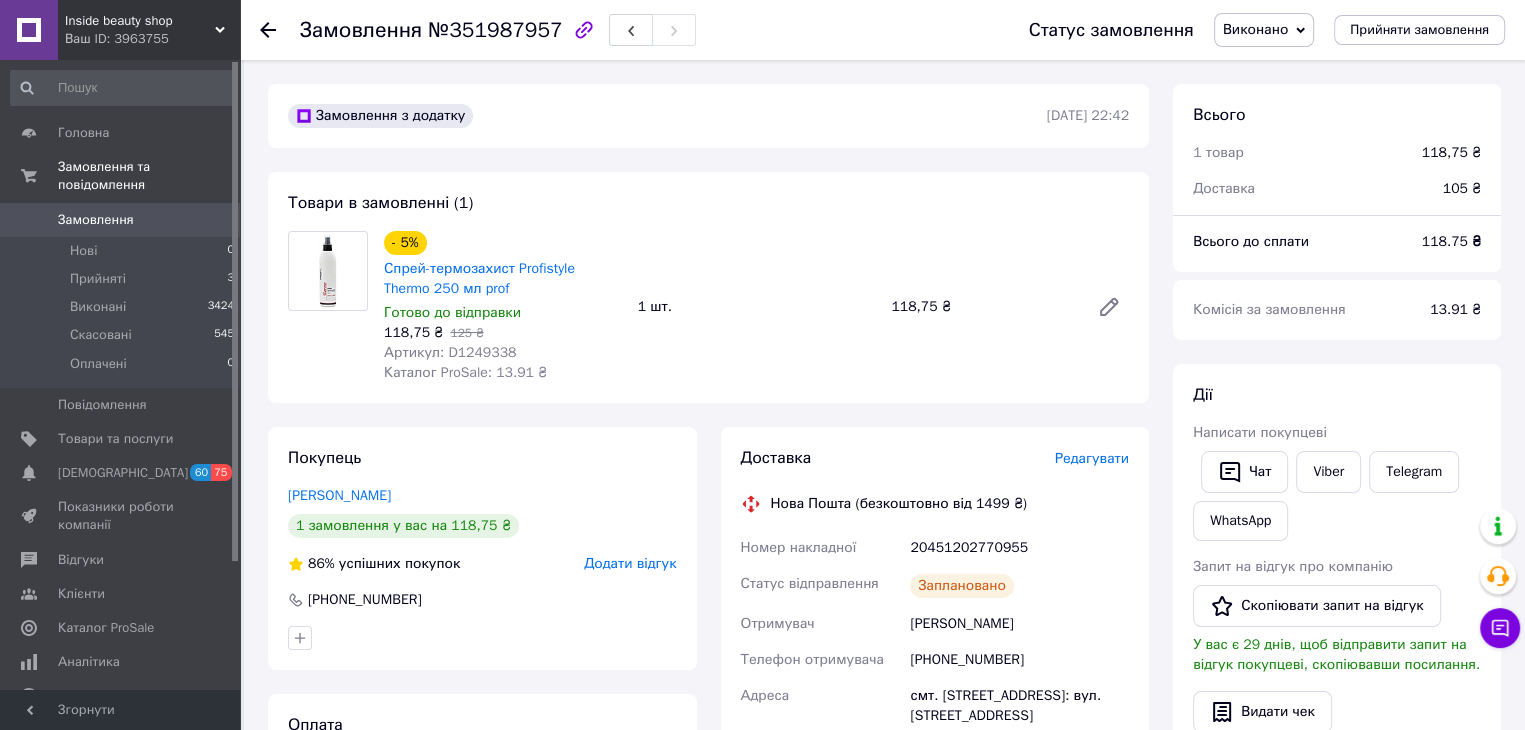 click on "Замовлення" at bounding box center [121, 220] 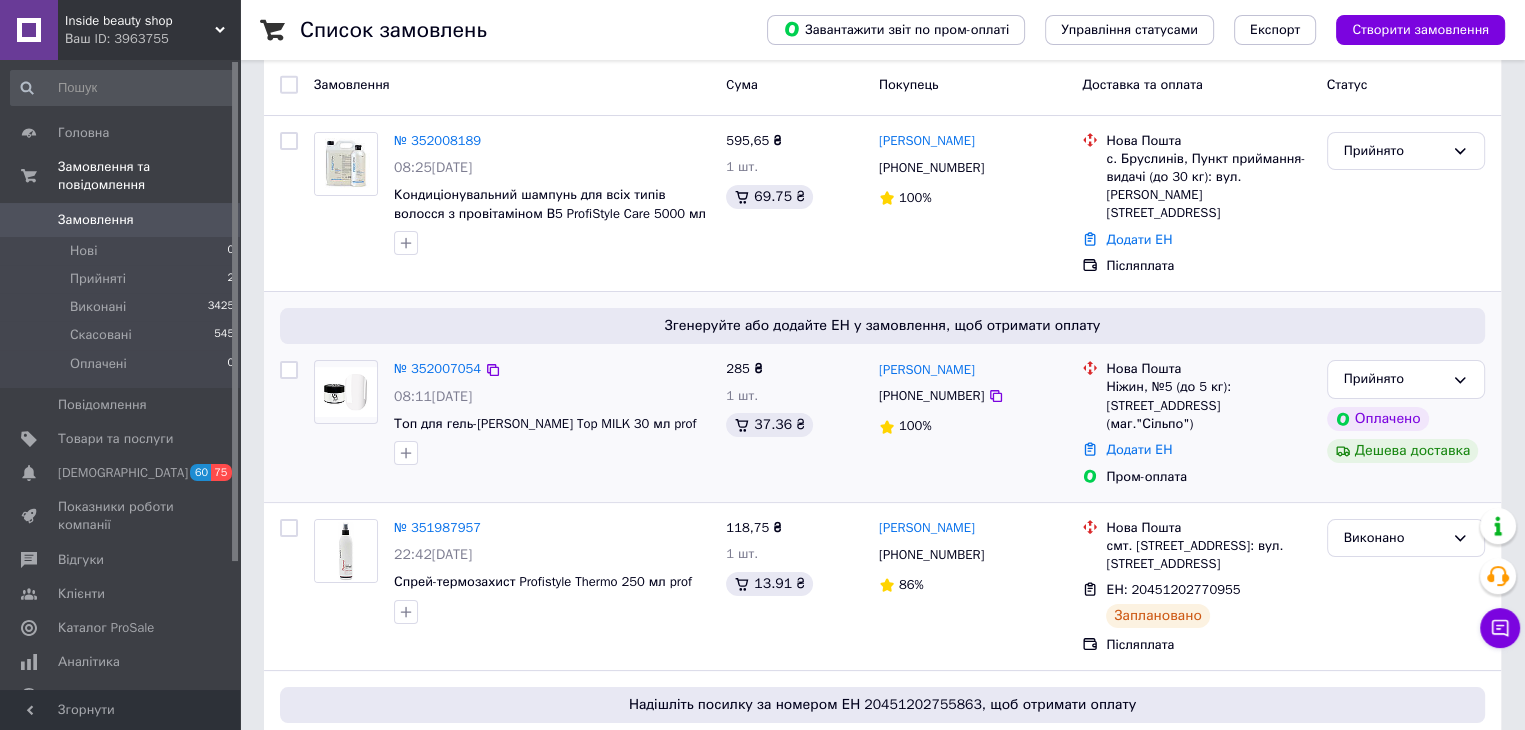 scroll, scrollTop: 100, scrollLeft: 0, axis: vertical 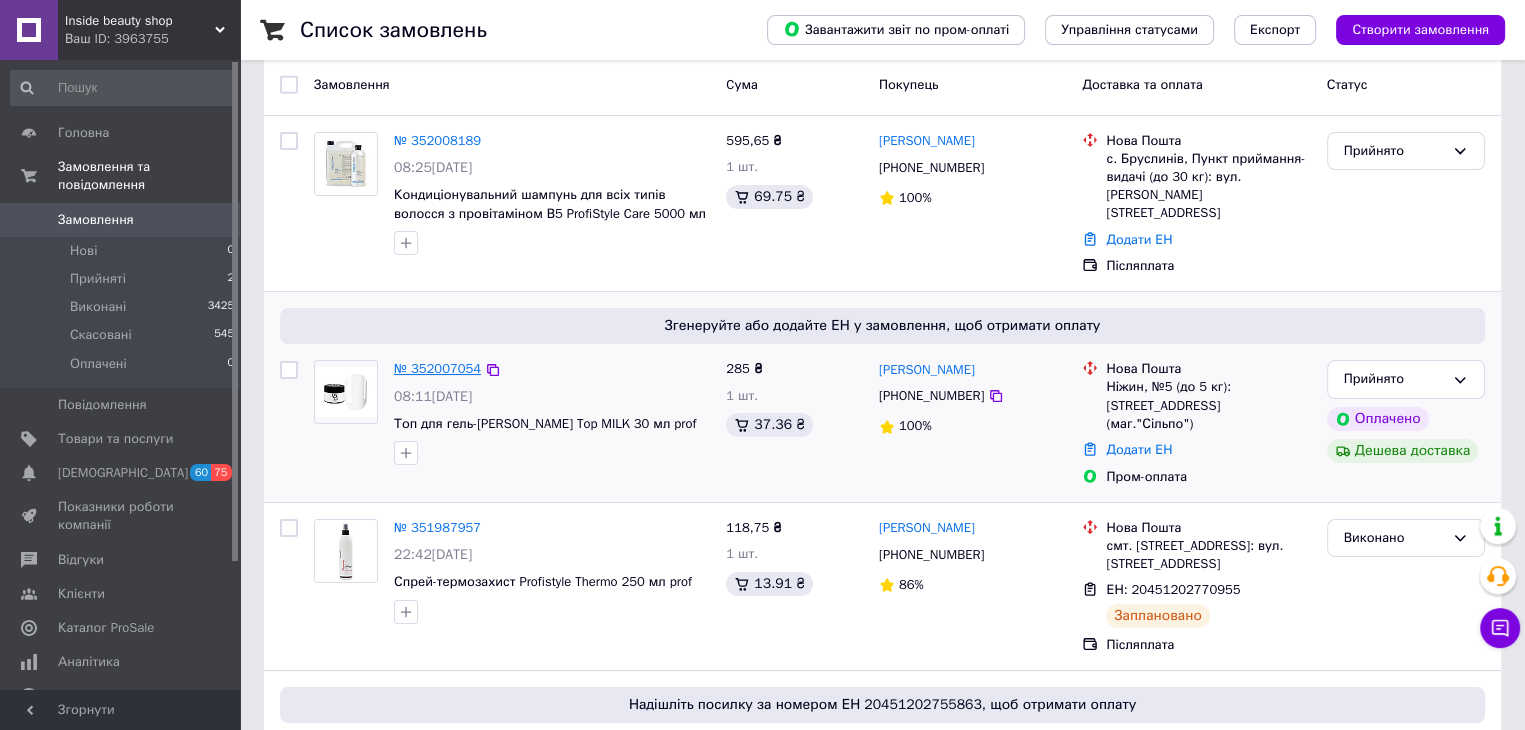 click on "№ 352007054" at bounding box center [437, 368] 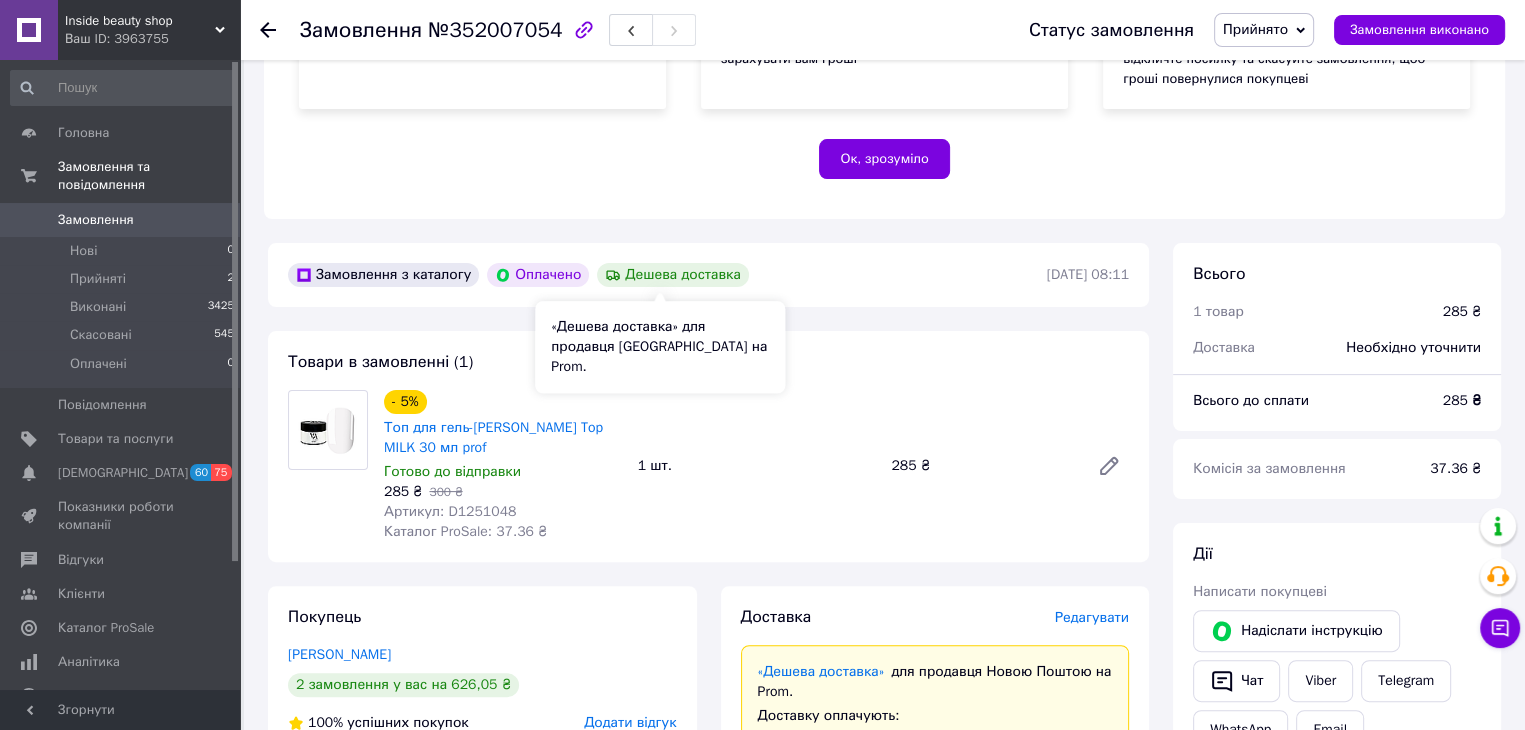 scroll, scrollTop: 500, scrollLeft: 0, axis: vertical 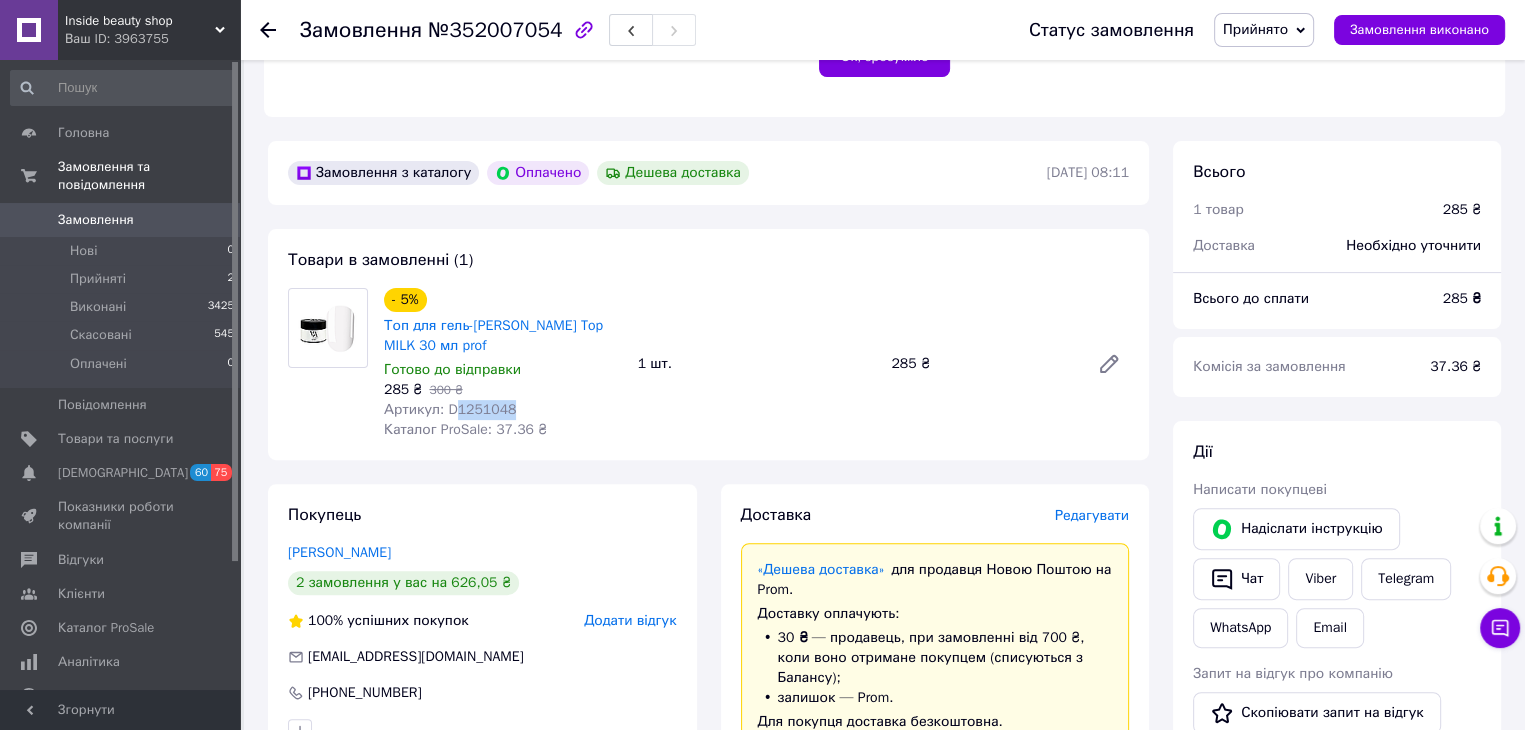 drag, startPoint x: 508, startPoint y: 417, endPoint x: 452, endPoint y: 417, distance: 56 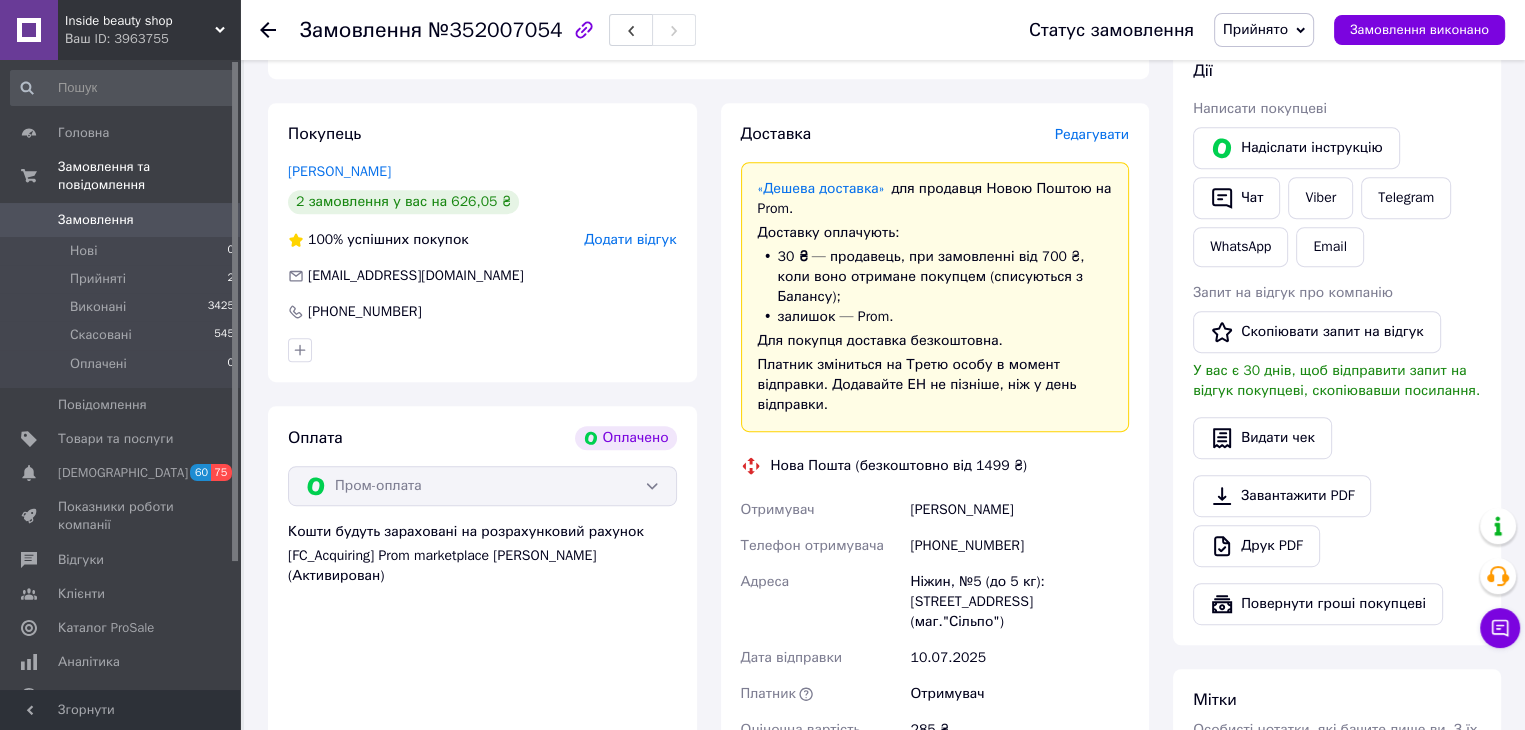 scroll, scrollTop: 1000, scrollLeft: 0, axis: vertical 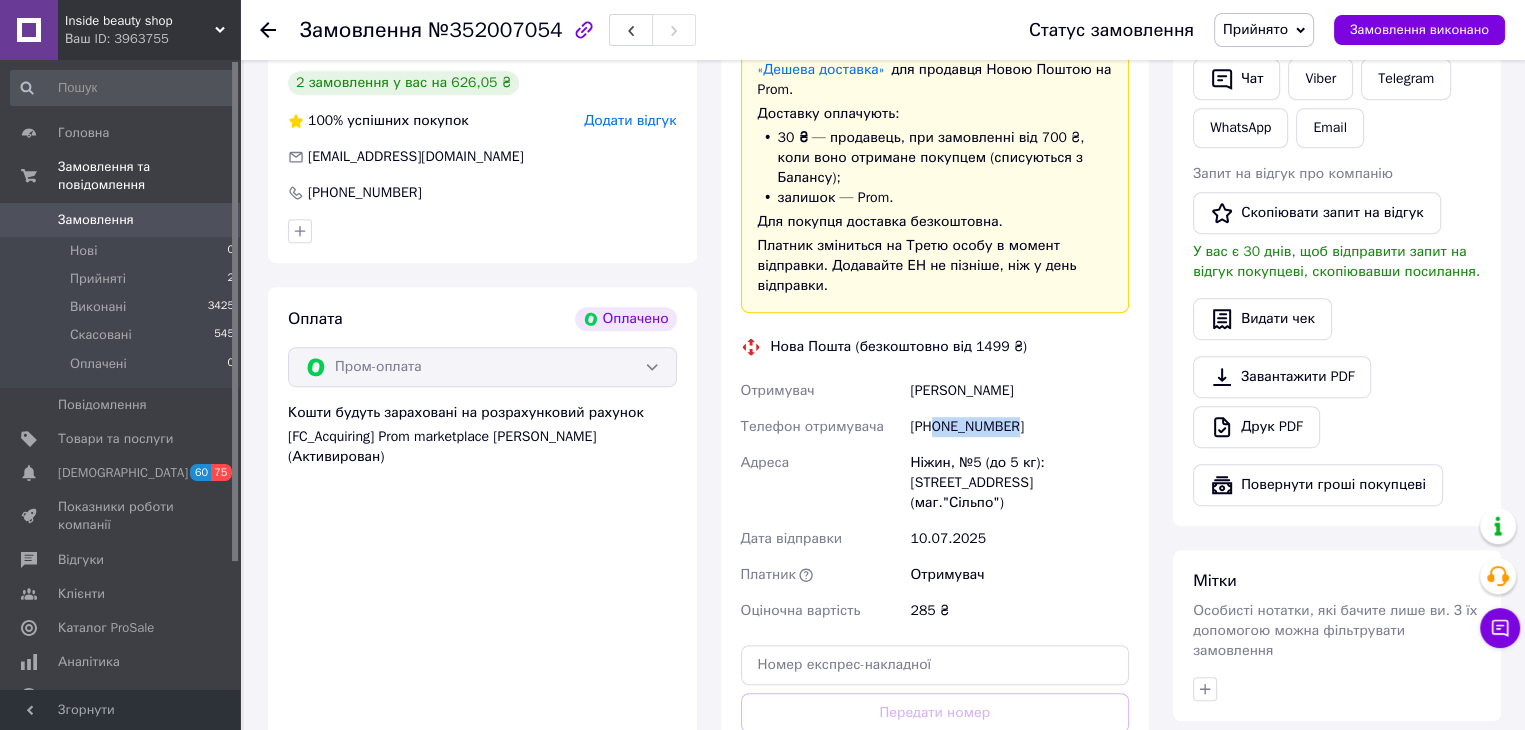 drag, startPoint x: 1008, startPoint y: 417, endPoint x: 933, endPoint y: 422, distance: 75.16648 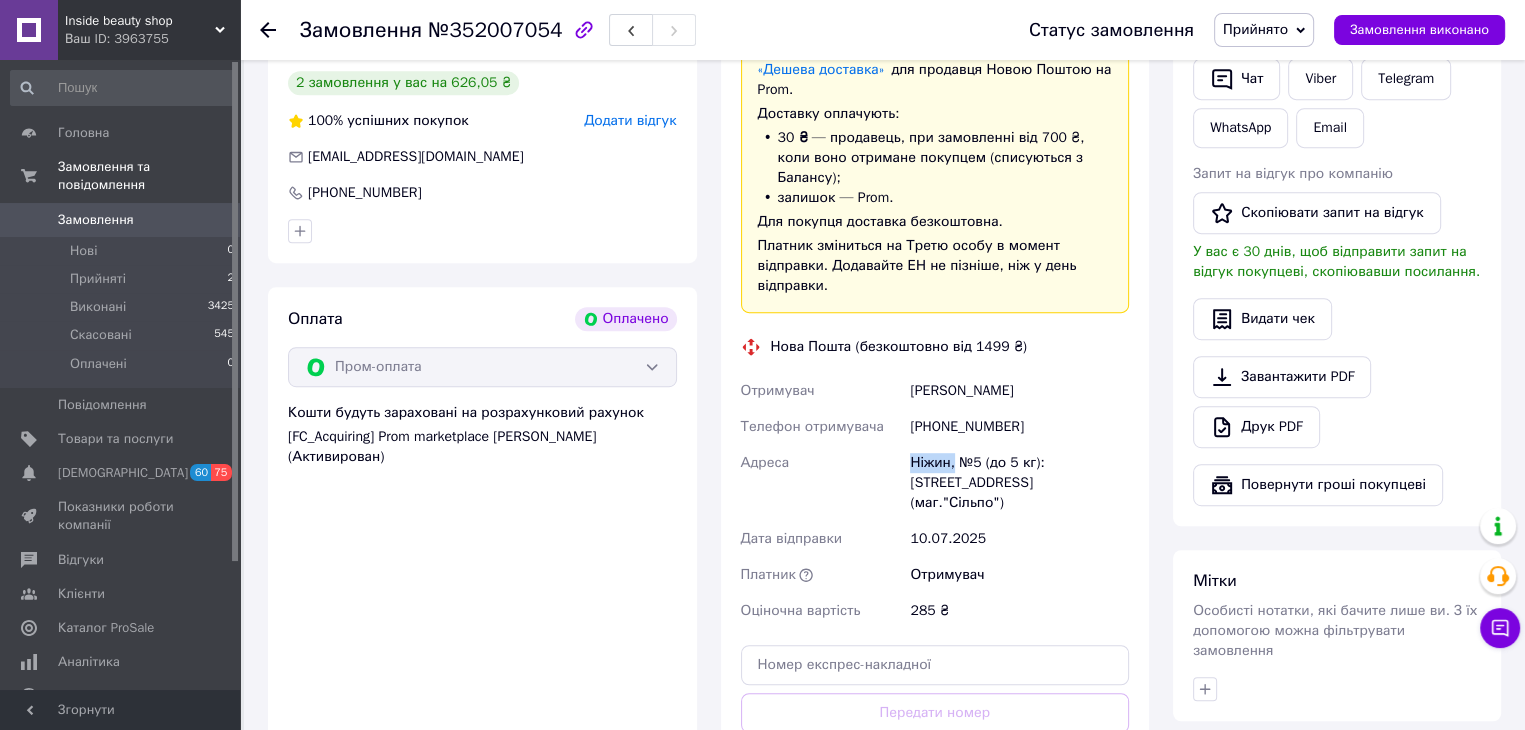 drag, startPoint x: 952, startPoint y: 447, endPoint x: 903, endPoint y: 445, distance: 49.0408 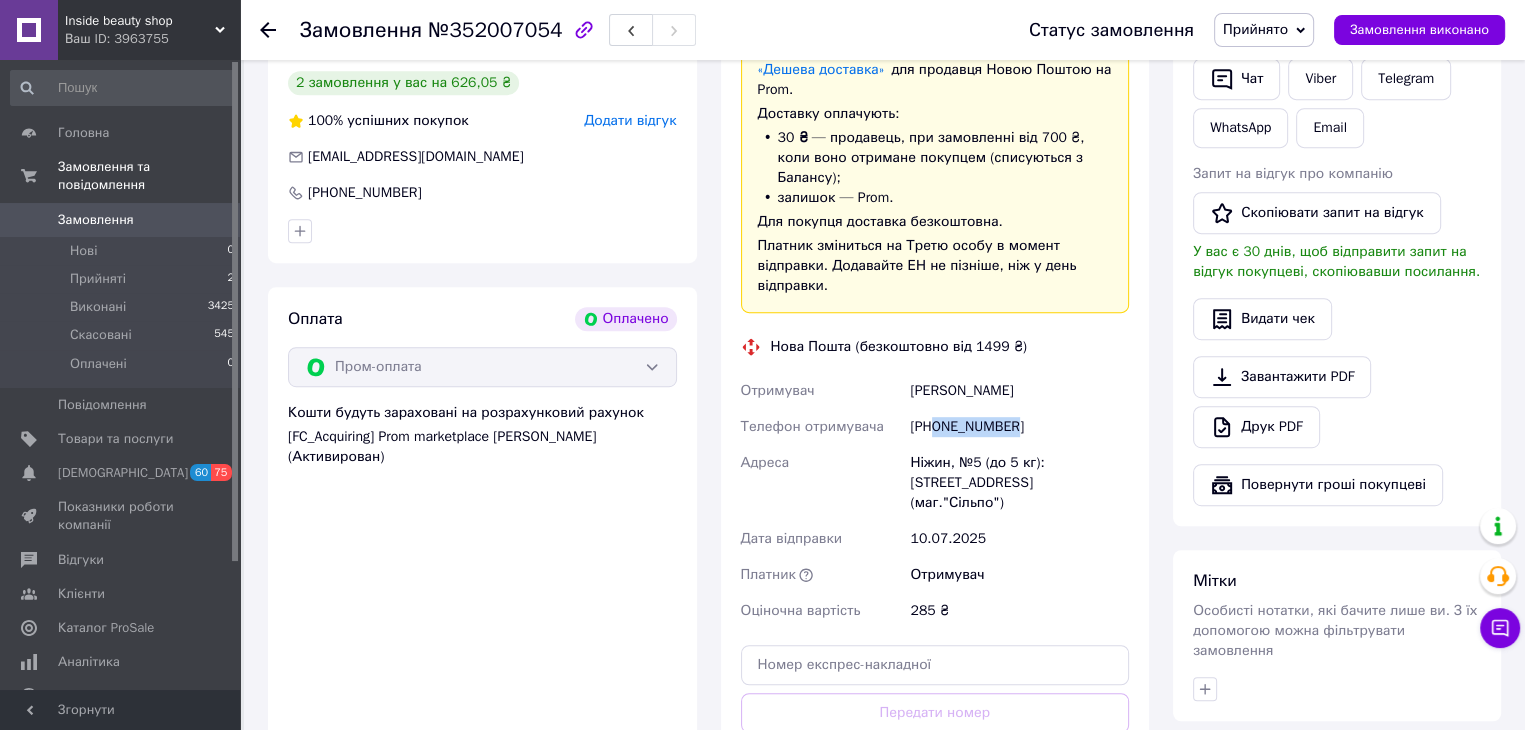 drag, startPoint x: 1010, startPoint y: 415, endPoint x: 934, endPoint y: 417, distance: 76.02631 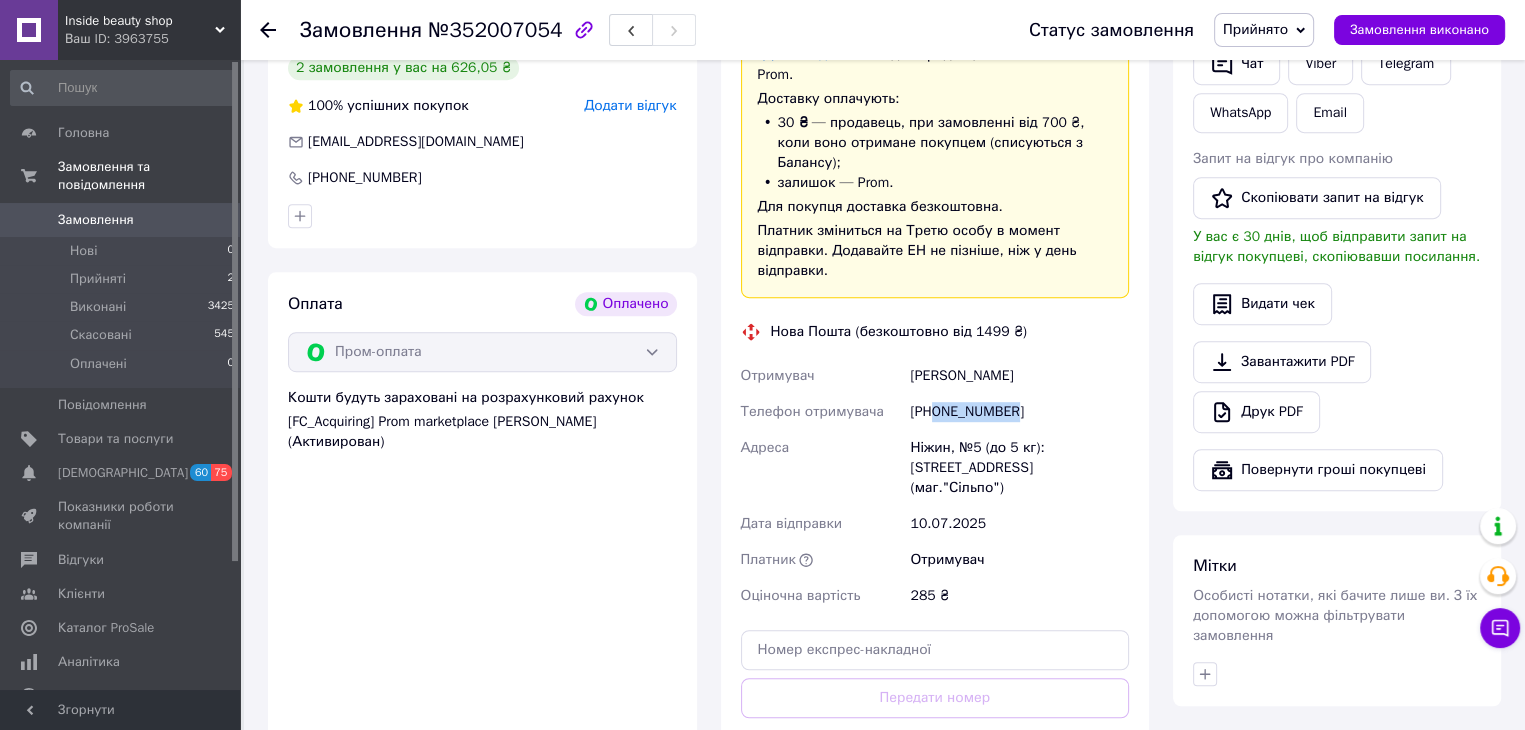 scroll, scrollTop: 1100, scrollLeft: 0, axis: vertical 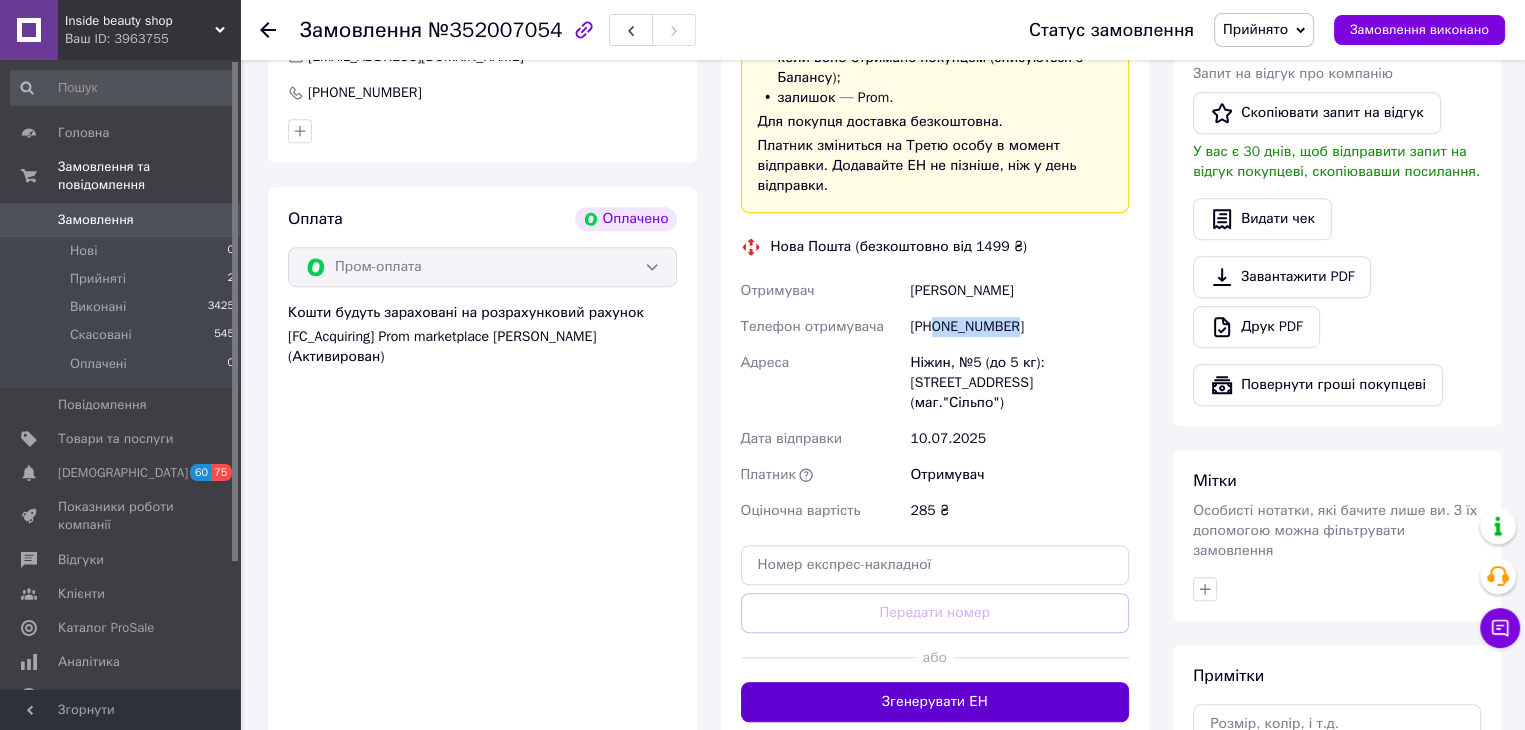 click on "Згенерувати ЕН" at bounding box center [935, 702] 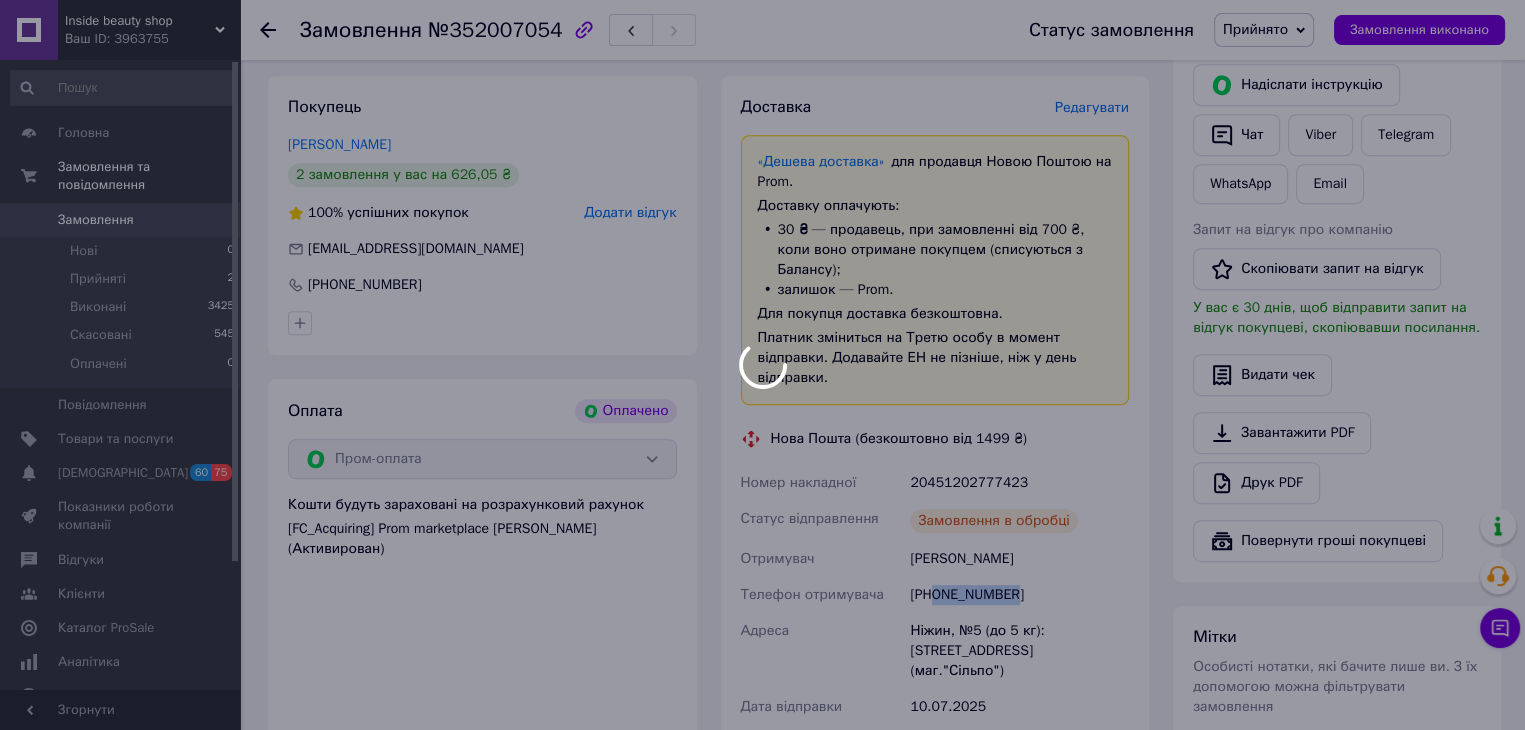 scroll, scrollTop: 700, scrollLeft: 0, axis: vertical 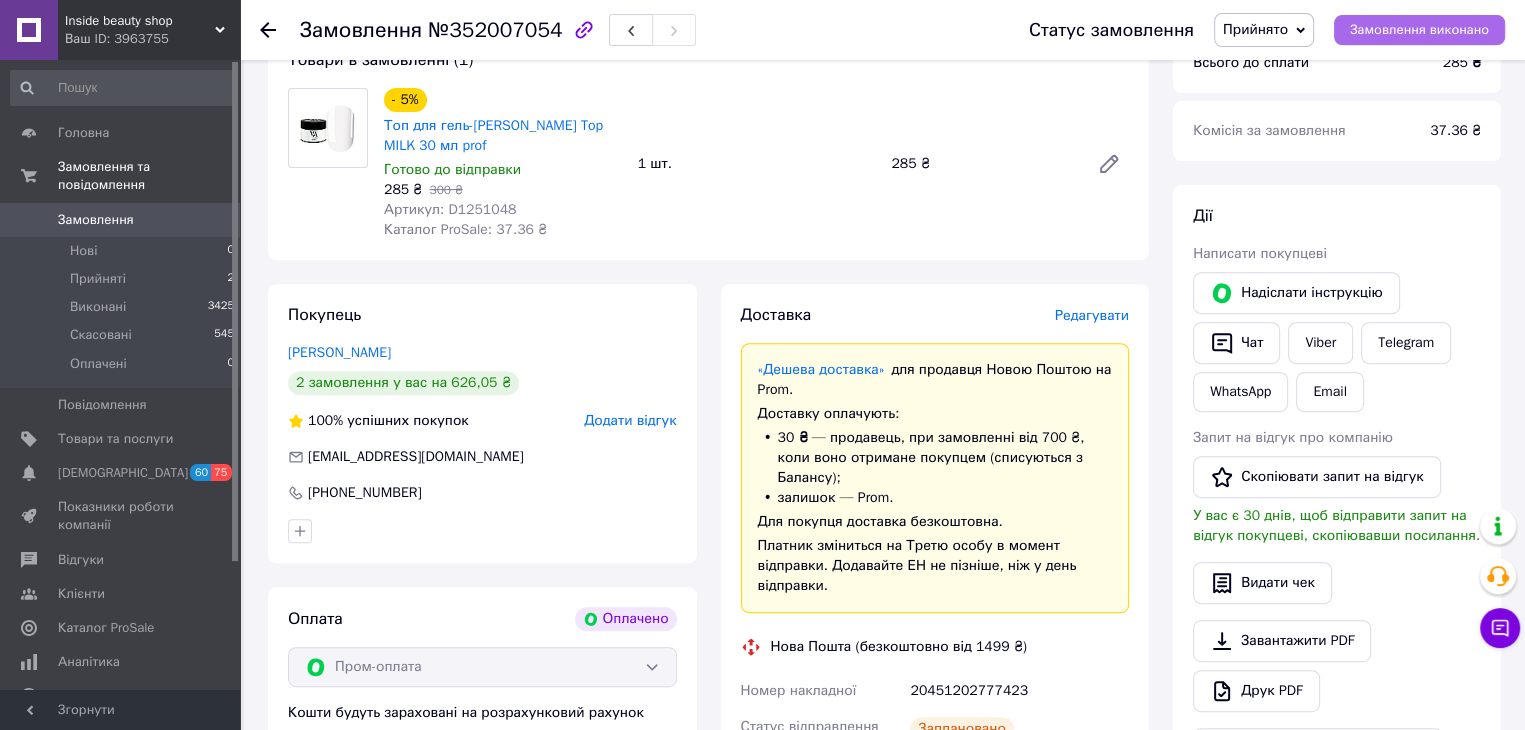 click on "Замовлення виконано" at bounding box center (1419, 30) 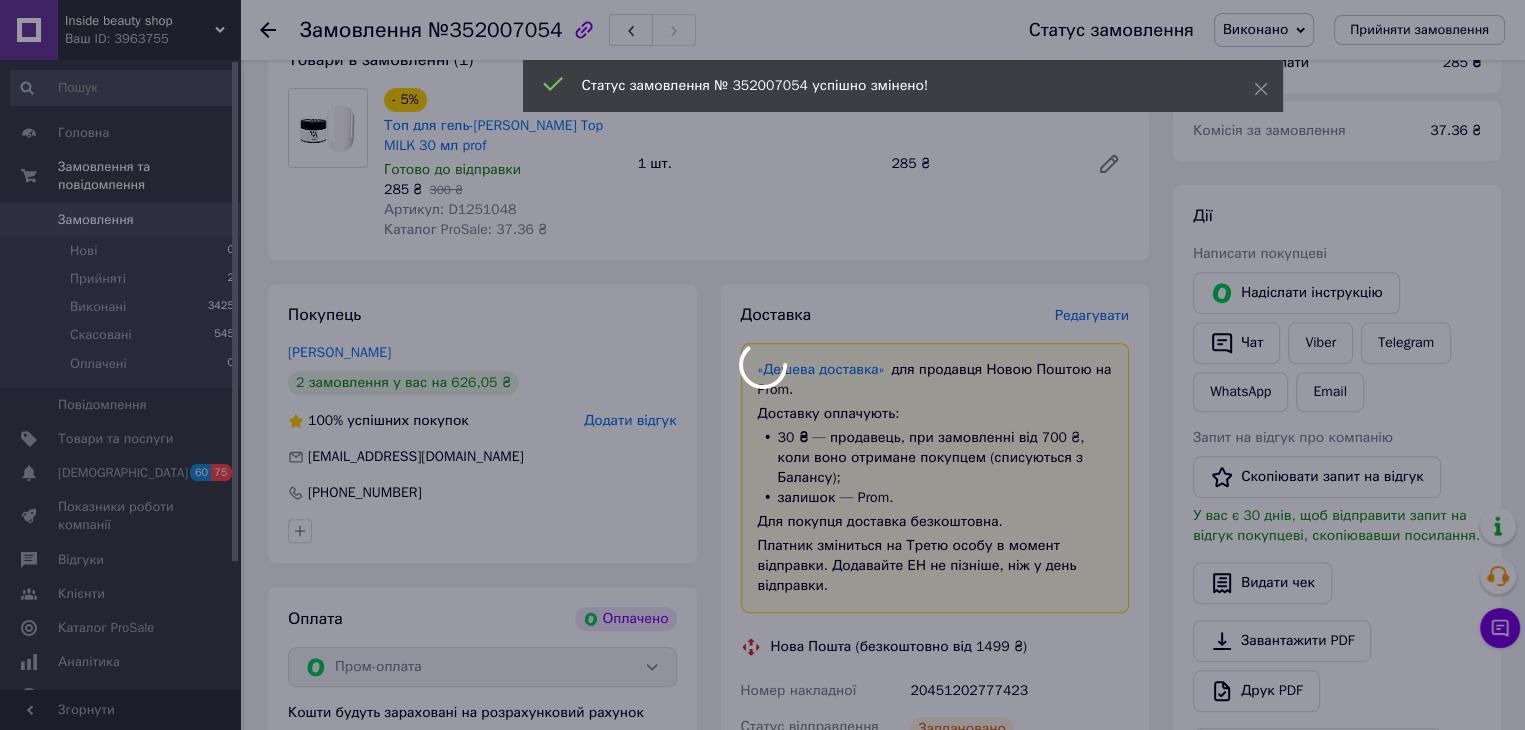 click on "Inside beauty shop Ваш ID: 3963755 Сайт Inside beauty shop Кабінет покупця Перевірити стан системи Сторінка на порталі Довідка Вийти Головна Замовлення та повідомлення Замовлення 0 Нові 0 Прийняті 2 Виконані 3425 Скасовані 545 Оплачені 0 Повідомлення 0 Товари та послуги Сповіщення 60 75 Показники роботи компанії Відгуки Клієнти Каталог ProSale Аналітика Управління сайтом Гаманець компанії Маркет Налаштування Тарифи та рахунки Prom топ Згорнути
Замовлення №352007054 Статус замовлення Виконано Прийнято Скасовано Оплачено   1 2 3 - 5% <" at bounding box center [762, 394] 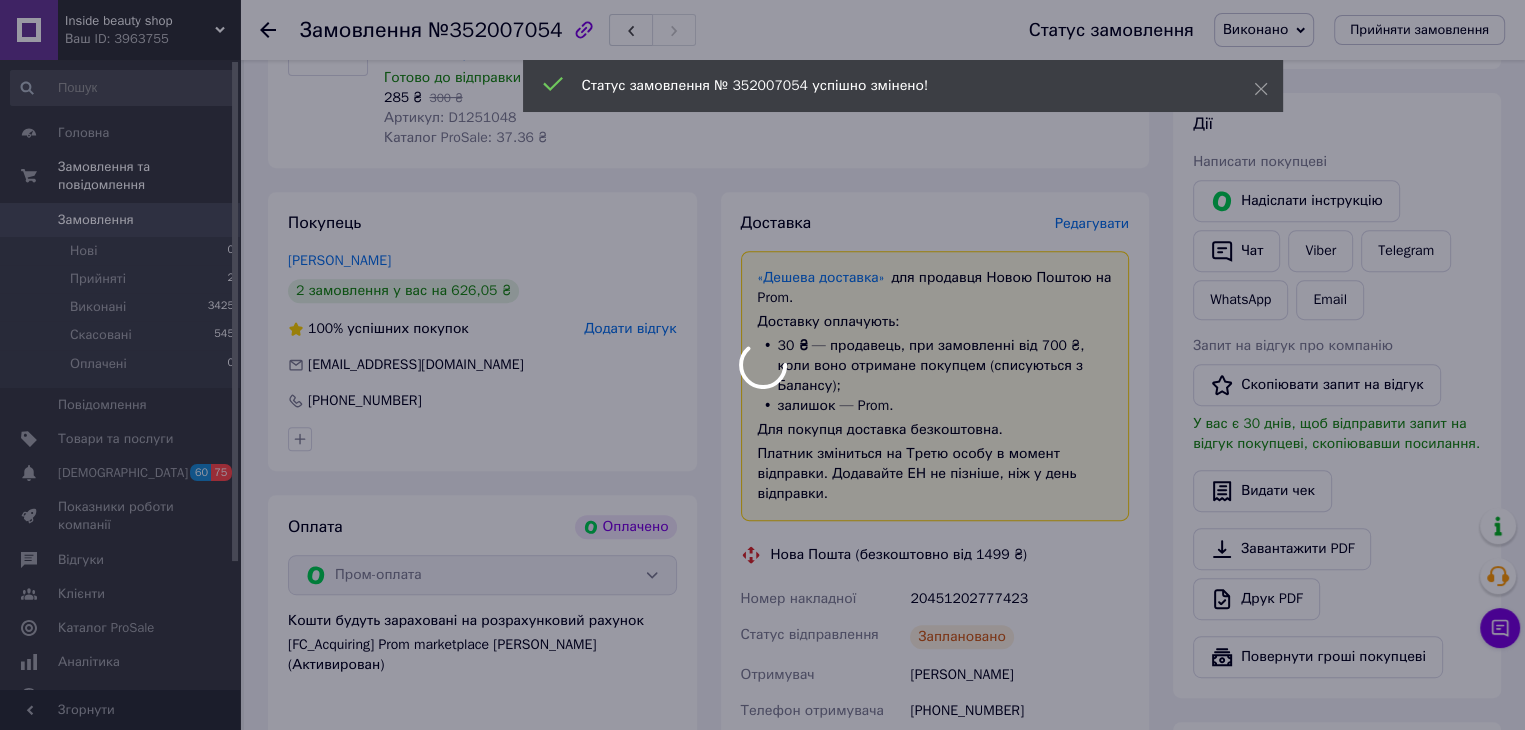 scroll, scrollTop: 1000, scrollLeft: 0, axis: vertical 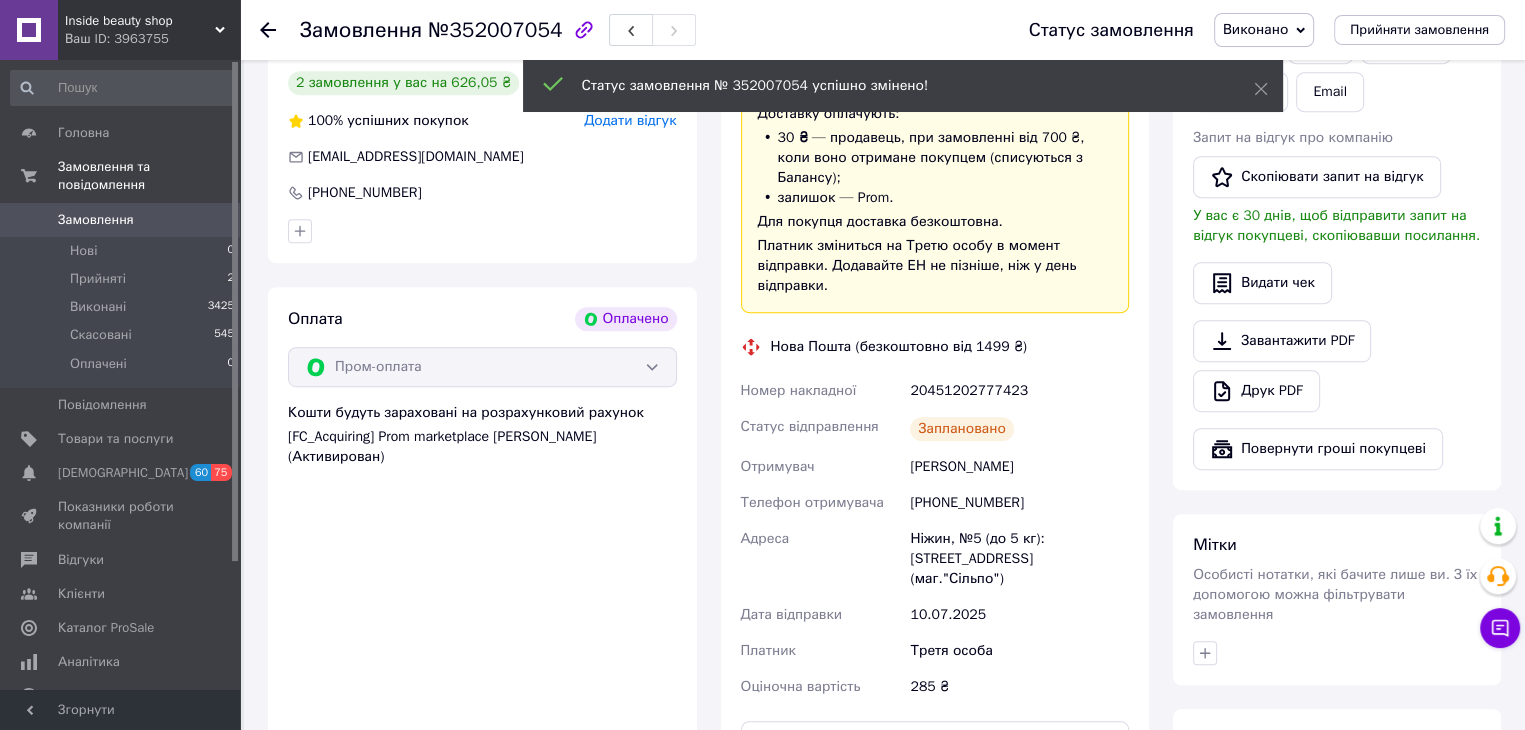 drag, startPoint x: 1126, startPoint y: 418, endPoint x: 1115, endPoint y: 447, distance: 31.016125 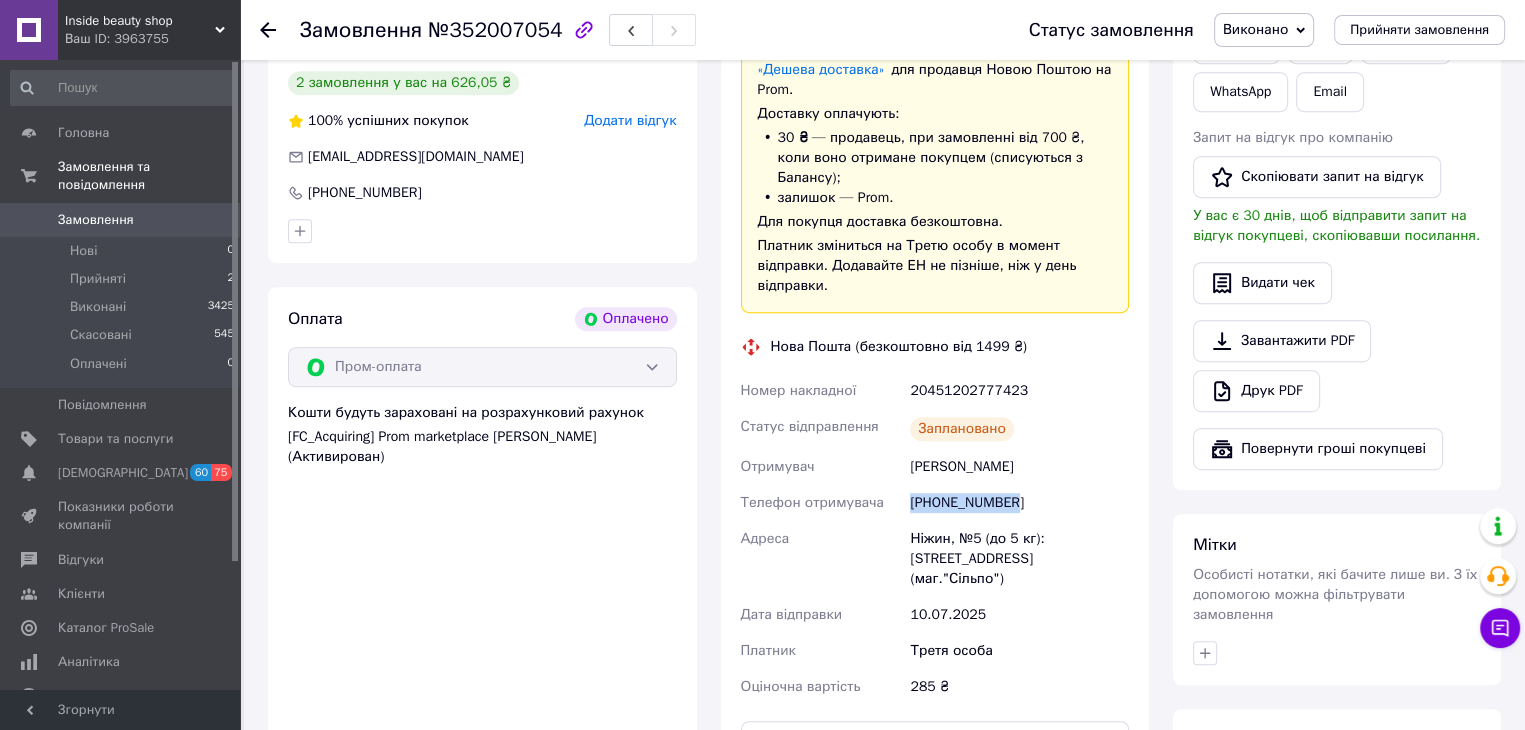 drag, startPoint x: 1027, startPoint y: 490, endPoint x: 910, endPoint y: 485, distance: 117.10679 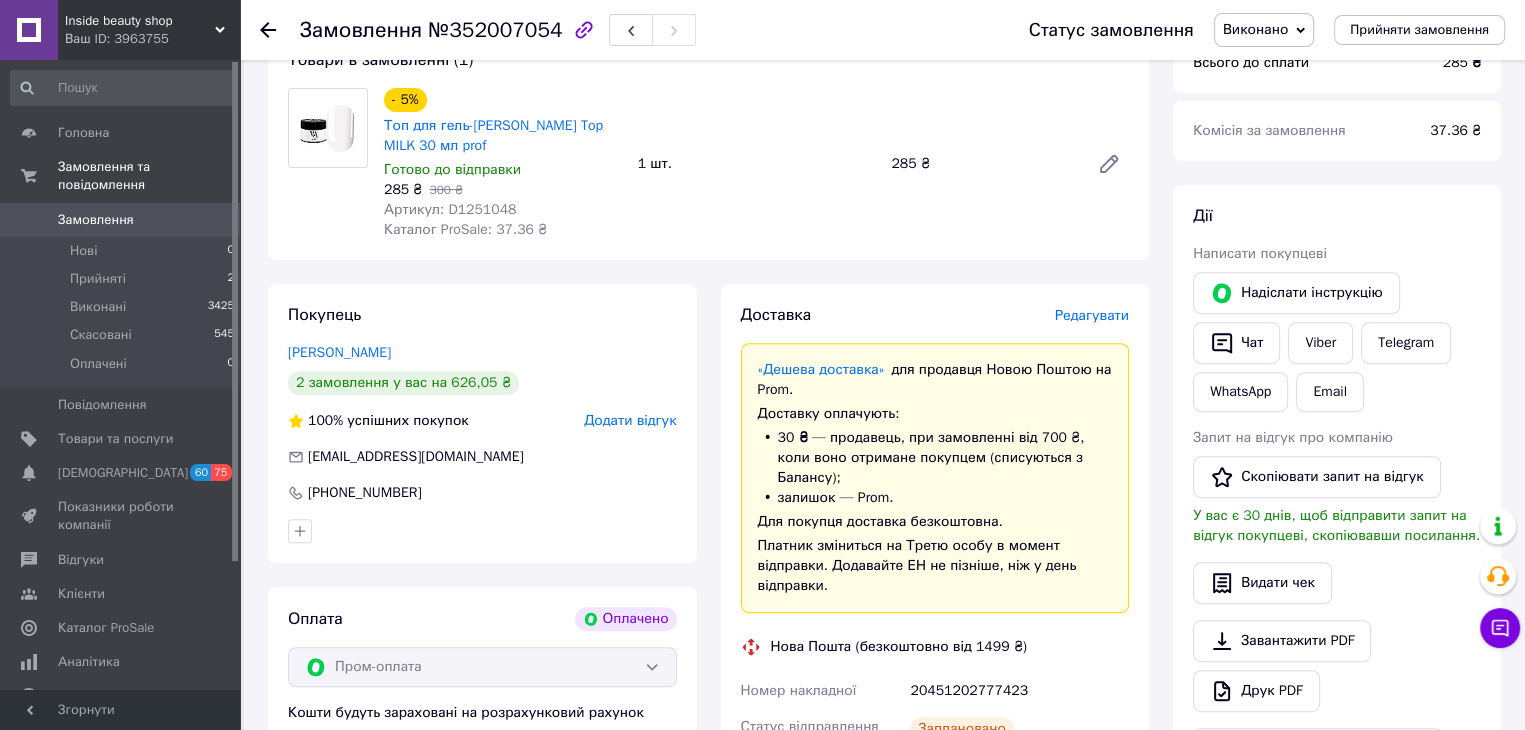 scroll, scrollTop: 600, scrollLeft: 0, axis: vertical 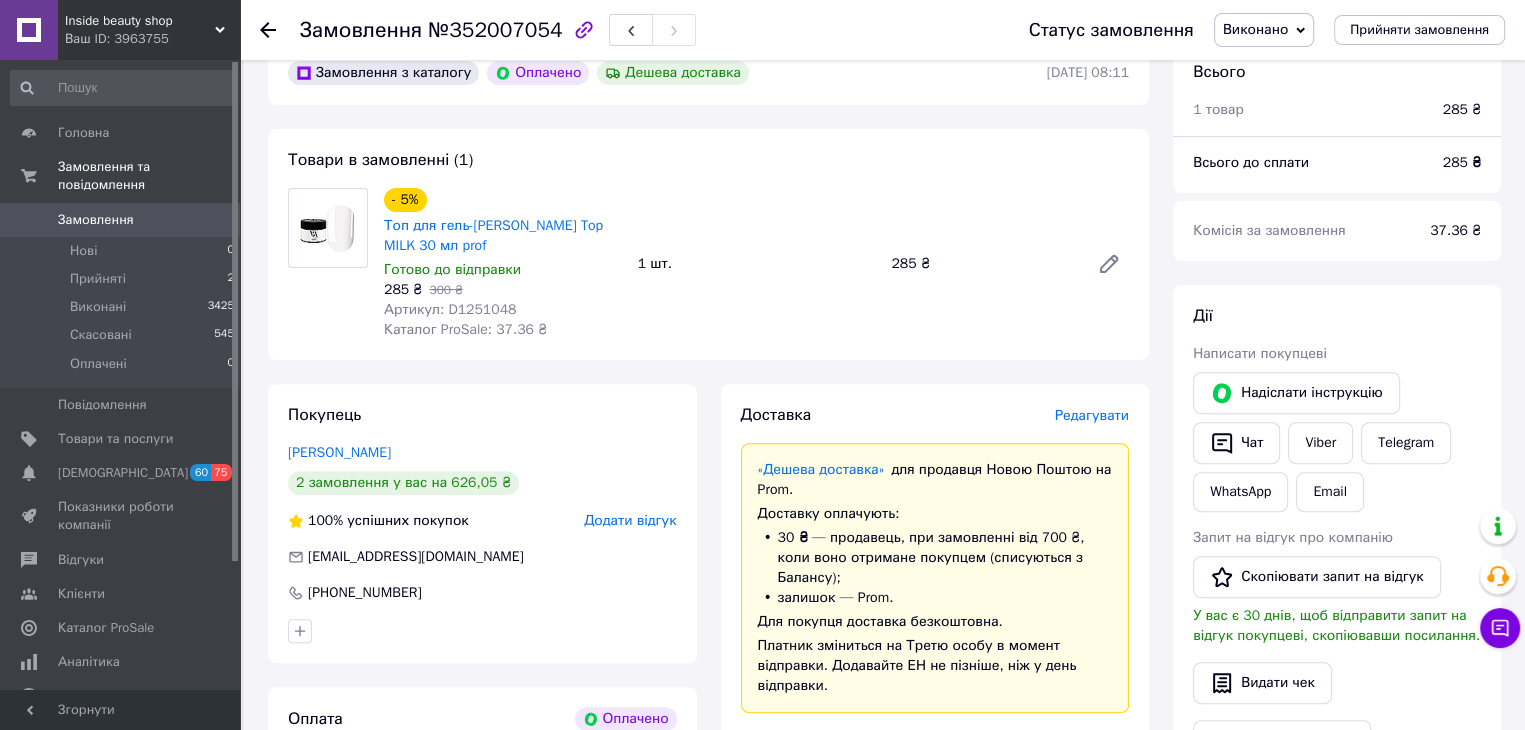 click on "285 ₴" at bounding box center [1462, 162] 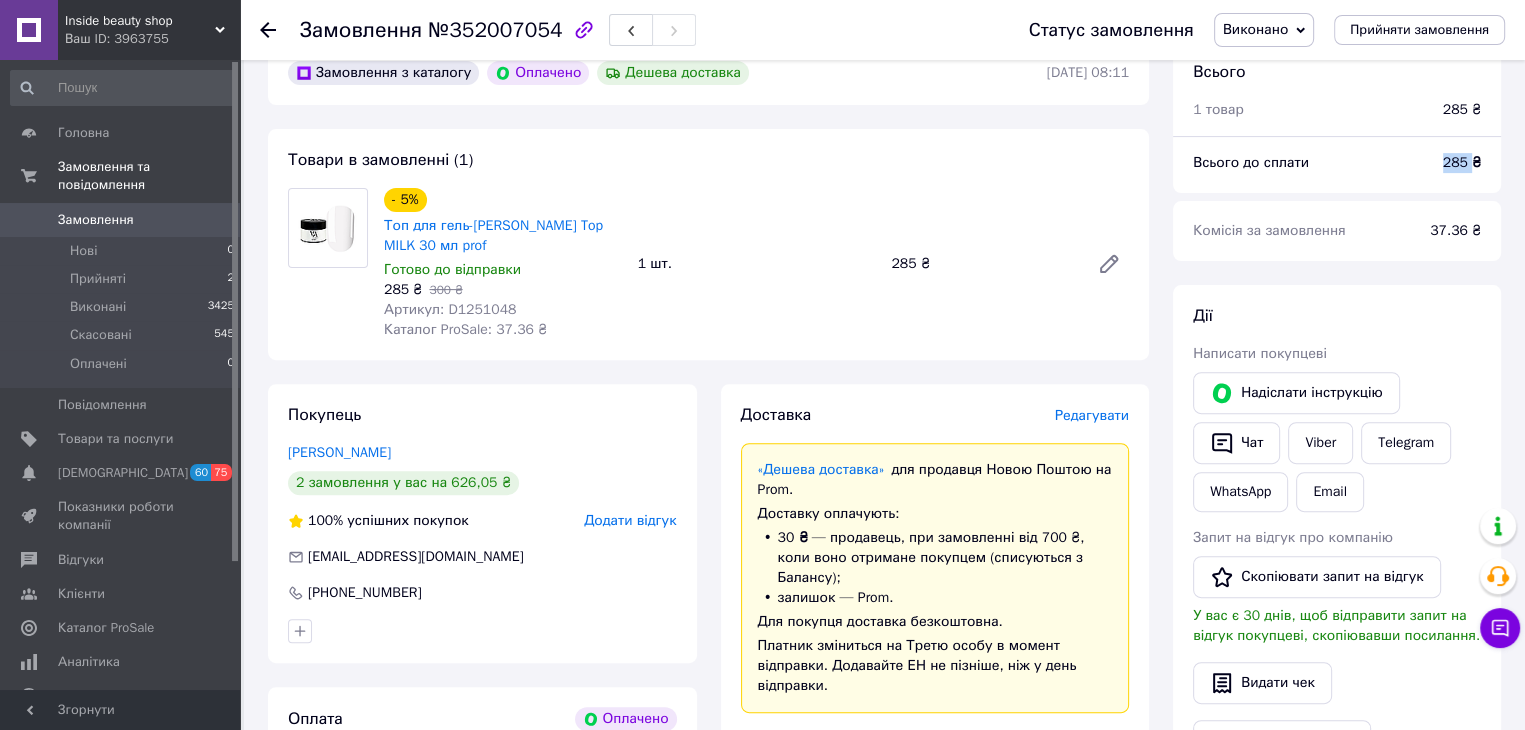 click on "285 ₴" at bounding box center (1462, 162) 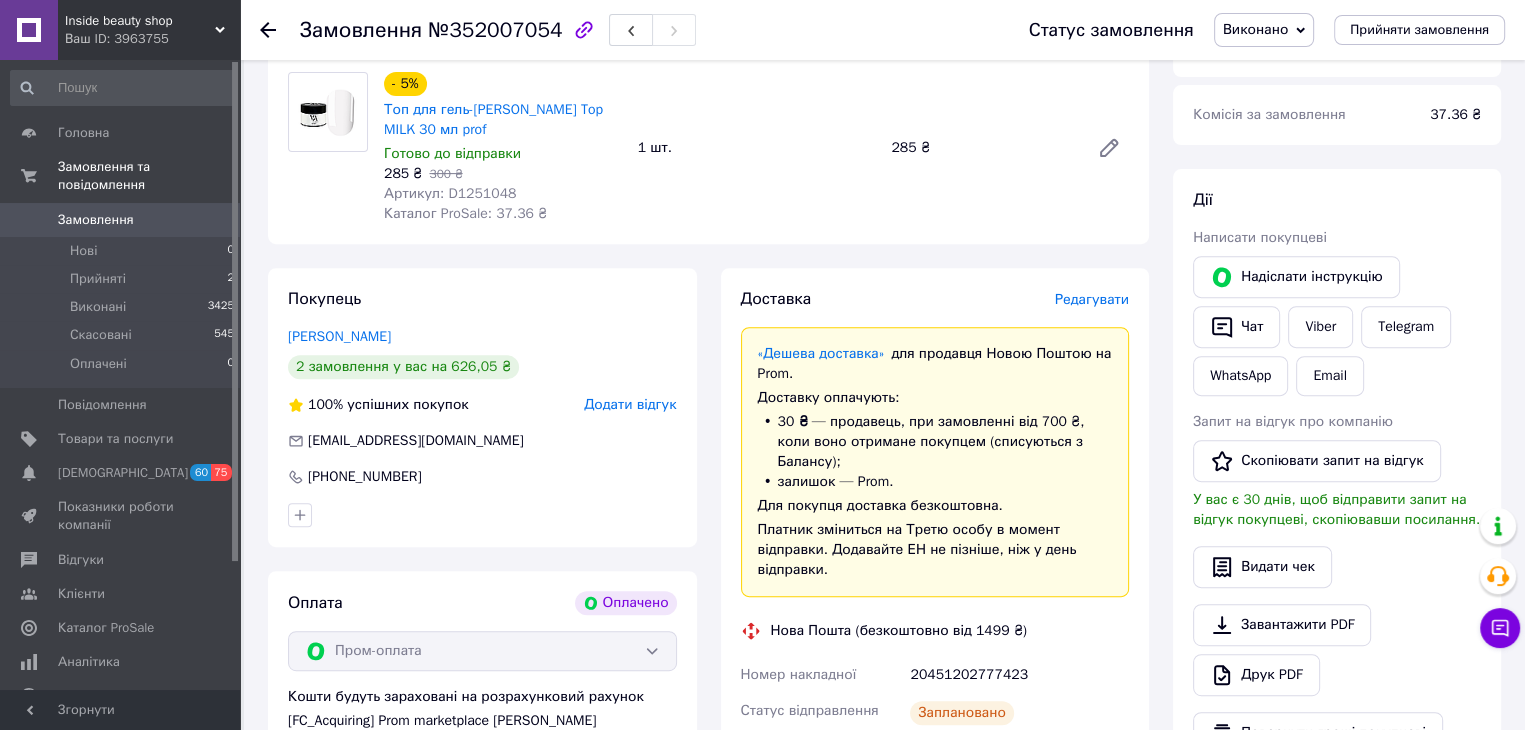 scroll, scrollTop: 800, scrollLeft: 0, axis: vertical 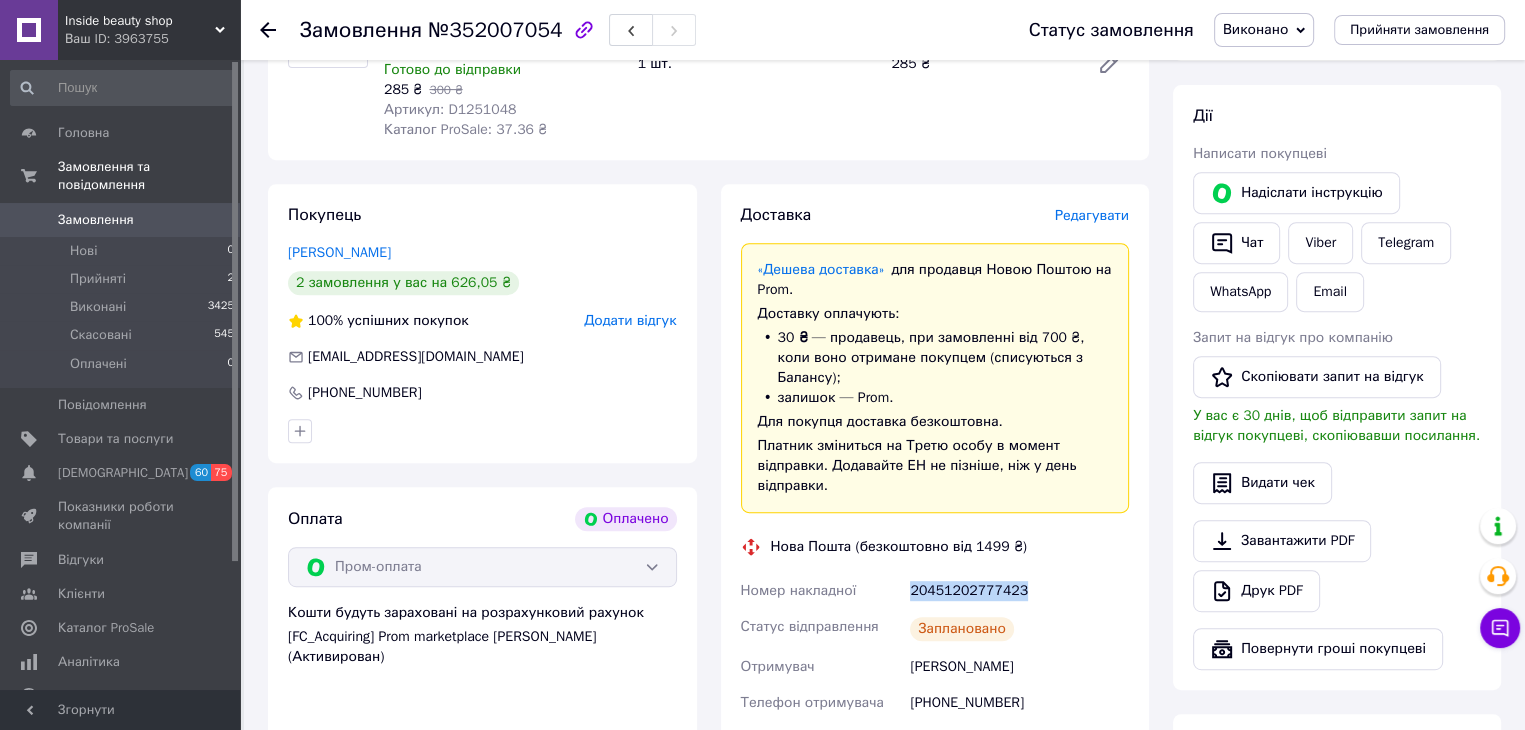 drag, startPoint x: 1027, startPoint y: 573, endPoint x: 907, endPoint y: 575, distance: 120.01666 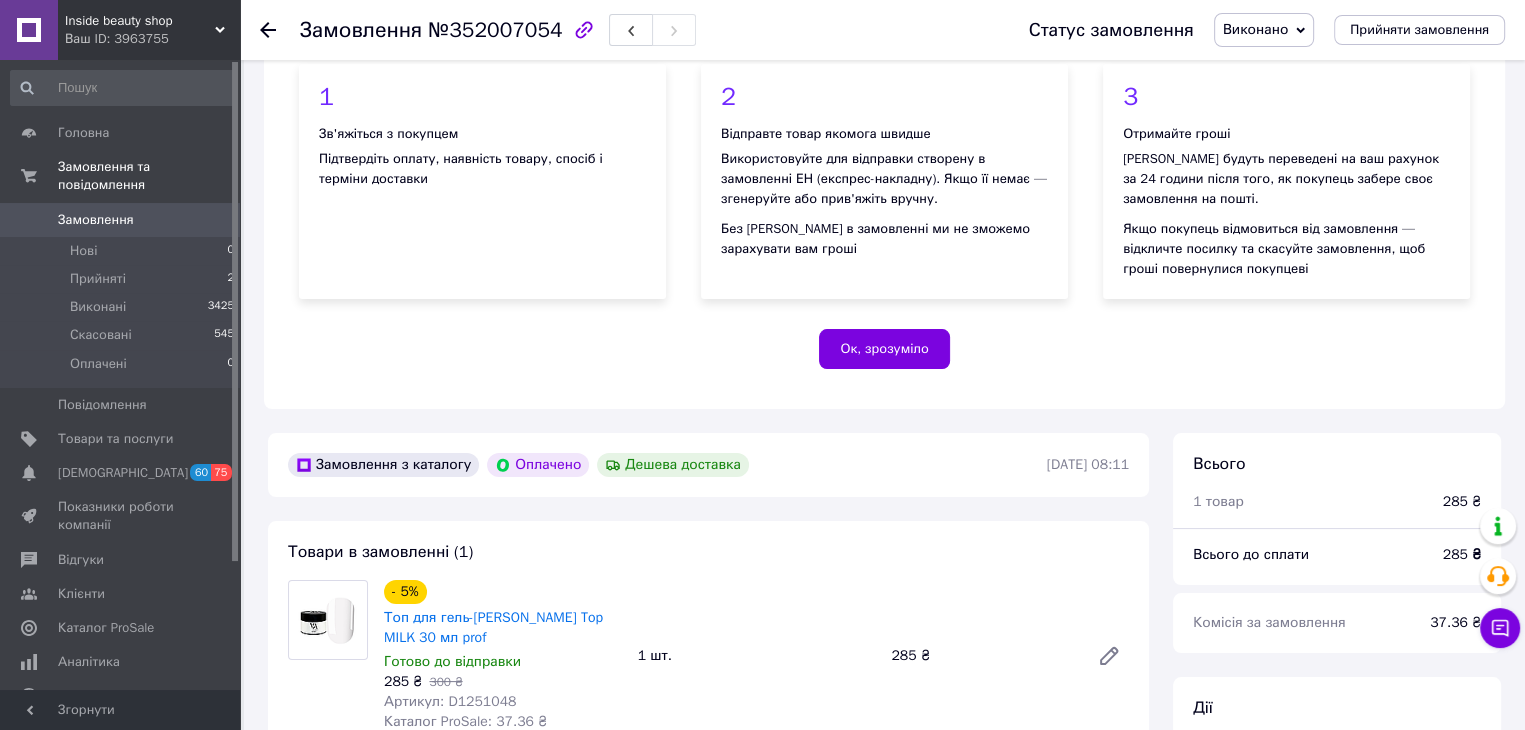 scroll, scrollTop: 200, scrollLeft: 0, axis: vertical 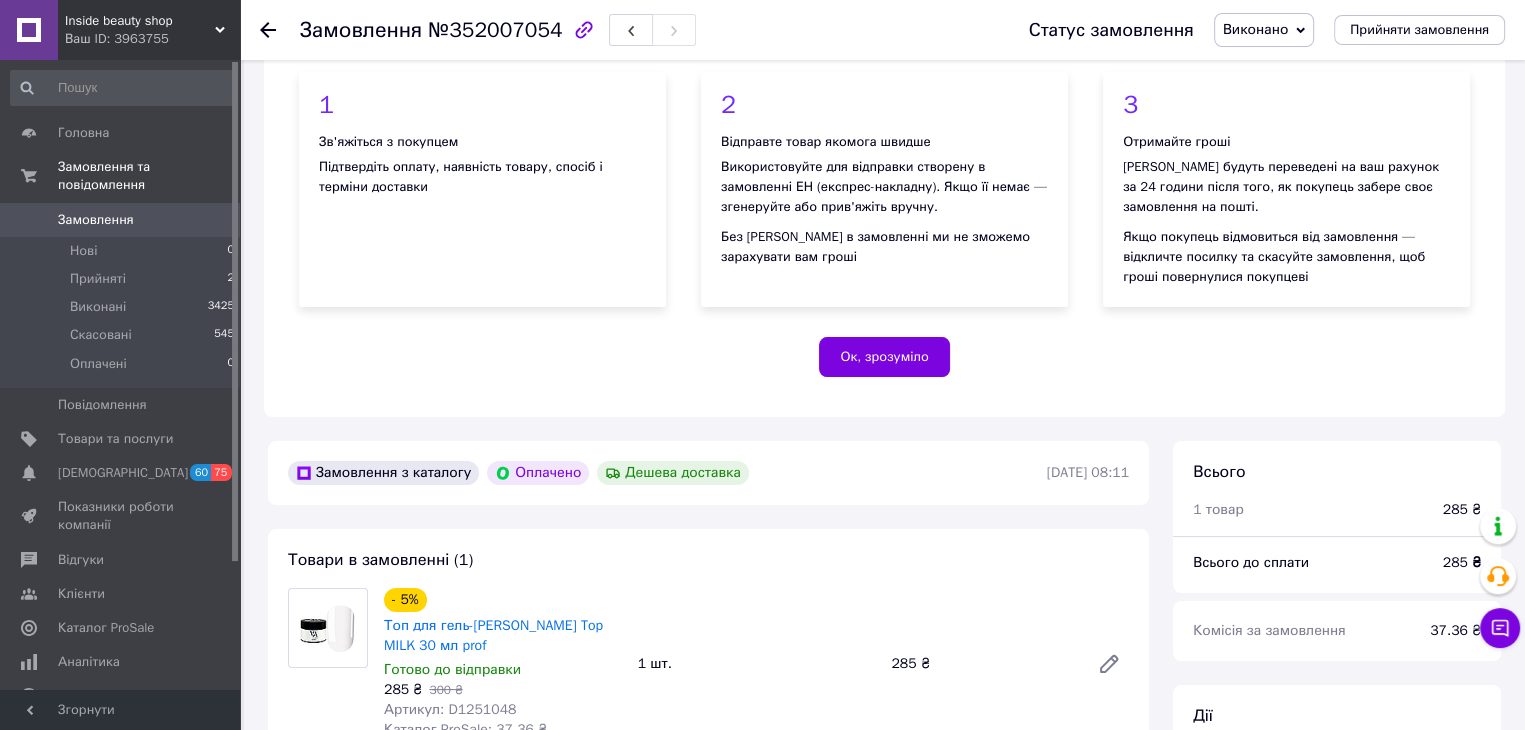 click on "Замовлення" at bounding box center (121, 220) 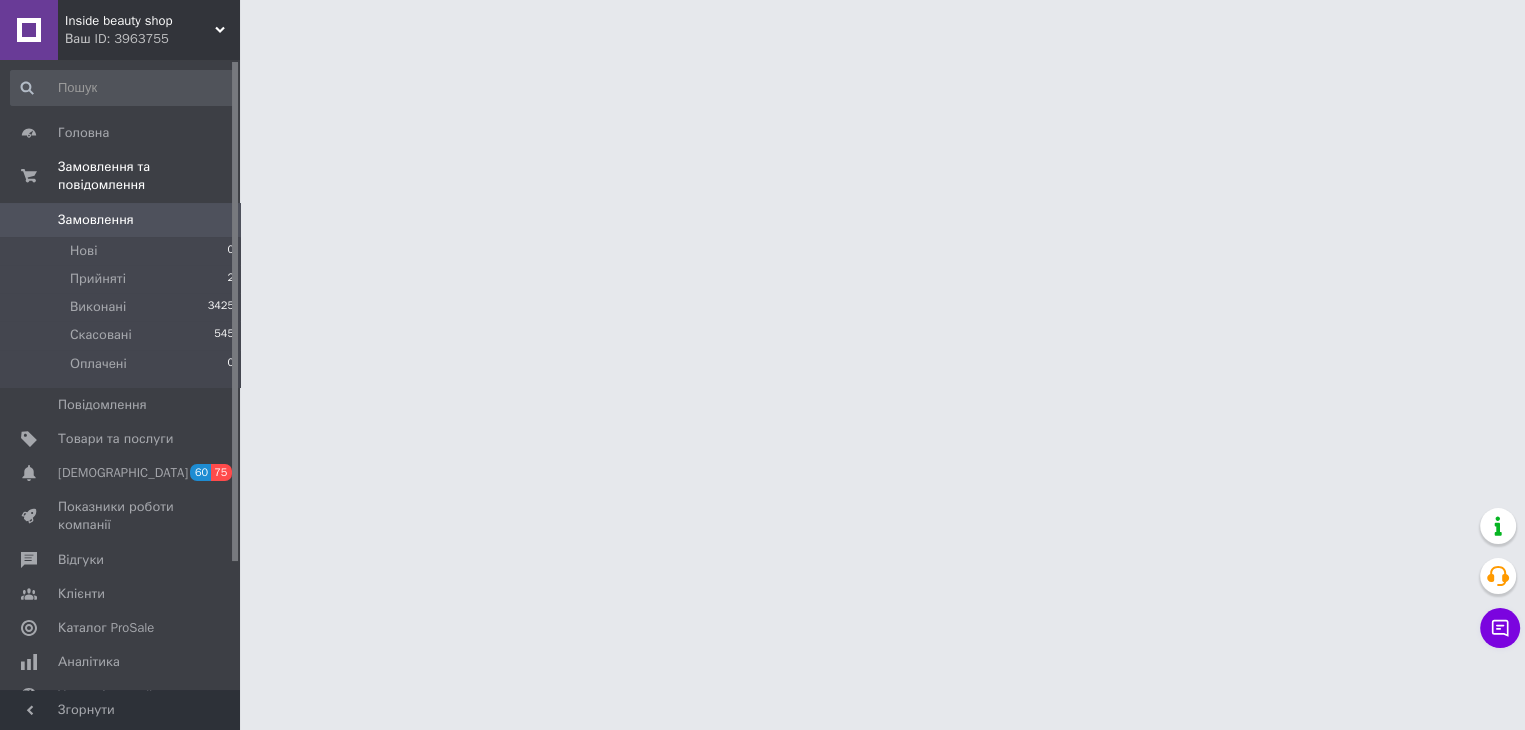 scroll, scrollTop: 0, scrollLeft: 0, axis: both 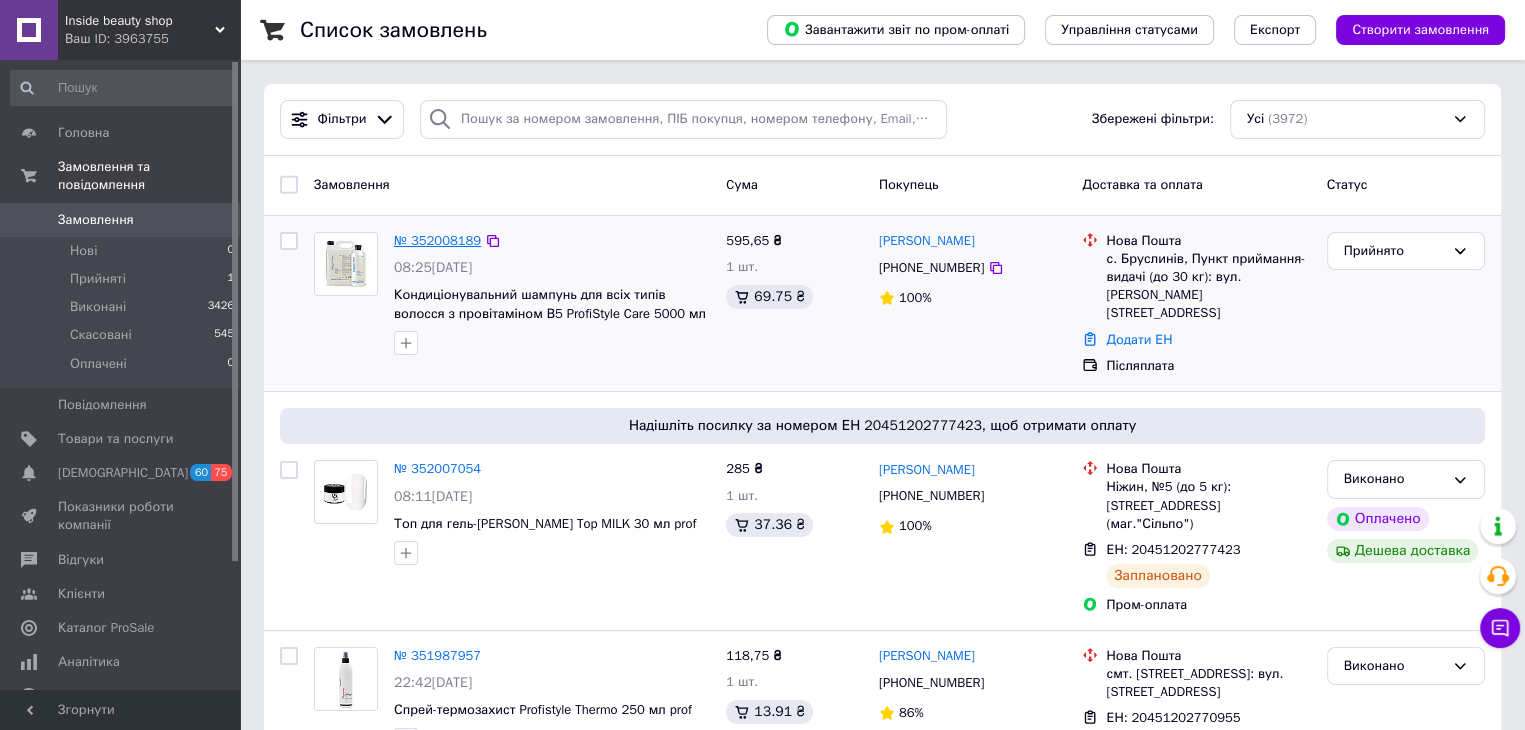 click on "№ 352008189" at bounding box center (437, 240) 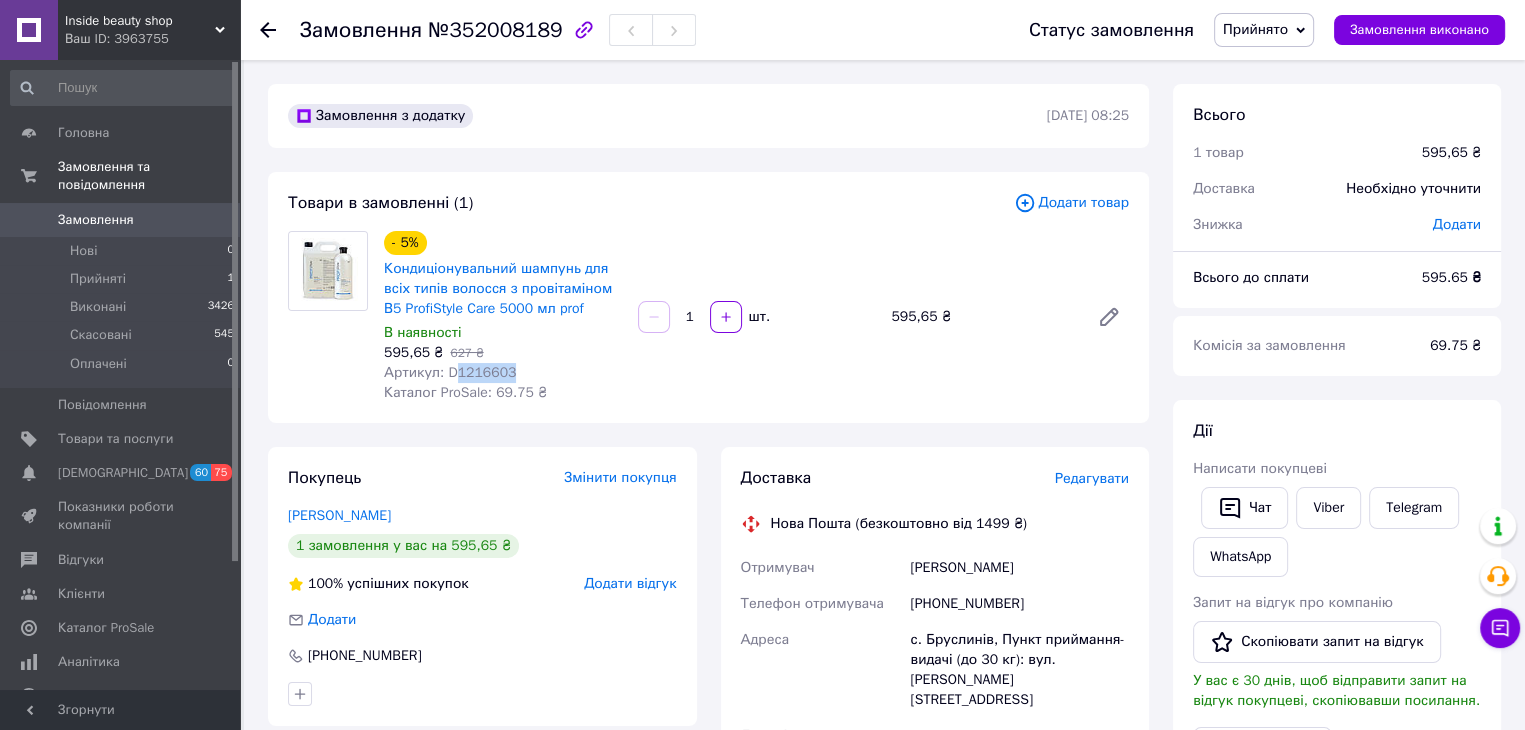 drag, startPoint x: 512, startPoint y: 379, endPoint x: 452, endPoint y: 379, distance: 60 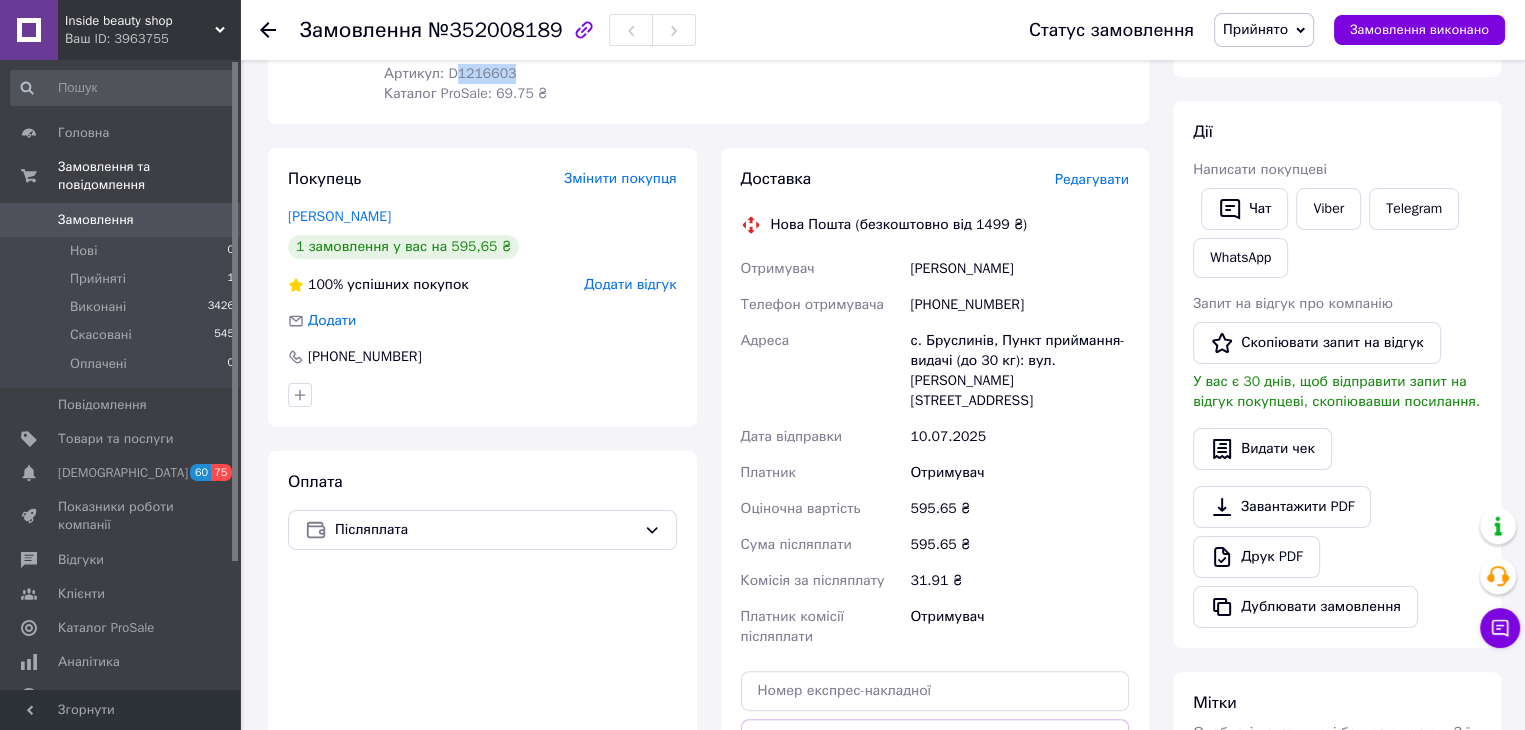 scroll, scrollTop: 300, scrollLeft: 0, axis: vertical 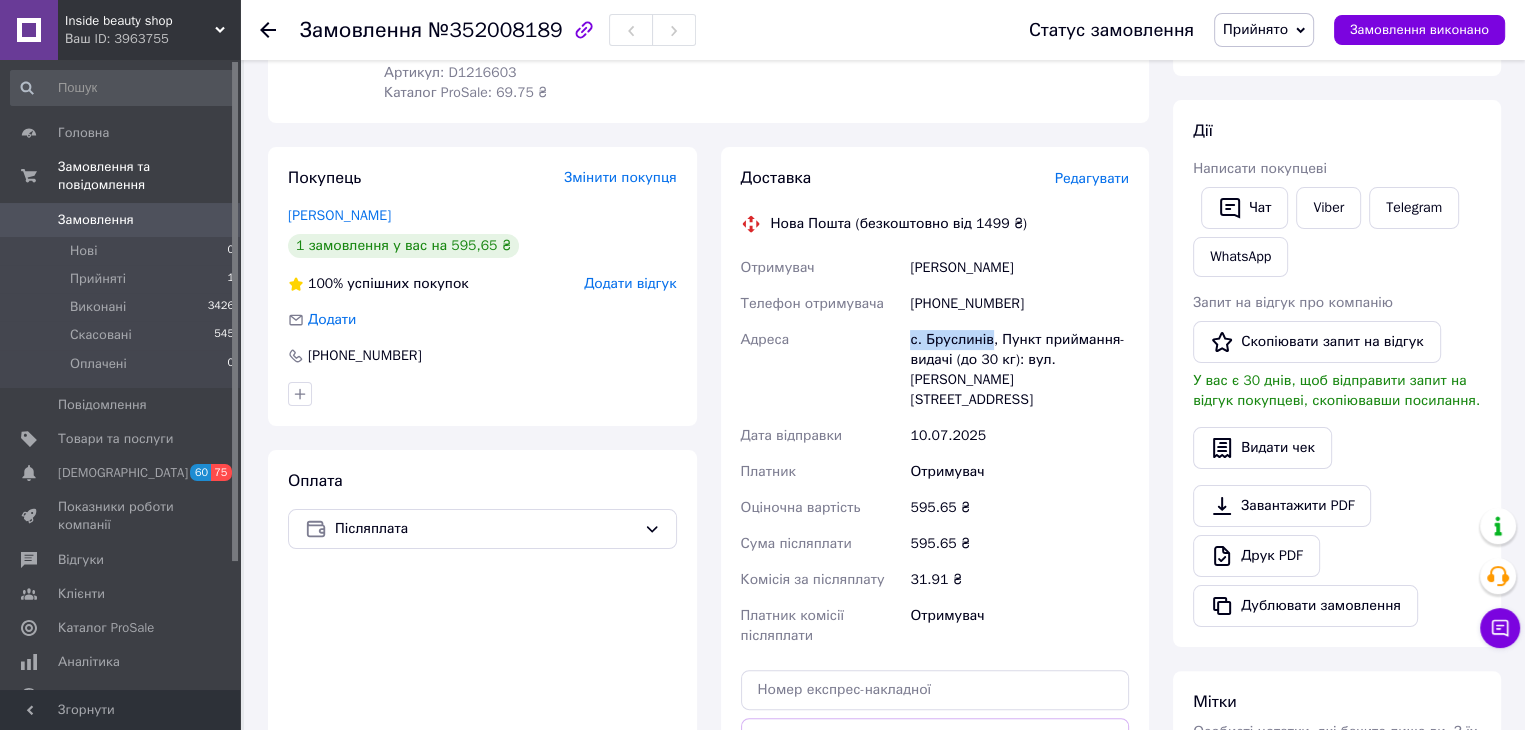 drag, startPoint x: 988, startPoint y: 348, endPoint x: 911, endPoint y: 344, distance: 77.10383 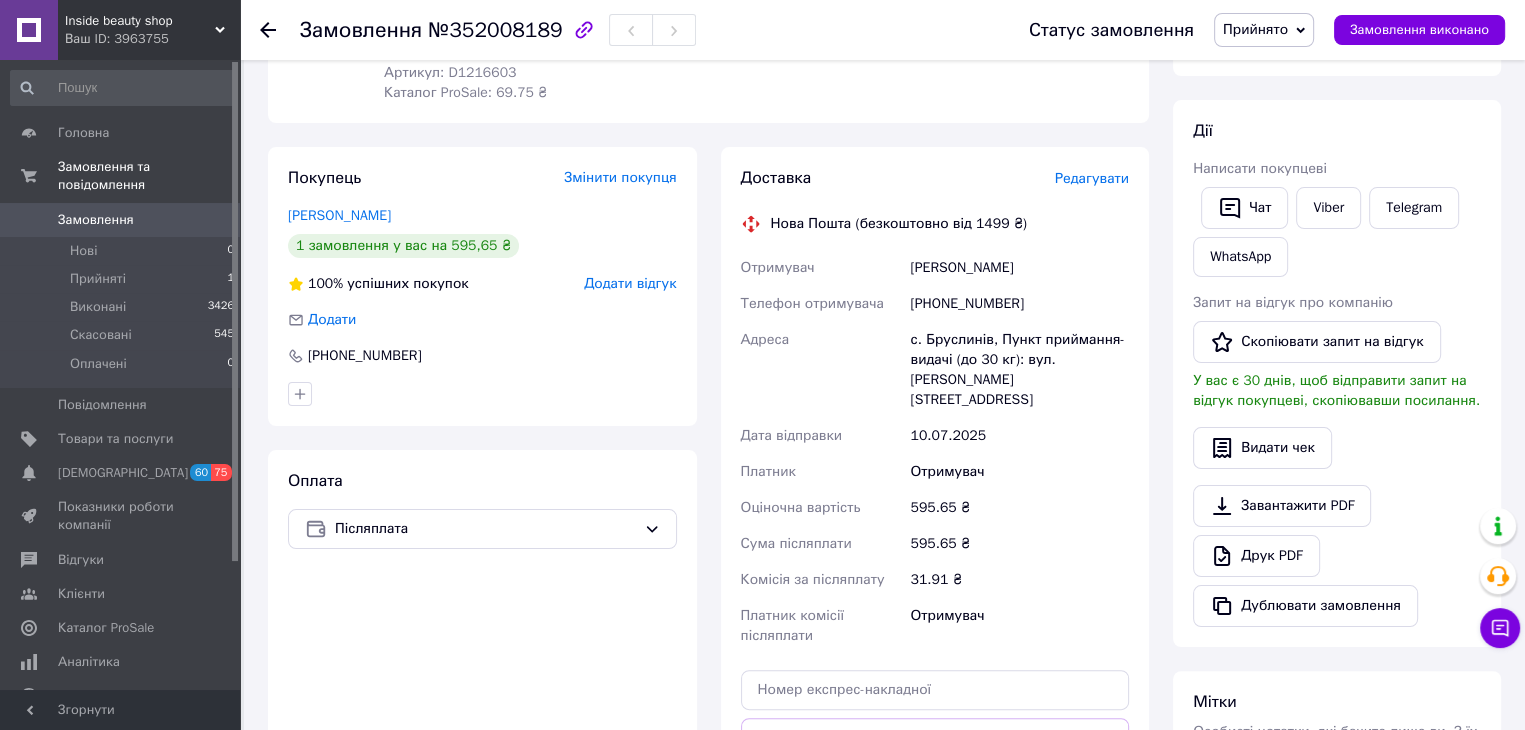 click on "[PHONE_NUMBER]" at bounding box center [1019, 304] 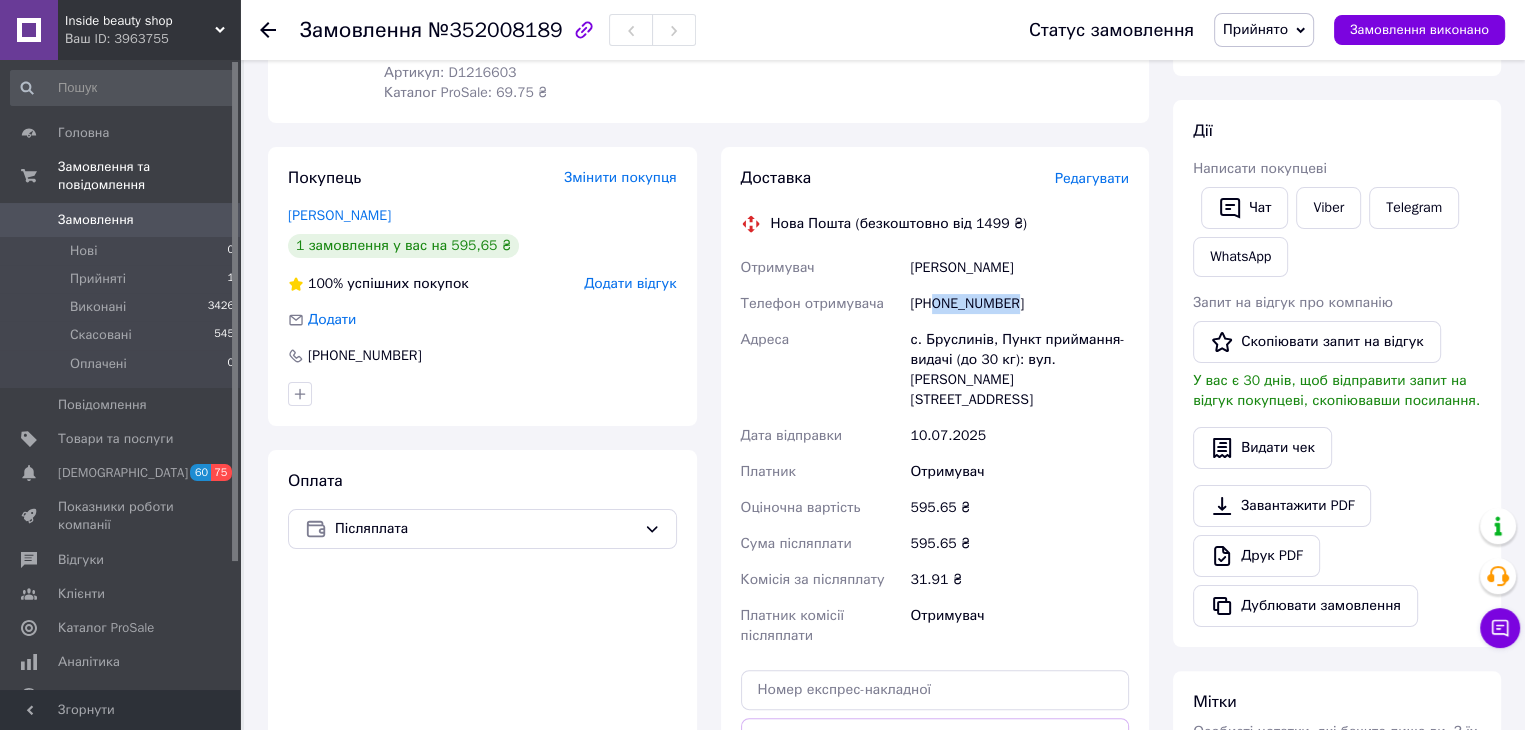 drag, startPoint x: 976, startPoint y: 312, endPoint x: 934, endPoint y: 306, distance: 42.426407 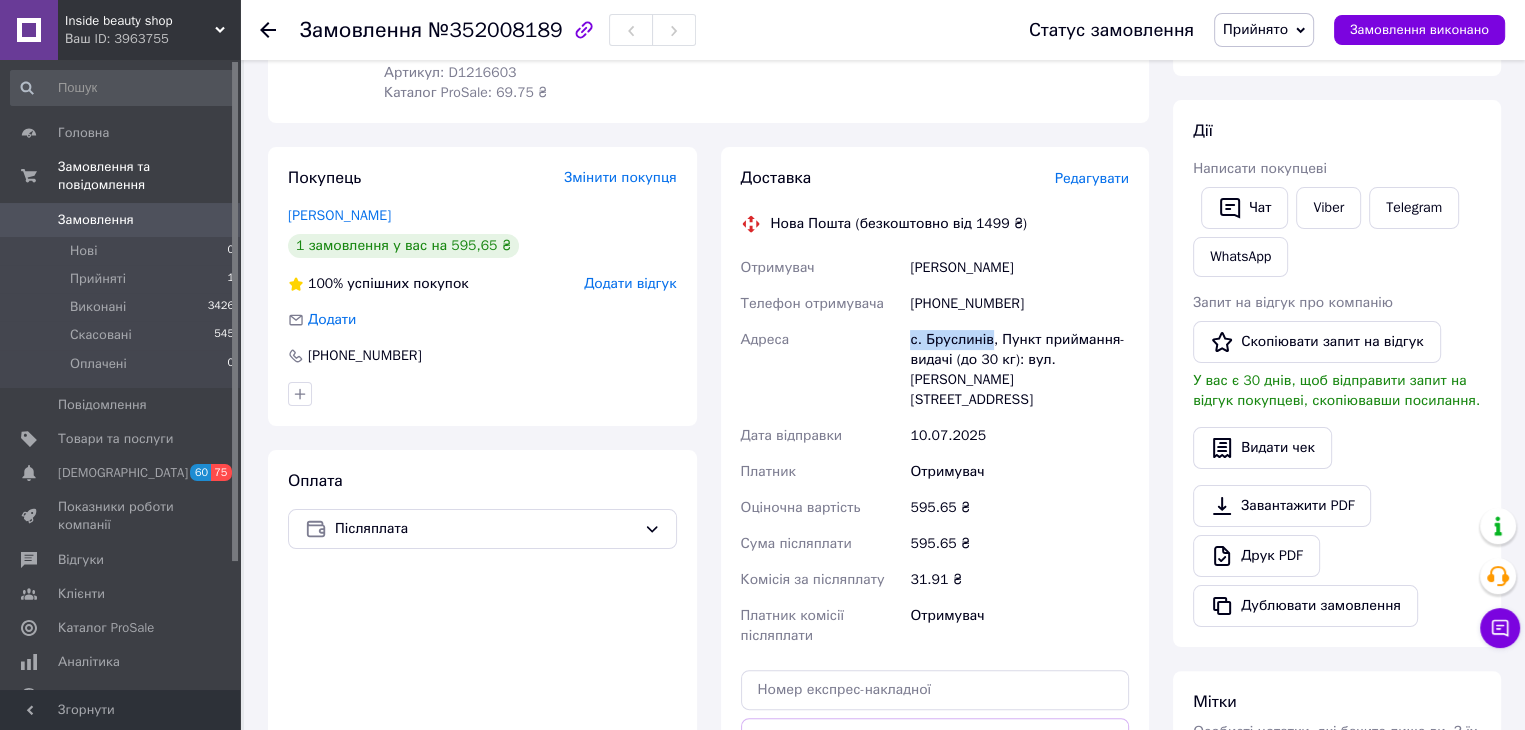 drag, startPoint x: 987, startPoint y: 345, endPoint x: 908, endPoint y: 345, distance: 79 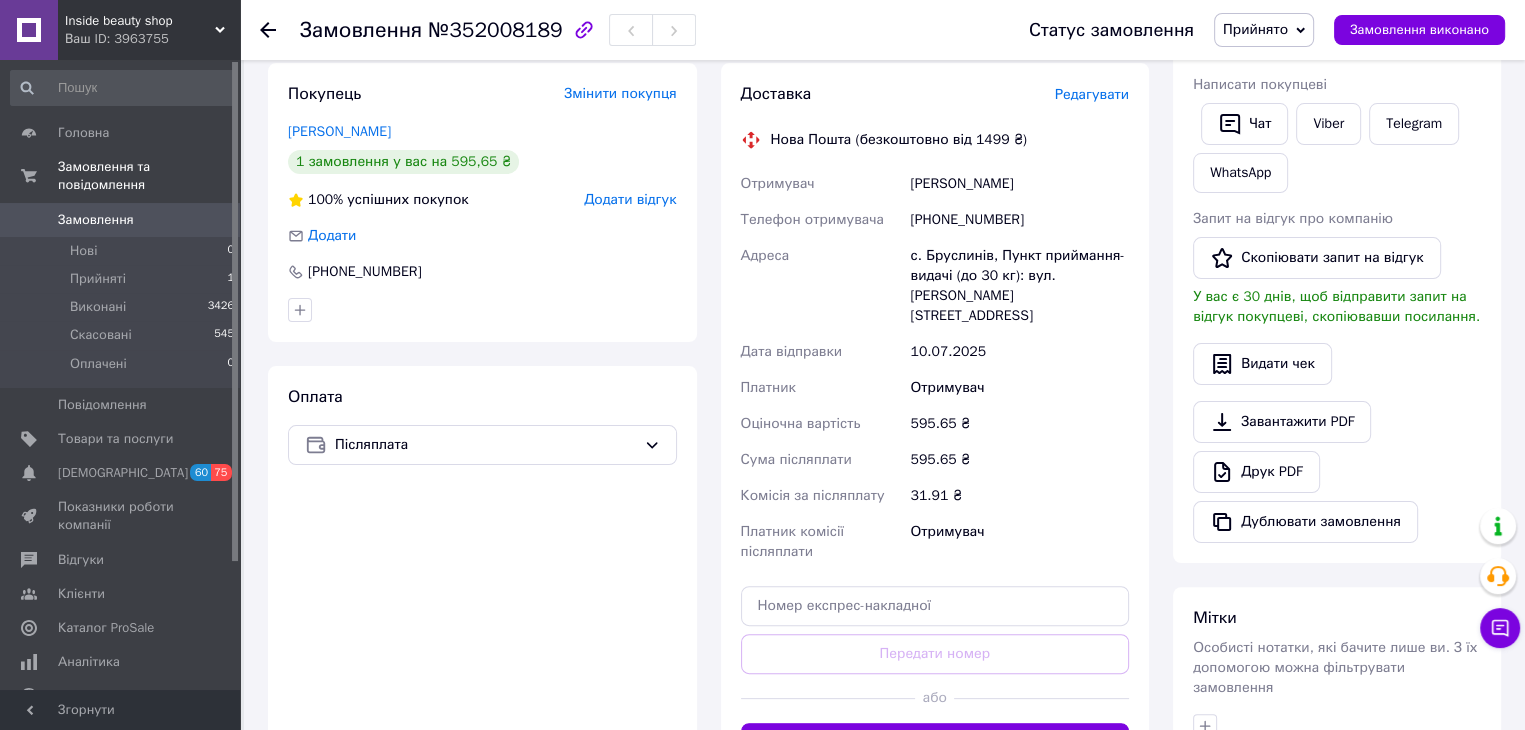click on "Отримувач Кипоренко Николай Телефон отримувача +380934197511 Адреса с. Бруслинів, Пункт приймання-видачі (до 30 кг): вул. Миколи Короля, 23 Дата відправки 10.07.2025 Платник Отримувач Оціночна вартість 595.65 ₴ Сума післяплати 595.65 ₴ Комісія за післяплату 31.91 ₴ Платник комісії післяплати Отримувач" at bounding box center (935, 368) 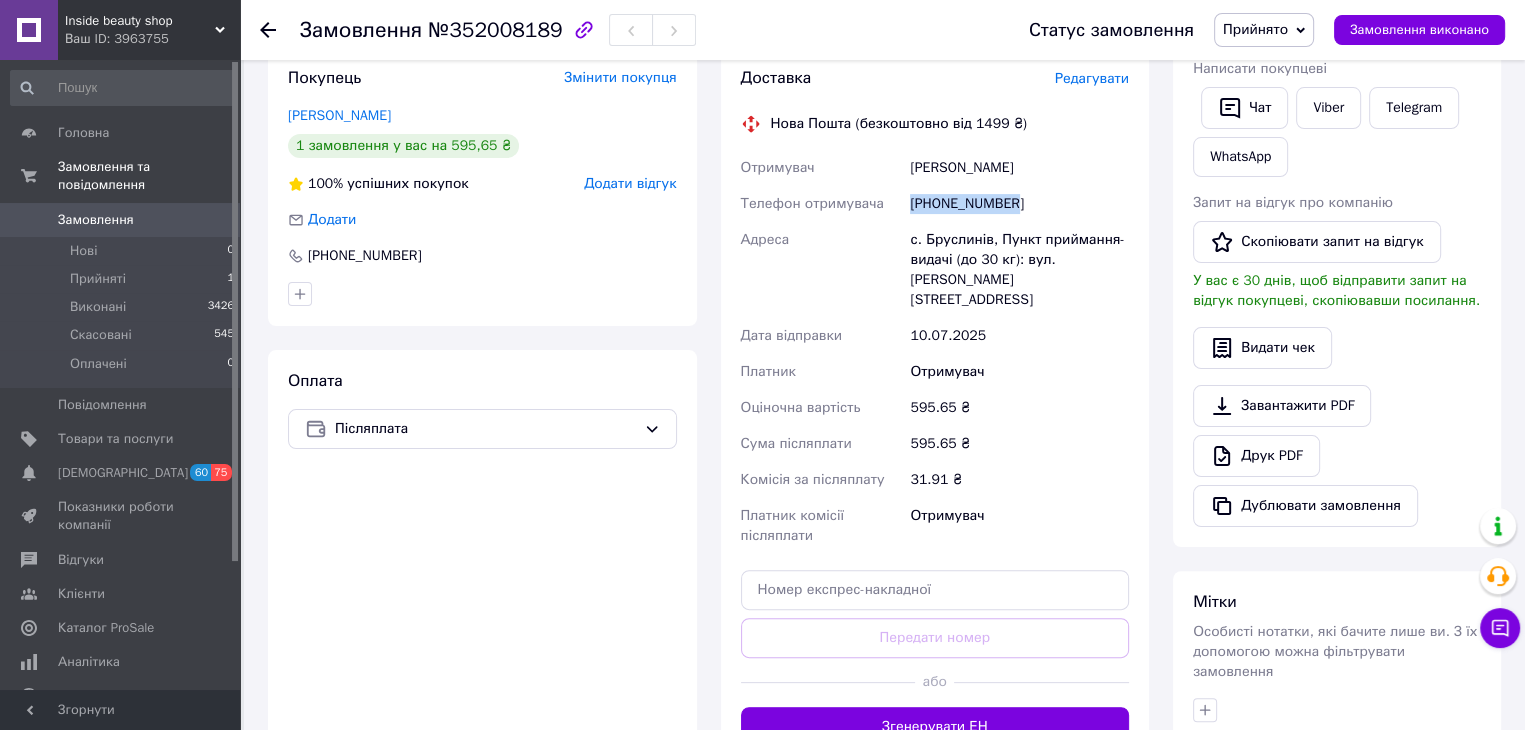 drag, startPoint x: 1023, startPoint y: 205, endPoint x: 909, endPoint y: 215, distance: 114.43776 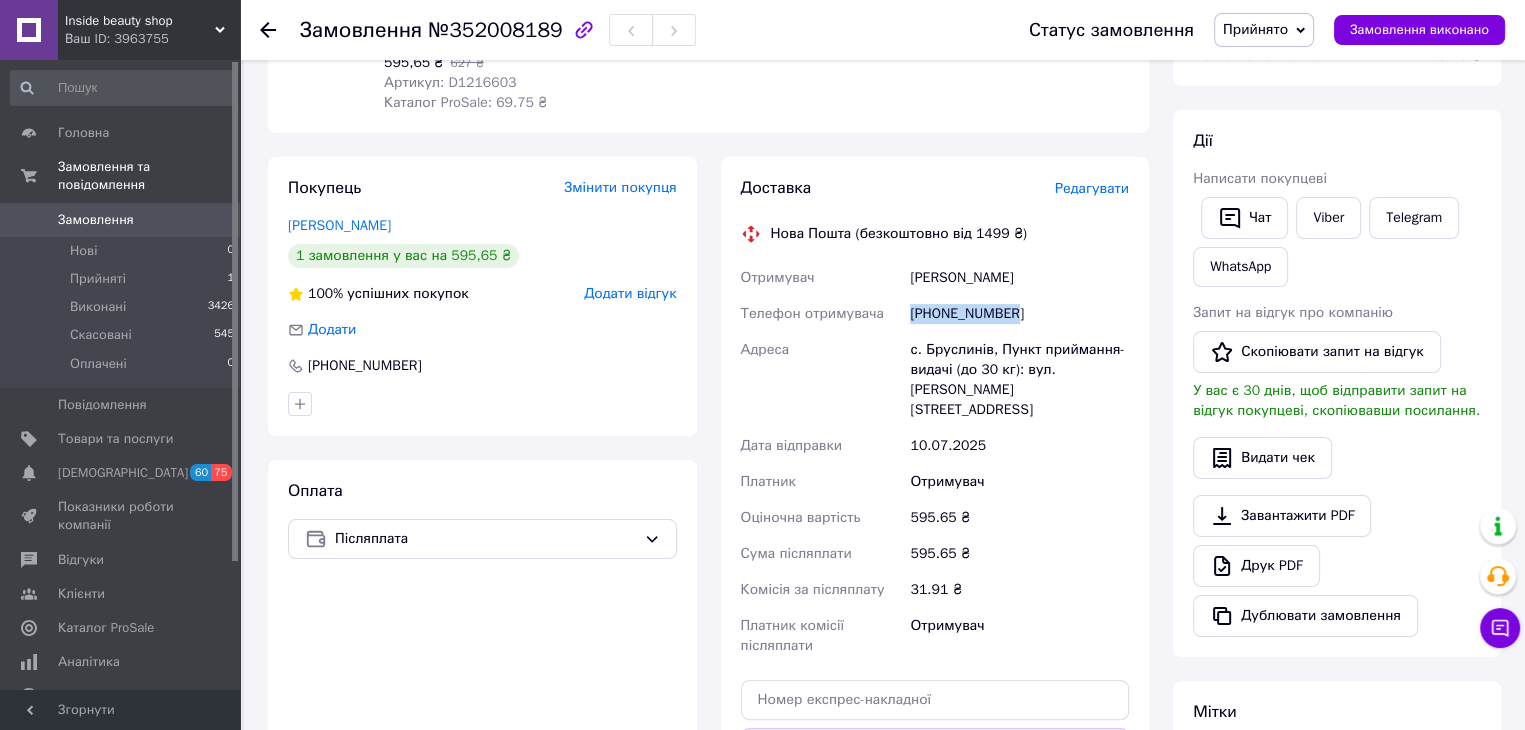 scroll, scrollTop: 0, scrollLeft: 0, axis: both 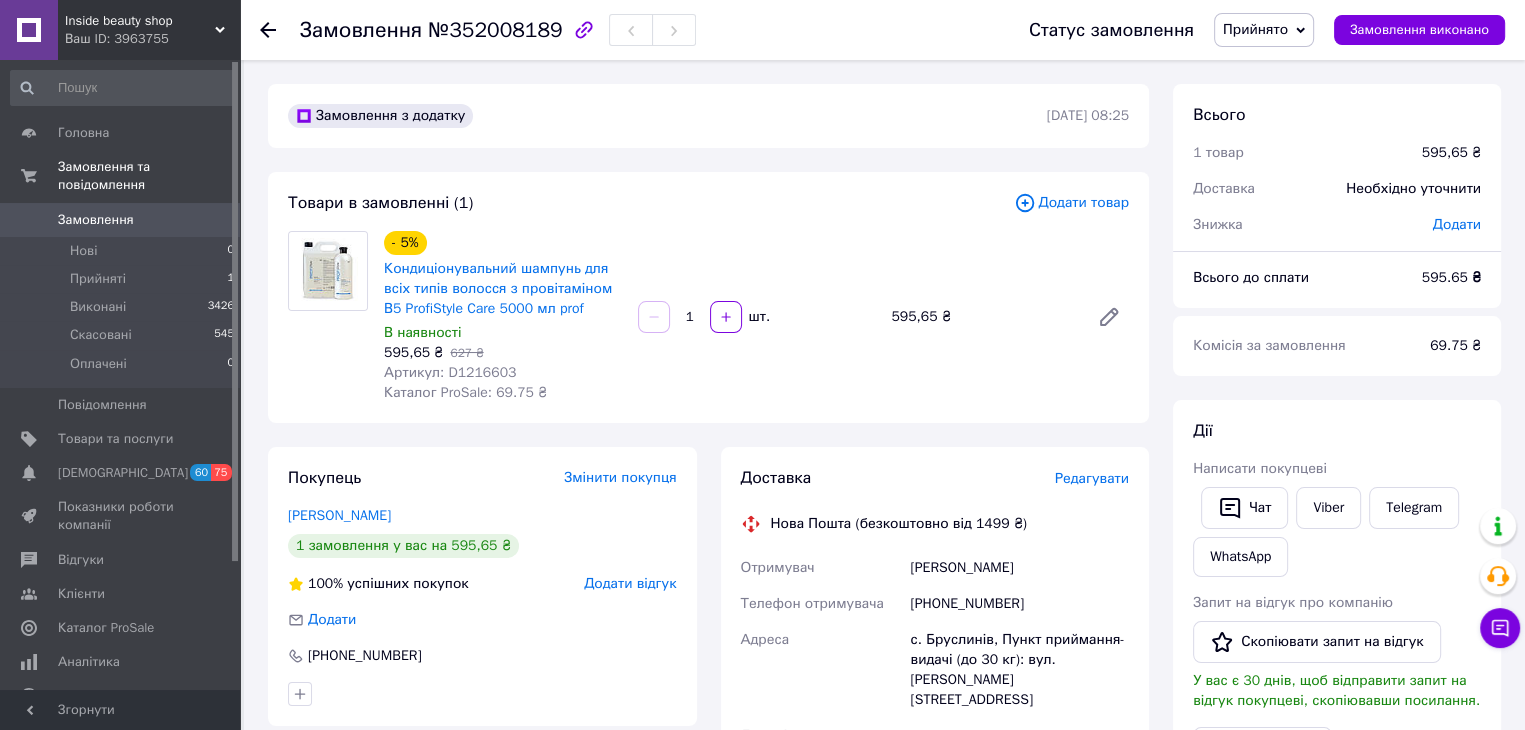 click on "595.65 ₴" at bounding box center (1451, 278) 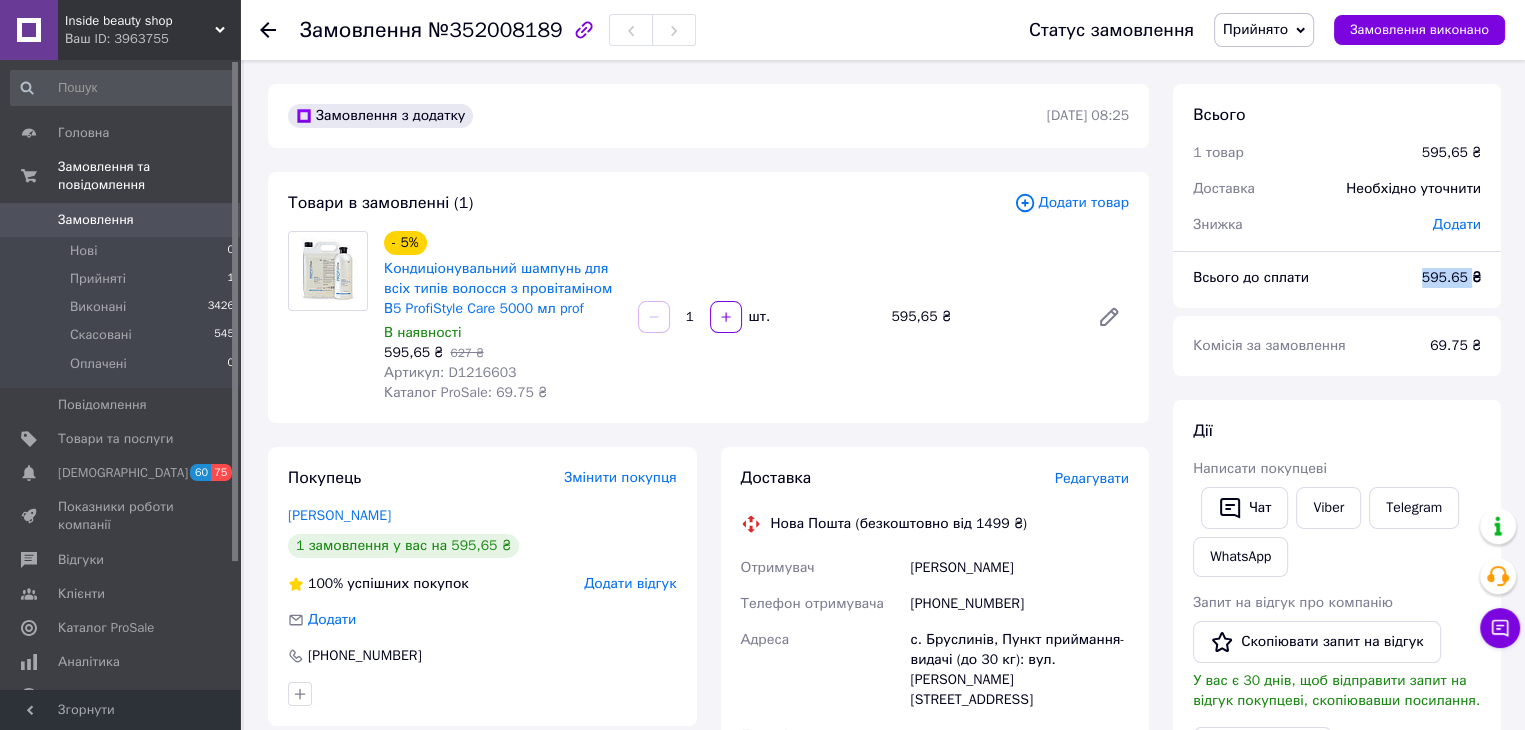 click on "595.65 ₴" at bounding box center [1451, 277] 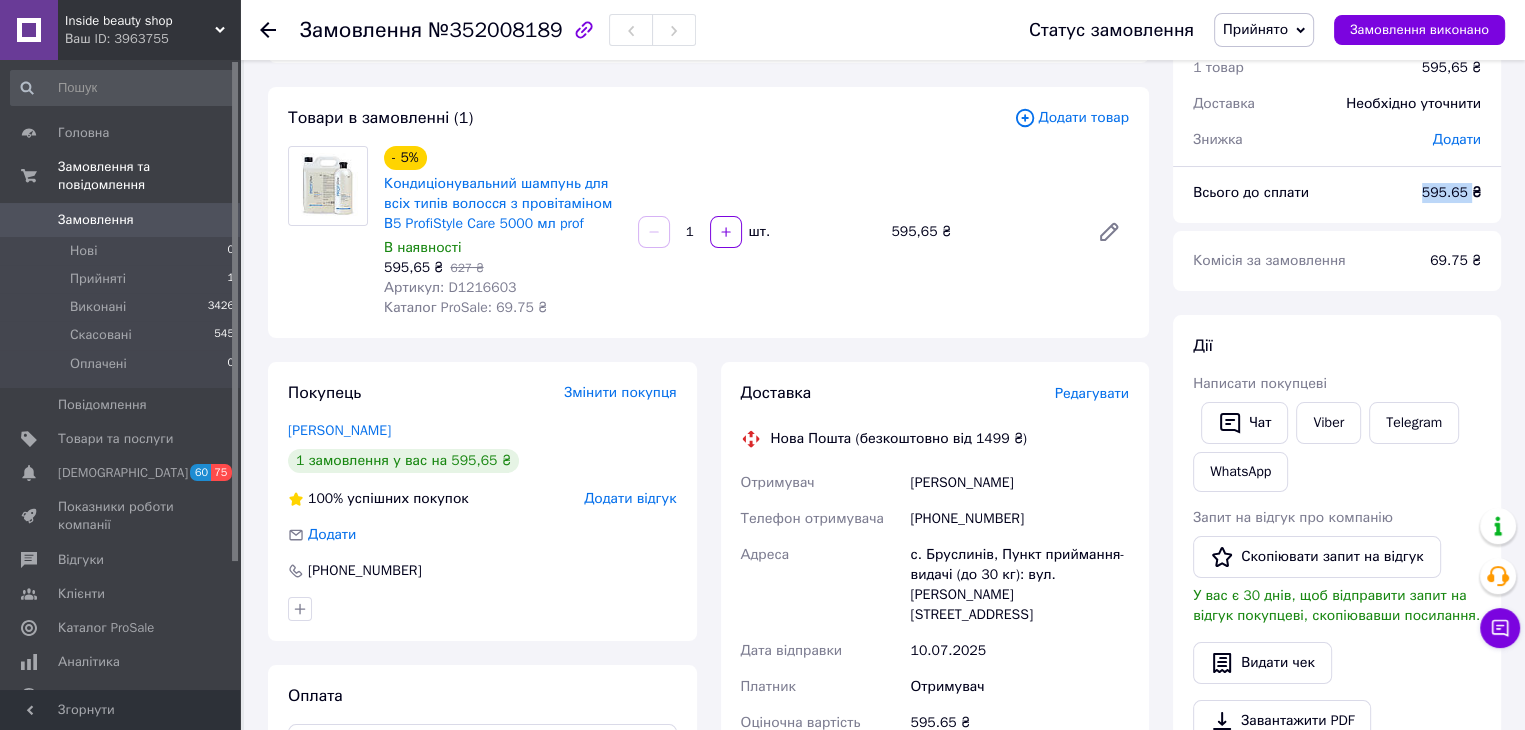 scroll, scrollTop: 200, scrollLeft: 0, axis: vertical 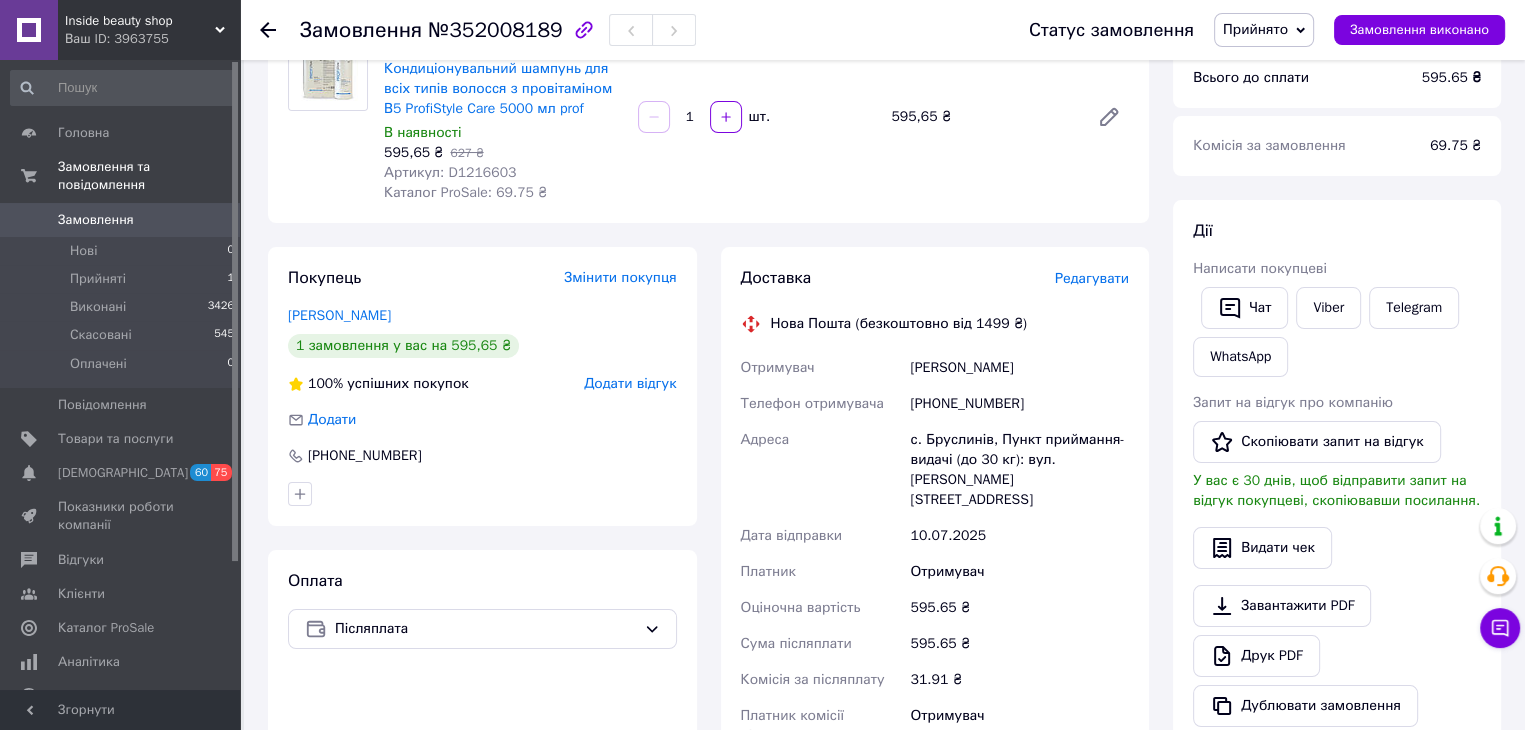 click on "с. Бруслинів, Пункт приймання-видачі (до 30 кг): вул. [PERSON_NAME][STREET_ADDRESS]" at bounding box center (1019, 470) 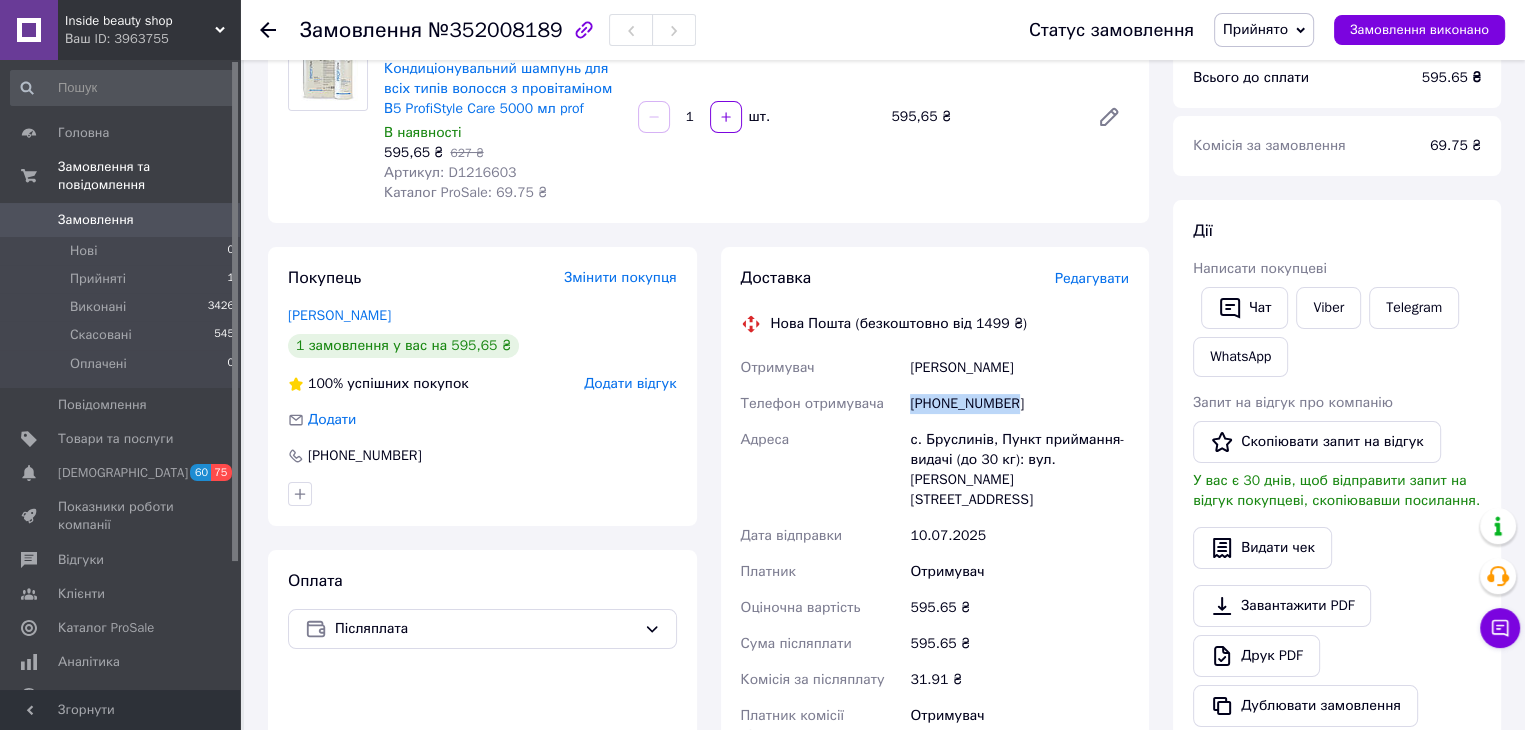 drag, startPoint x: 960, startPoint y: 412, endPoint x: 902, endPoint y: 412, distance: 58 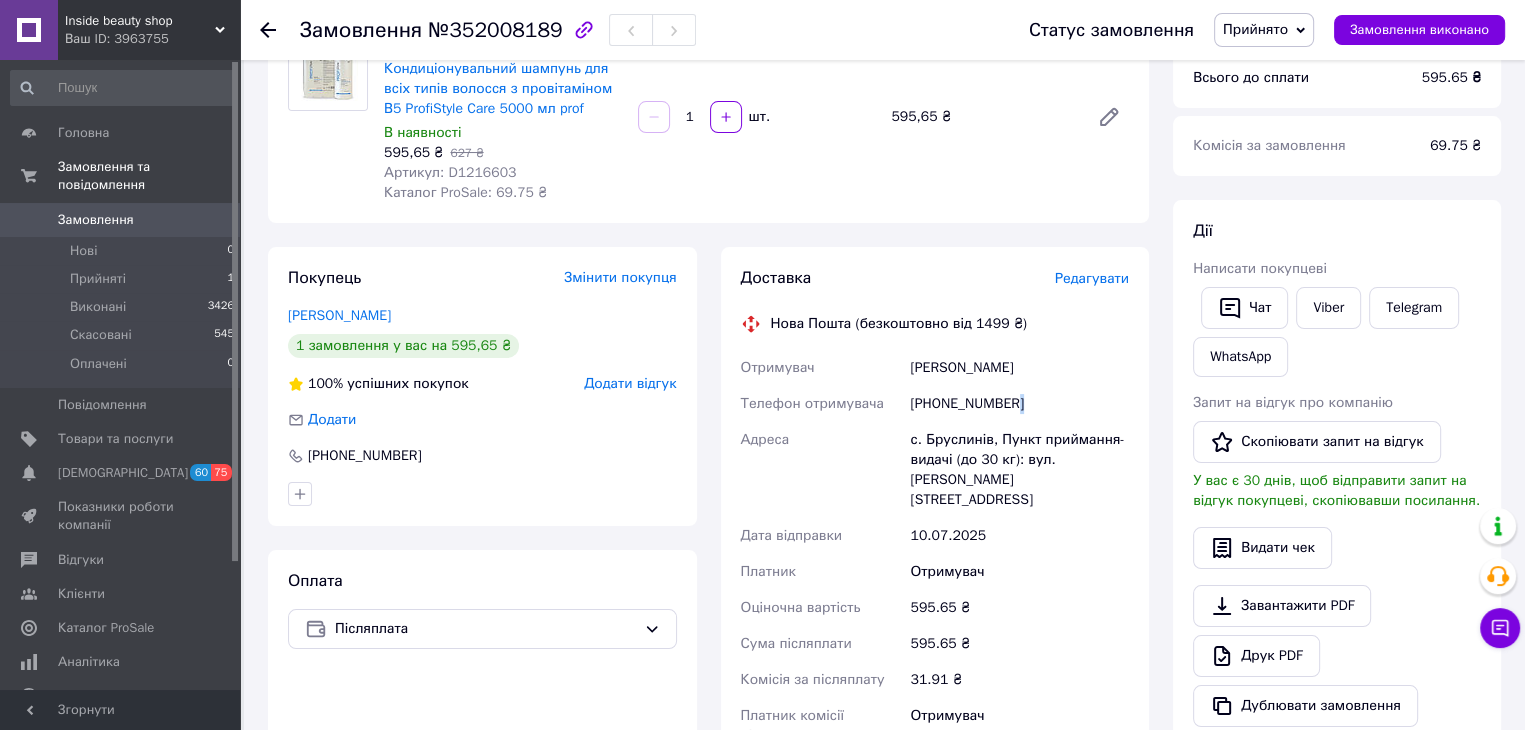 click on "[PHONE_NUMBER]" at bounding box center (1019, 404) 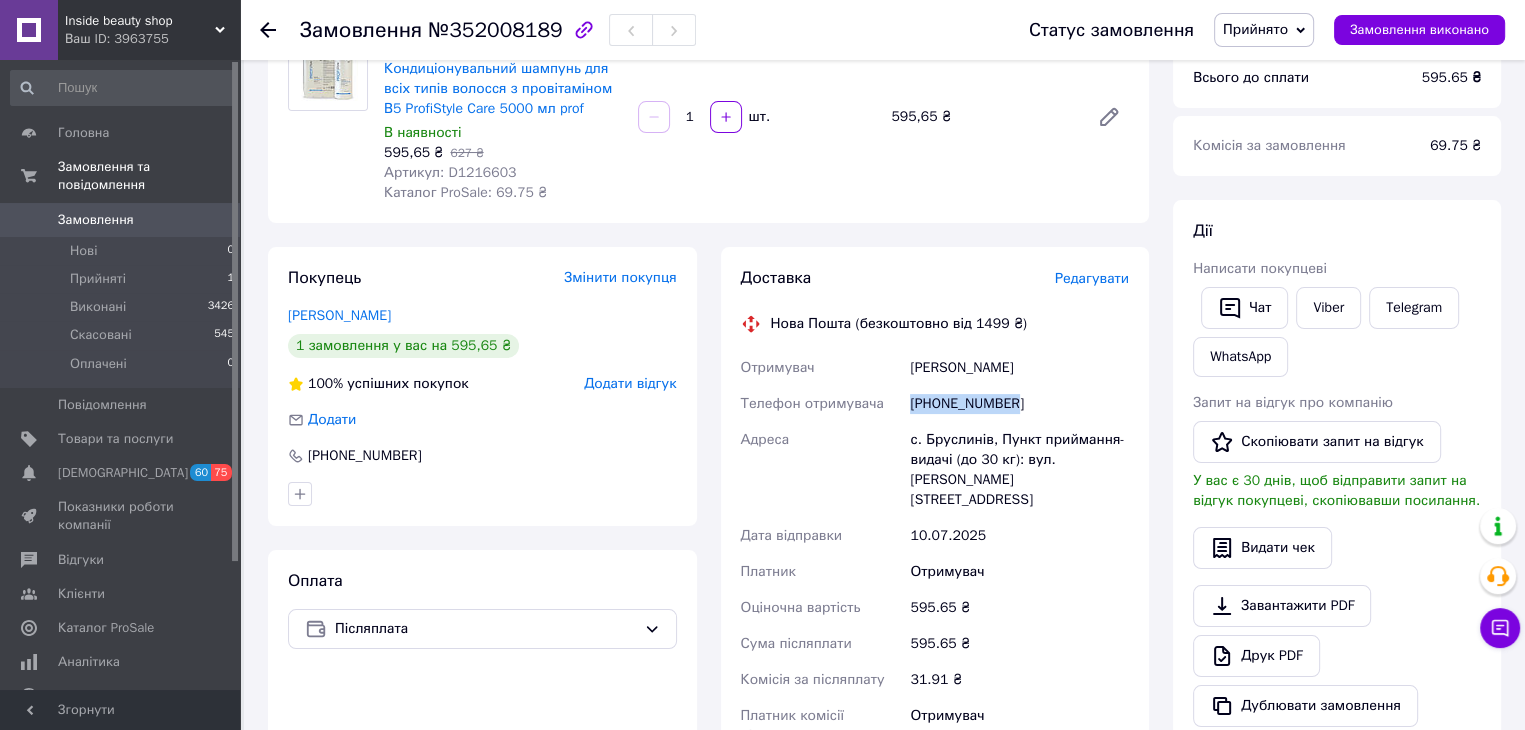 drag, startPoint x: 1024, startPoint y: 405, endPoint x: 905, endPoint y: 406, distance: 119.0042 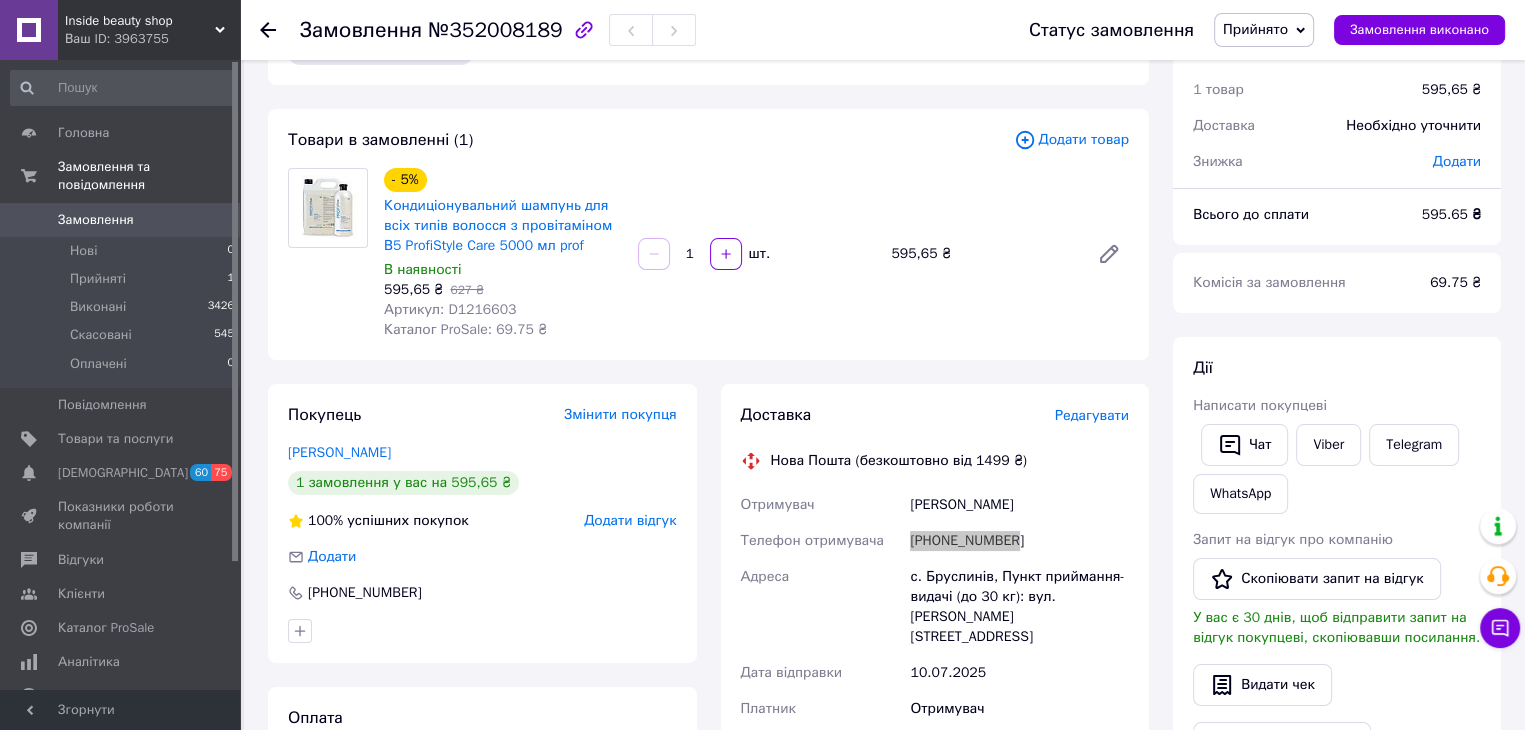 scroll, scrollTop: 0, scrollLeft: 0, axis: both 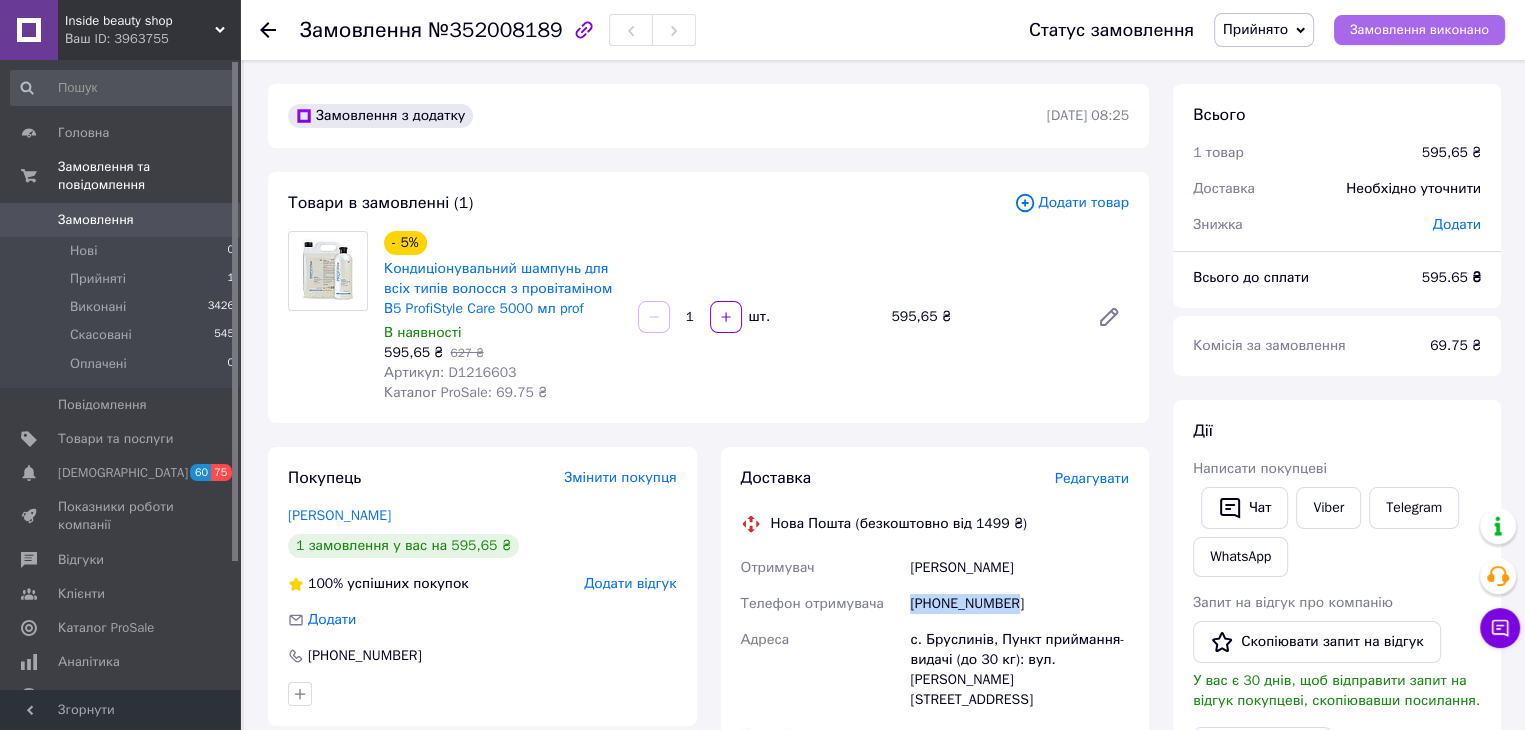click on "Замовлення виконано" at bounding box center (1419, 30) 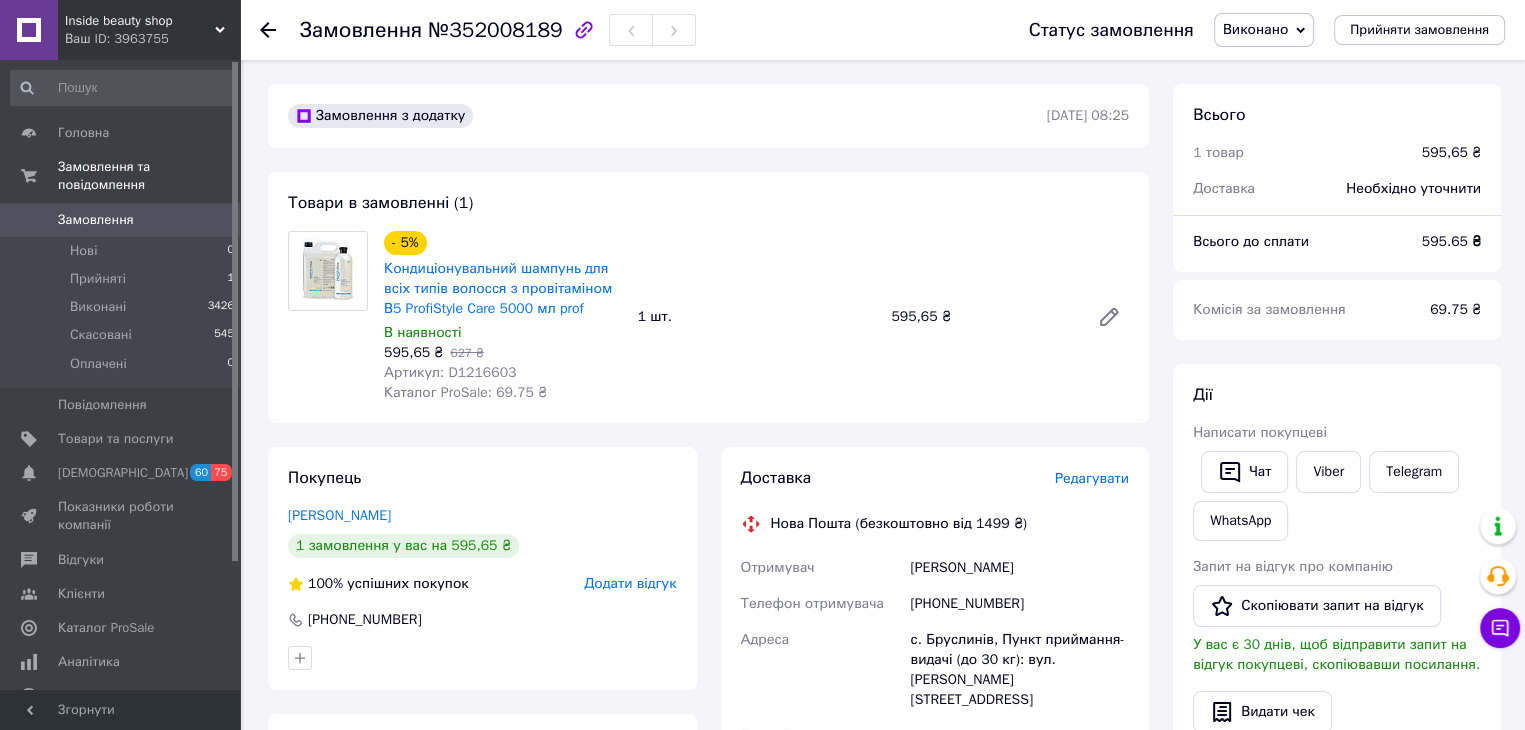 click on "В наявності" at bounding box center (503, 333) 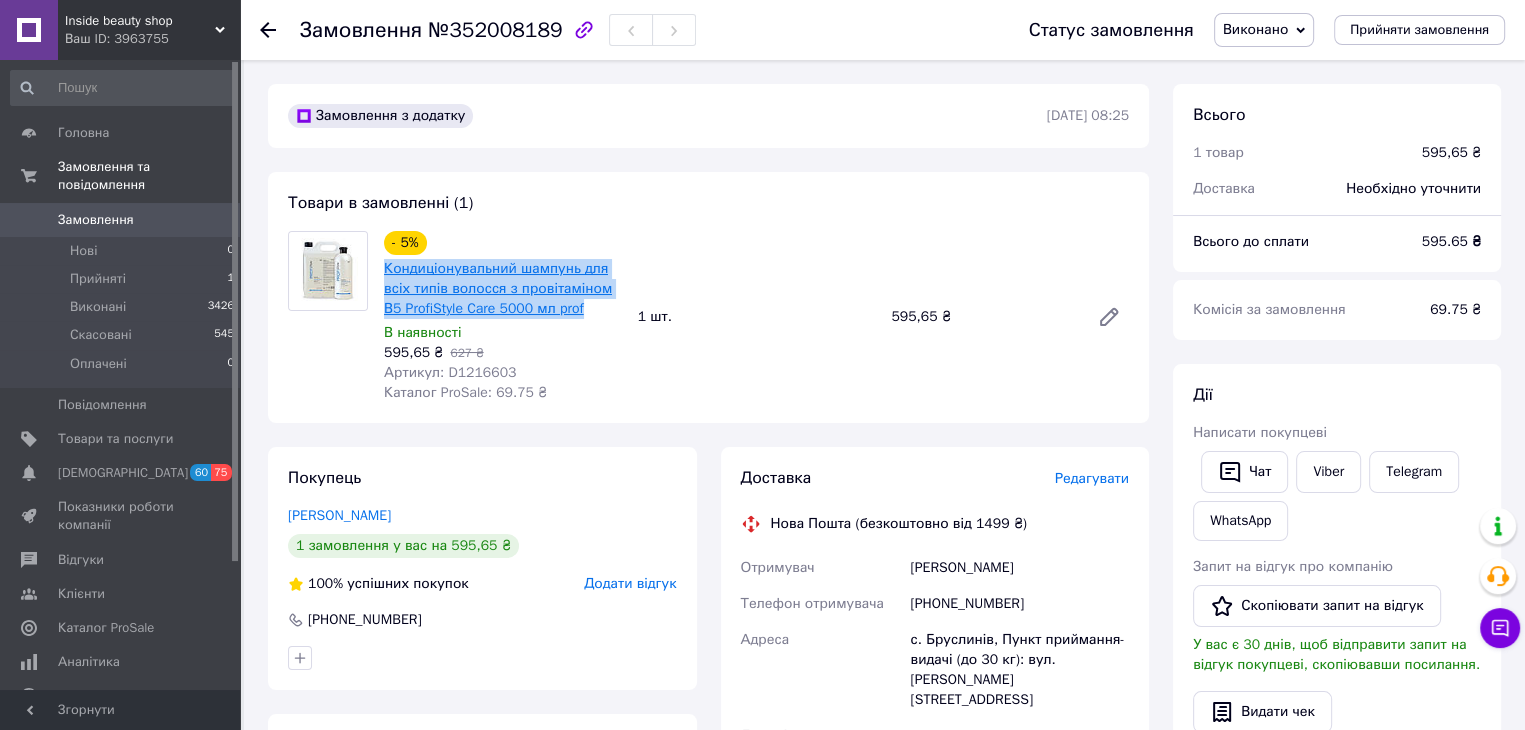 drag, startPoint x: 584, startPoint y: 313, endPoint x: 387, endPoint y: 265, distance: 202.76341 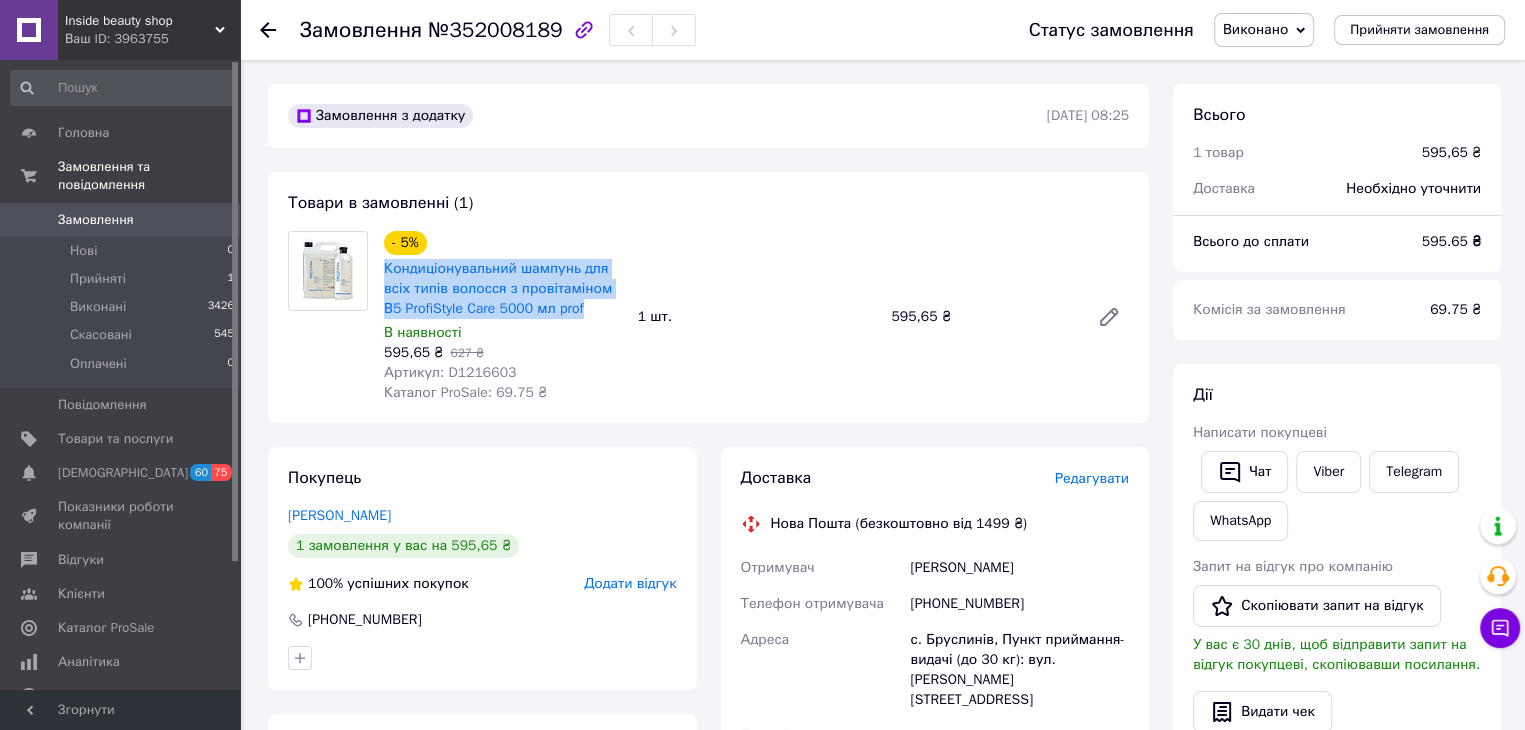 copy on "Кондиціонувальний шампунь для всіх типів волосся з провітаміном В5 ProfiStyle Care 5000 мл prof" 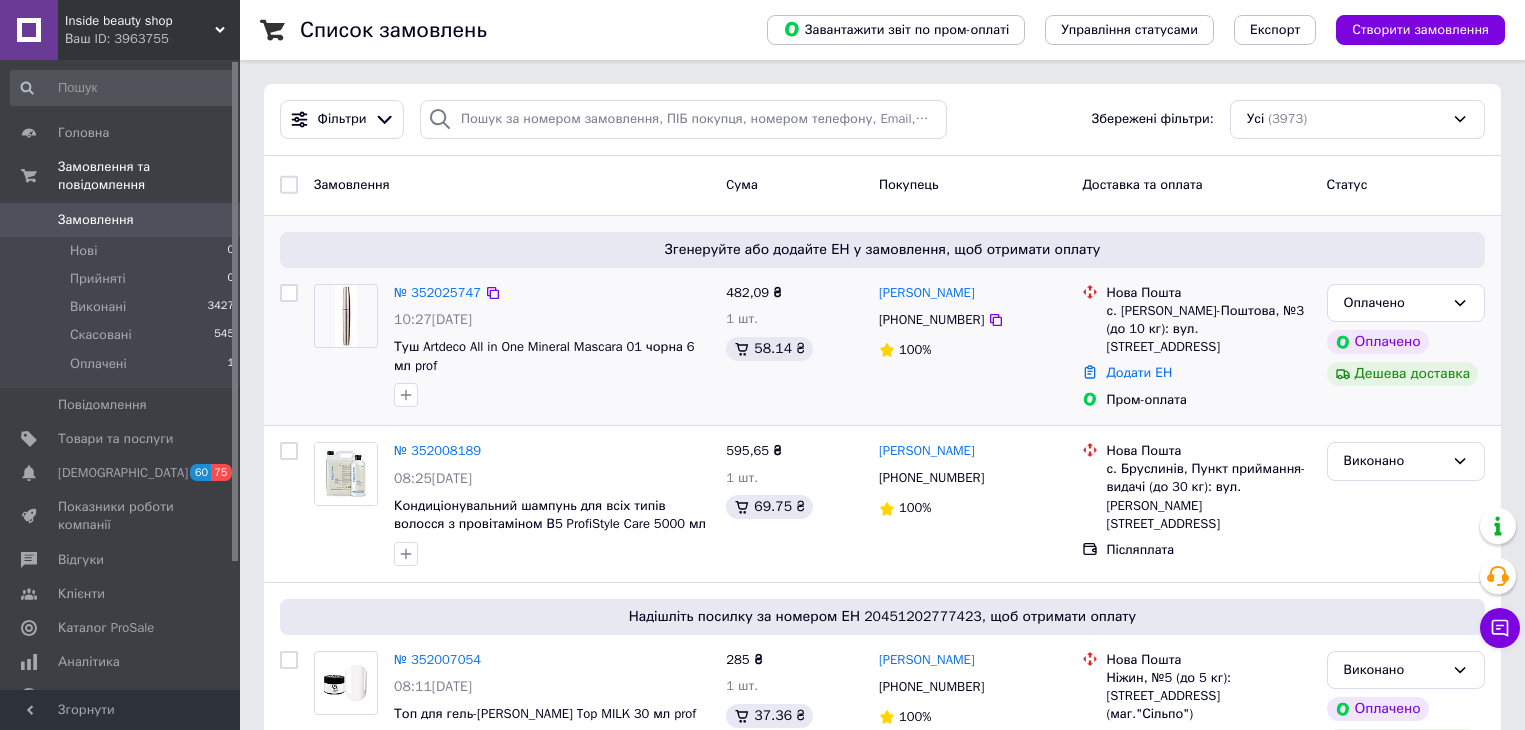 scroll, scrollTop: 0, scrollLeft: 0, axis: both 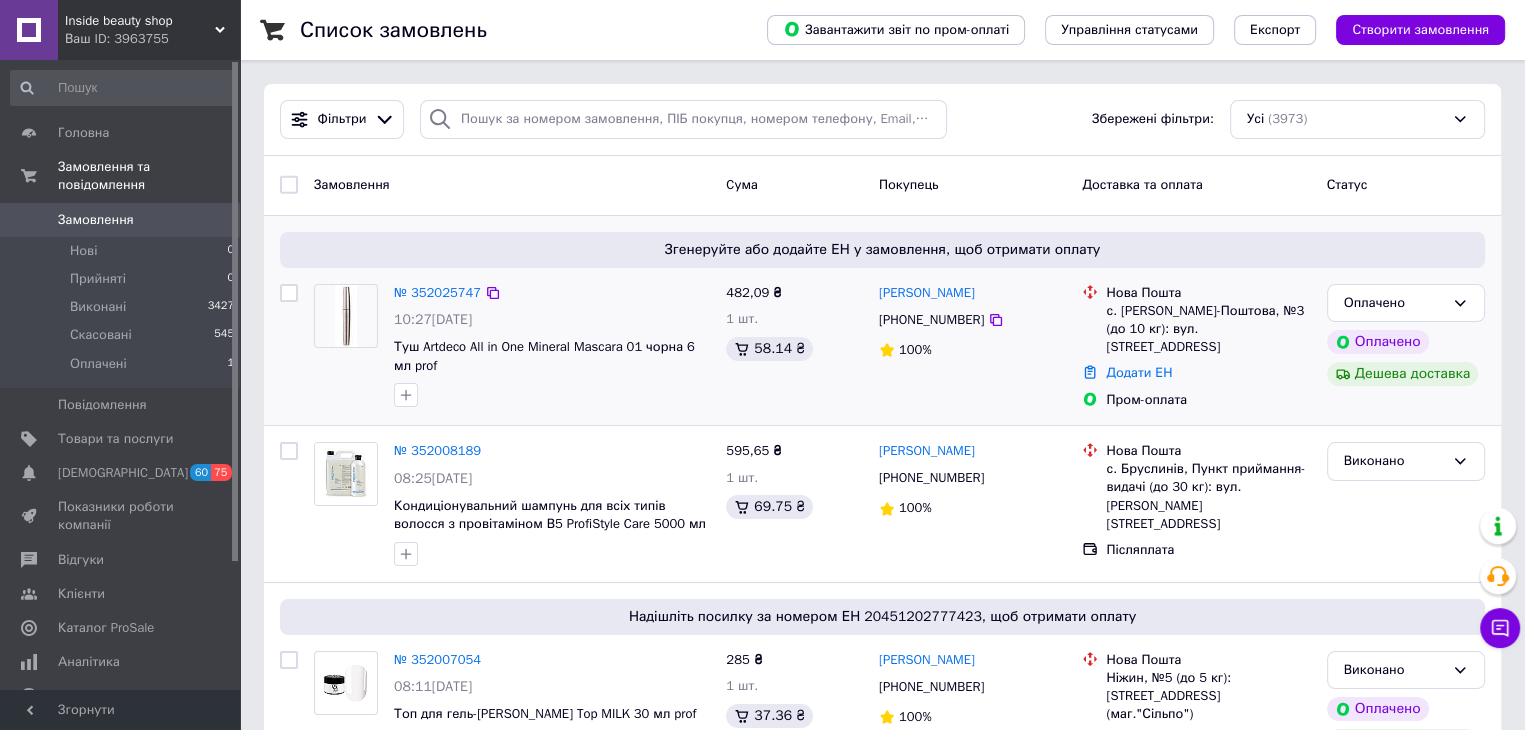 click on "Оплачено Оплачено Дешева доставка" at bounding box center (1406, 347) 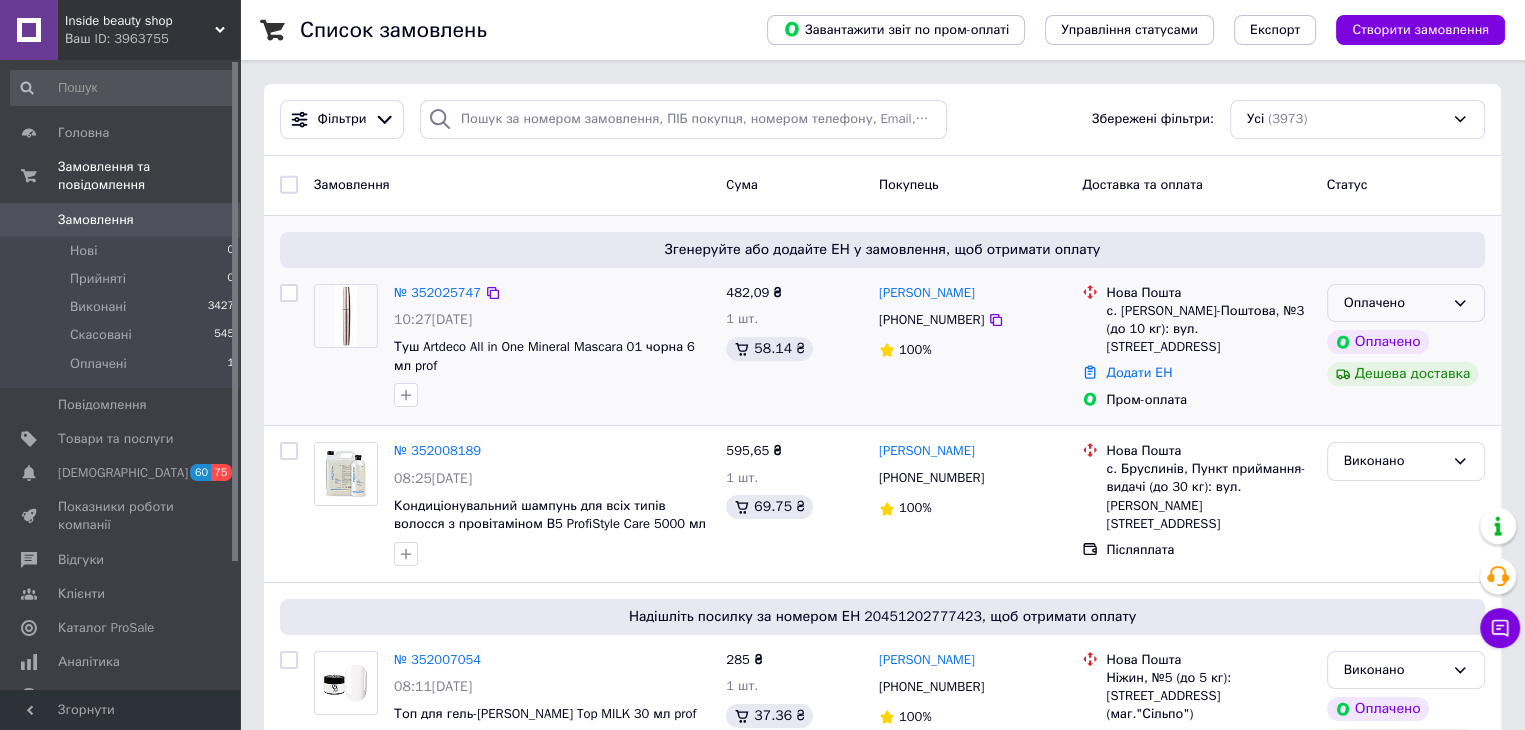 click on "Оплачено" at bounding box center (1406, 303) 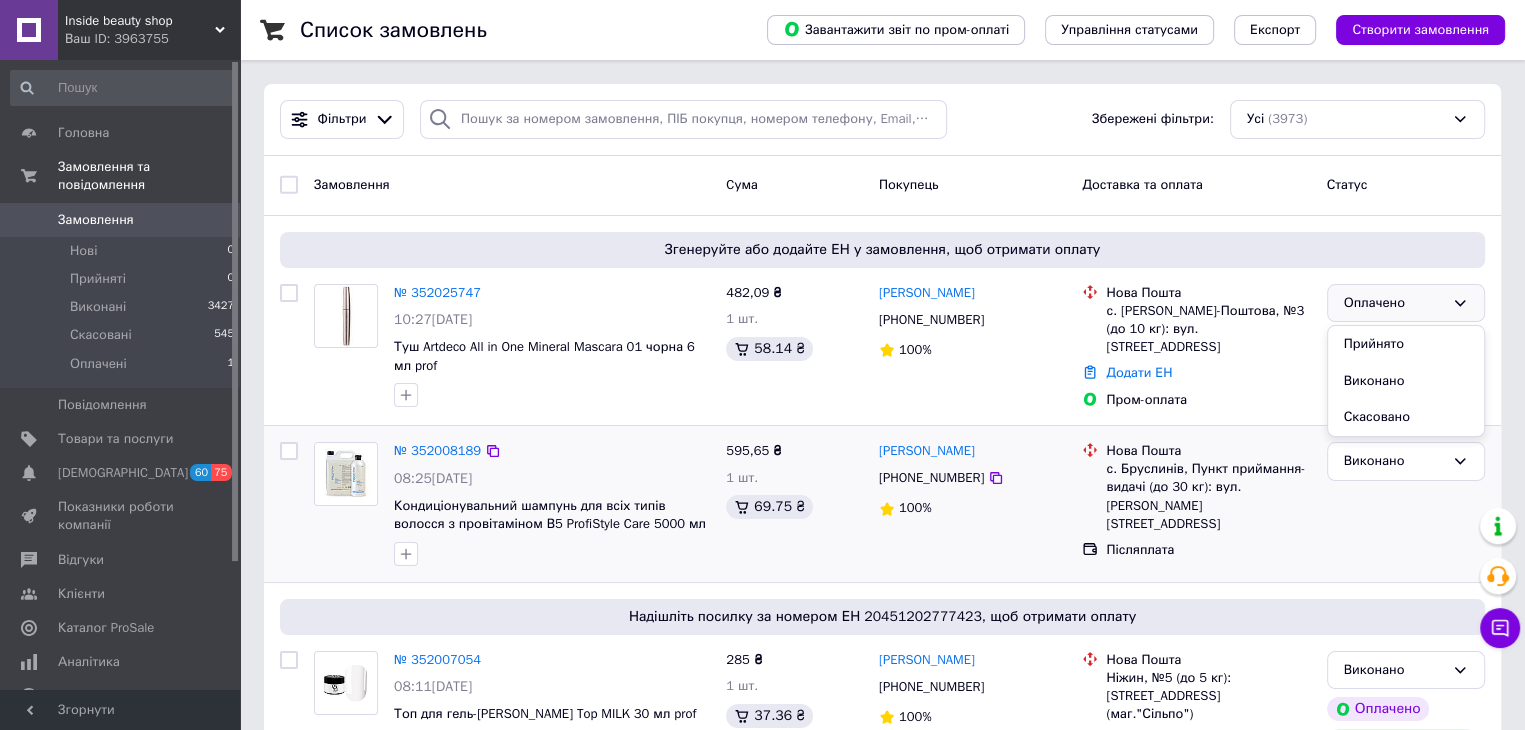 click on "Прийнято" at bounding box center (1406, 344) 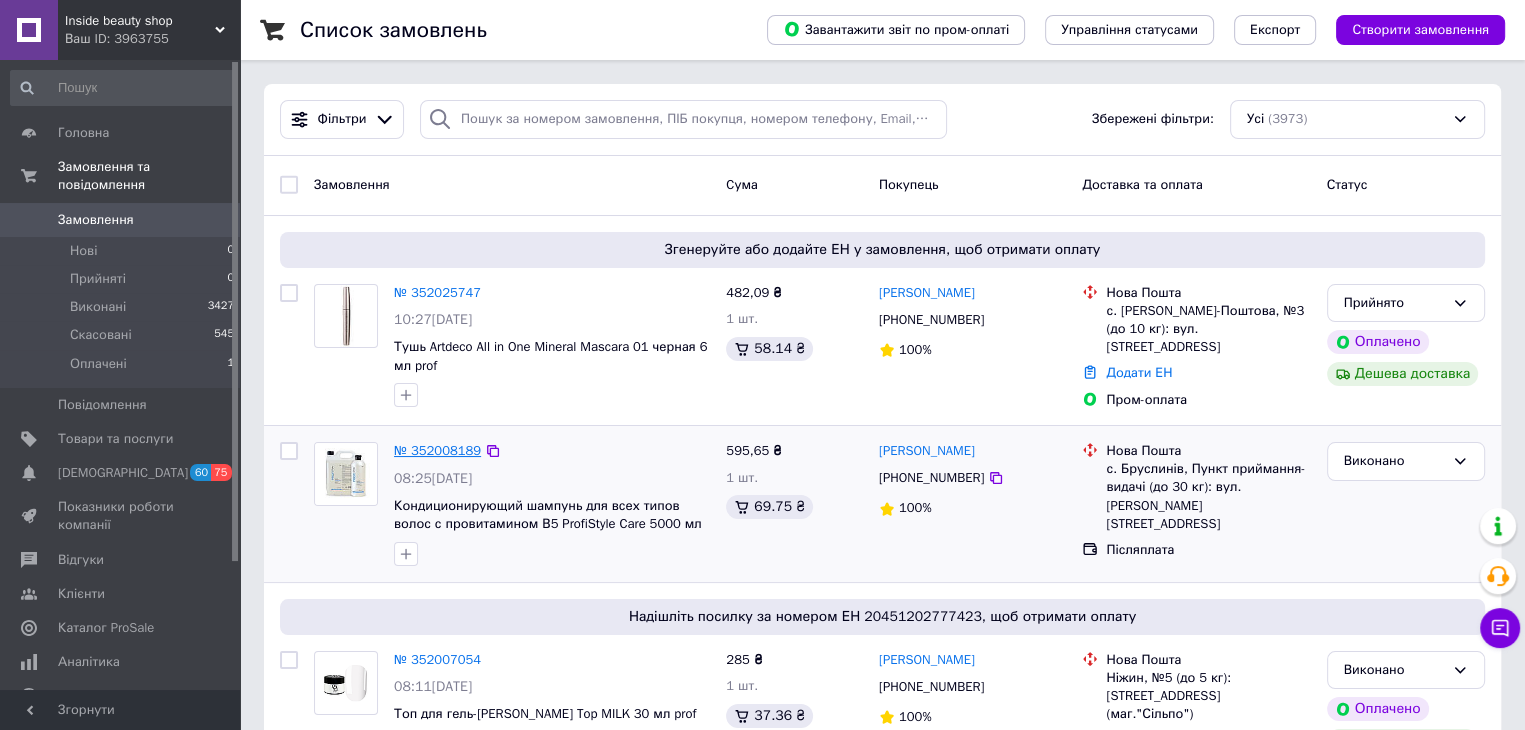 click on "№ 352008189" at bounding box center (437, 450) 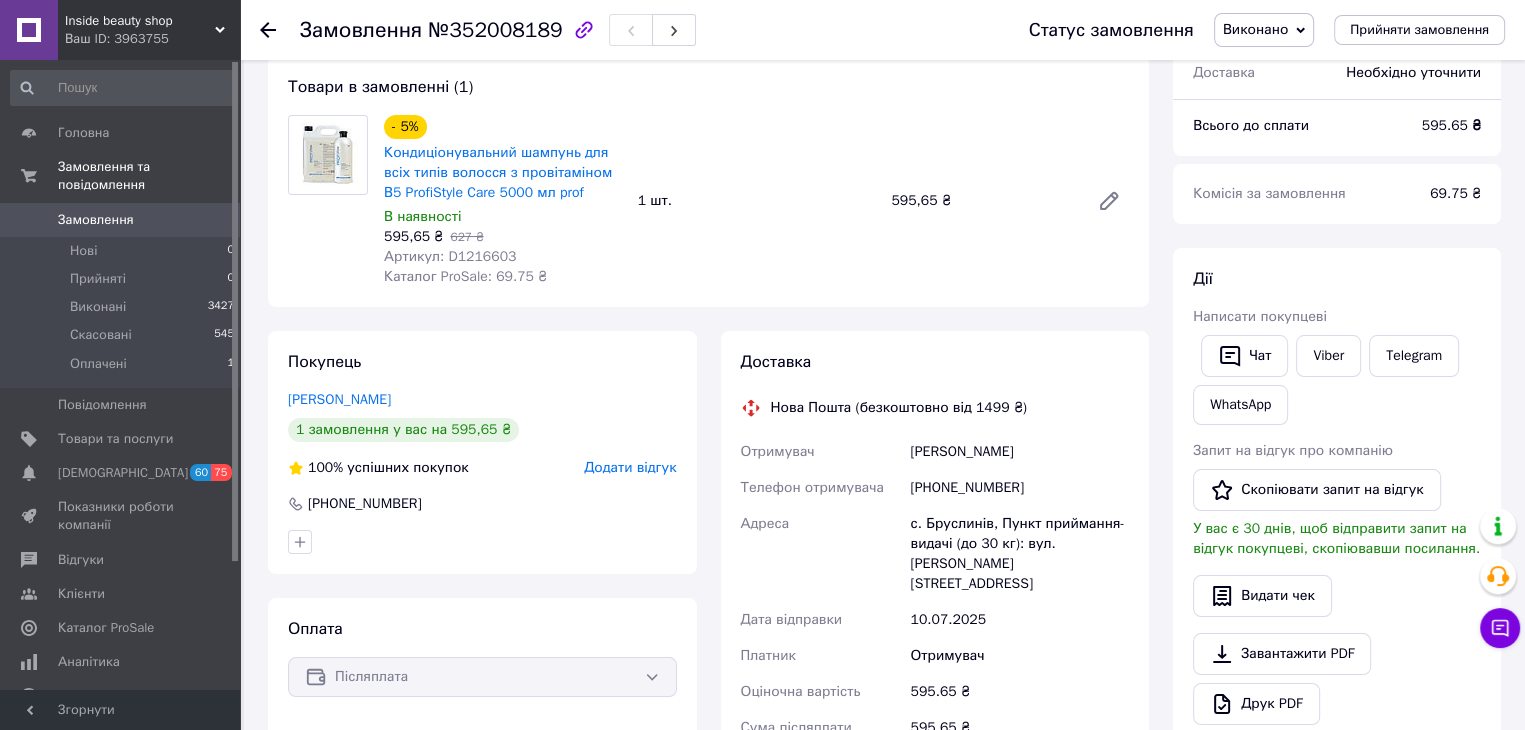 scroll, scrollTop: 200, scrollLeft: 0, axis: vertical 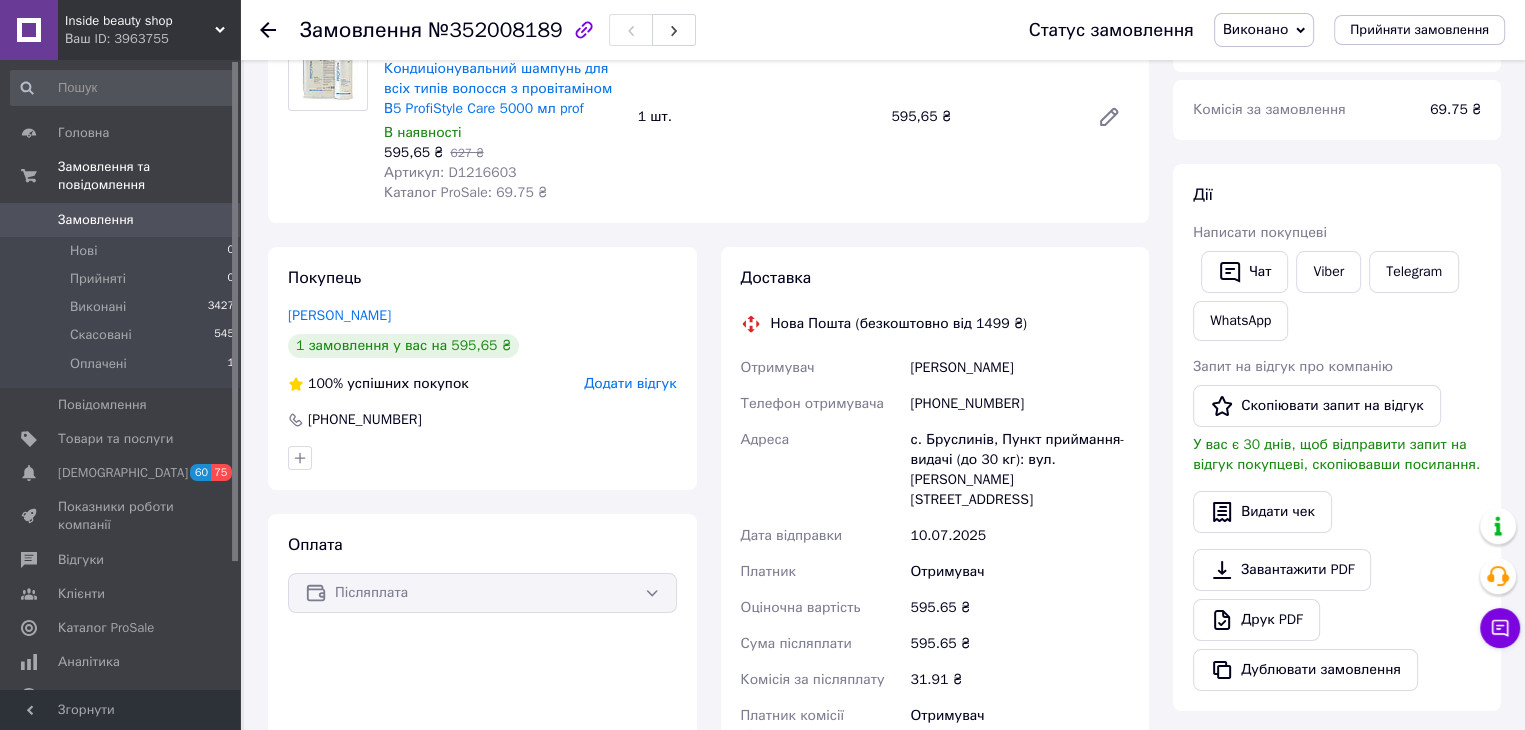 click on "Виконано" at bounding box center (1255, 29) 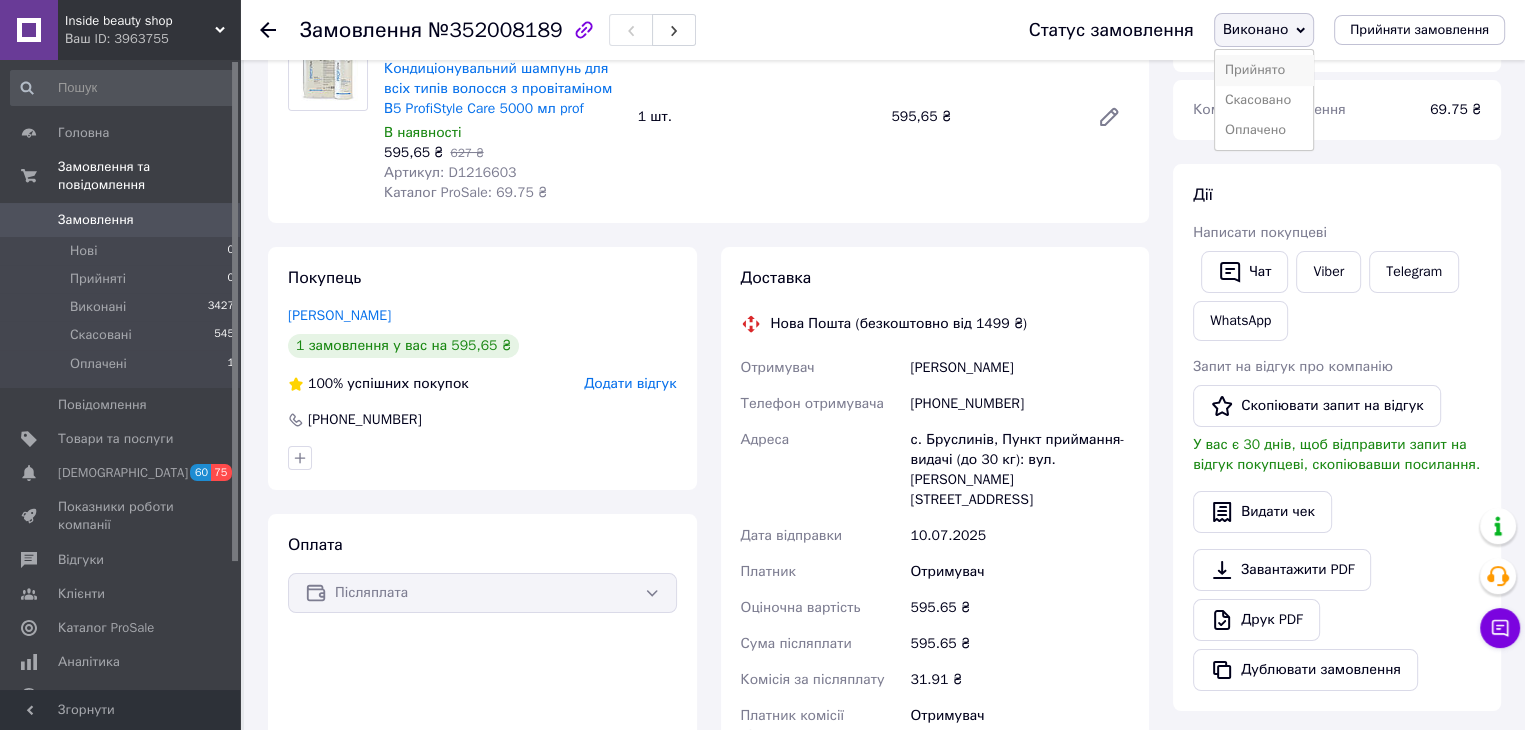 click on "Прийнято" at bounding box center [1264, 70] 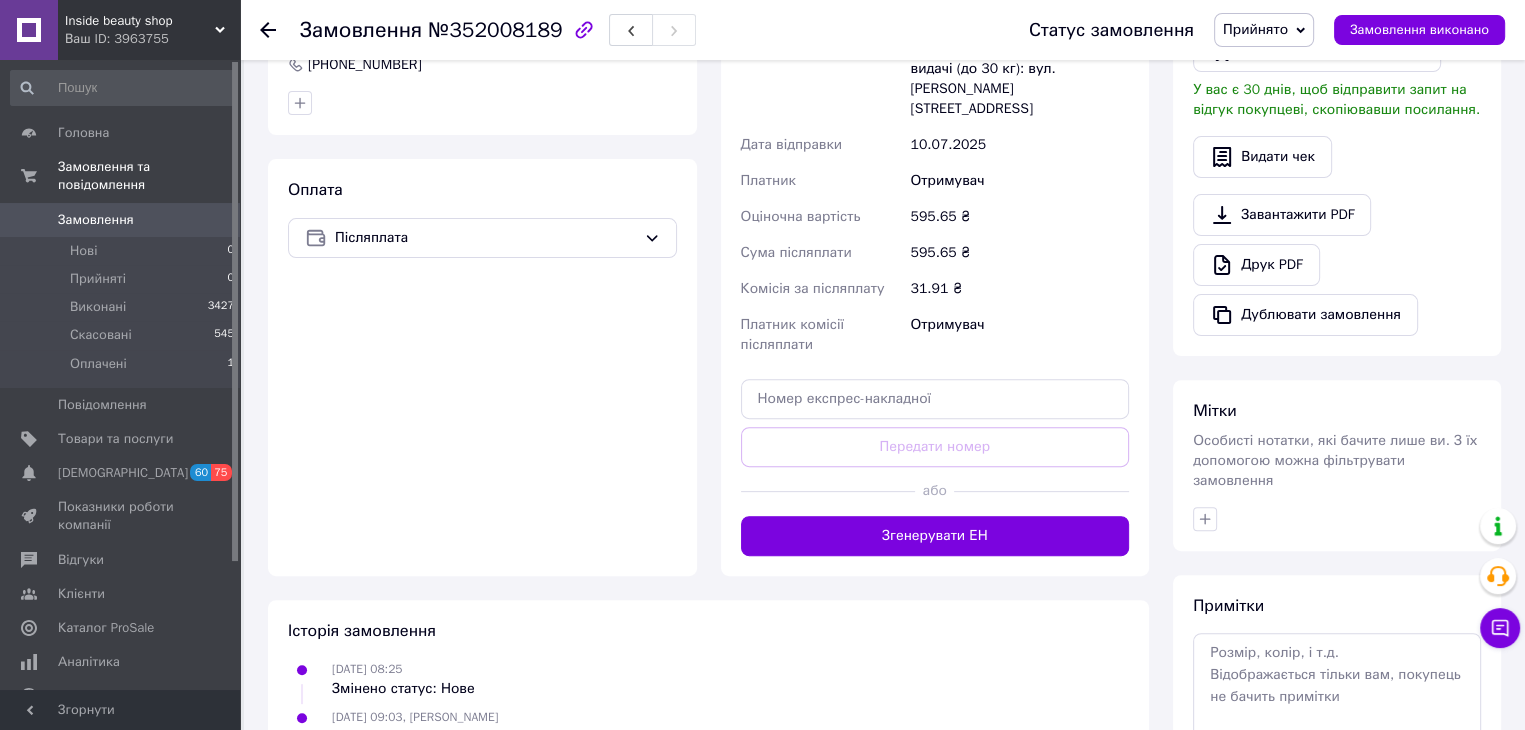 scroll, scrollTop: 592, scrollLeft: 0, axis: vertical 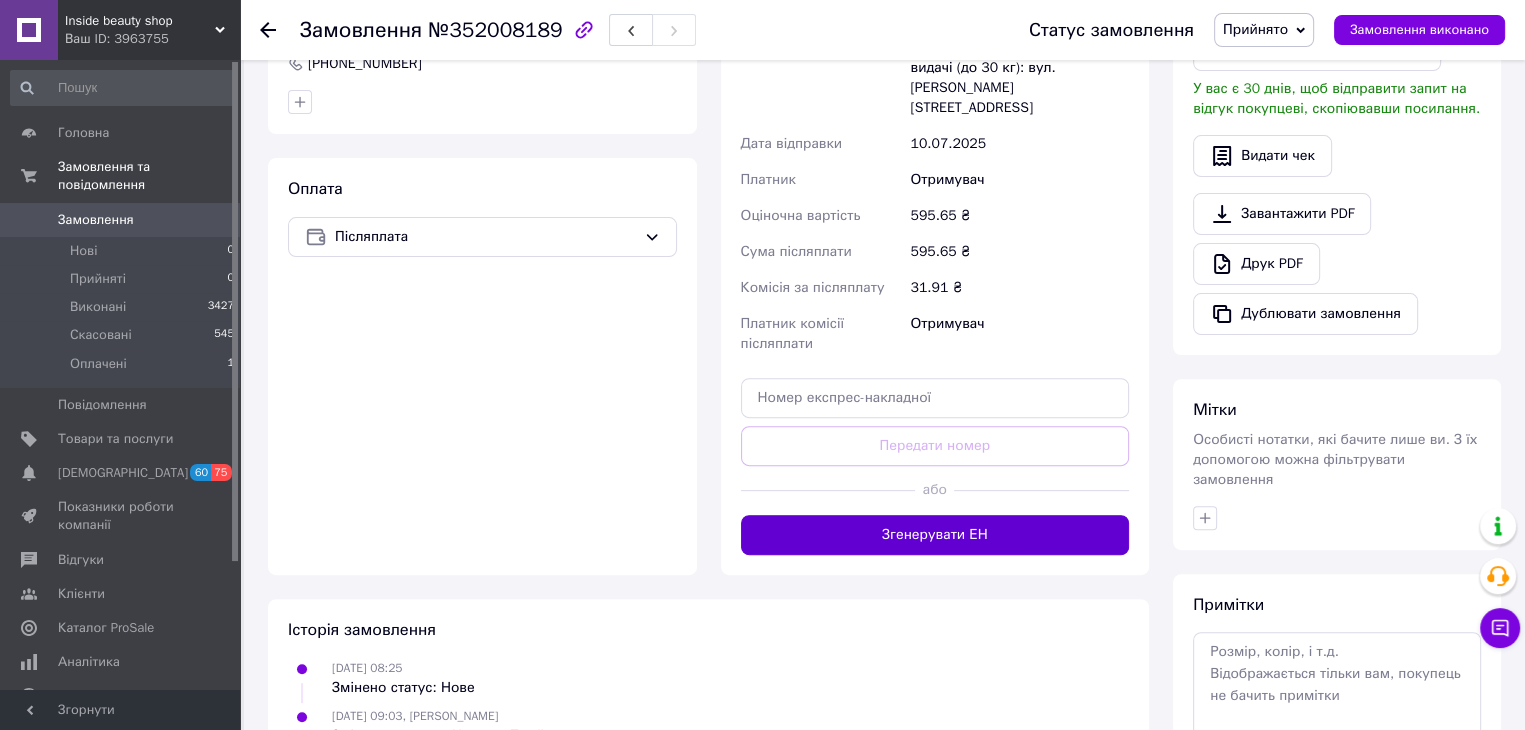 click on "Згенерувати ЕН" at bounding box center [935, 535] 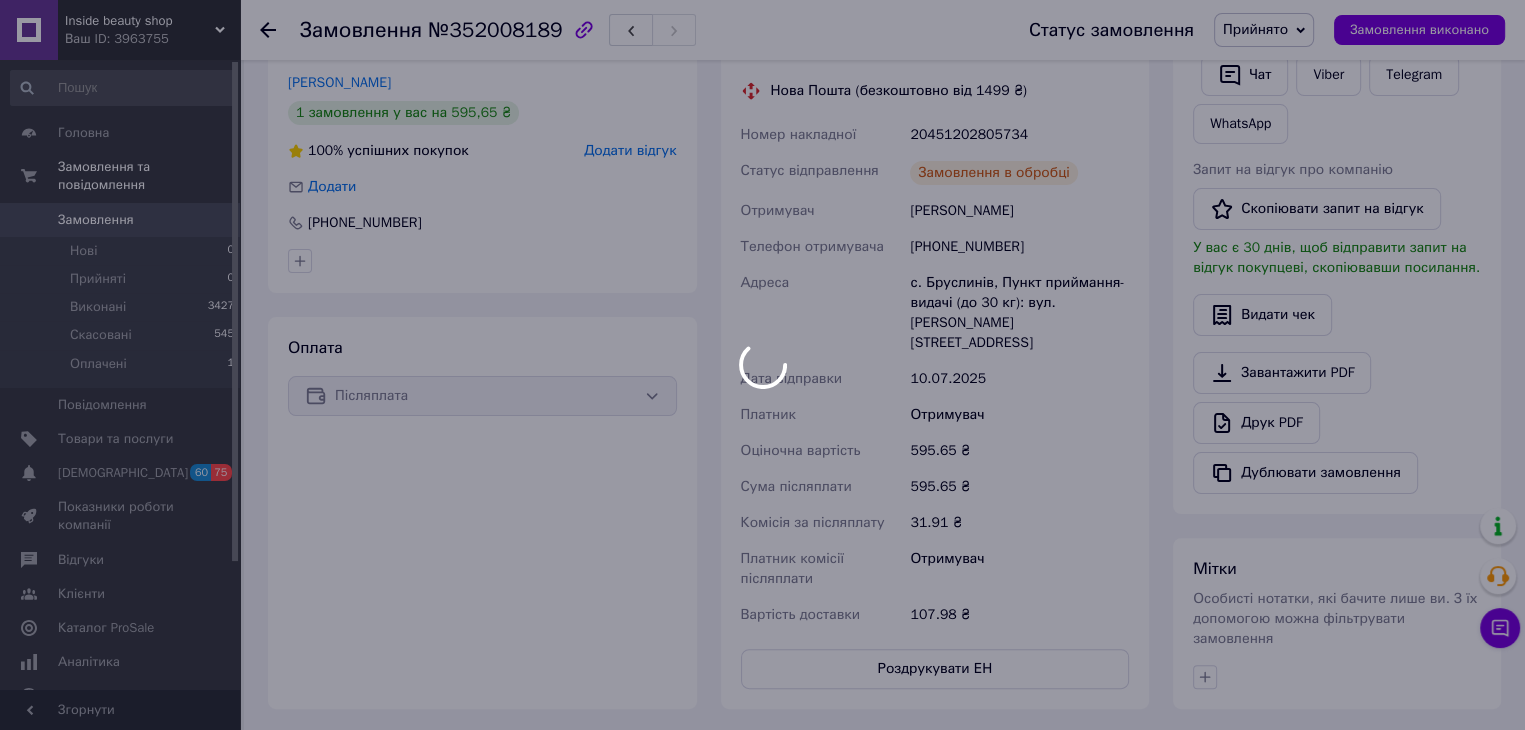 scroll, scrollTop: 292, scrollLeft: 0, axis: vertical 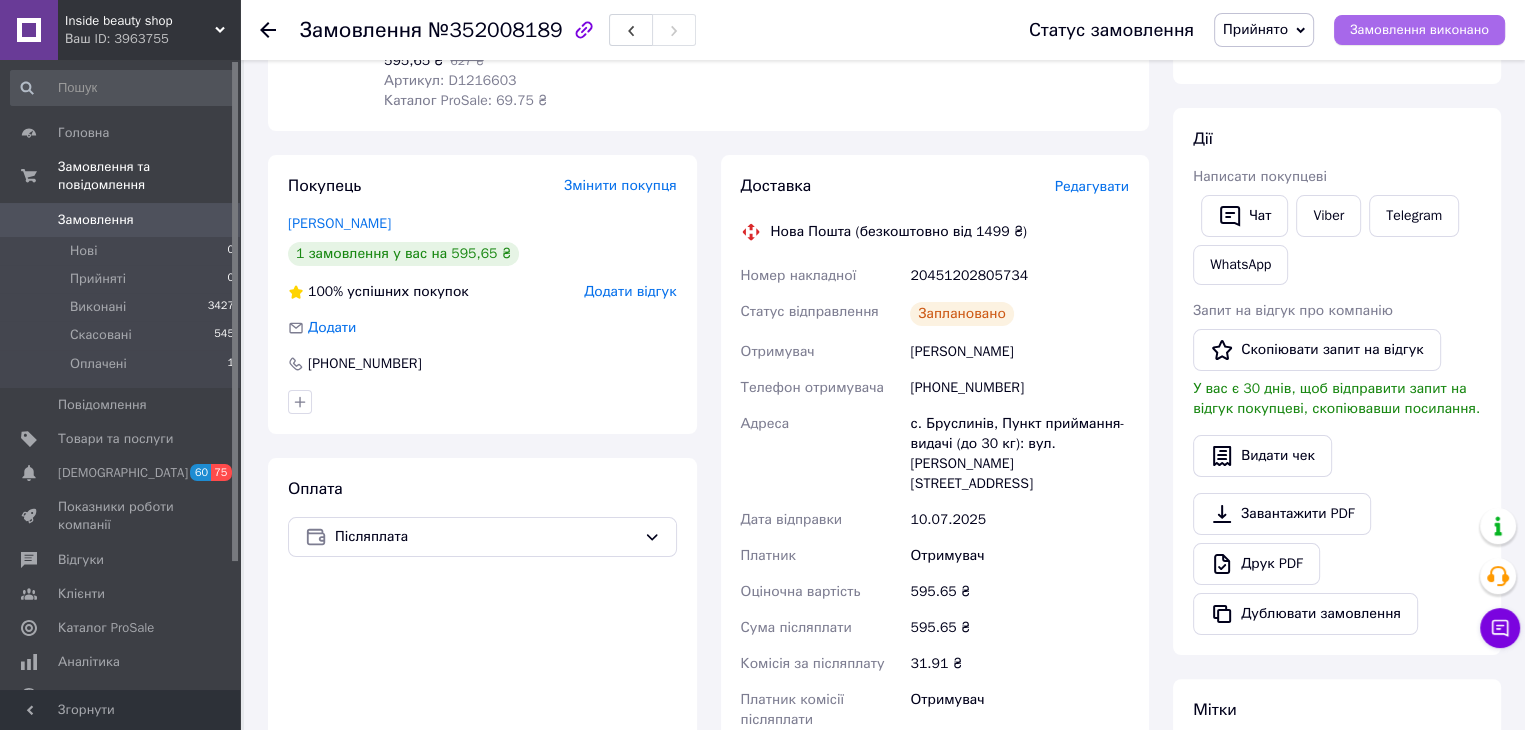 click on "Замовлення виконано" at bounding box center (1419, 30) 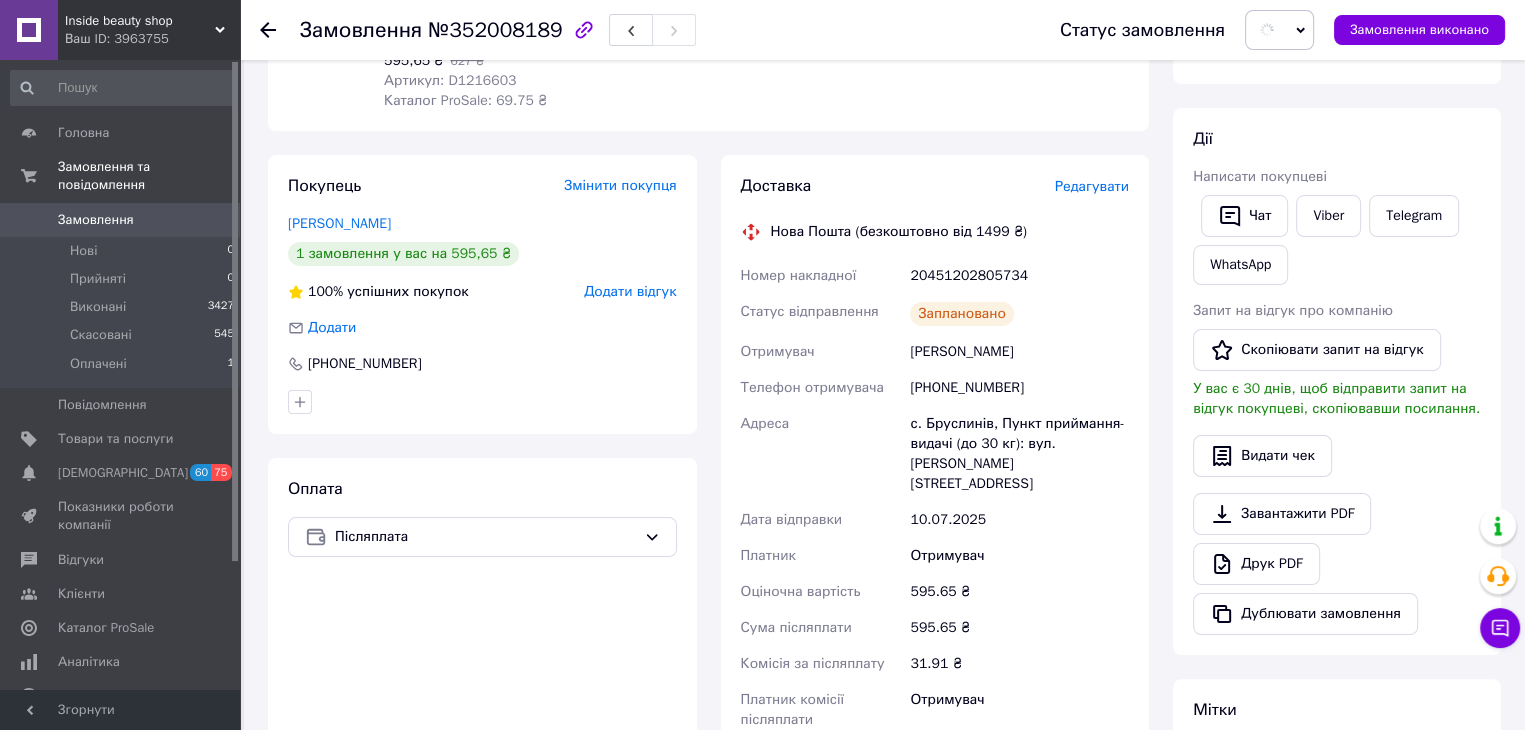 click on "Заплановано" at bounding box center (1019, 314) 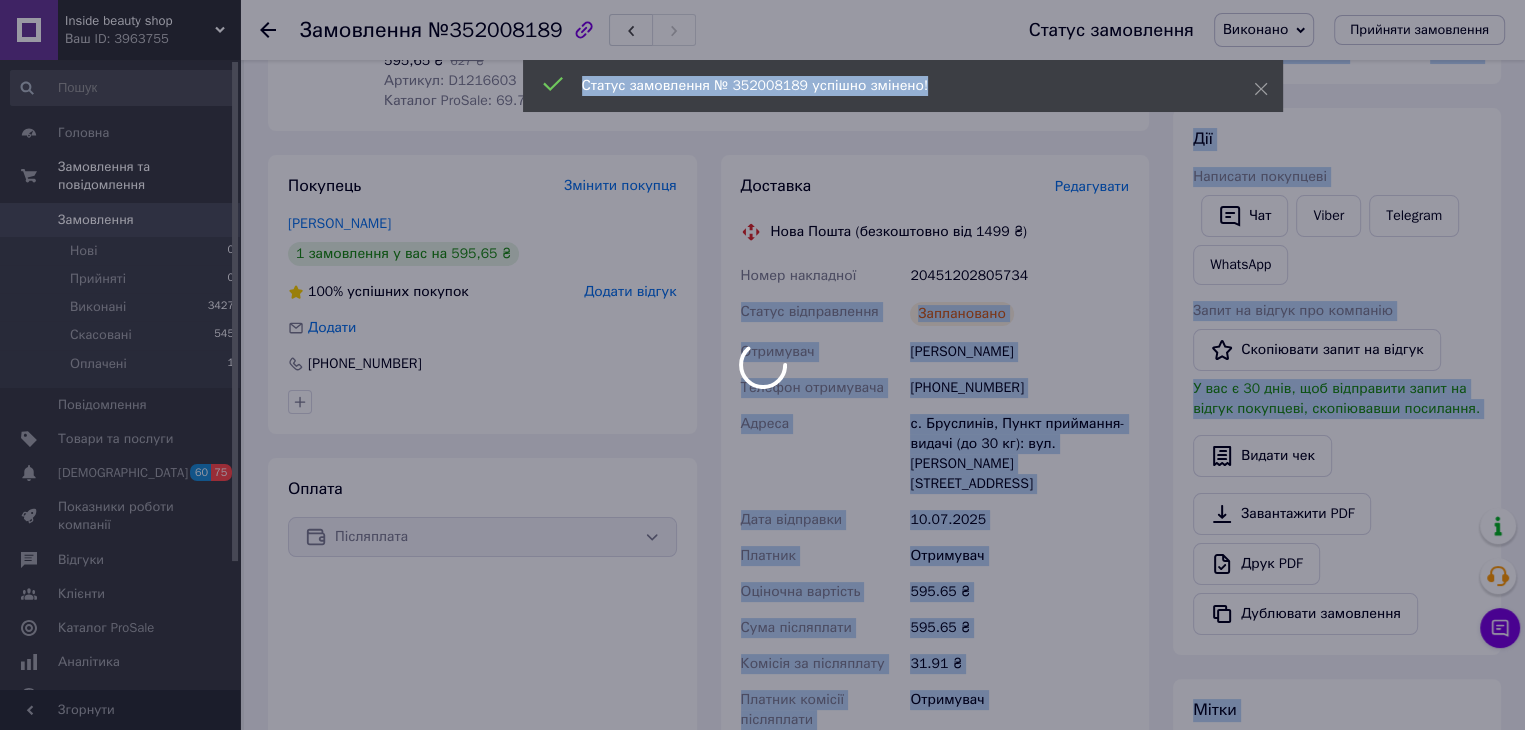 drag, startPoint x: 1020, startPoint y: 275, endPoint x: 892, endPoint y: 279, distance: 128.06248 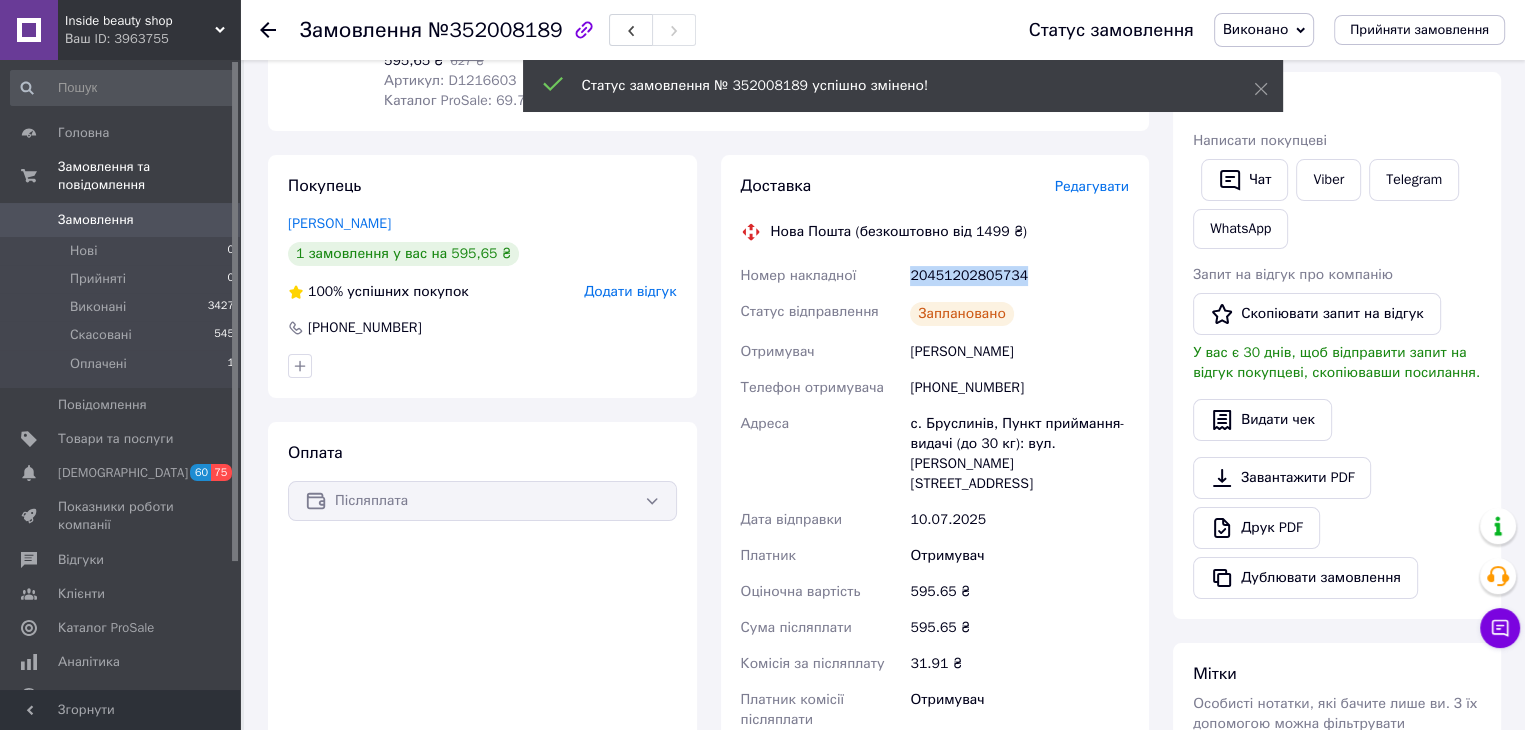 drag, startPoint x: 1024, startPoint y: 273, endPoint x: 901, endPoint y: 273, distance: 123 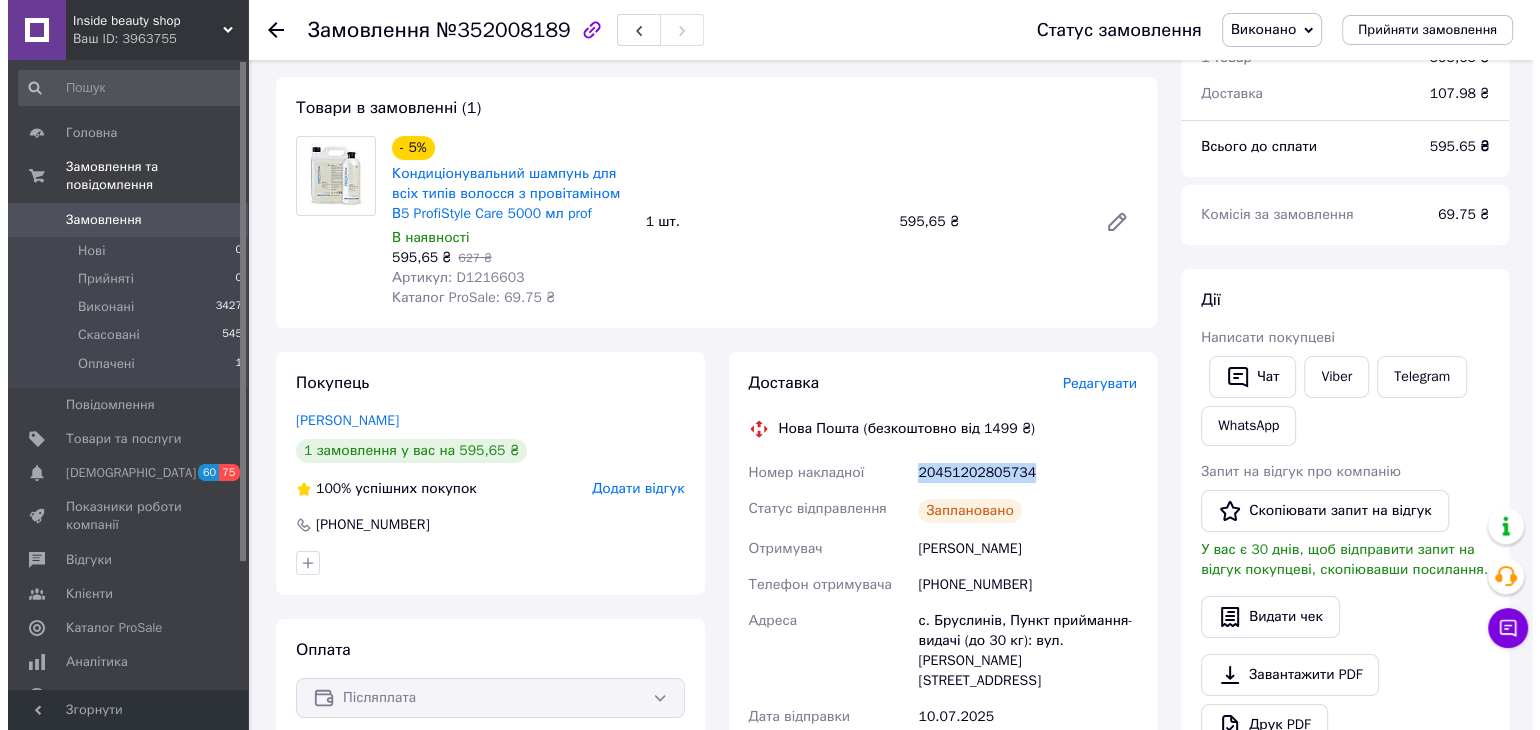 scroll, scrollTop: 0, scrollLeft: 0, axis: both 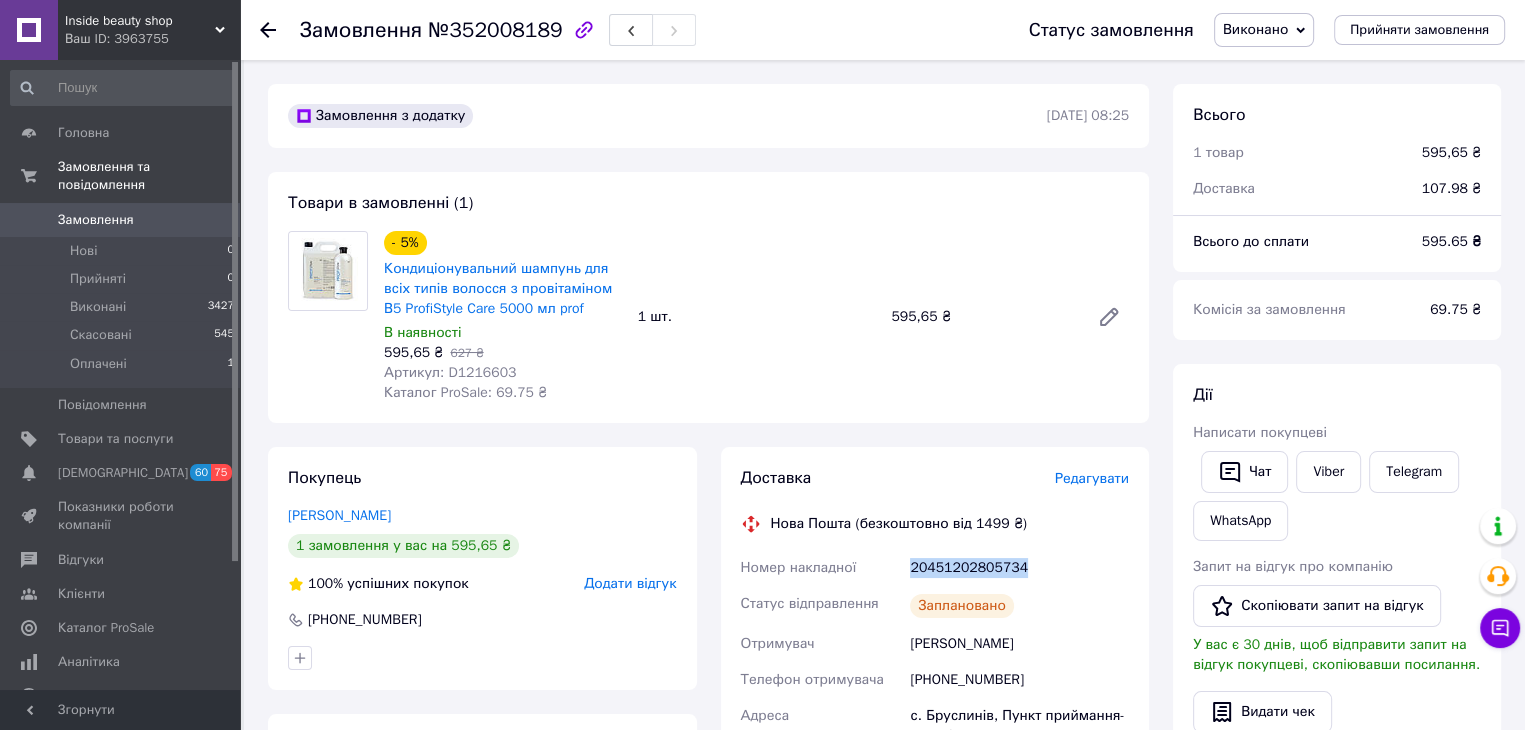 click on "Замовлення" at bounding box center (121, 220) 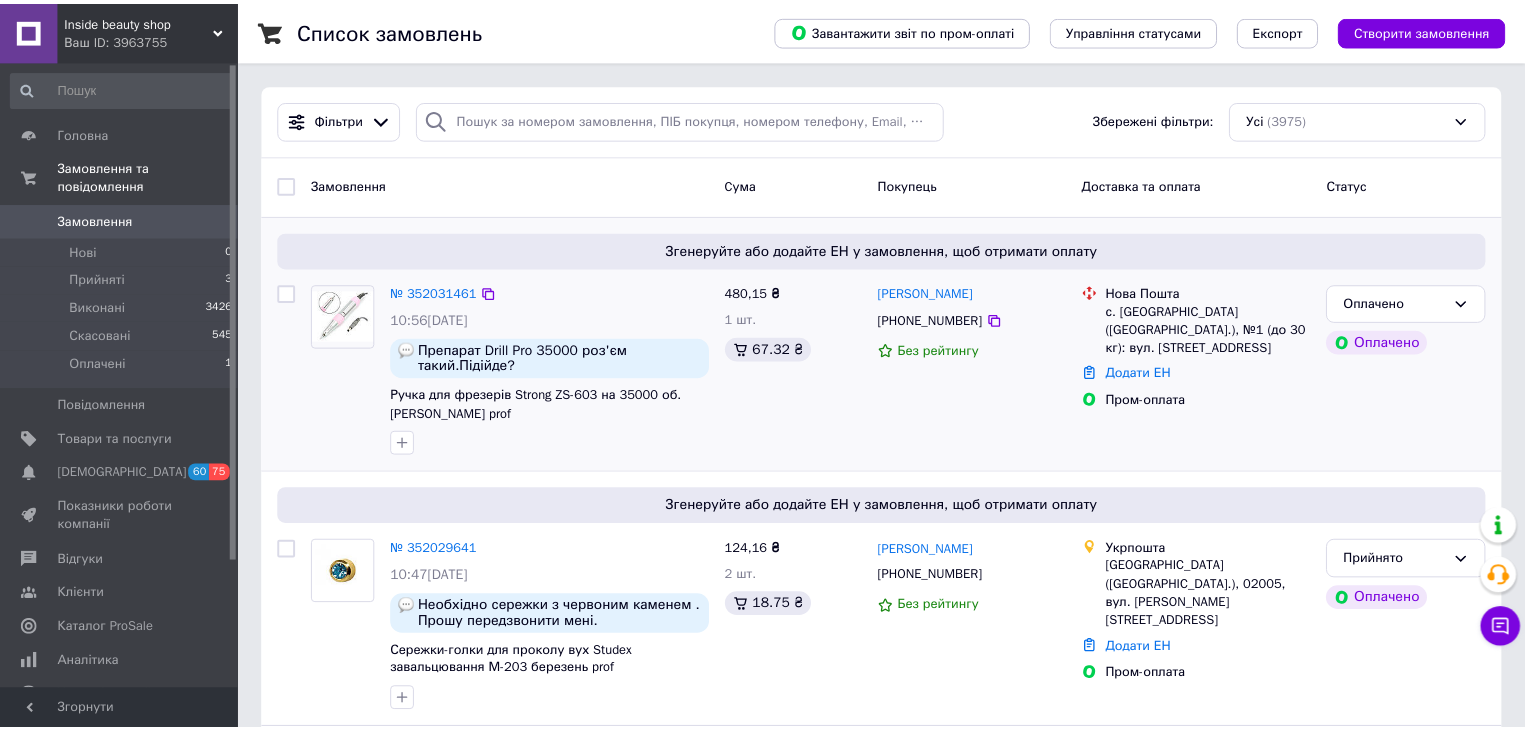 scroll, scrollTop: 0, scrollLeft: 0, axis: both 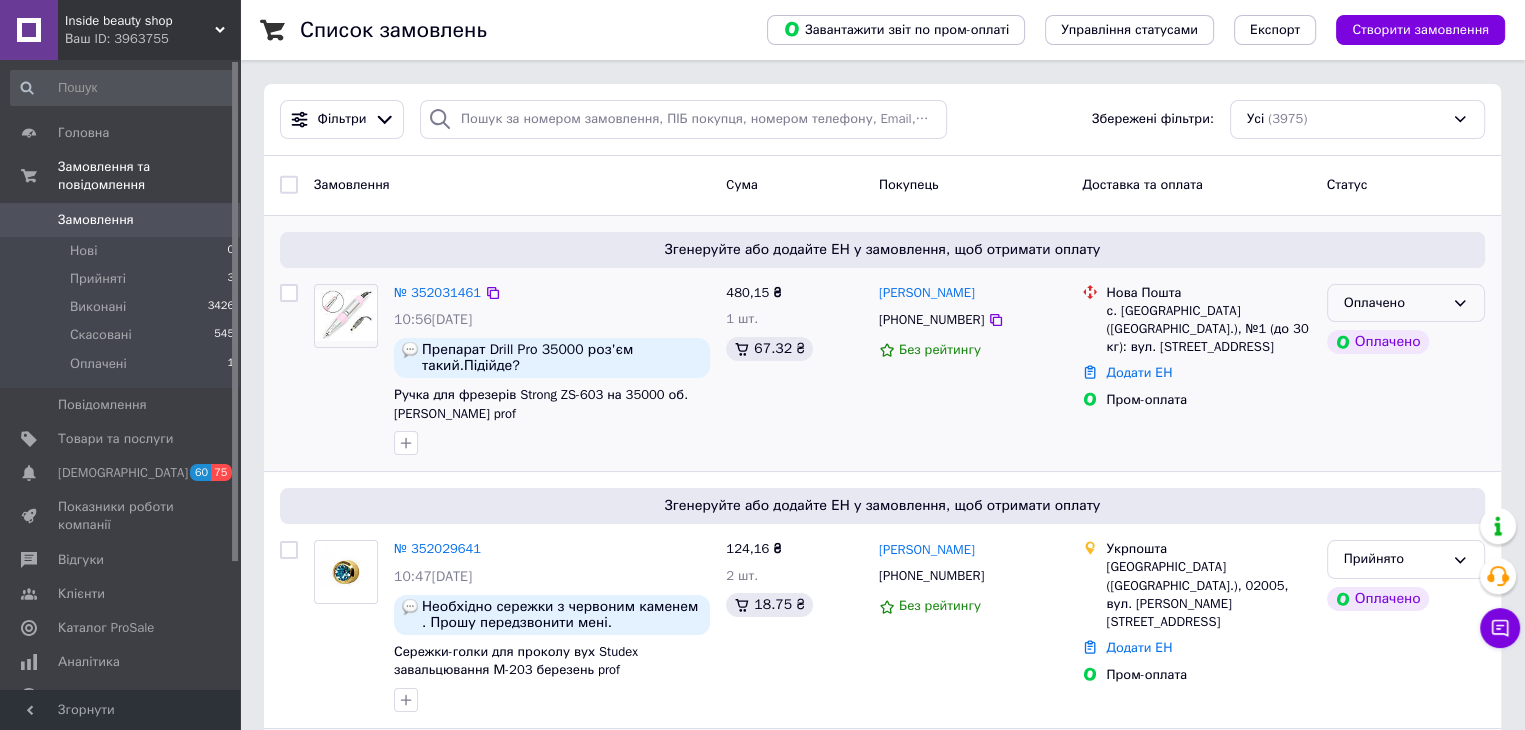 click 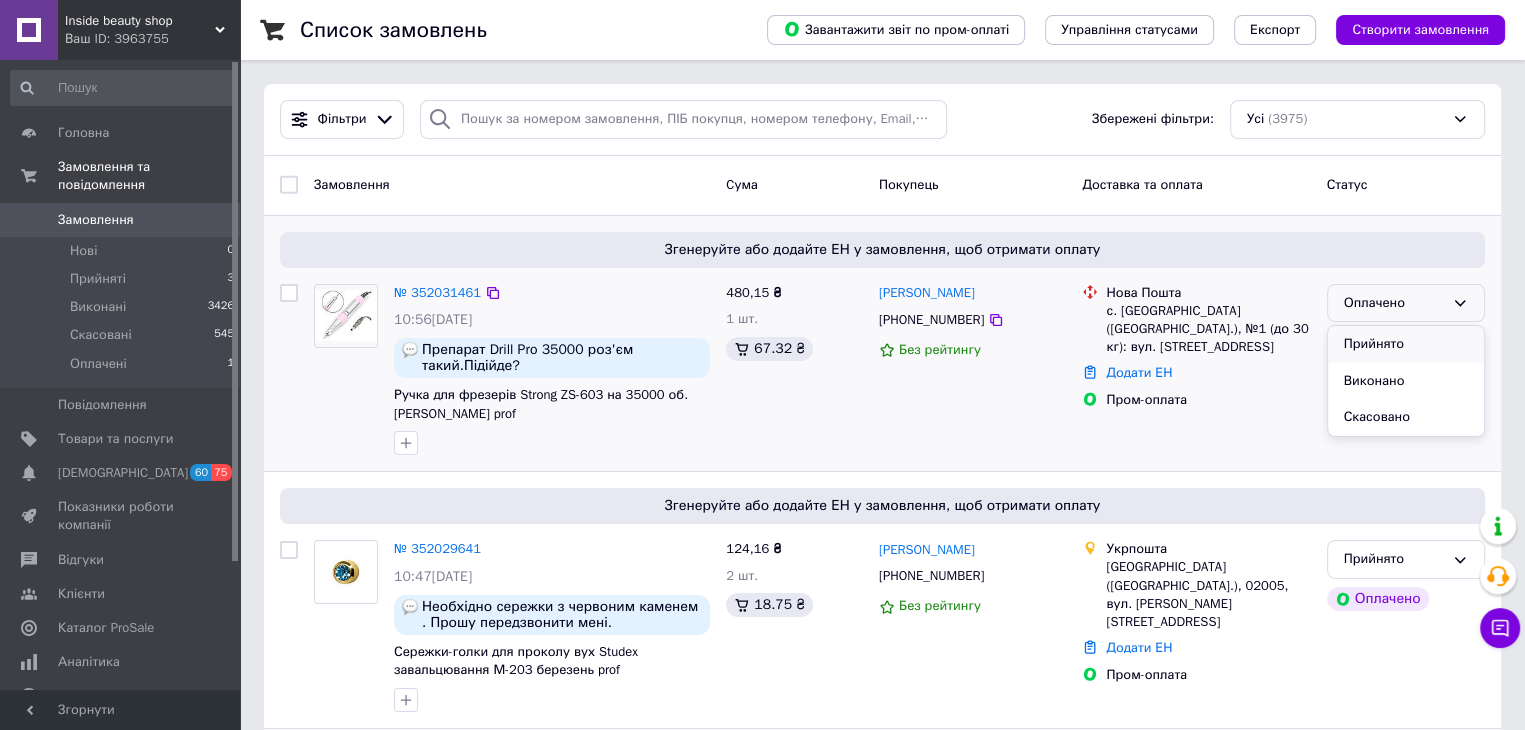 click on "Прийнято" at bounding box center [1406, 344] 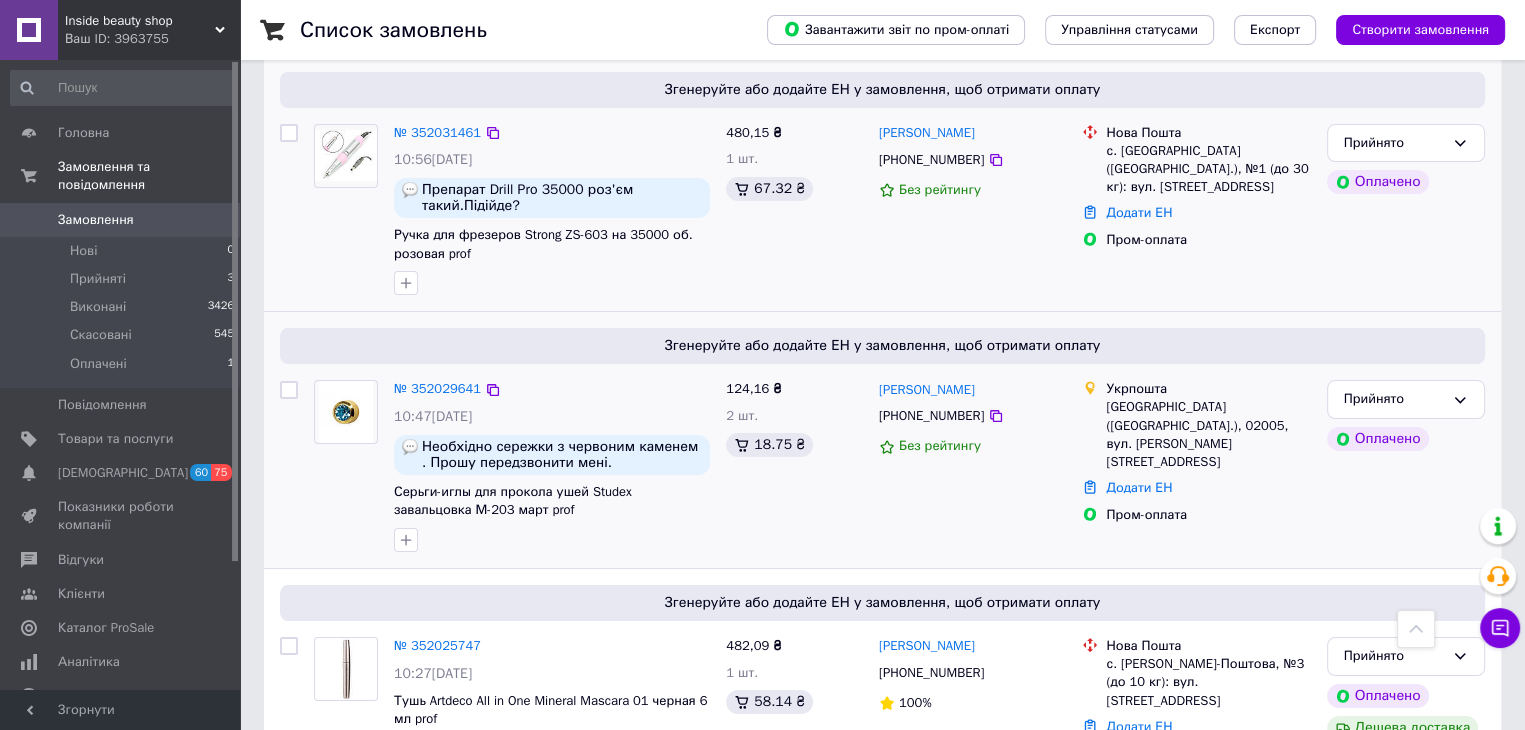 scroll, scrollTop: 0, scrollLeft: 0, axis: both 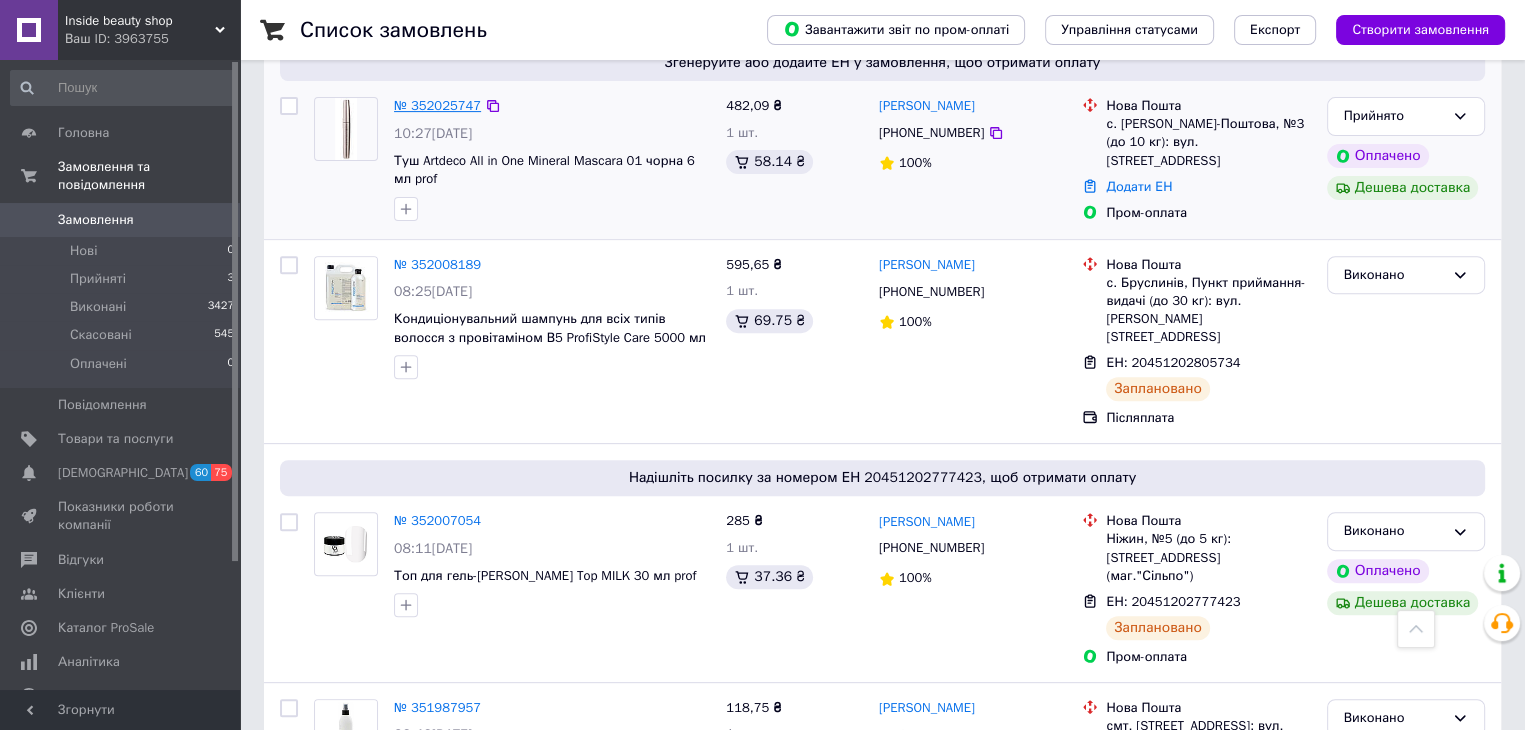 click on "№ 352025747" at bounding box center [437, 105] 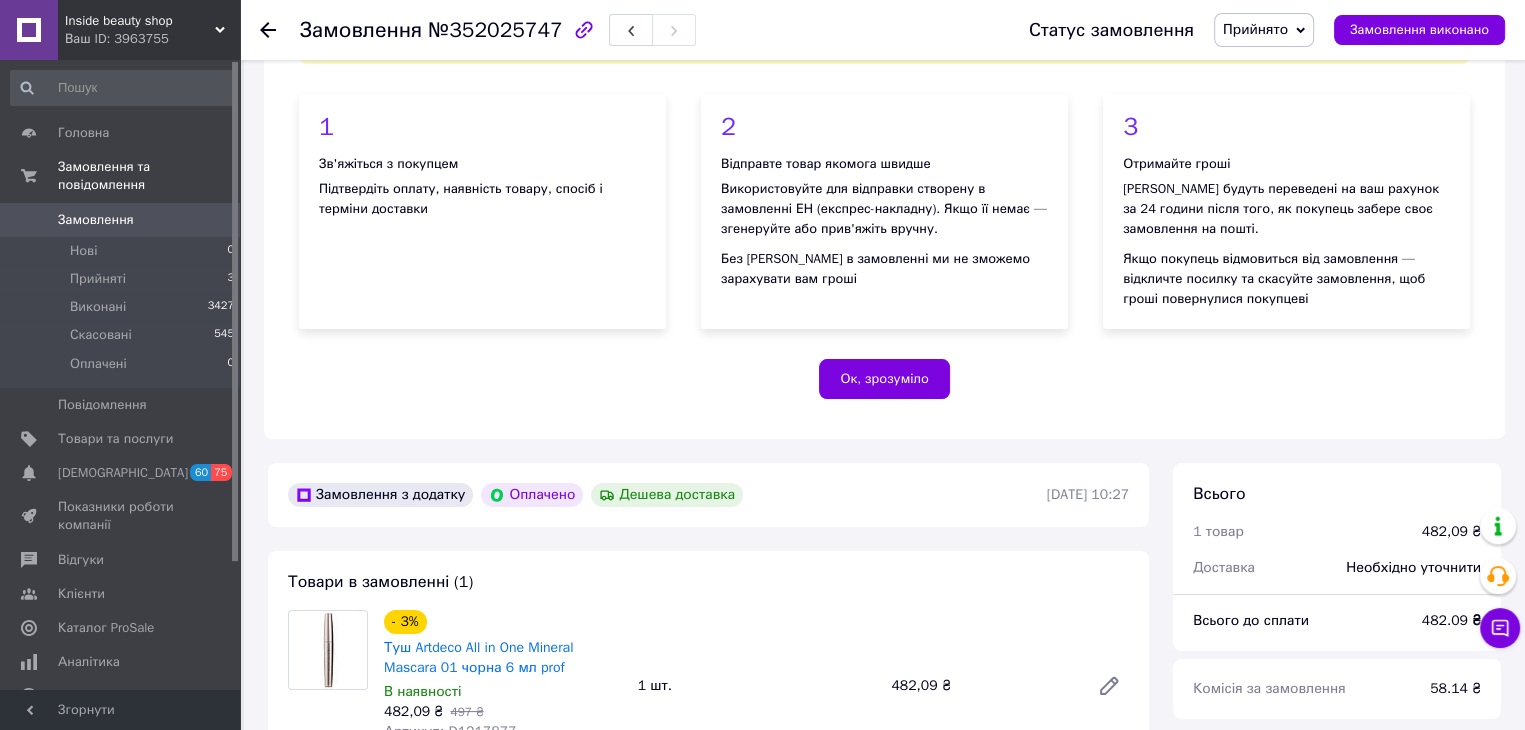 scroll, scrollTop: 500, scrollLeft: 0, axis: vertical 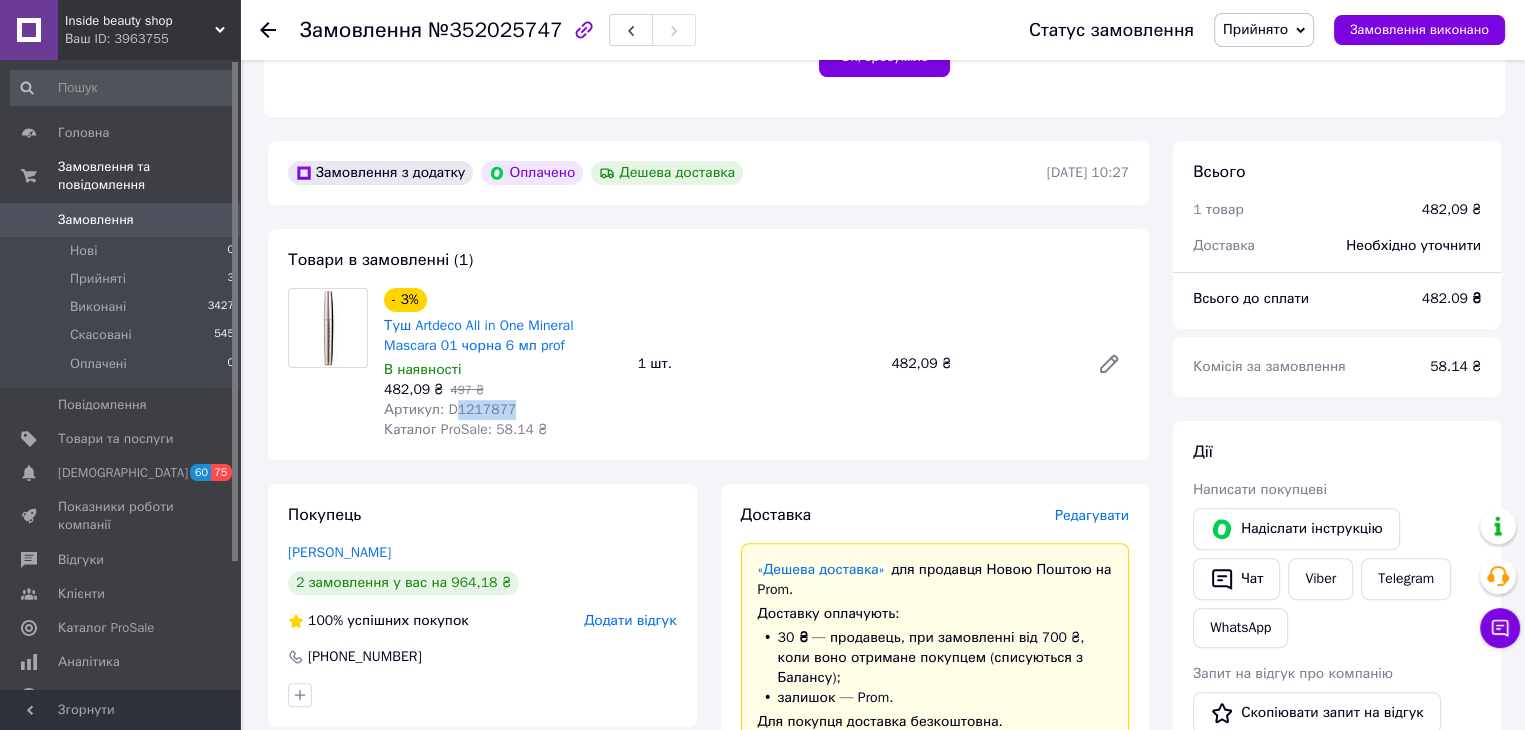drag, startPoint x: 508, startPoint y: 414, endPoint x: 454, endPoint y: 417, distance: 54.08327 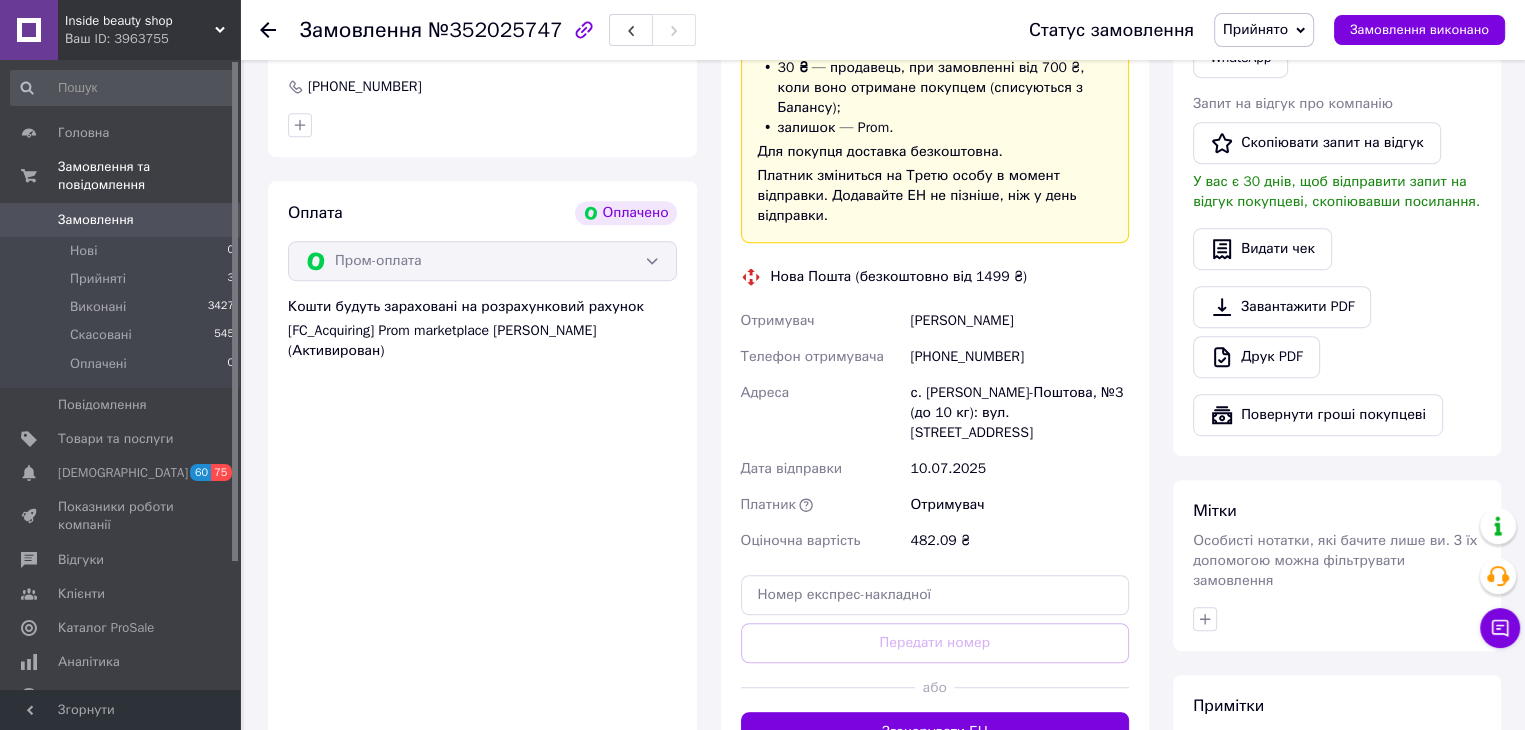 scroll, scrollTop: 1100, scrollLeft: 0, axis: vertical 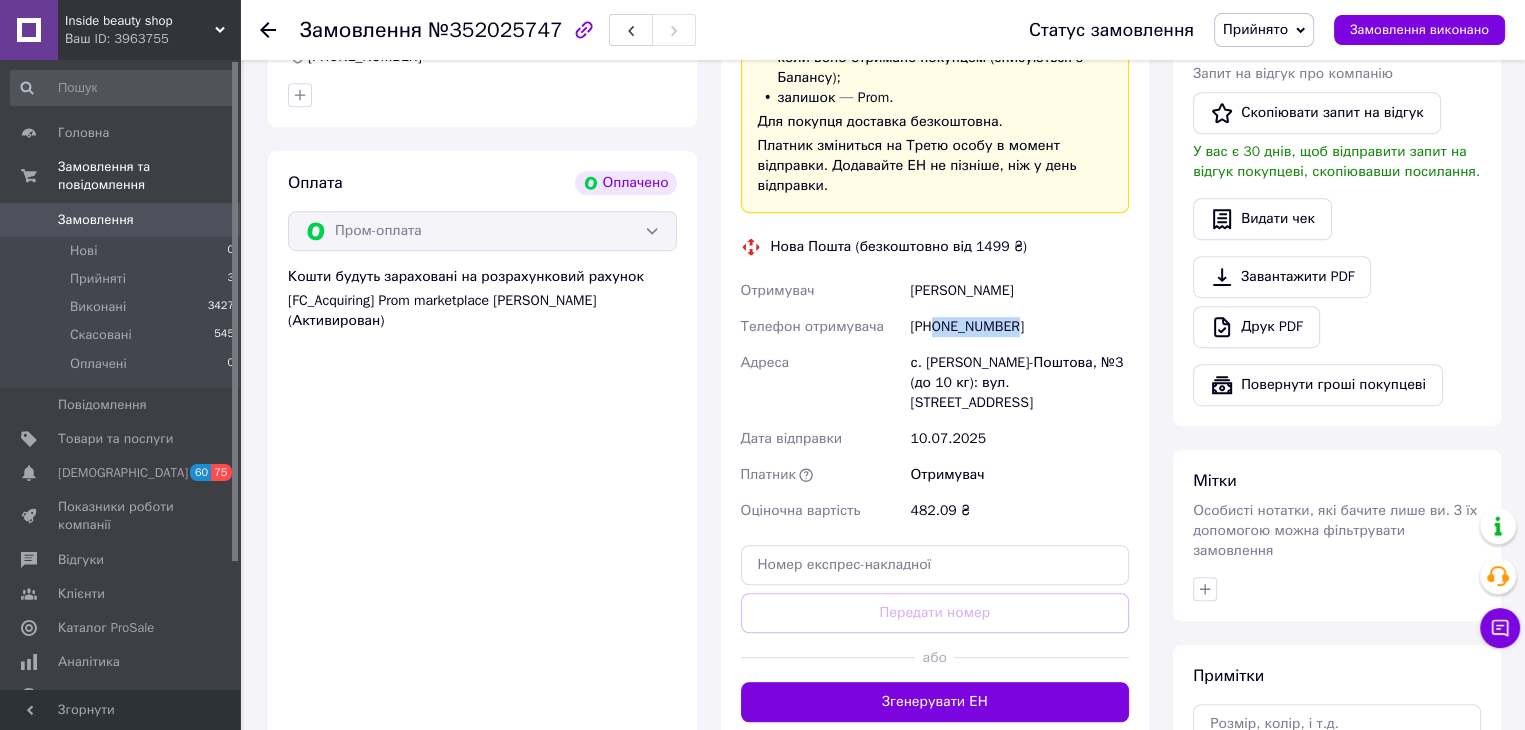 drag, startPoint x: 1012, startPoint y: 310, endPoint x: 932, endPoint y: 315, distance: 80.1561 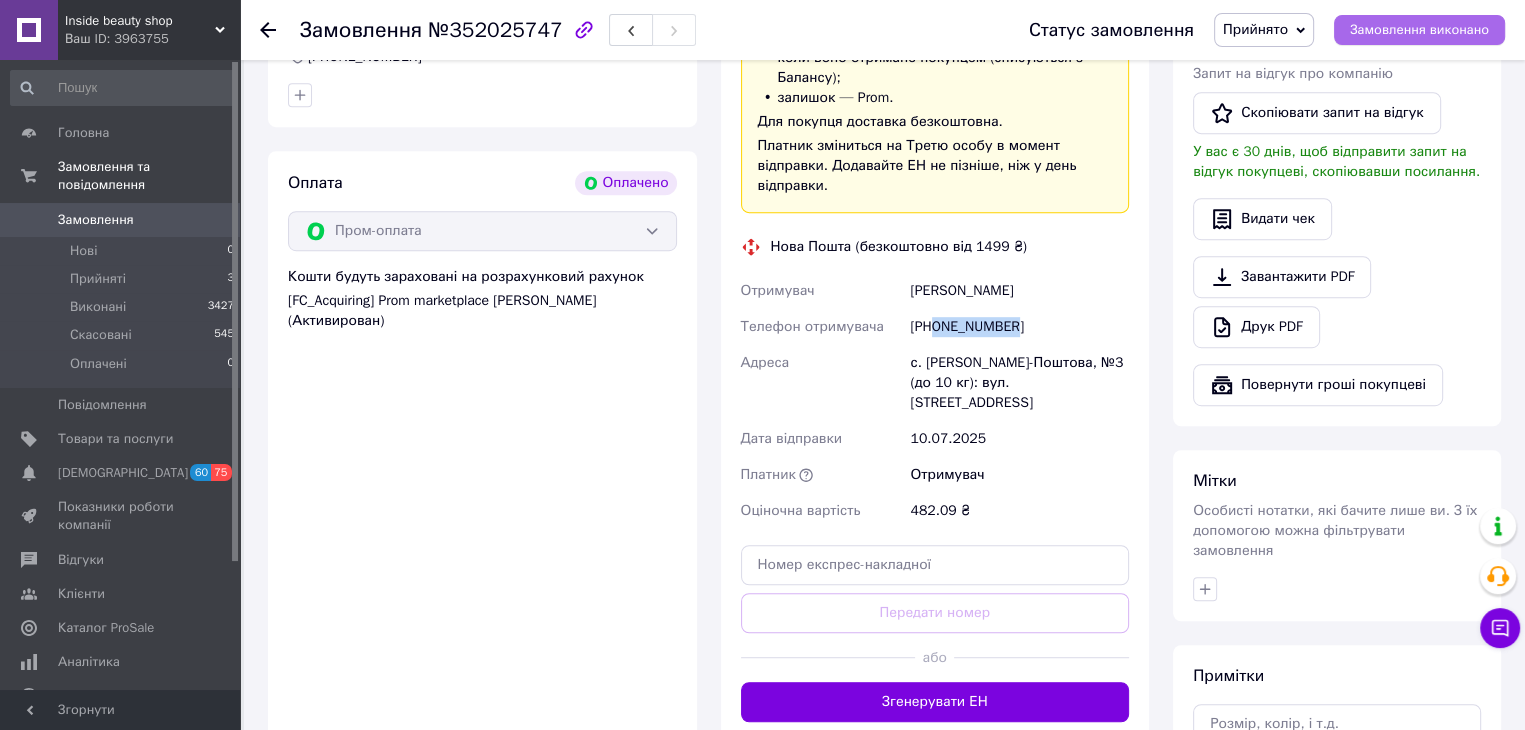 click on "Замовлення виконано" at bounding box center [1419, 30] 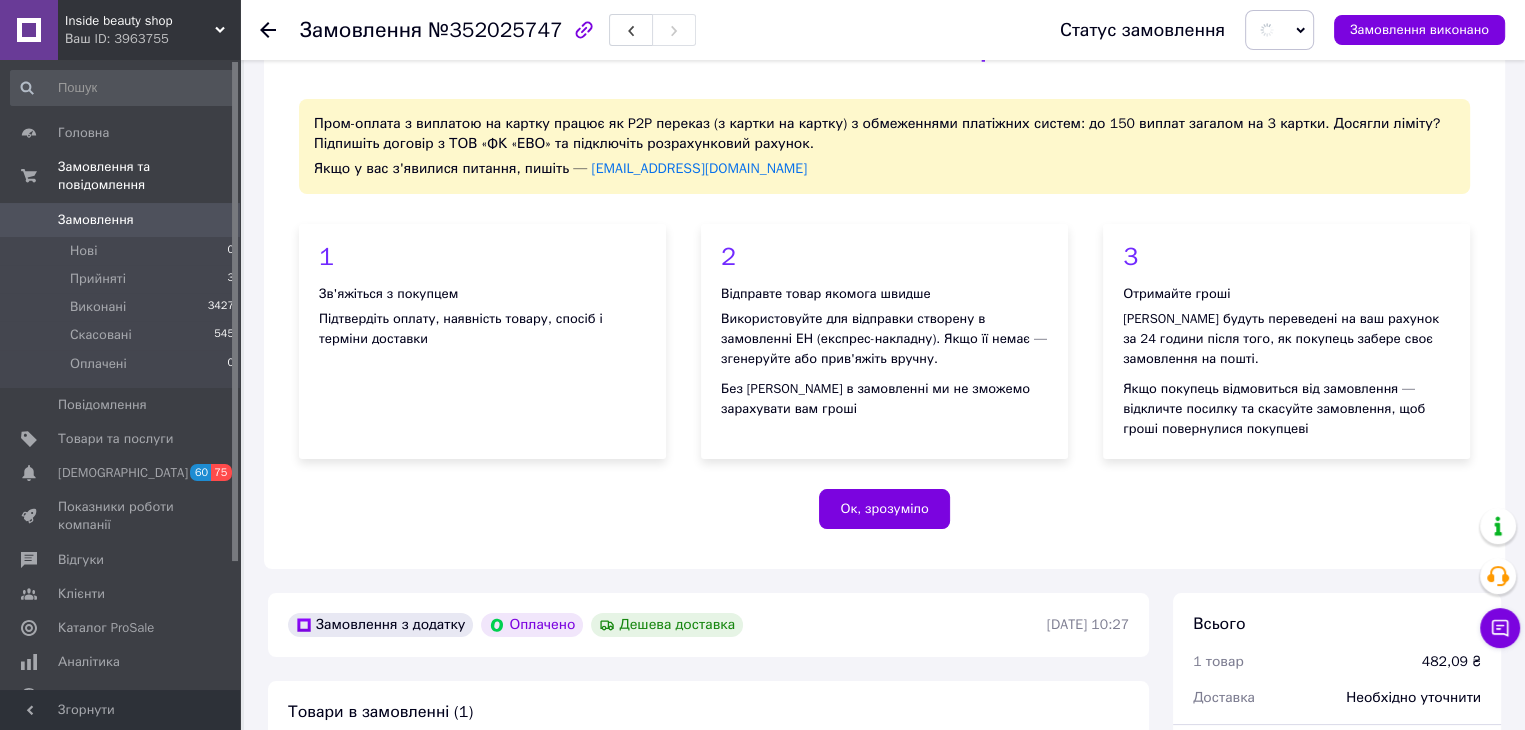 scroll, scrollTop: 0, scrollLeft: 0, axis: both 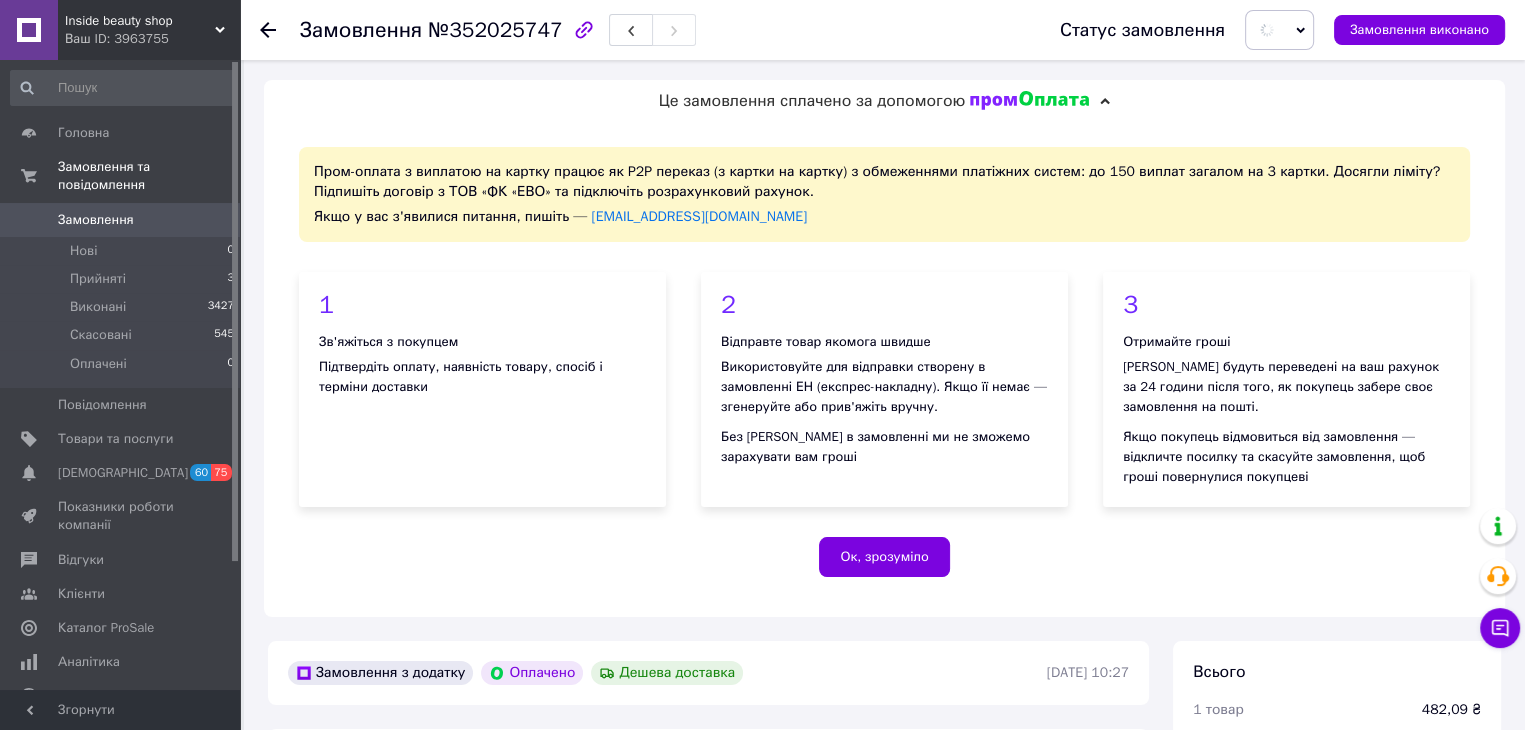 click on "0" at bounding box center [212, 220] 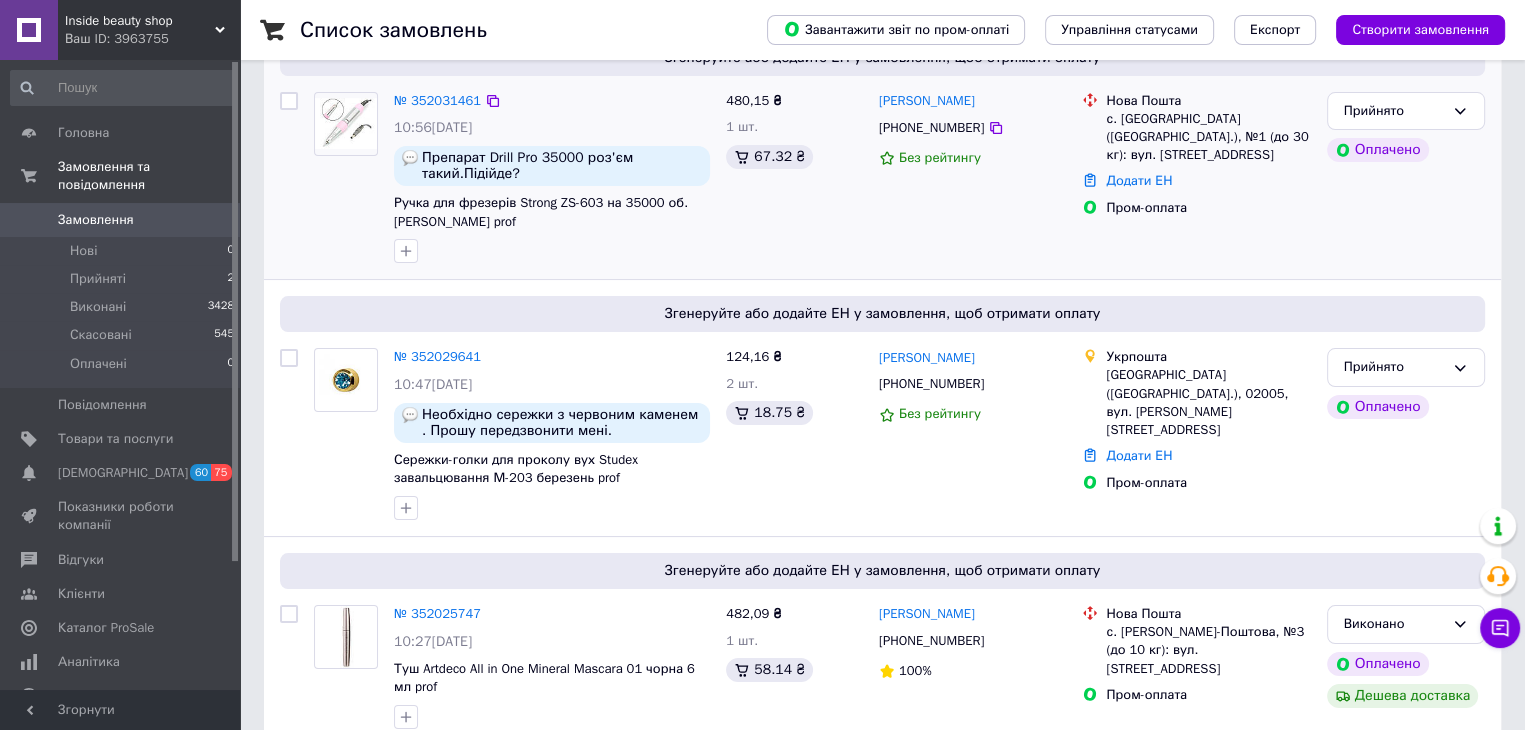 scroll, scrollTop: 0, scrollLeft: 0, axis: both 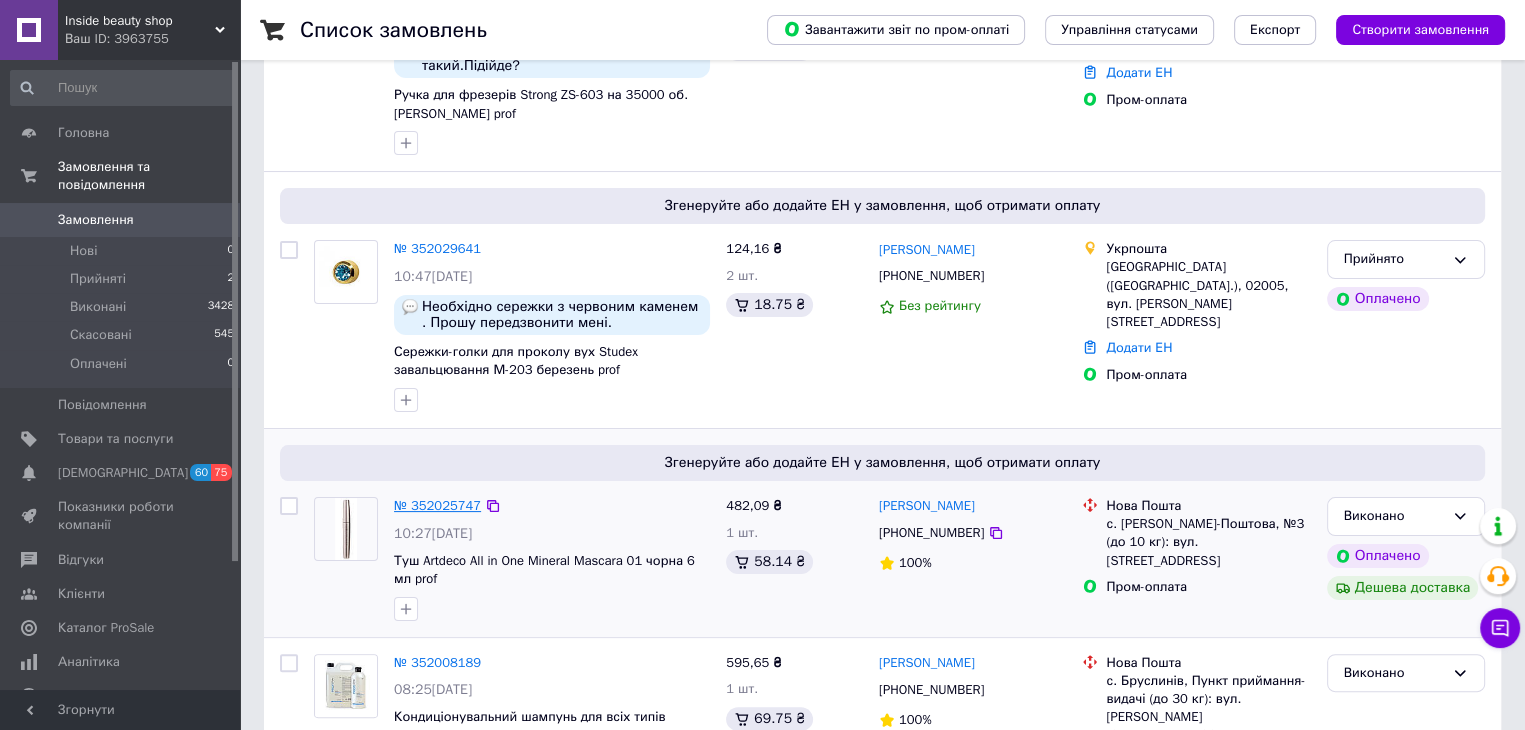 click on "№ 352025747" at bounding box center [437, 505] 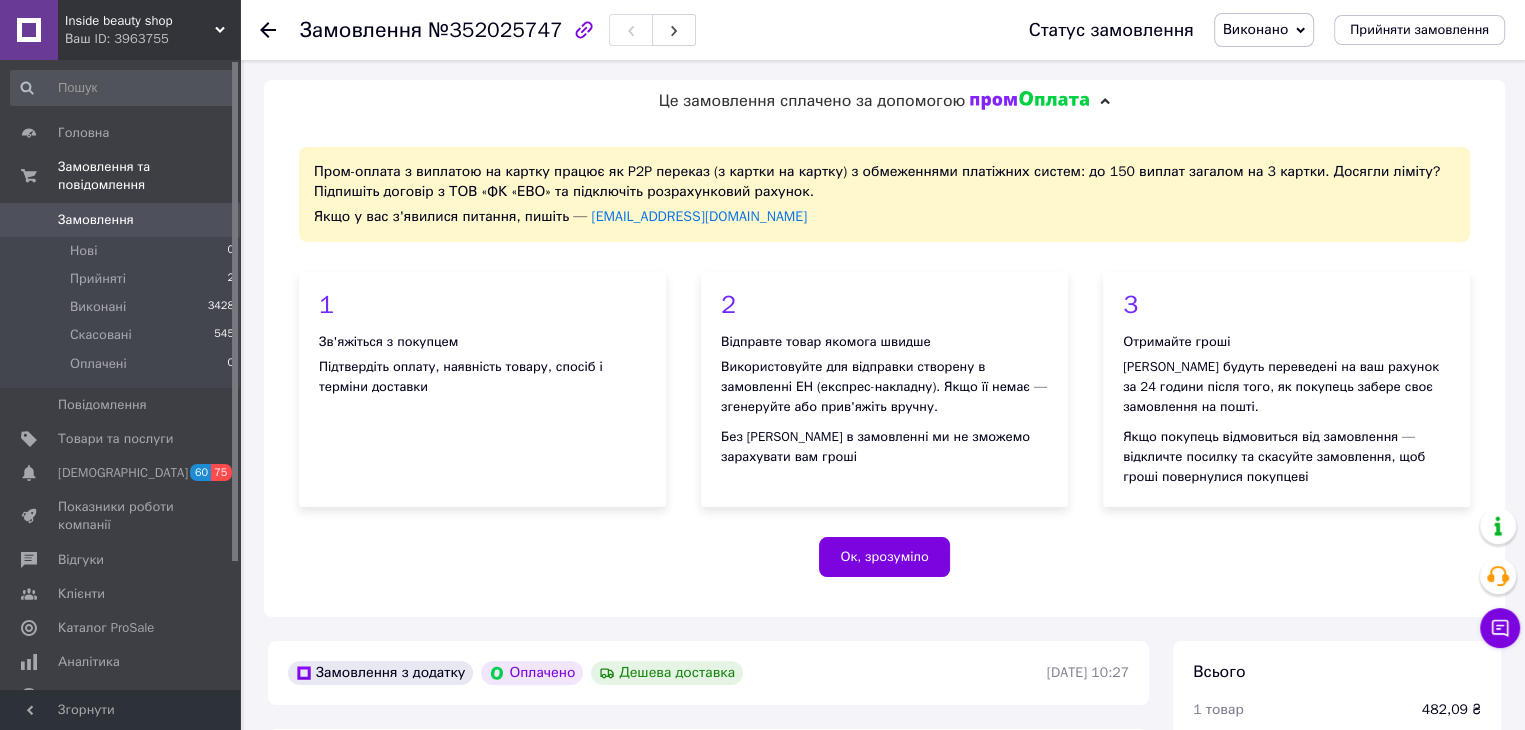 scroll, scrollTop: 400, scrollLeft: 0, axis: vertical 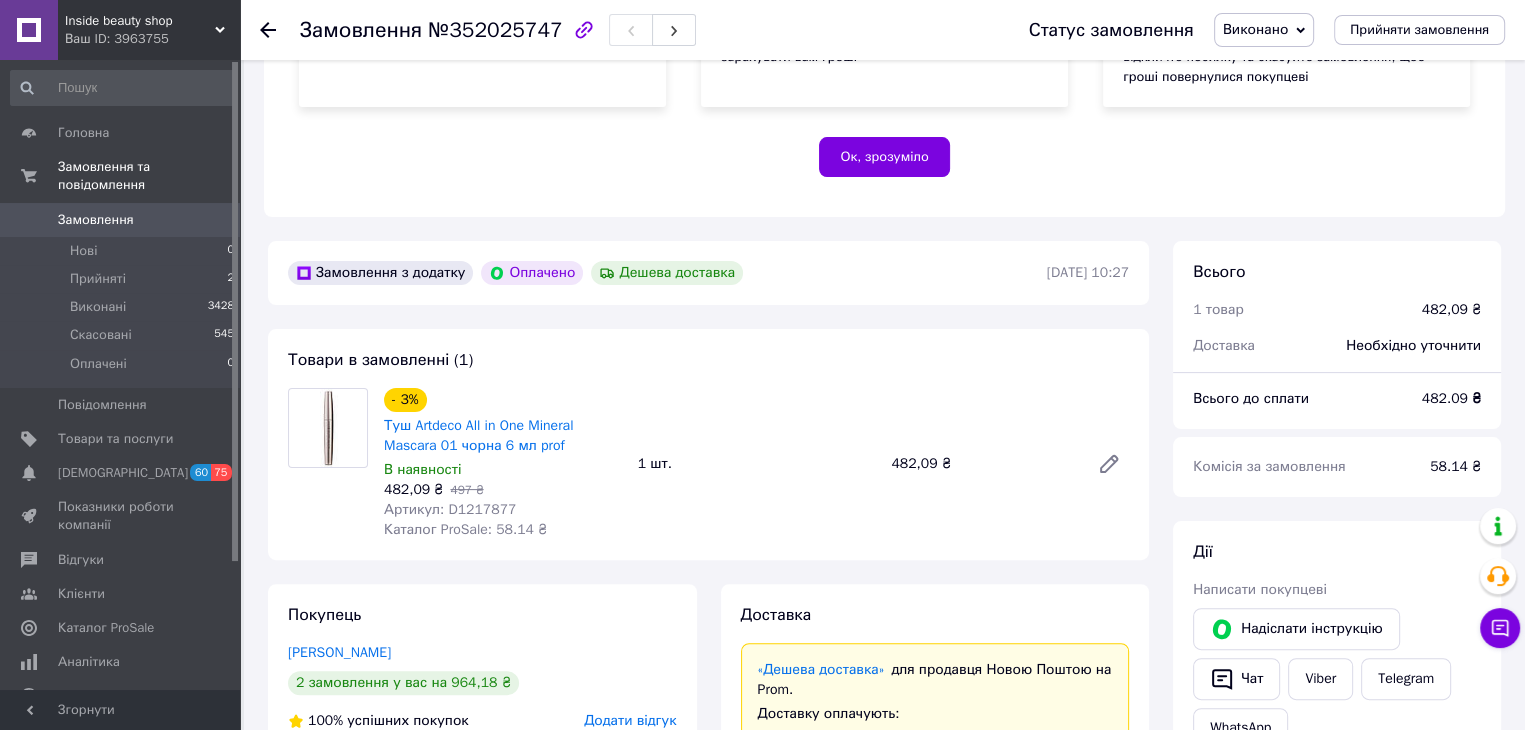 click on "Замовлення" at bounding box center [121, 220] 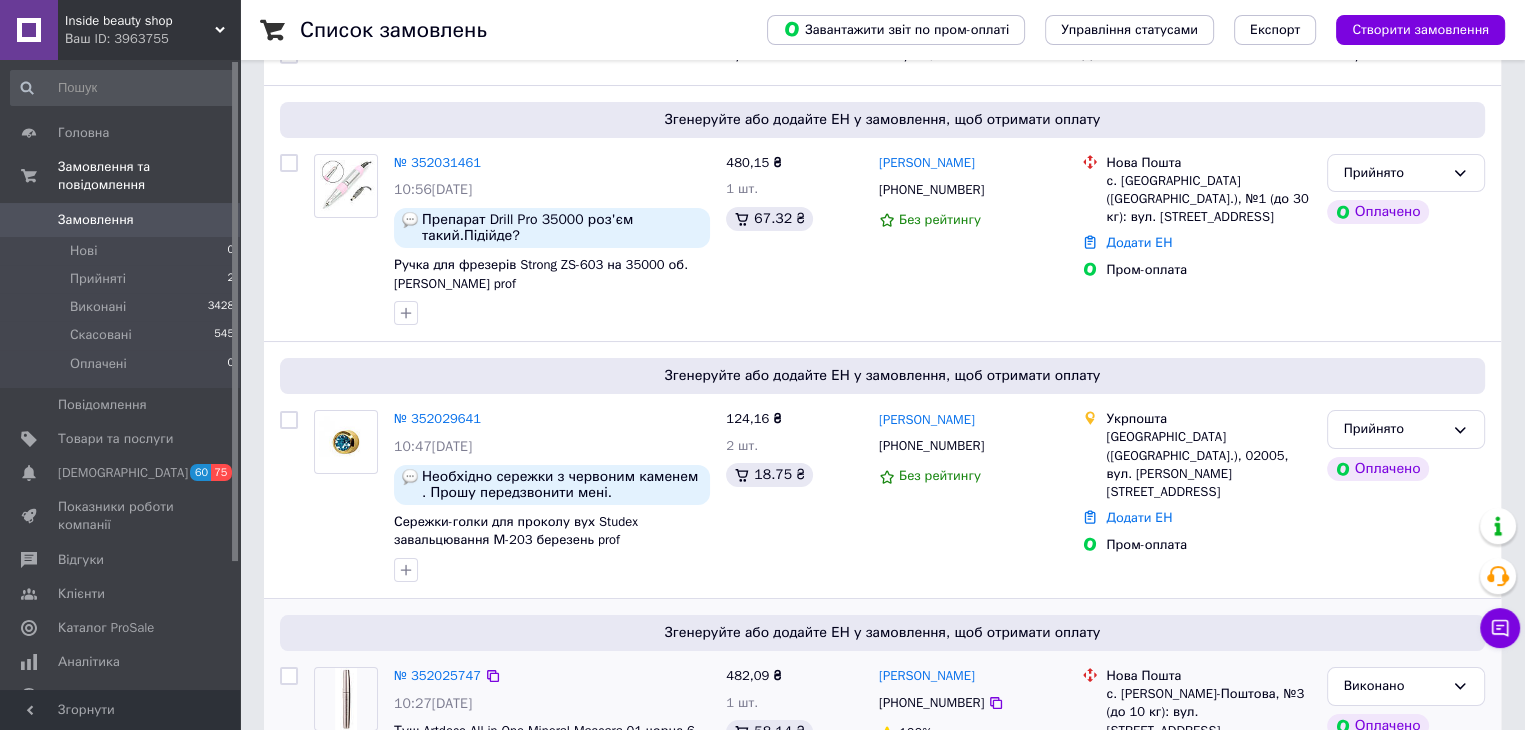 scroll, scrollTop: 400, scrollLeft: 0, axis: vertical 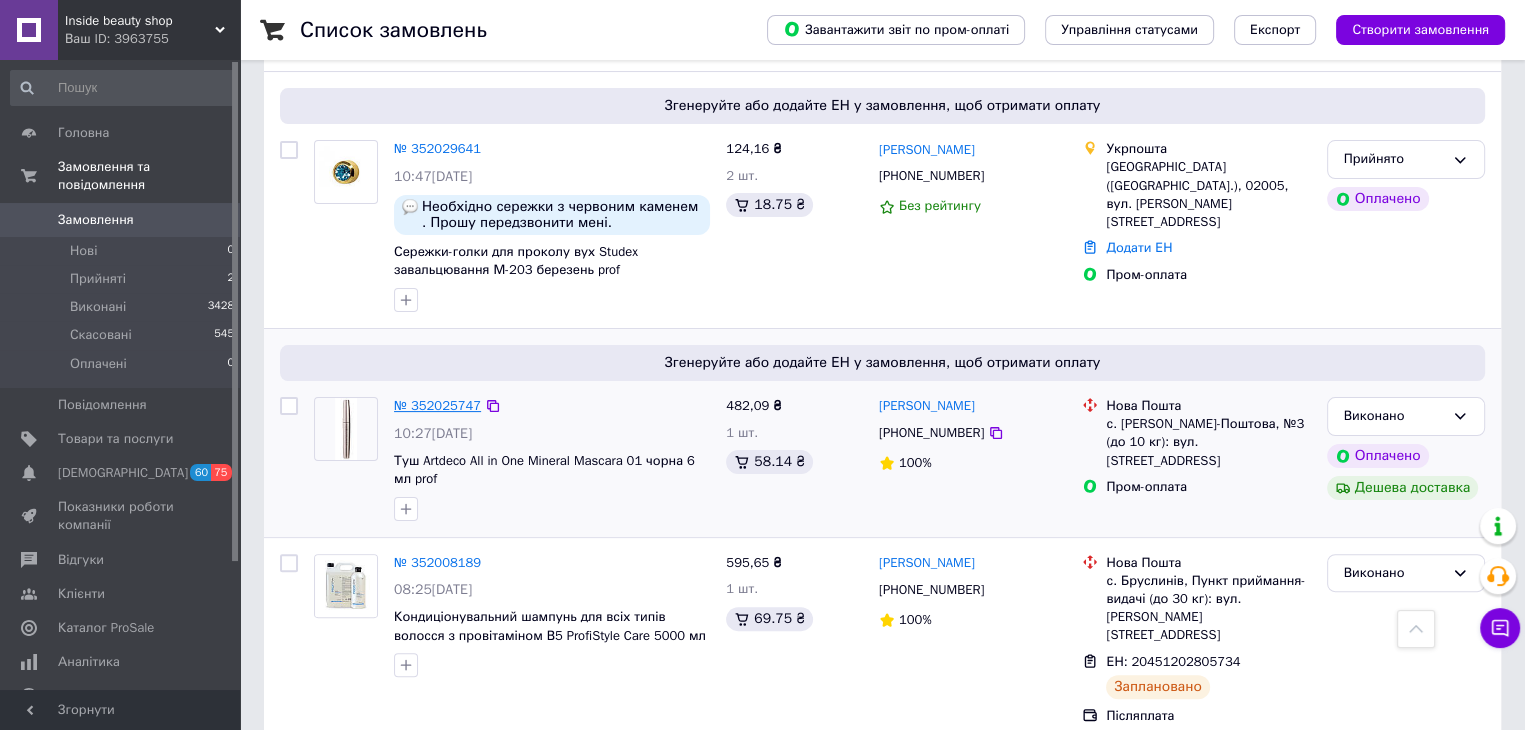 click on "№ 352025747" at bounding box center (437, 405) 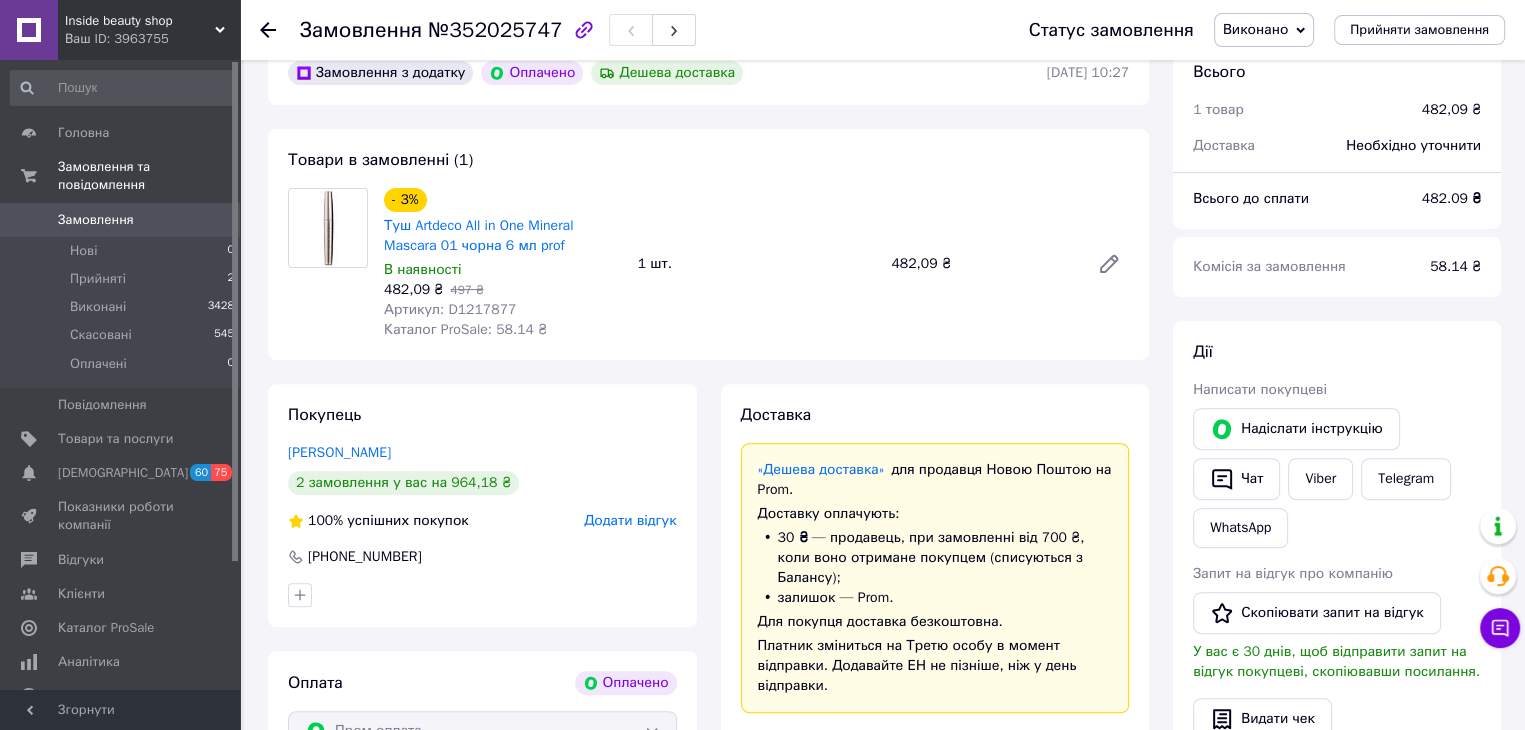 scroll, scrollTop: 500, scrollLeft: 0, axis: vertical 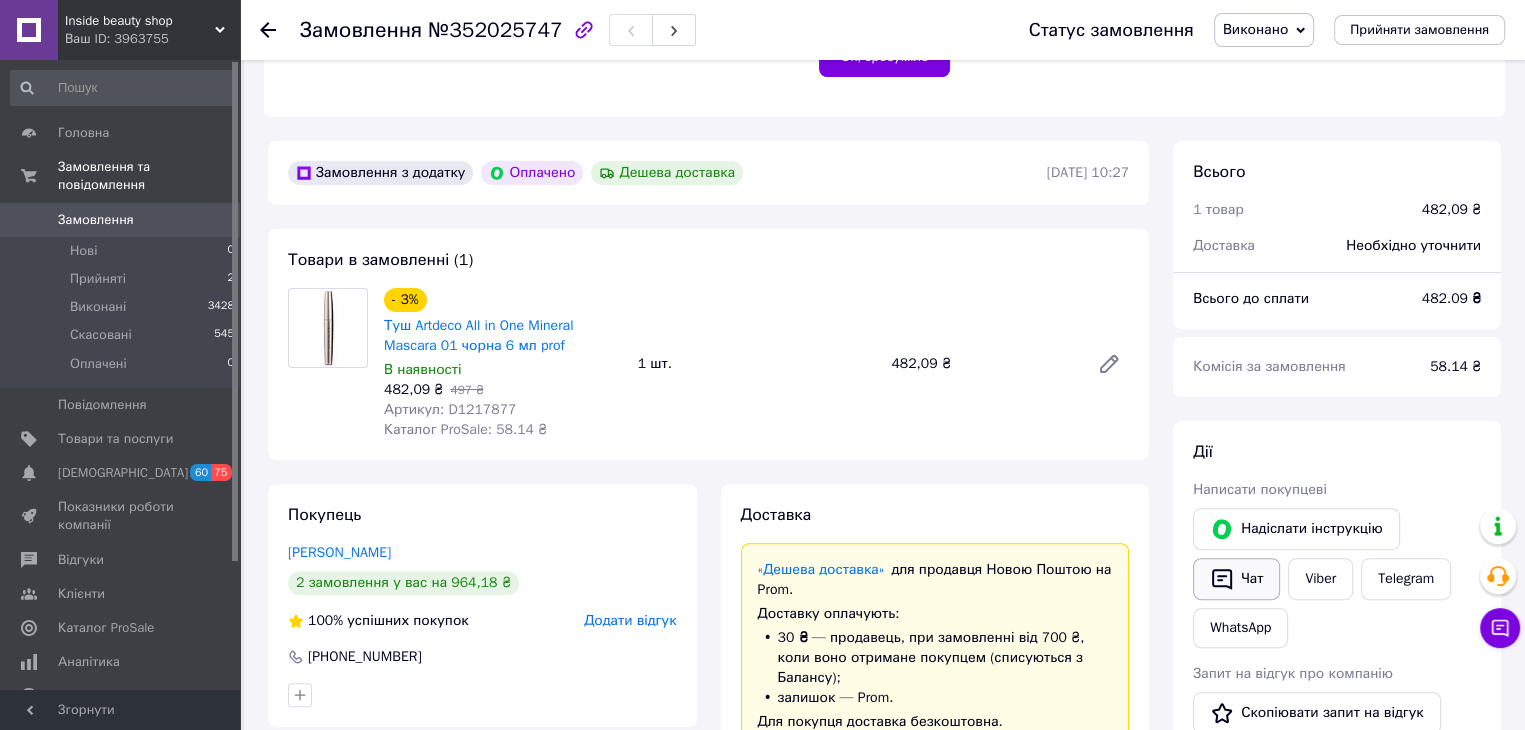 click on "Чат" at bounding box center [1236, 579] 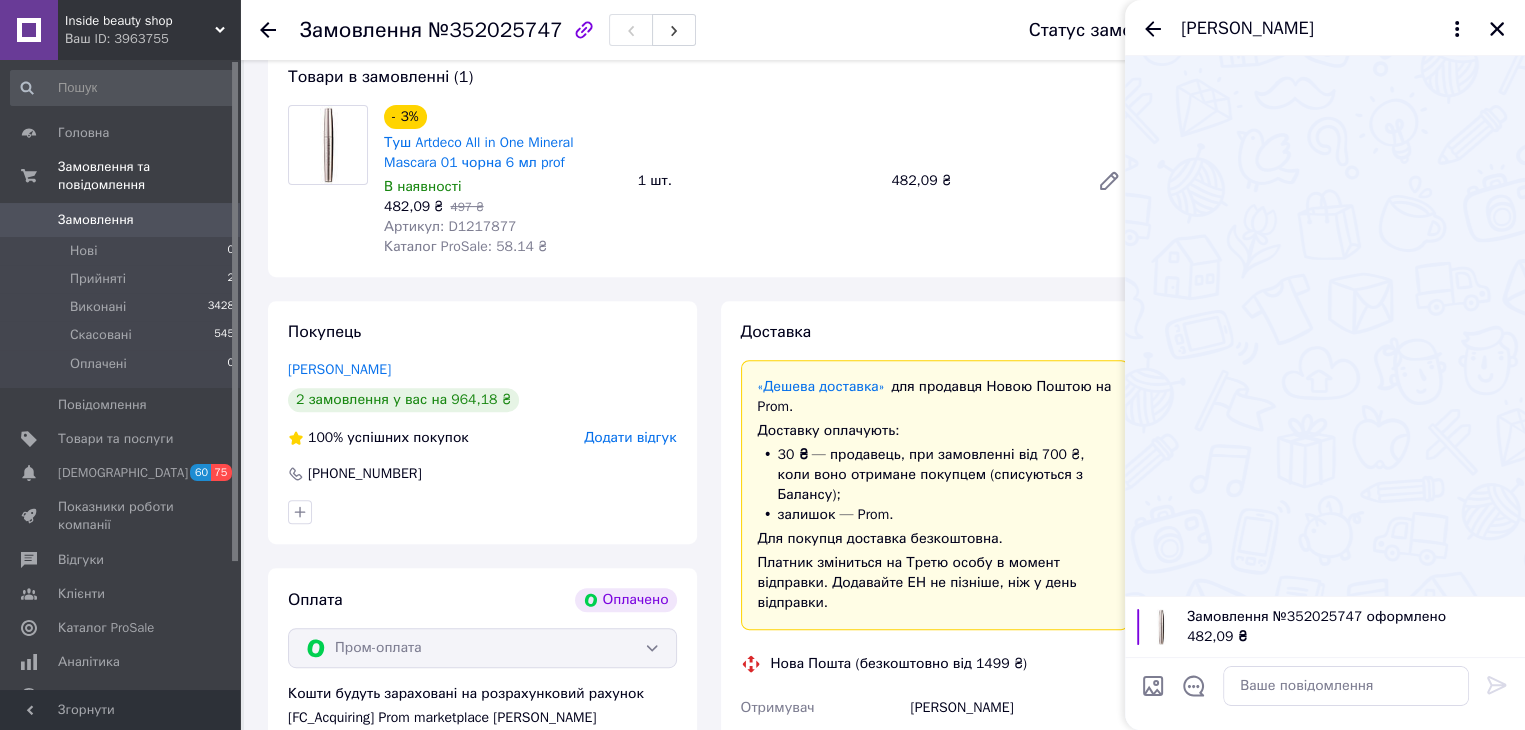 scroll, scrollTop: 900, scrollLeft: 0, axis: vertical 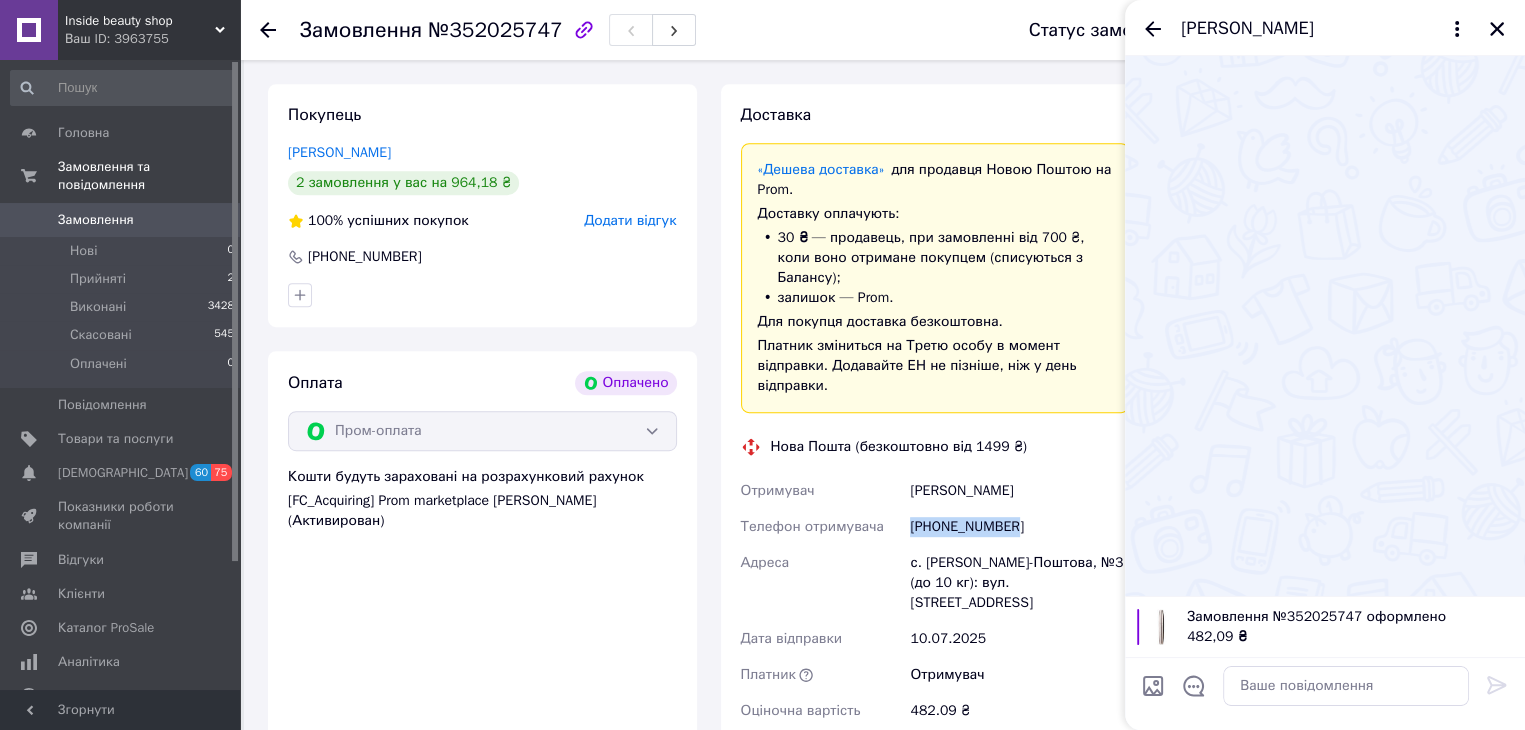 drag, startPoint x: 1022, startPoint y: 511, endPoint x: 914, endPoint y: 509, distance: 108.01852 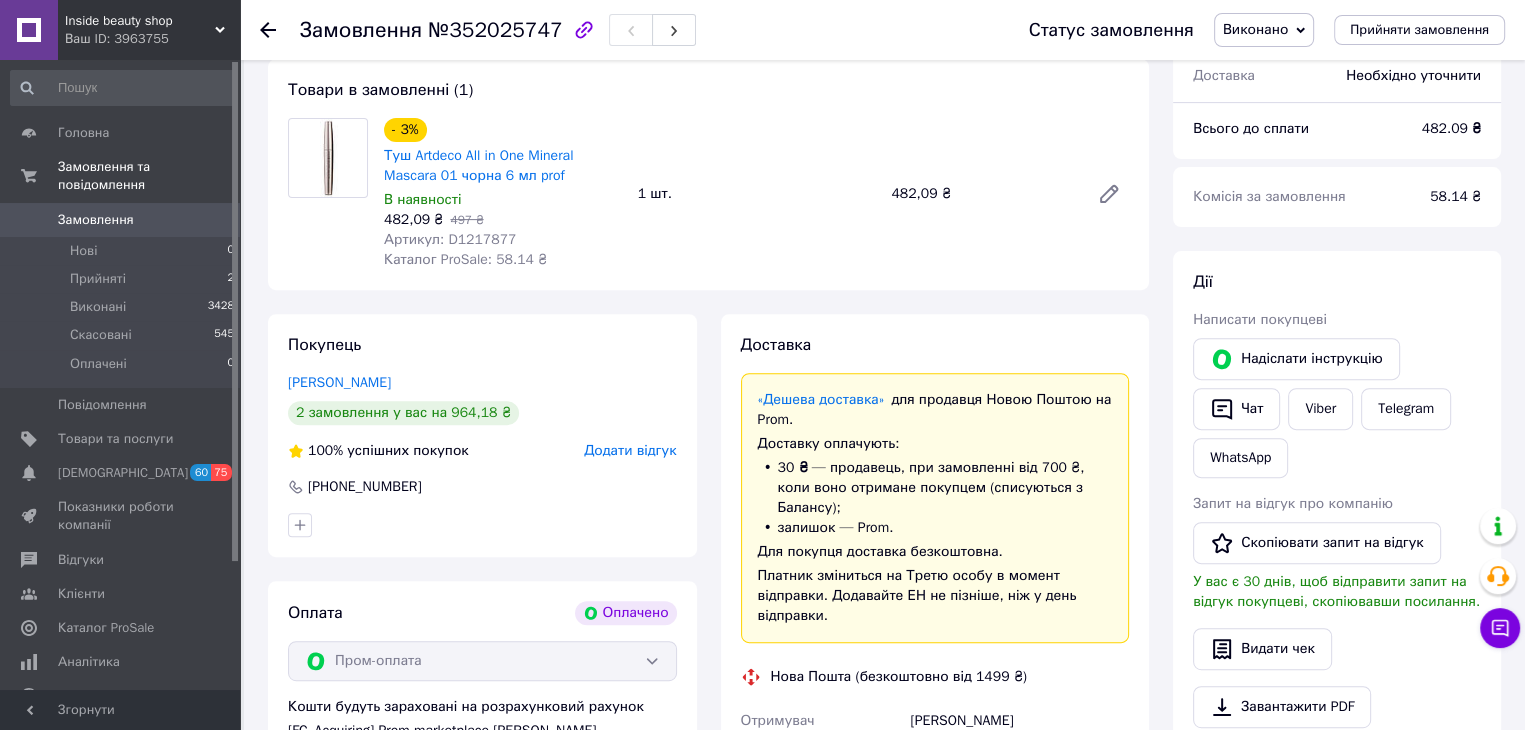 scroll, scrollTop: 300, scrollLeft: 0, axis: vertical 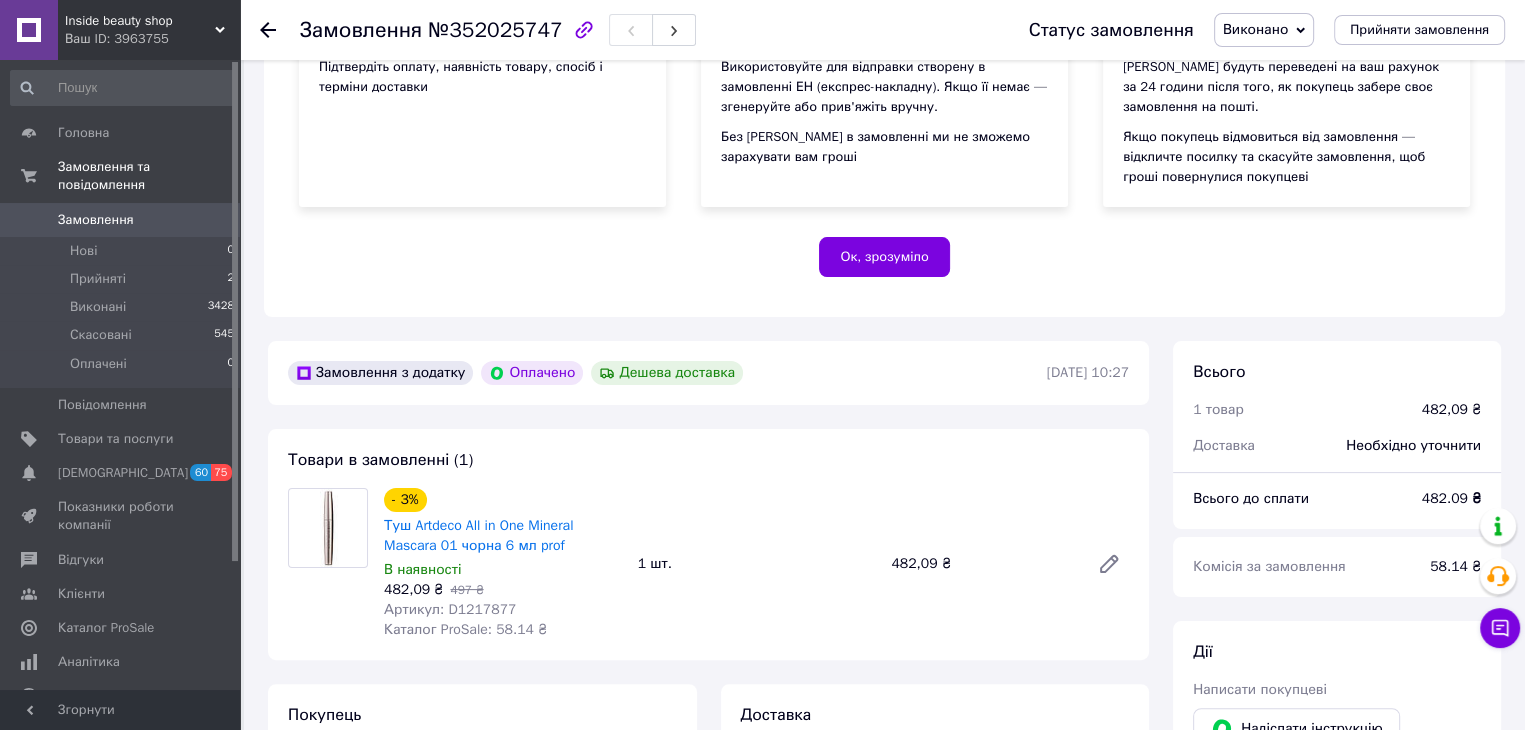 click on "Замовлення" at bounding box center (121, 220) 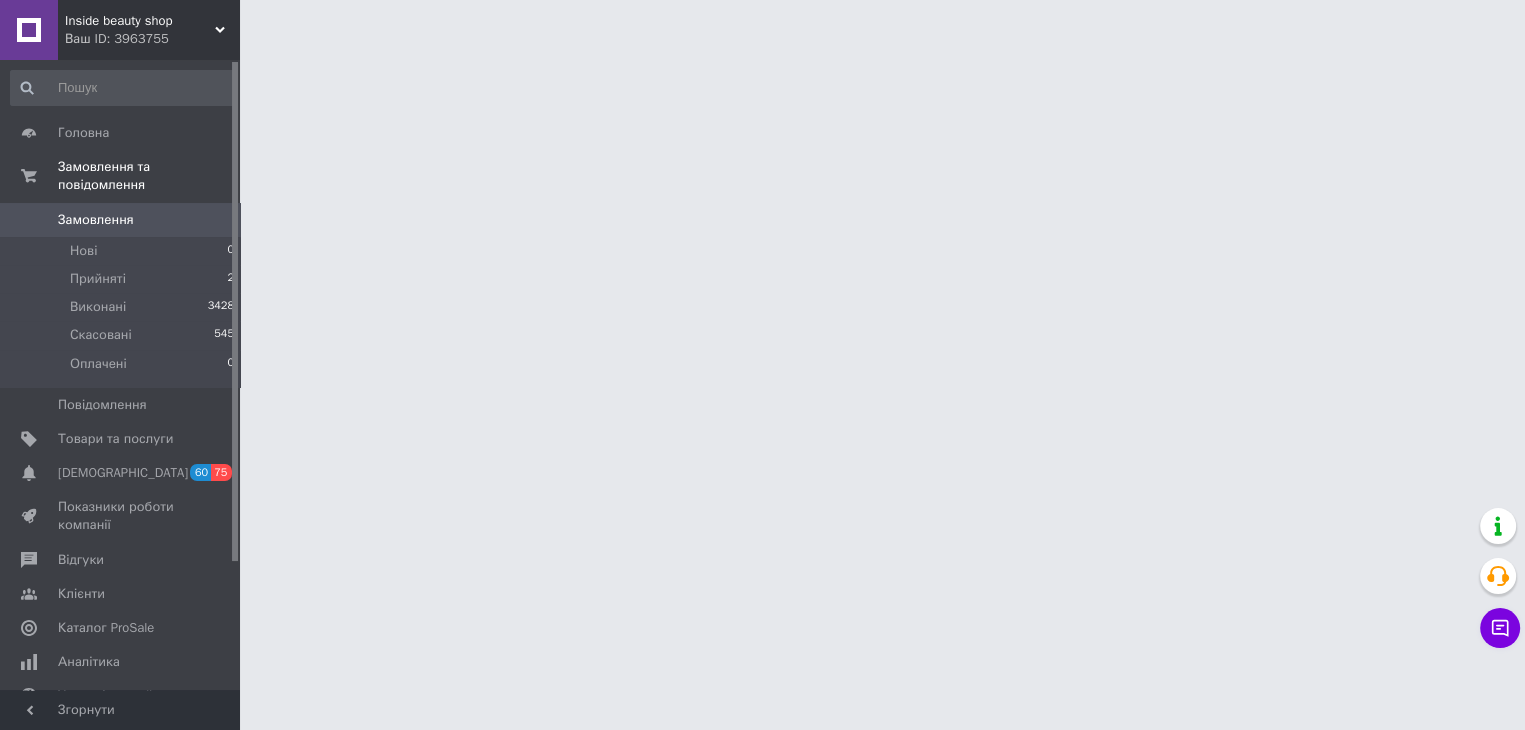 scroll, scrollTop: 0, scrollLeft: 0, axis: both 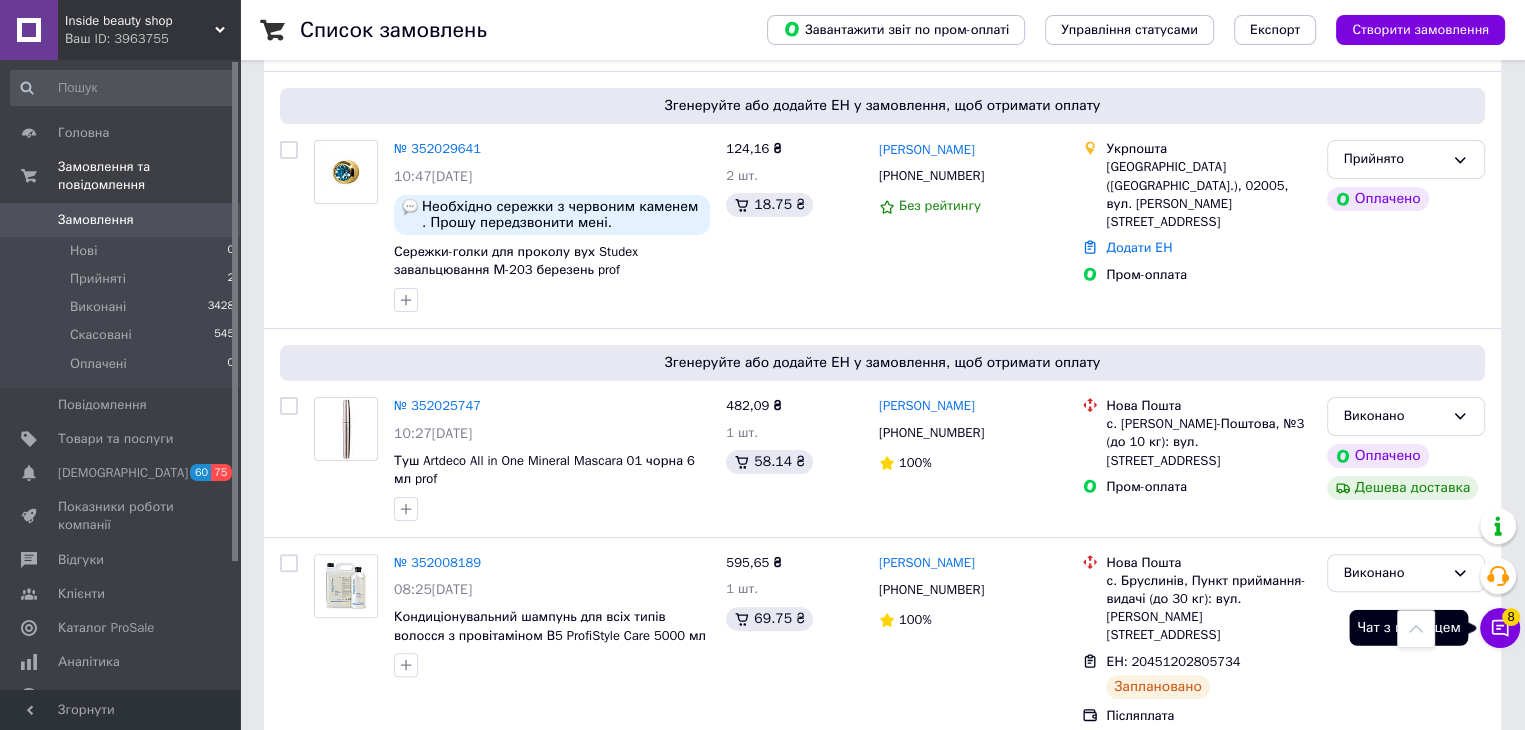 click 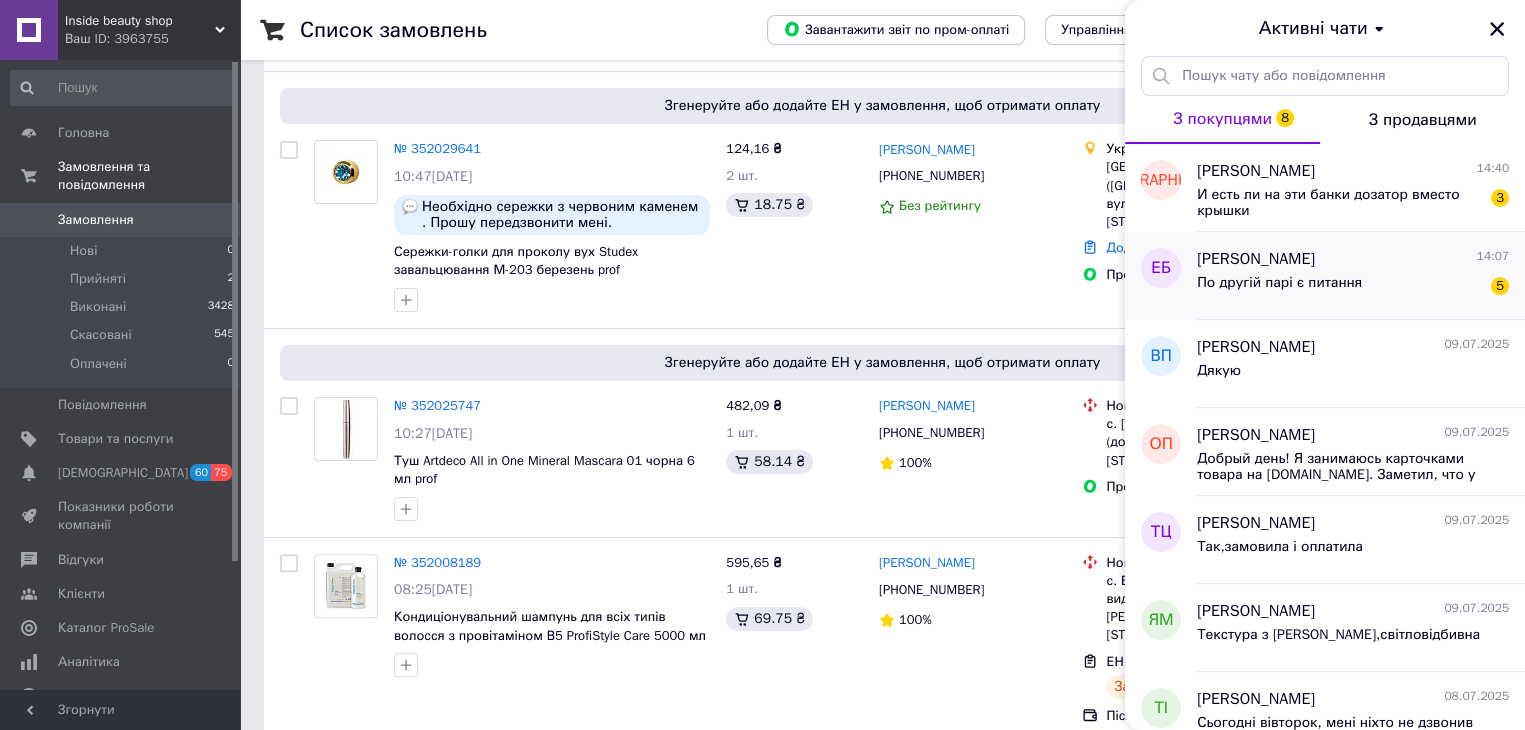 click on "По другій парі є питання 5" at bounding box center [1353, 287] 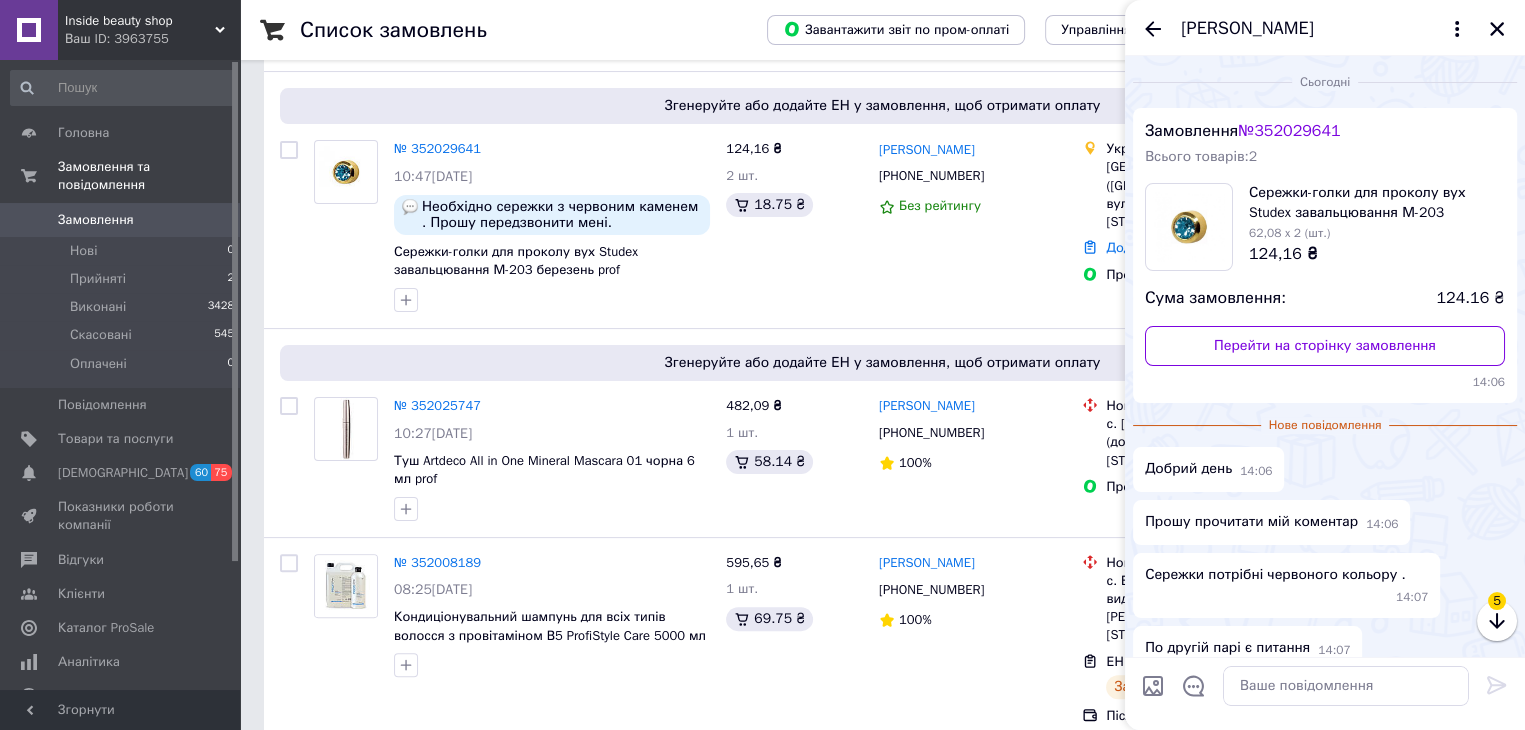 scroll, scrollTop: 96, scrollLeft: 0, axis: vertical 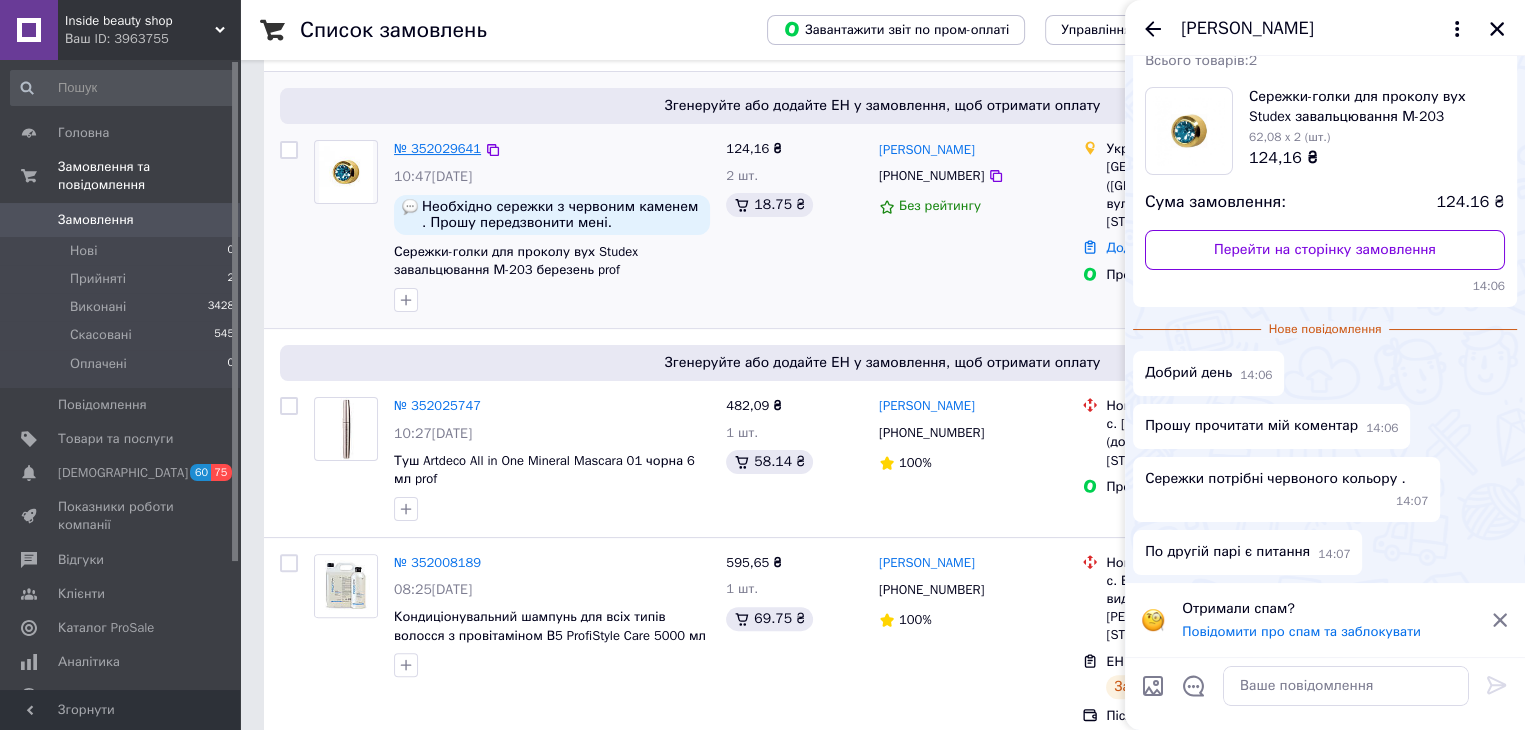 click on "№ 352029641" at bounding box center (437, 148) 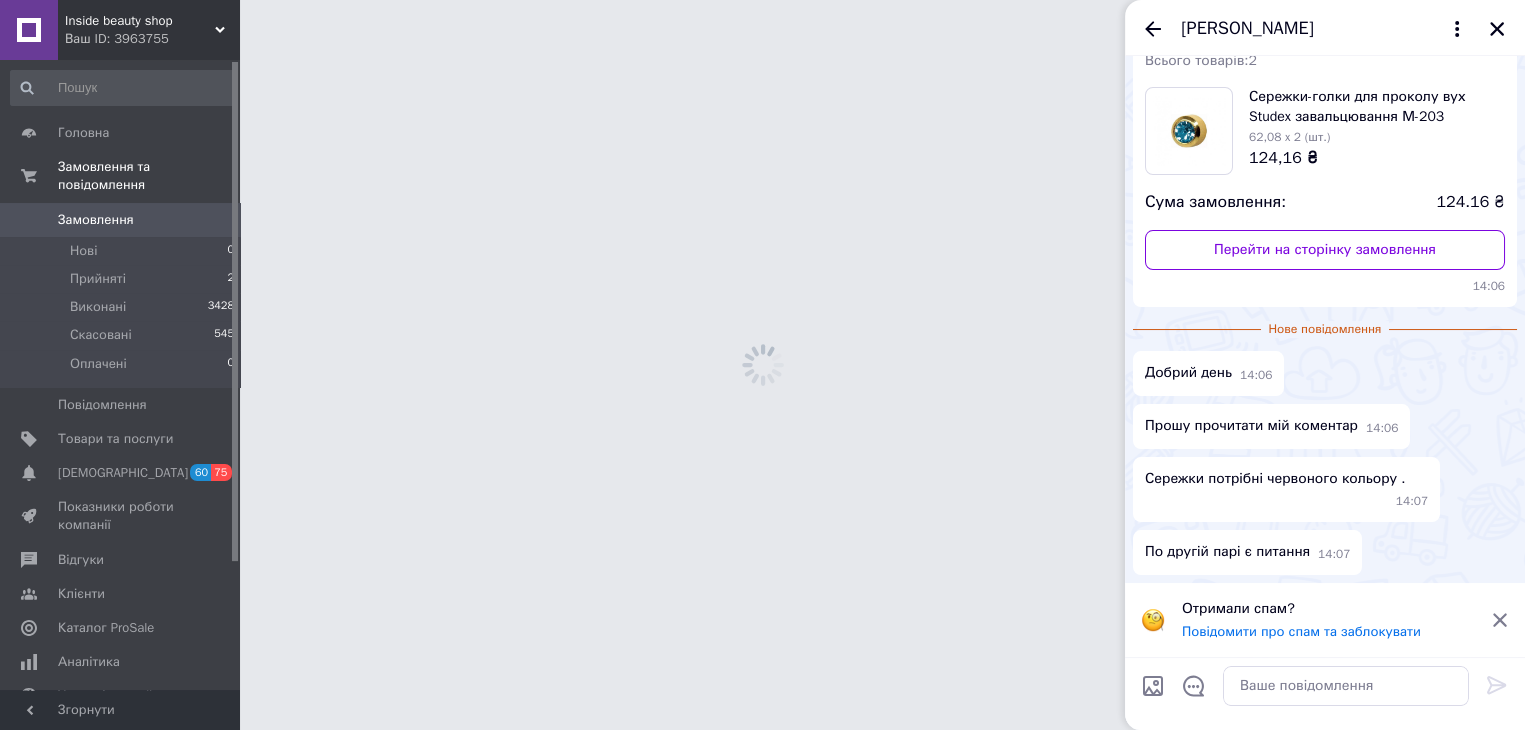 scroll, scrollTop: 0, scrollLeft: 0, axis: both 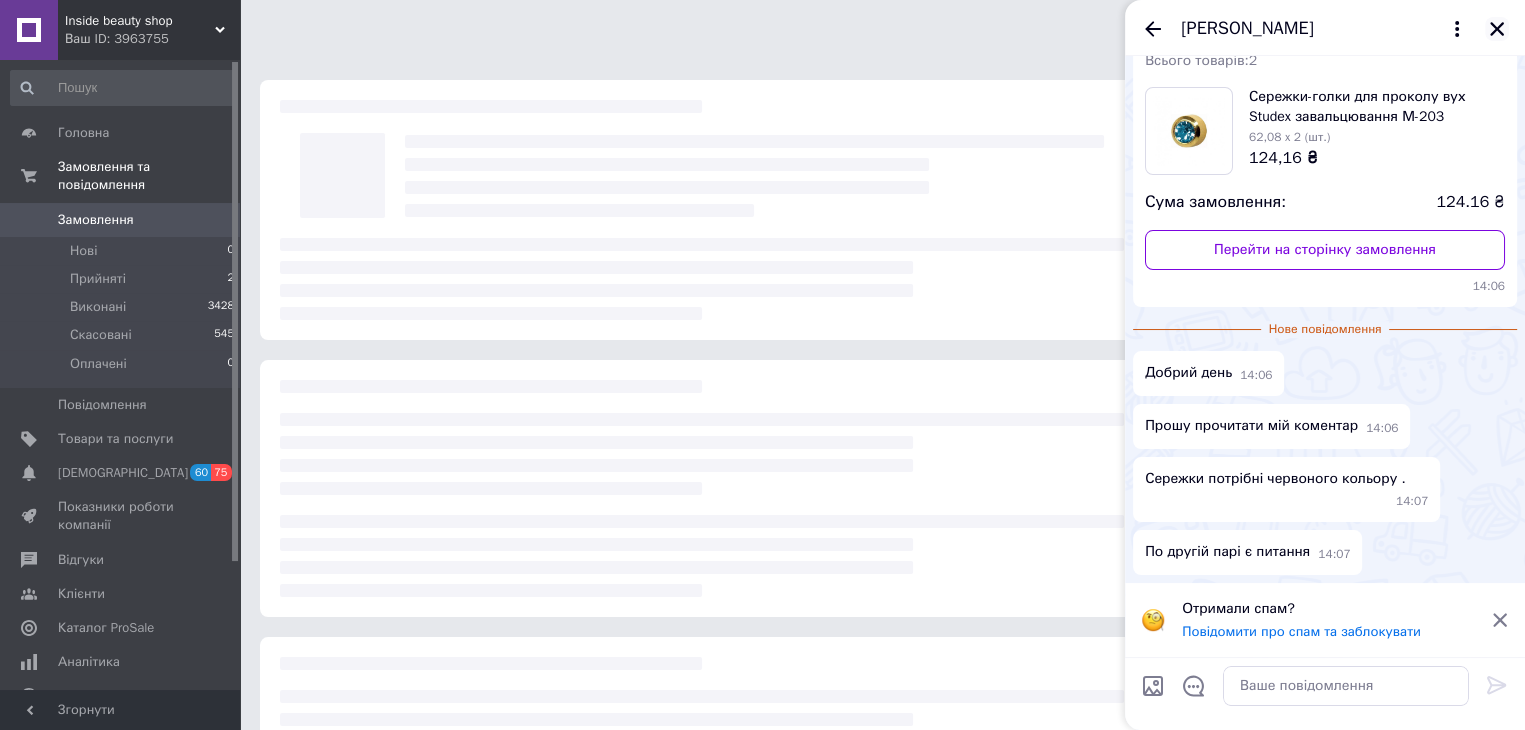 click at bounding box center (1497, 29) 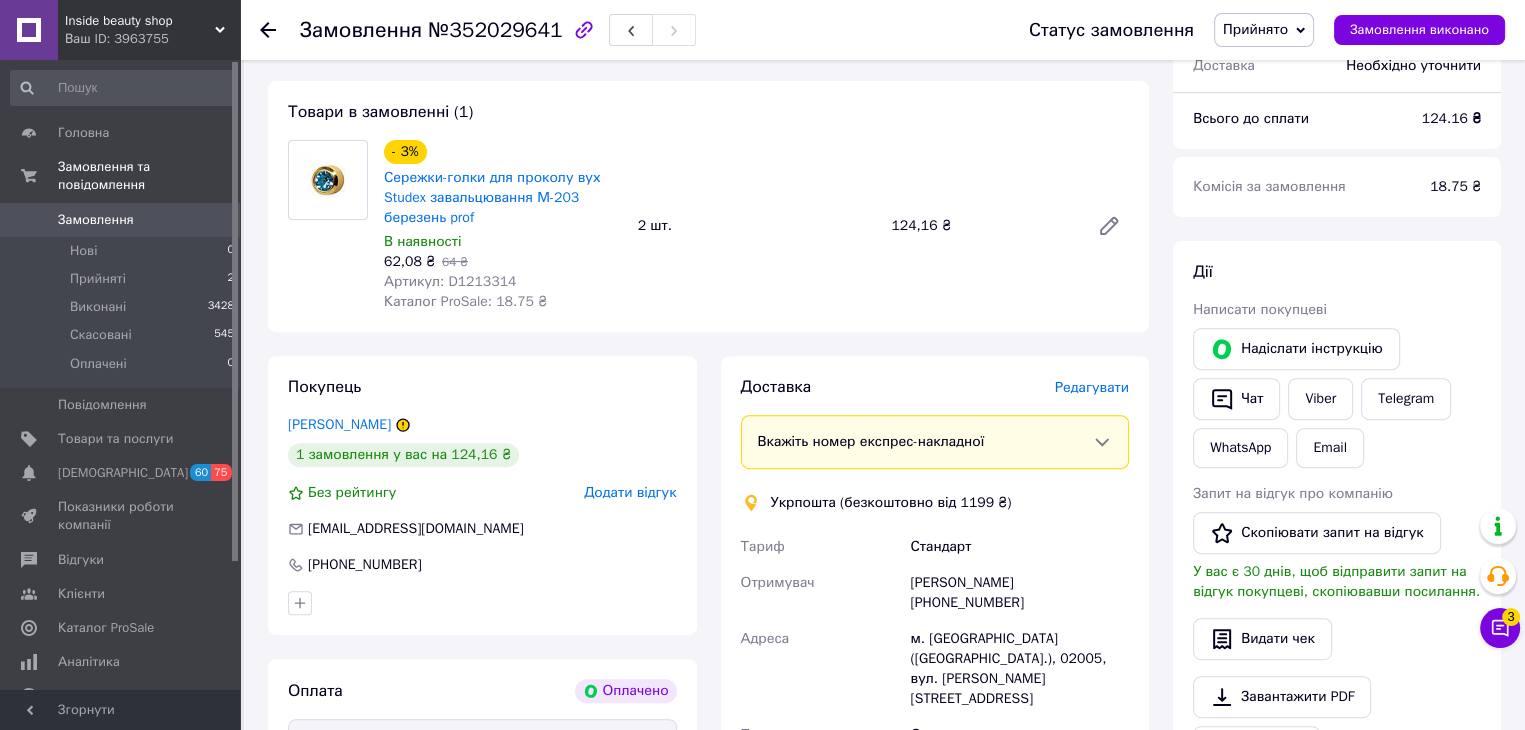 scroll, scrollTop: 600, scrollLeft: 0, axis: vertical 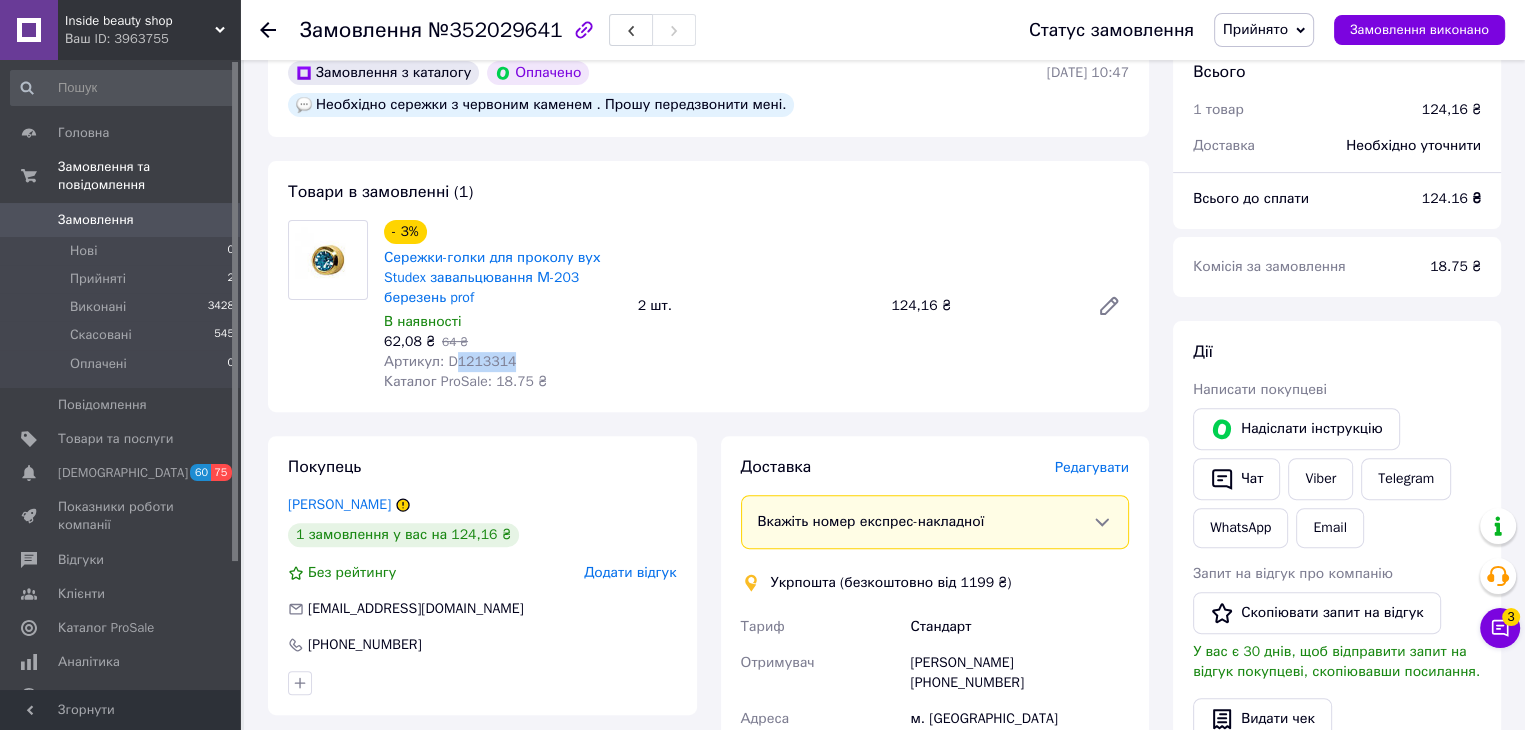 drag, startPoint x: 512, startPoint y: 370, endPoint x: 453, endPoint y: 372, distance: 59.03389 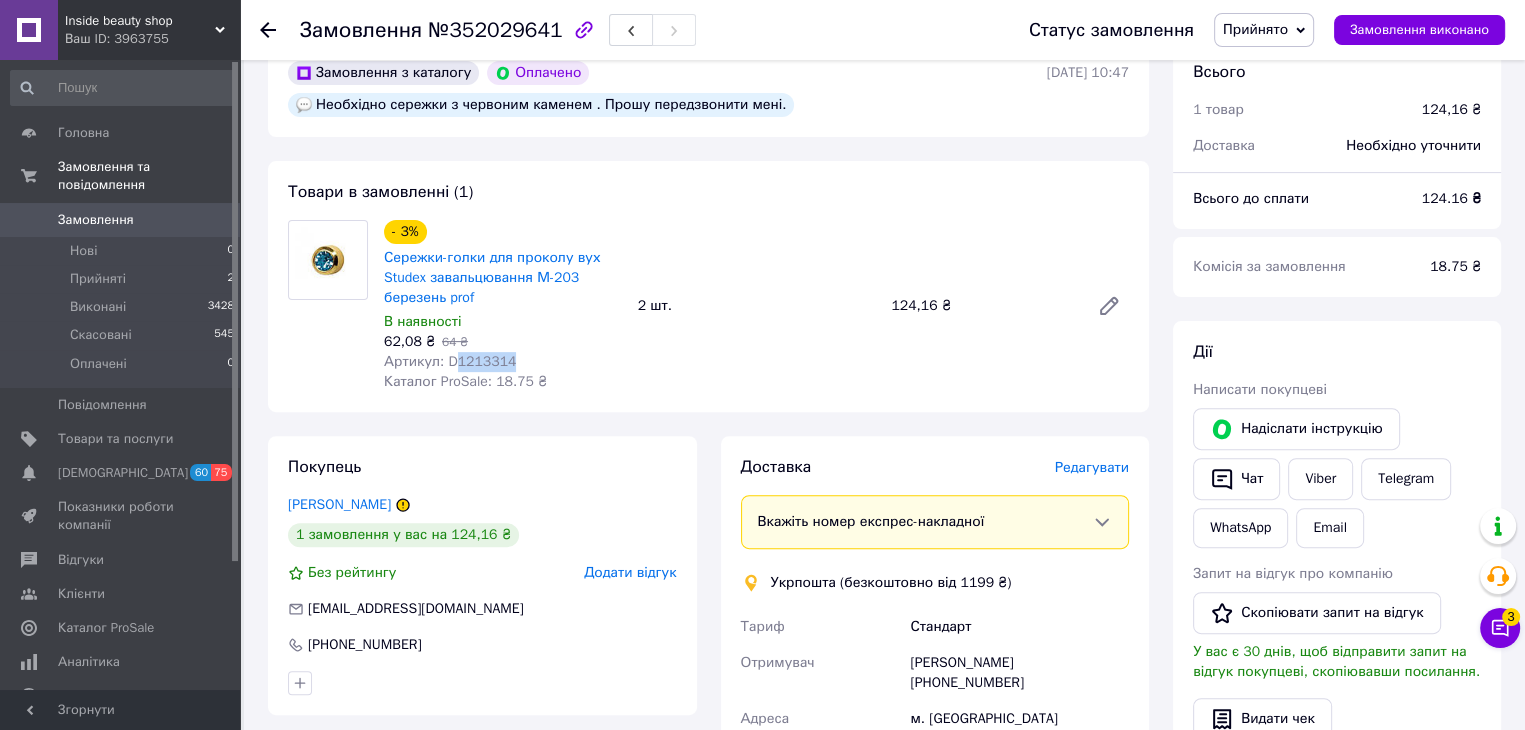 click on "Артикул: D1213314" at bounding box center [503, 362] 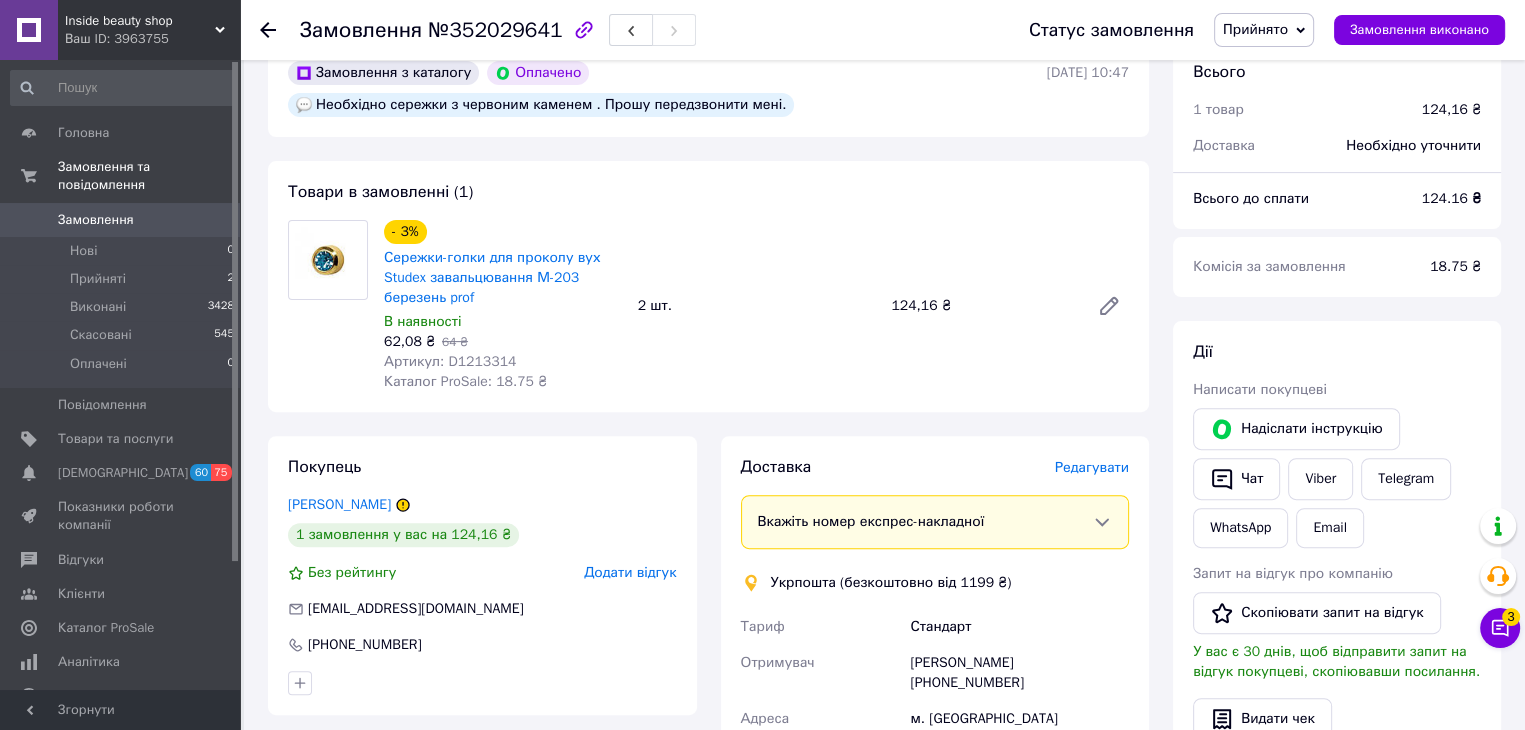 click on "Товари в замовленні (1) - 3% Сережки-голки для проколу вух Studex завальцювання М-203 березень prof В наявності 62,08 ₴   64 ₴ Артикул: D1213314 Каталог ProSale: 18.75 ₴  2 шт. 124,16 ₴" at bounding box center [708, 286] 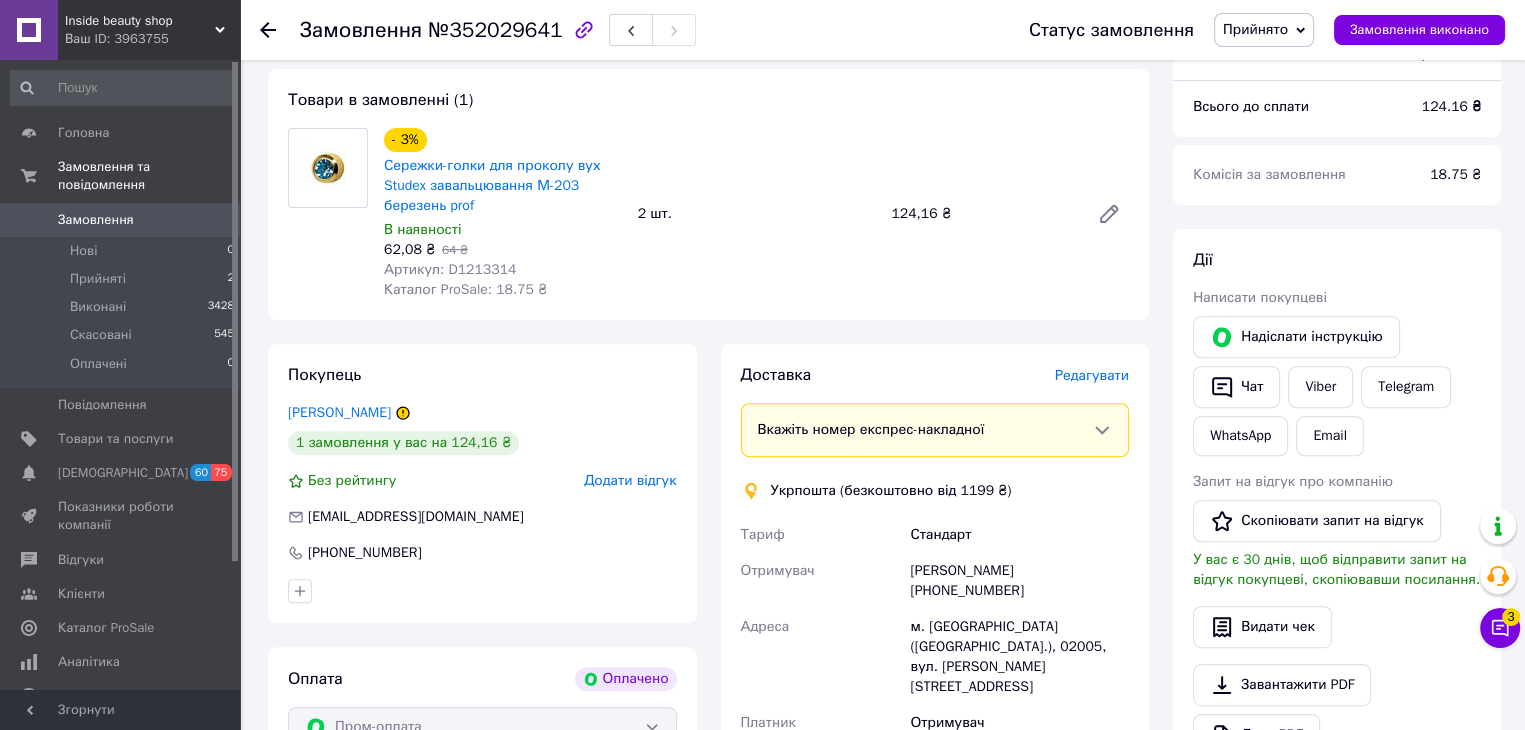 scroll, scrollTop: 800, scrollLeft: 0, axis: vertical 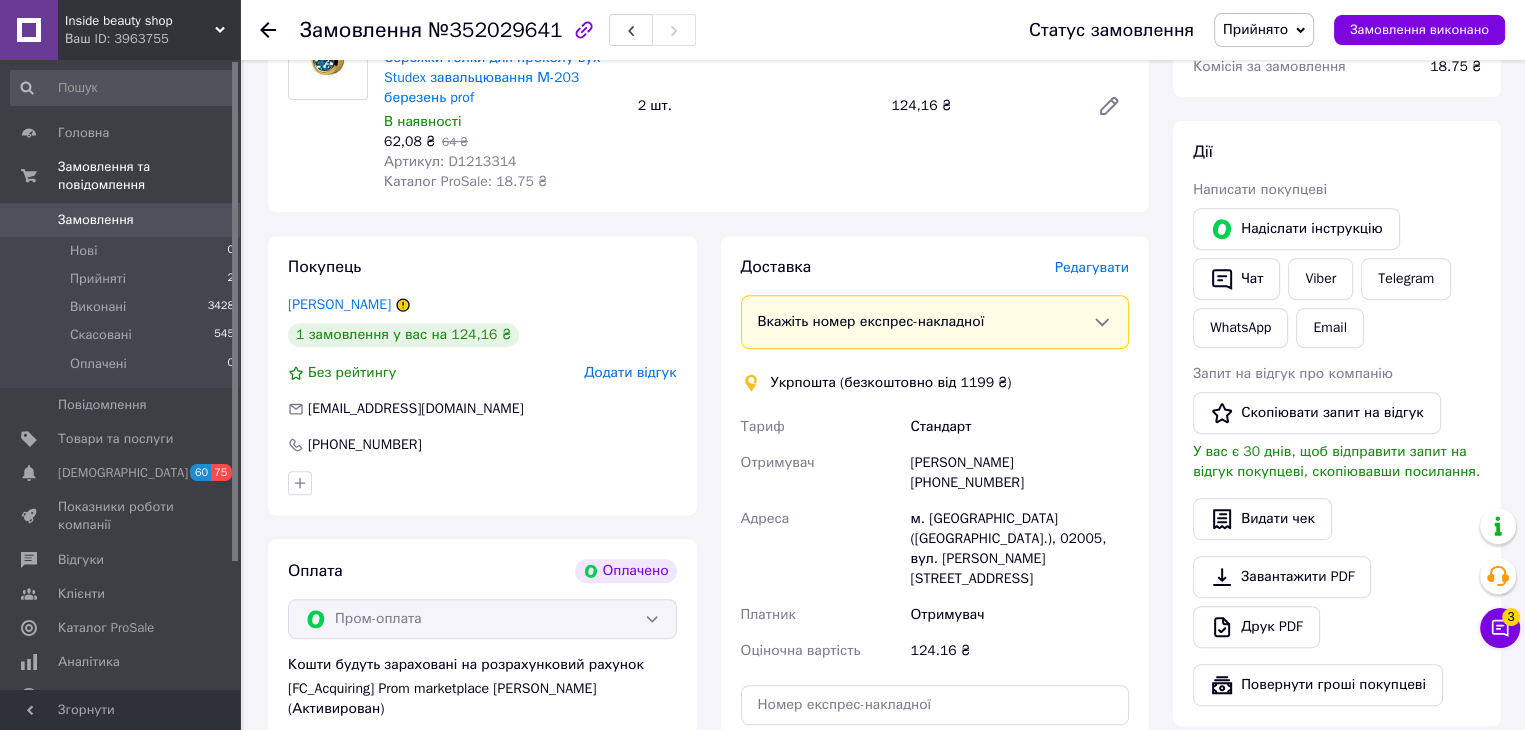 click on "елена бондарь +380509456162" at bounding box center [1019, 473] 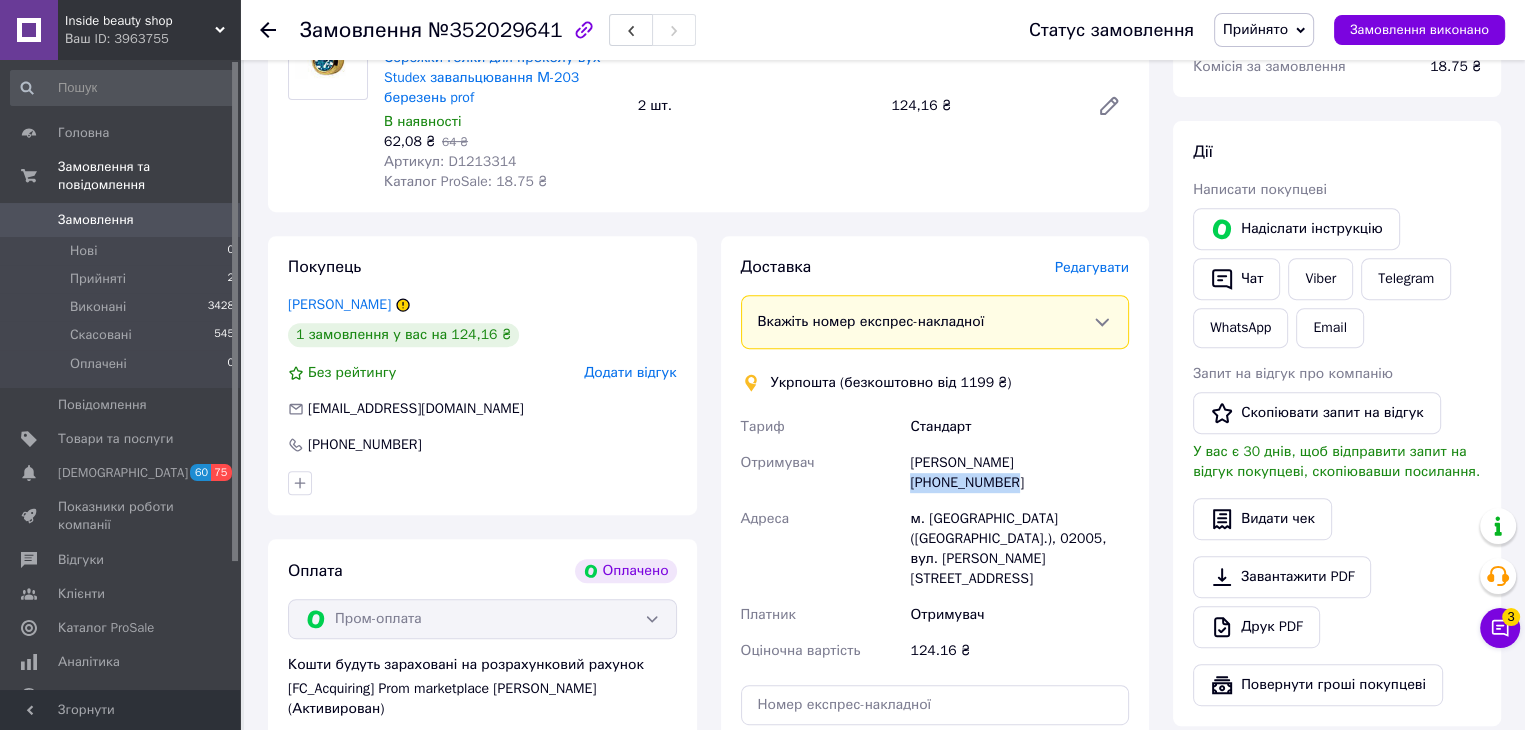 drag, startPoint x: 1120, startPoint y: 466, endPoint x: 1014, endPoint y: 470, distance: 106.07545 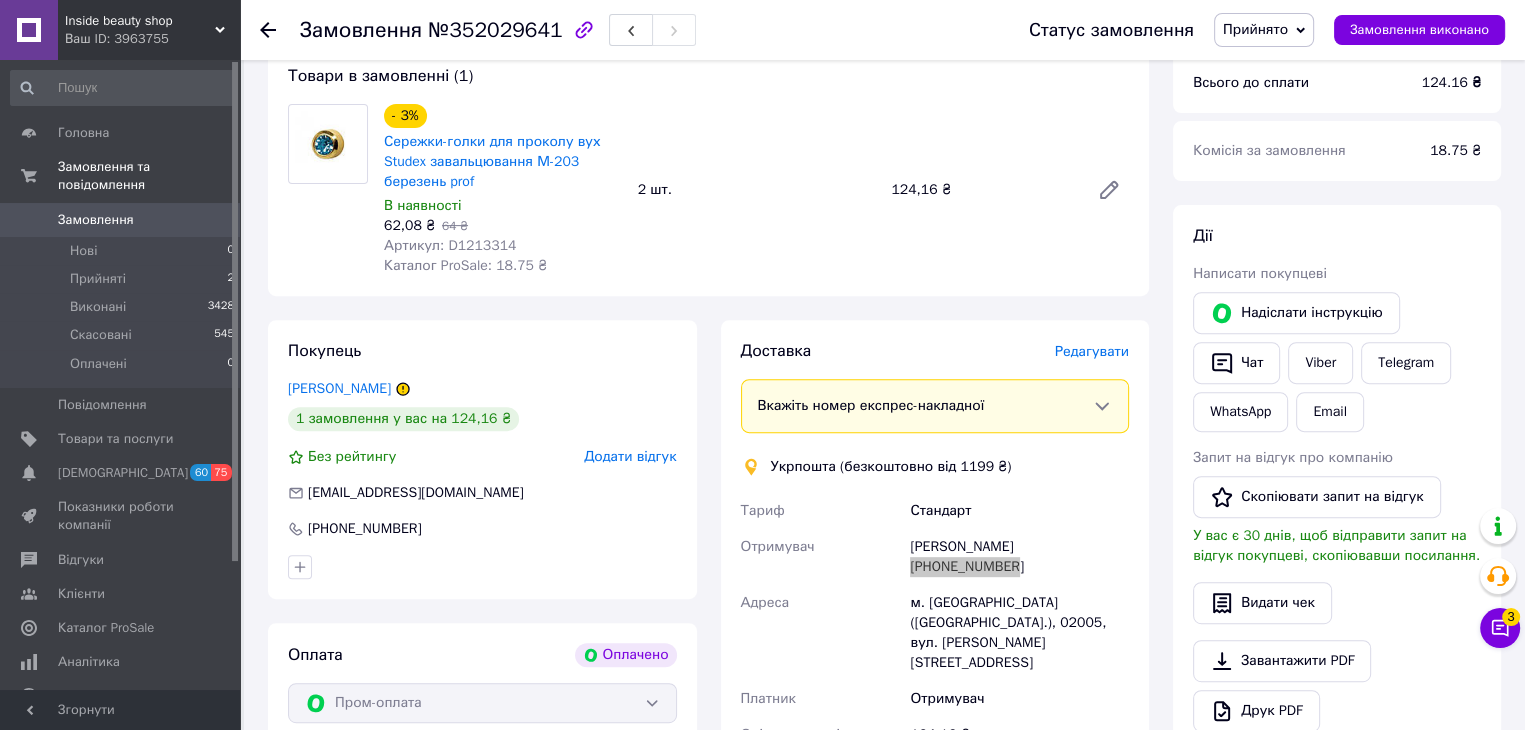 scroll, scrollTop: 600, scrollLeft: 0, axis: vertical 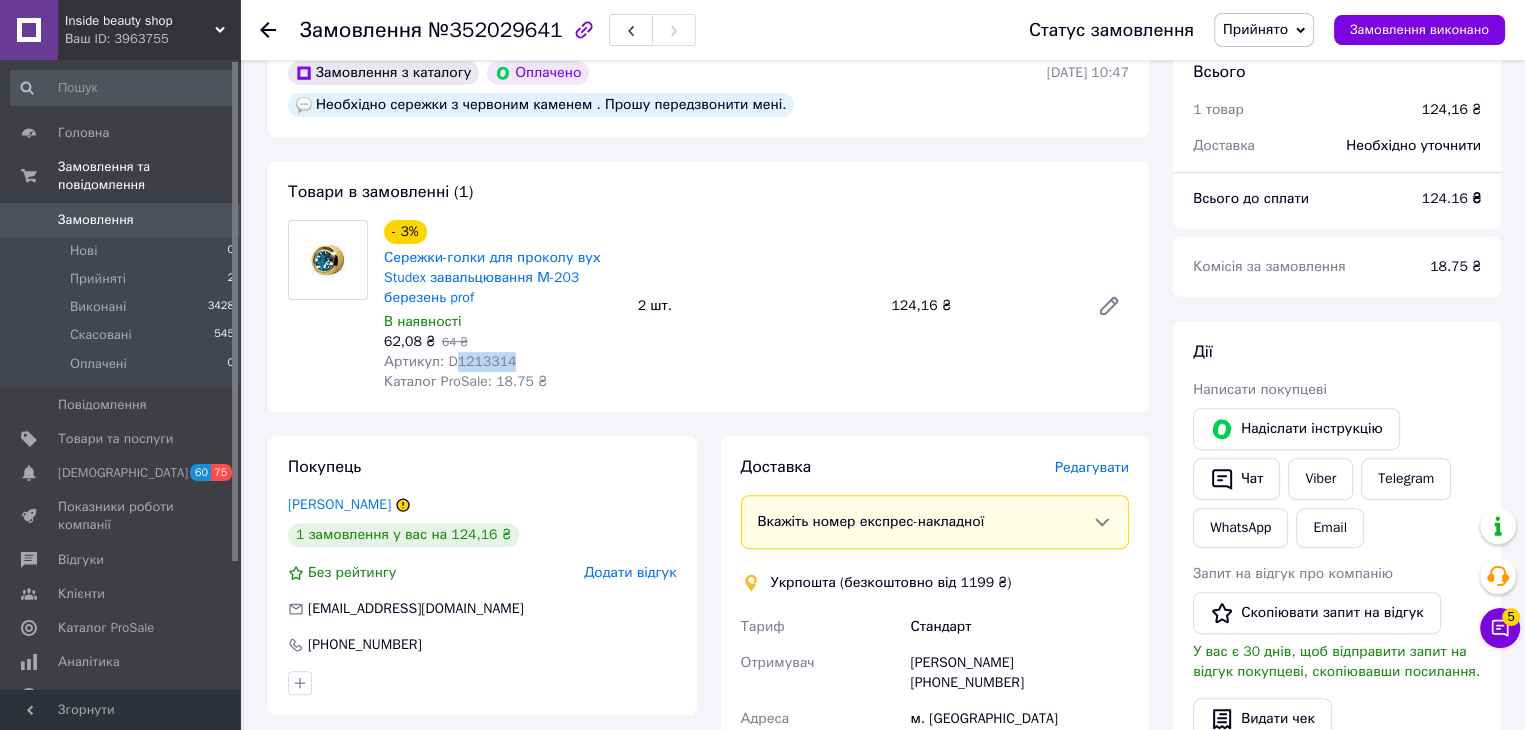 drag, startPoint x: 512, startPoint y: 369, endPoint x: 452, endPoint y: 369, distance: 60 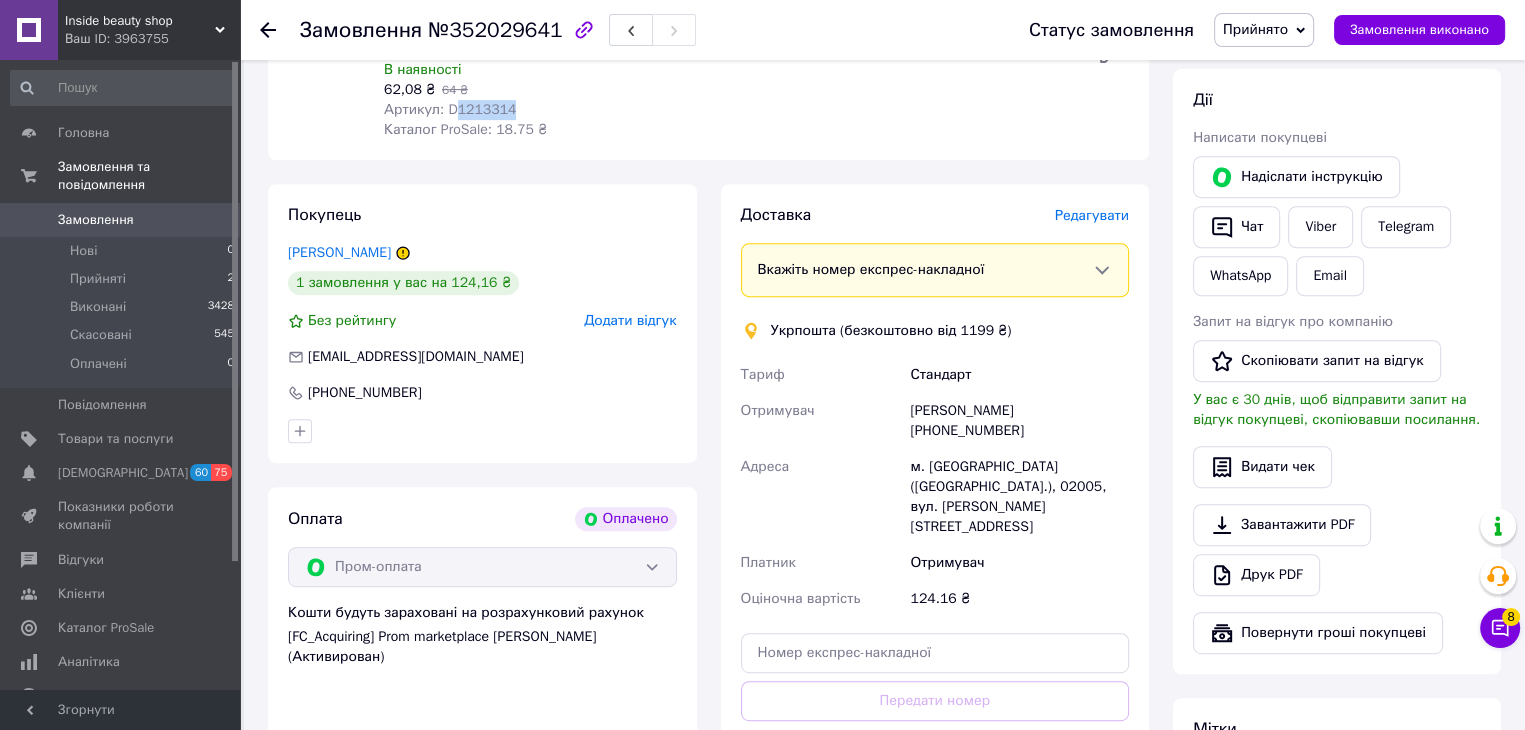 scroll, scrollTop: 900, scrollLeft: 0, axis: vertical 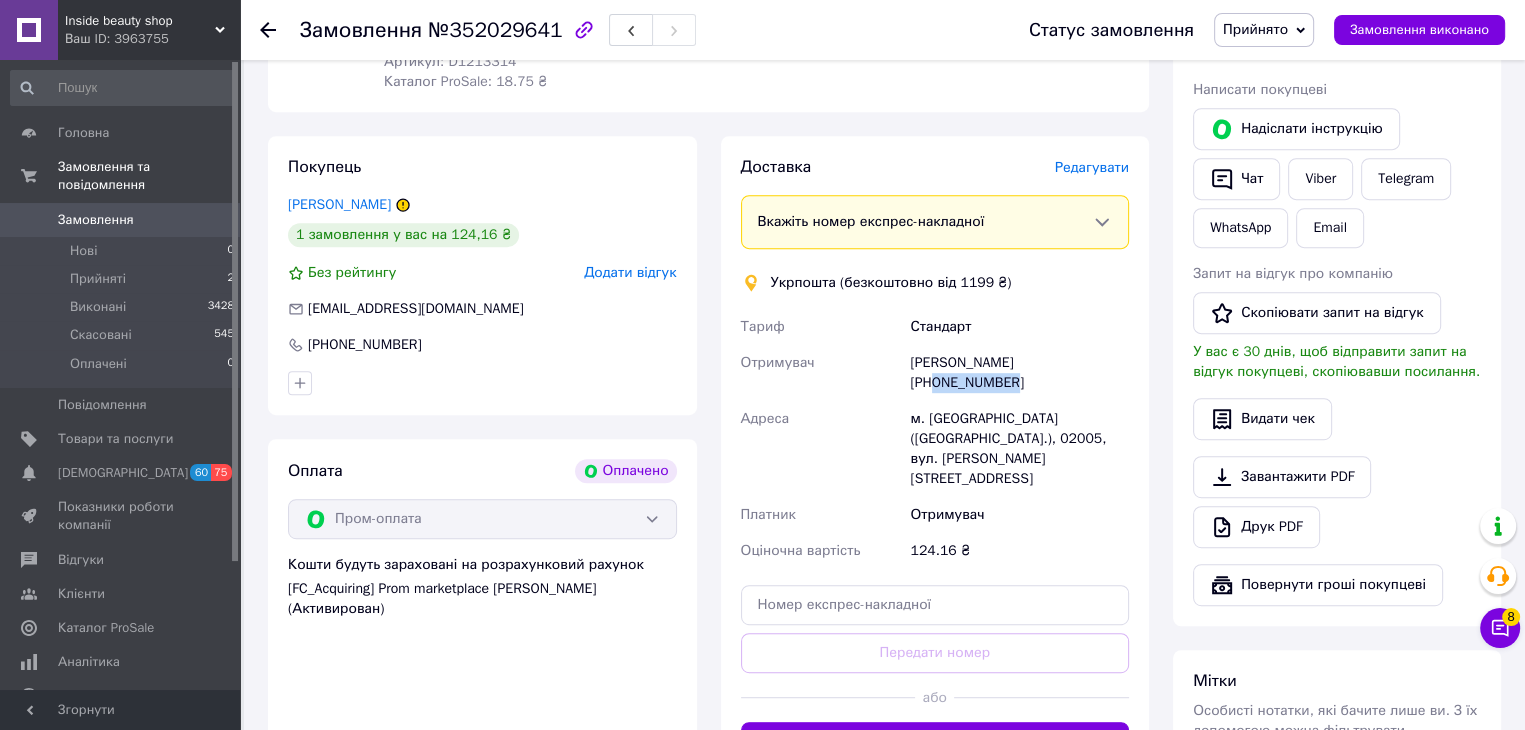 drag, startPoint x: 1117, startPoint y: 369, endPoint x: 1032, endPoint y: 373, distance: 85.09406 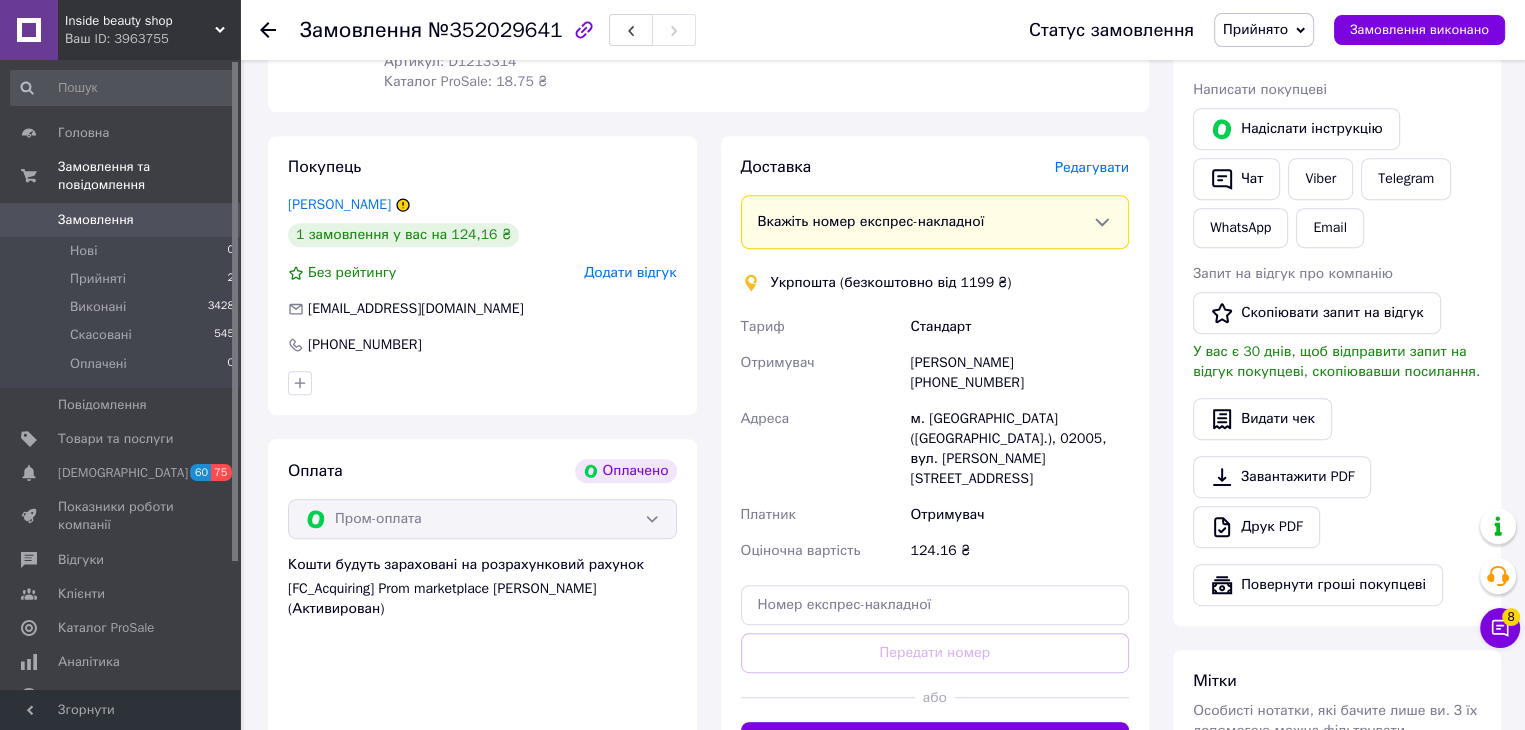 click on "Доставка Редагувати Вкажіть номер експрес-накладної Обов'язково введіть номер експрес-накладної,
якщо створювали її не на цій сторінці. У разі,
якщо номер ЕН не буде доданий, ми не зможемо
виплатити гроші за замовлення Мобільний номер покупця (із замовлення) повинен відповідати номеру отримувача за накладною Укрпошта (безкоштовно від 1199 ₴) Тариф Стандарт Отримувач елена бондарь +380509456162 Адреса м. Київ (Київська обл.), 02005, вул. Каховська, 62А Платник Отримувач Оціночна вартість 124.16 ₴ Передати номер або Створити ярлик" at bounding box center [935, 459] 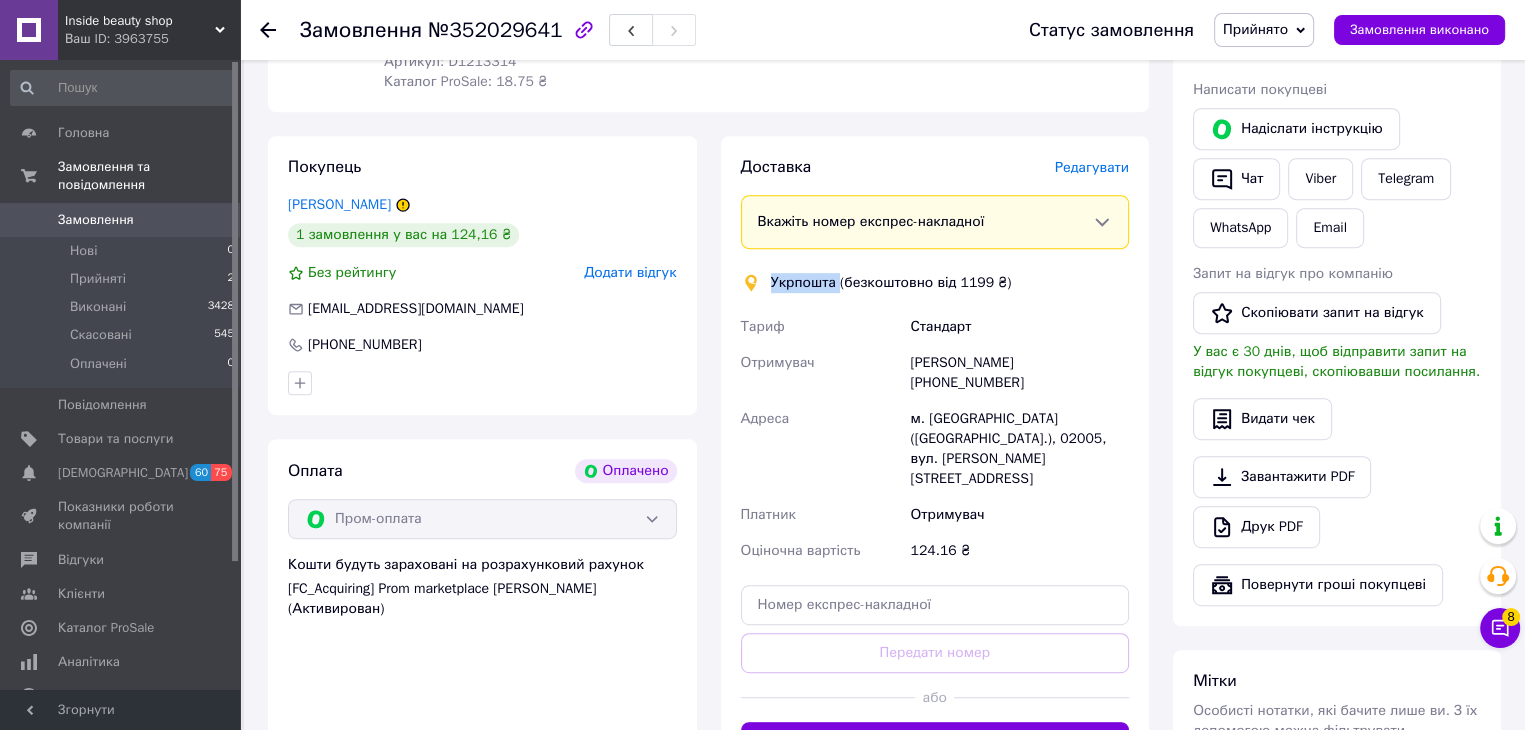click on "Доставка Редагувати Вкажіть номер експрес-накладної Обов'язково введіть номер експрес-накладної,
якщо створювали її не на цій сторінці. У разі,
якщо номер ЕН не буде доданий, ми не зможемо
виплатити гроші за замовлення Мобільний номер покупця (із замовлення) повинен відповідати номеру отримувача за накладною Укрпошта (безкоштовно від 1199 ₴) Тариф Стандарт Отримувач елена бондарь +380509456162 Адреса м. Київ (Київська обл.), 02005, вул. Каховська, 62А Платник Отримувач Оціночна вартість 124.16 ₴ Передати номер або Створити ярлик" at bounding box center [935, 459] 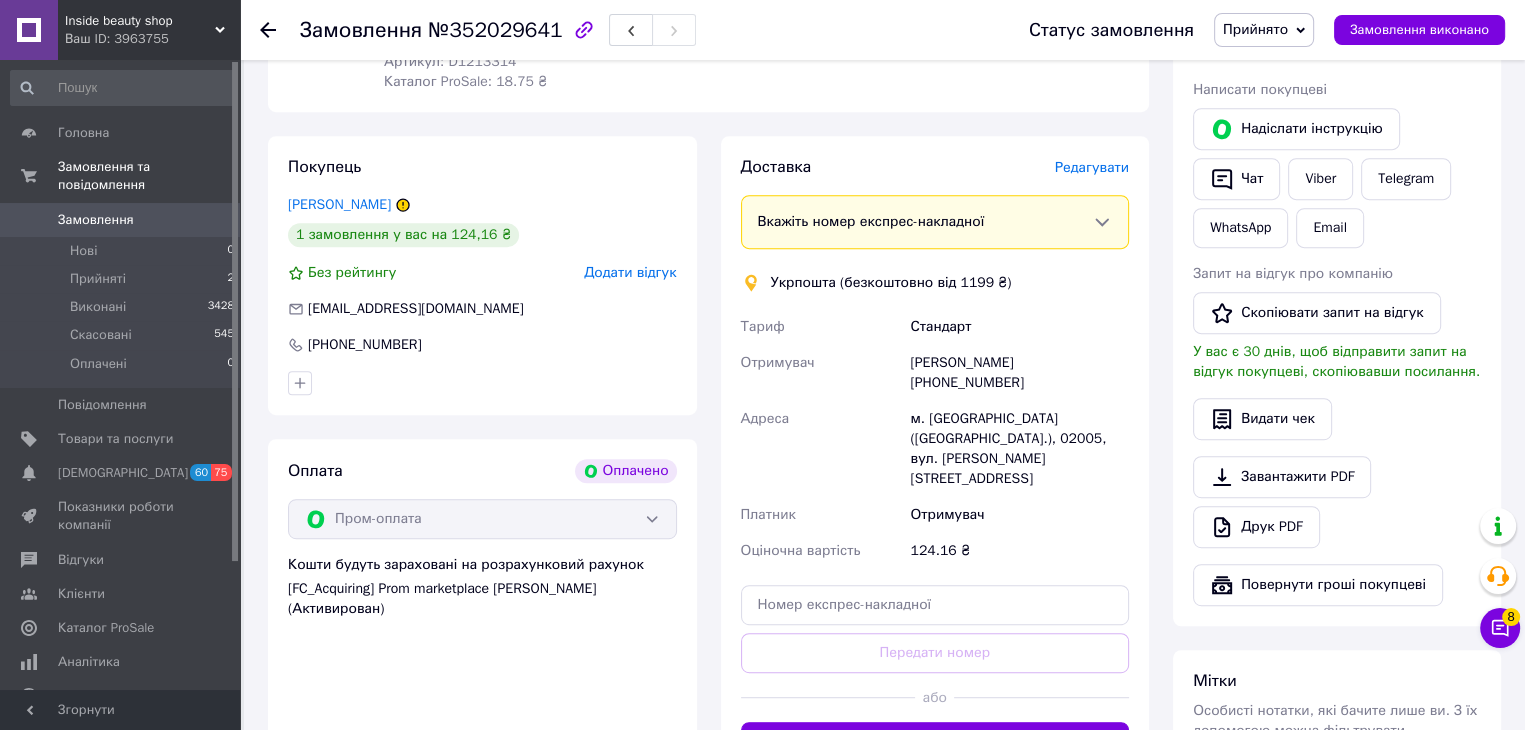 click on "м. Київ (Київська обл.), 02005, вул. Каховська, 62А" at bounding box center [1019, 449] 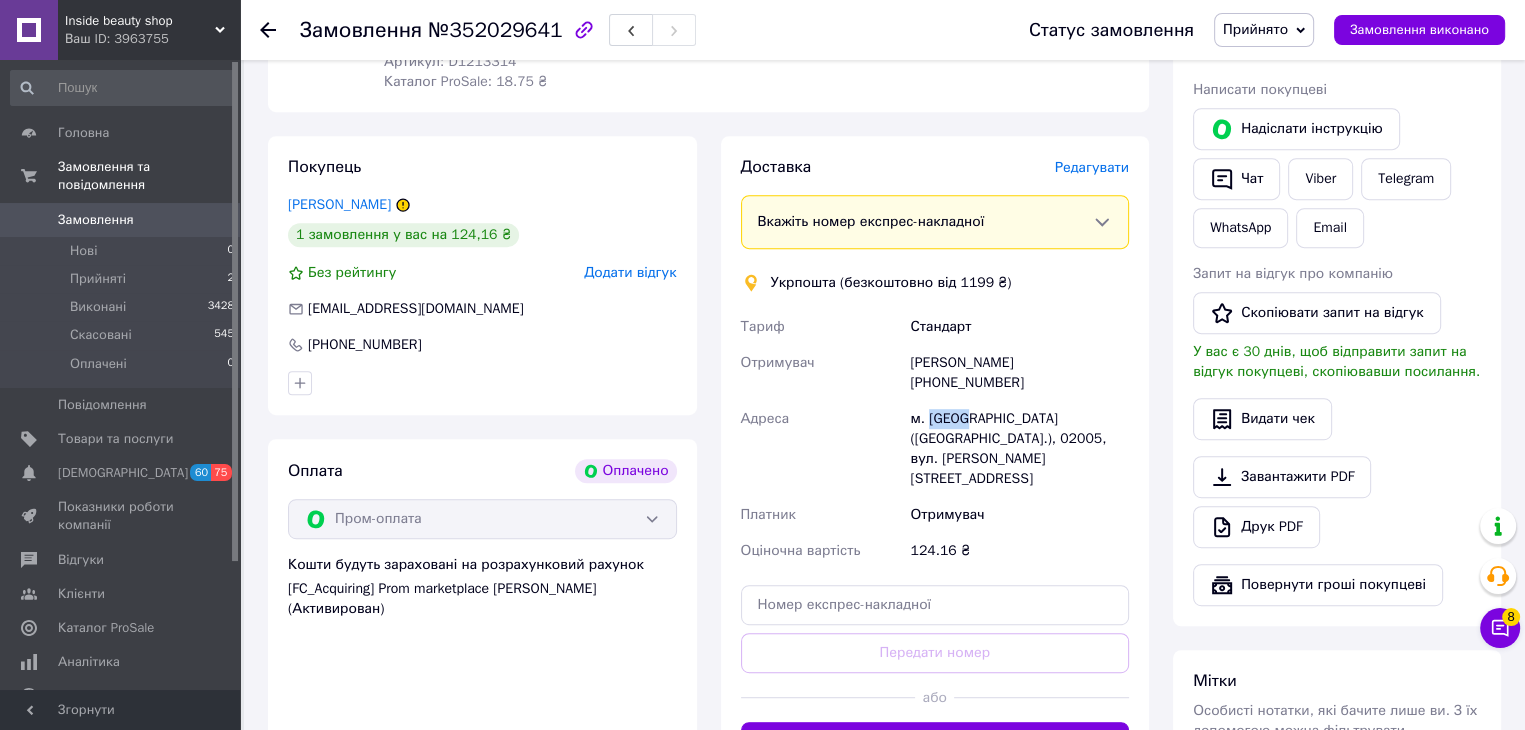 click on "м. Київ (Київська обл.), 02005, вул. Каховська, 62А" at bounding box center [1019, 449] 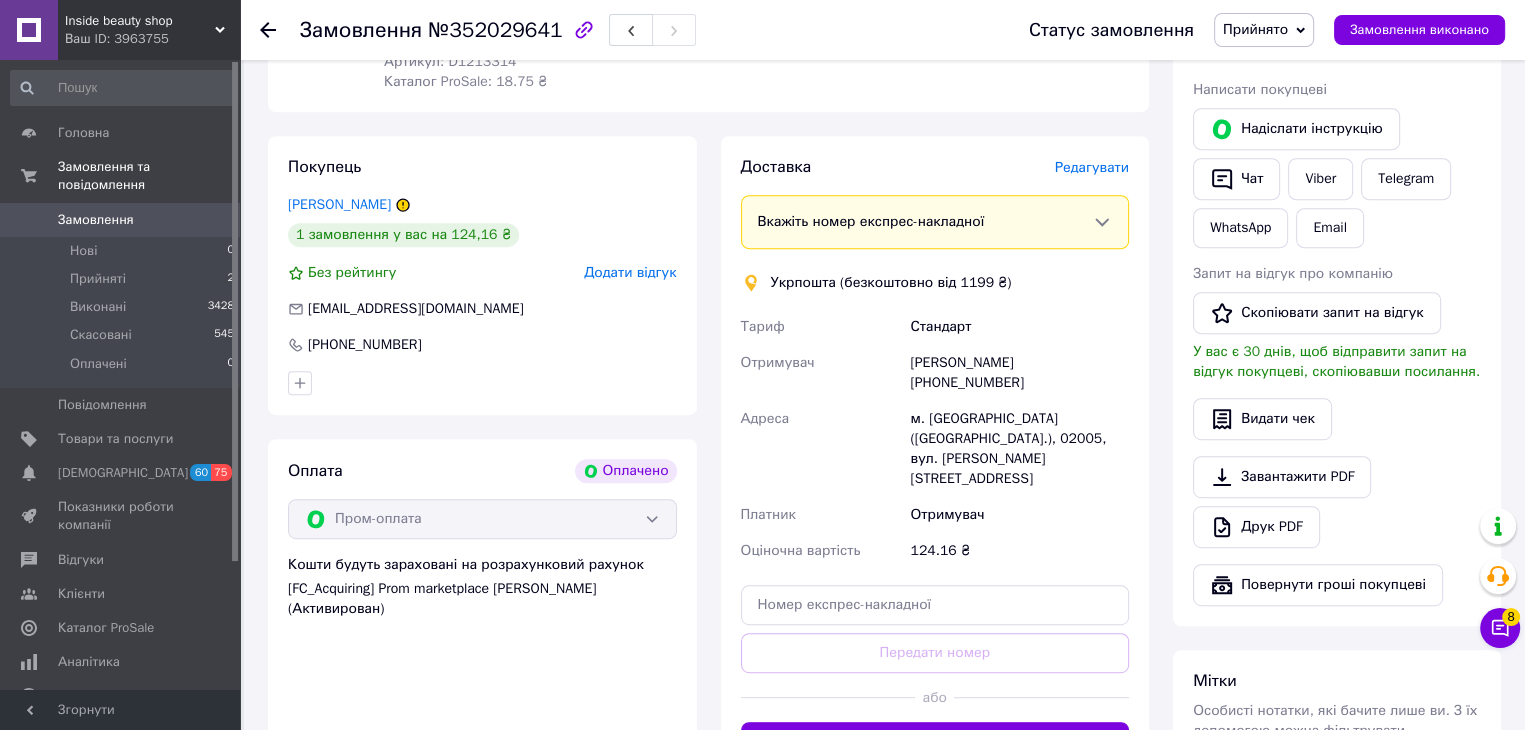 click on "м. Київ (Київська обл.), 02005, вул. Каховська, 62А" at bounding box center [1019, 449] 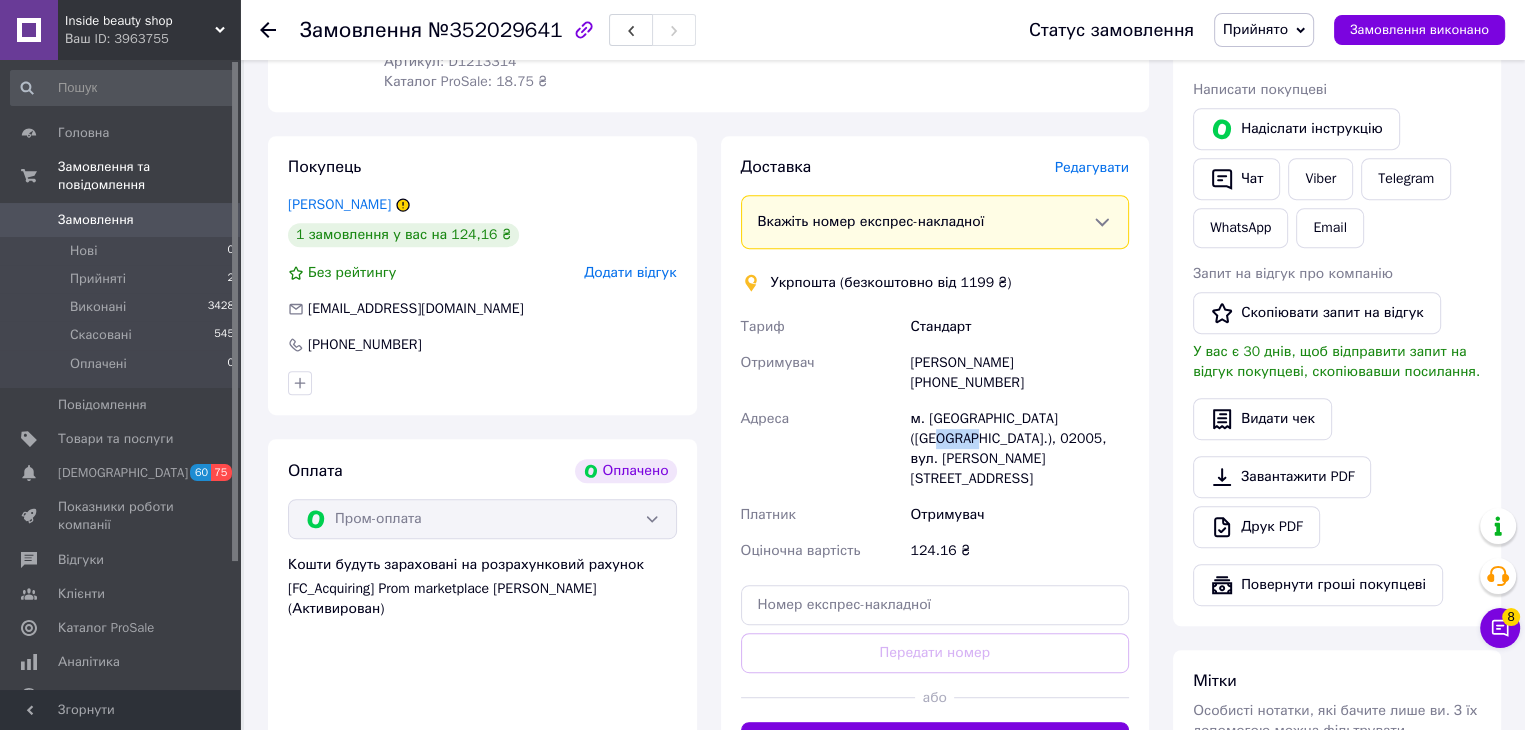 click on "м. Київ (Київська обл.), 02005, вул. Каховська, 62А" at bounding box center (1019, 449) 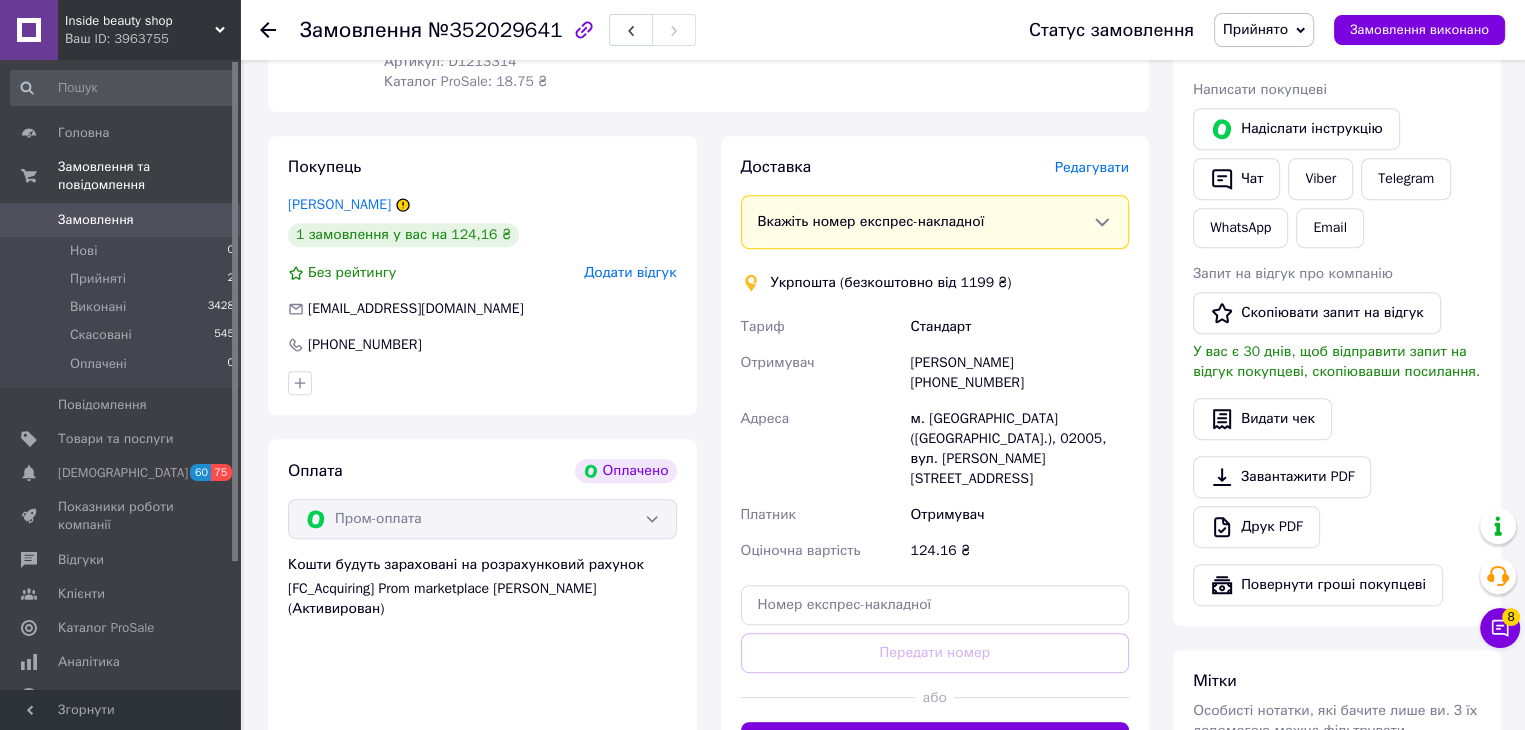 click on "елена бондарь +380509456162" at bounding box center [1019, 373] 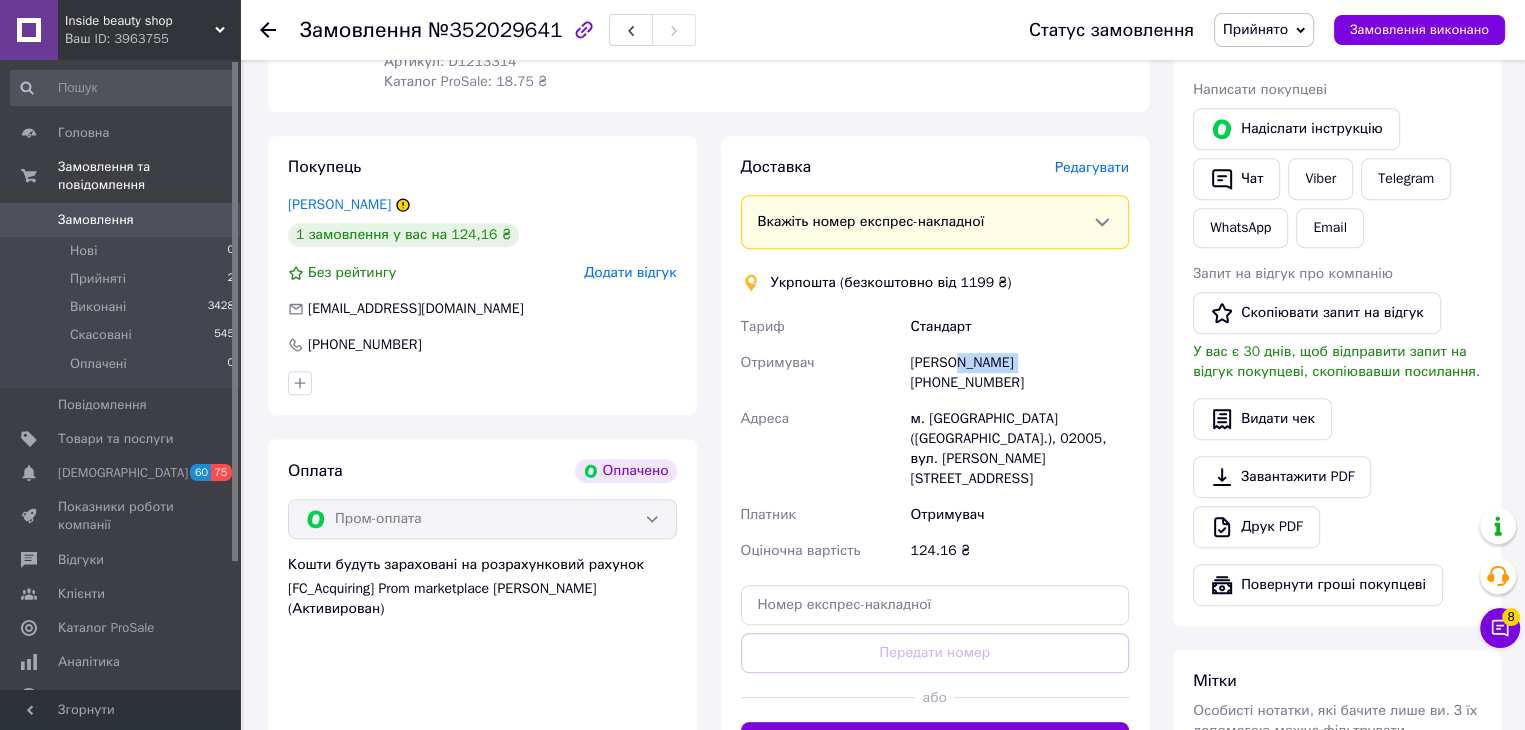 click on "елена бондарь +380509456162" at bounding box center [1019, 373] 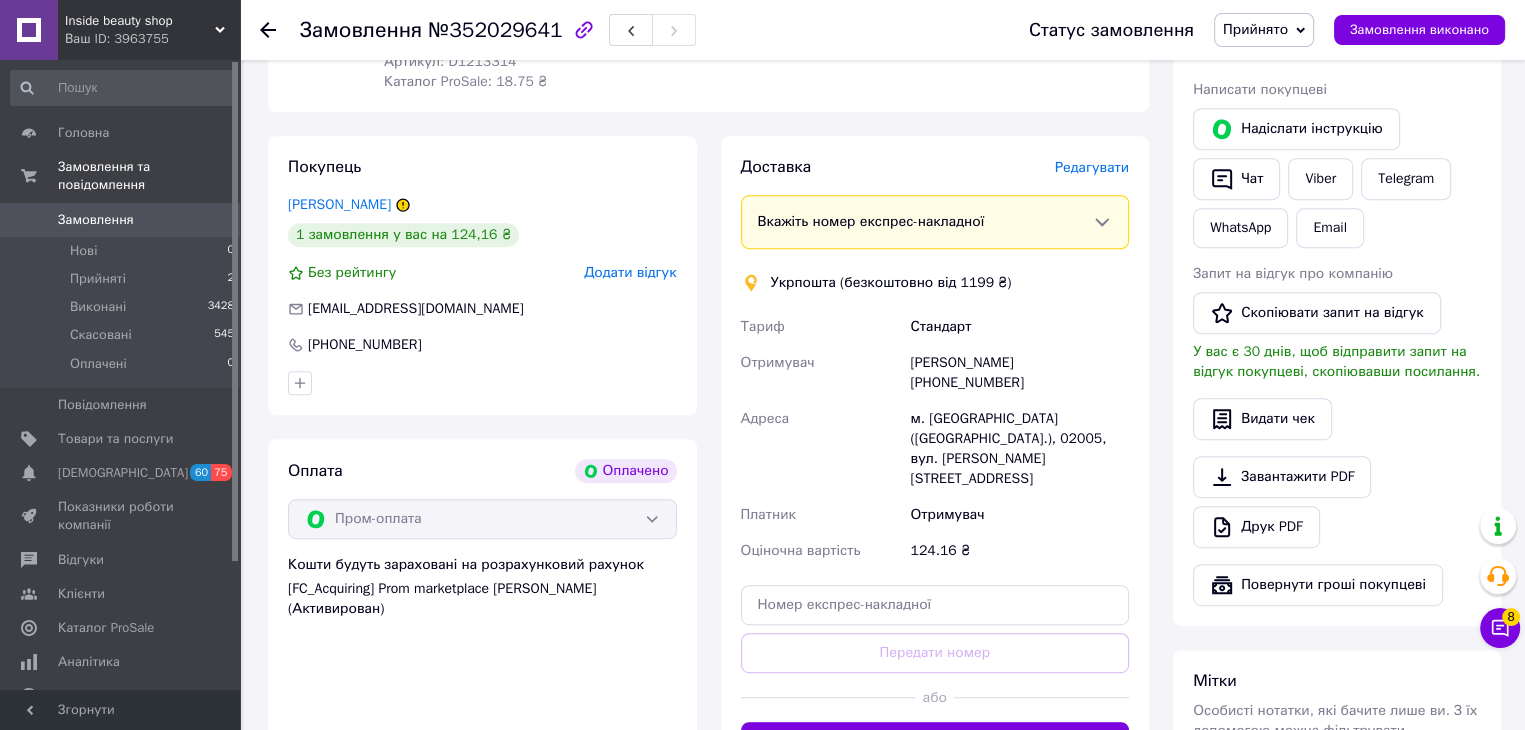 click on "елена бондарь +380509456162" at bounding box center [1019, 373] 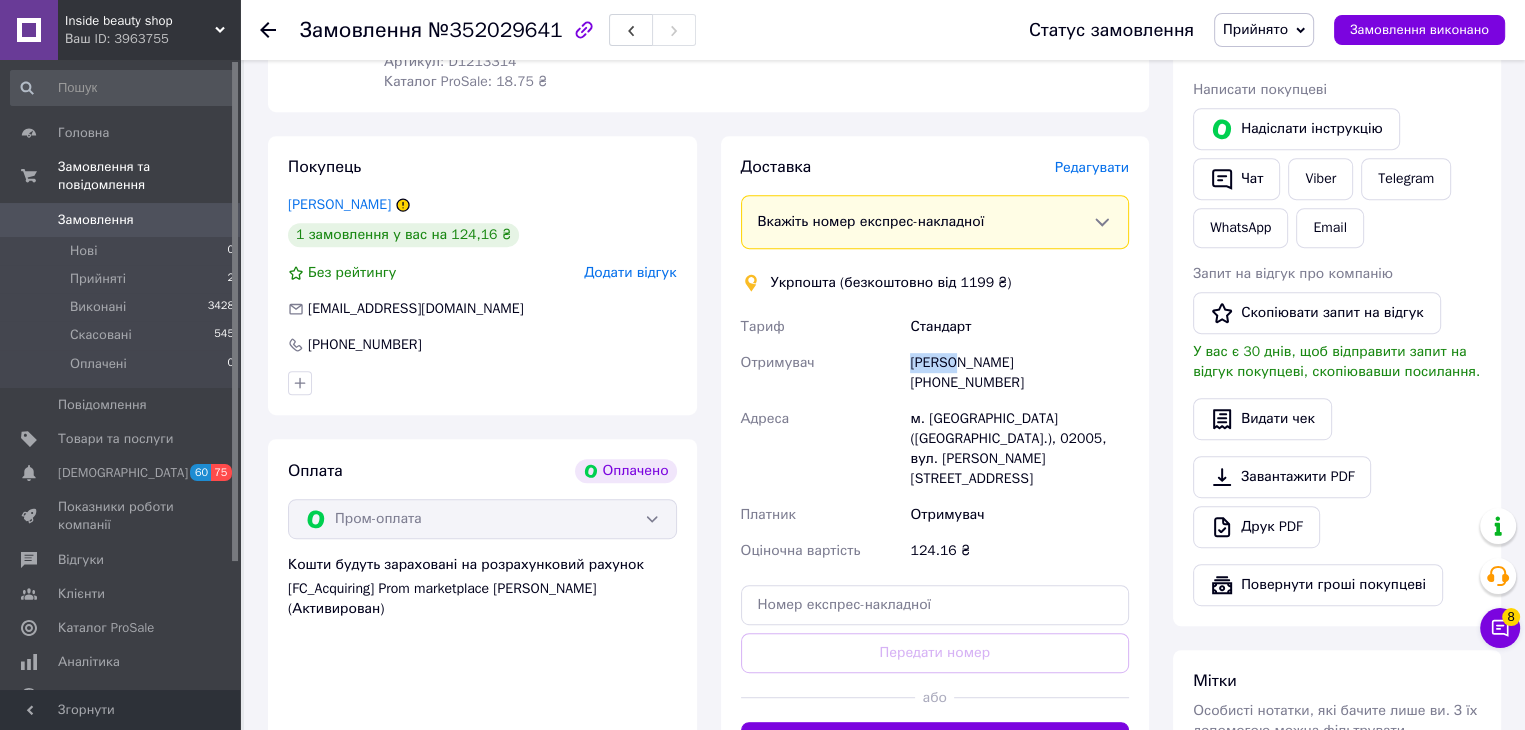click on "елена бондарь +380509456162" at bounding box center [1019, 373] 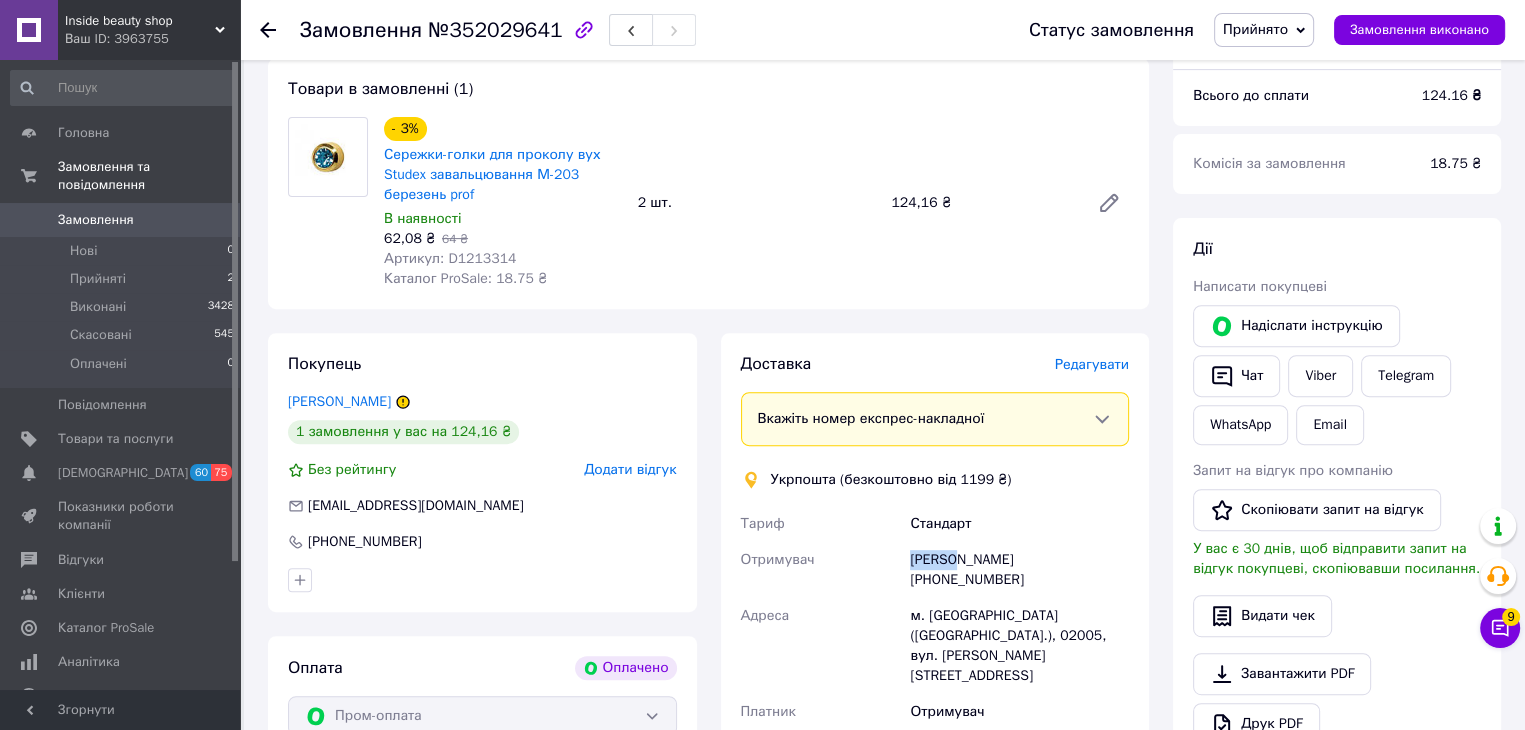 scroll, scrollTop: 900, scrollLeft: 0, axis: vertical 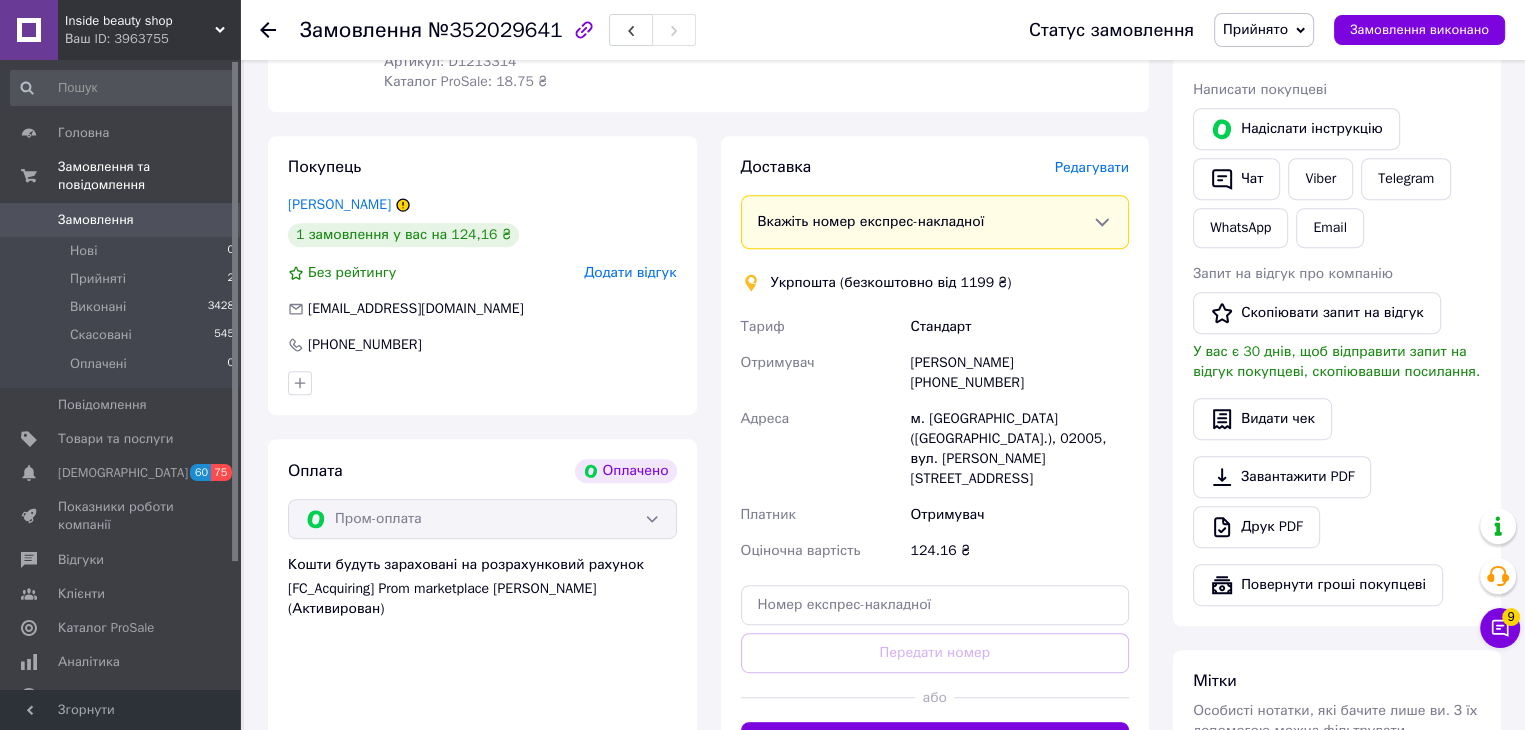 click on "елена бондарь +380509456162" at bounding box center (1019, 373) 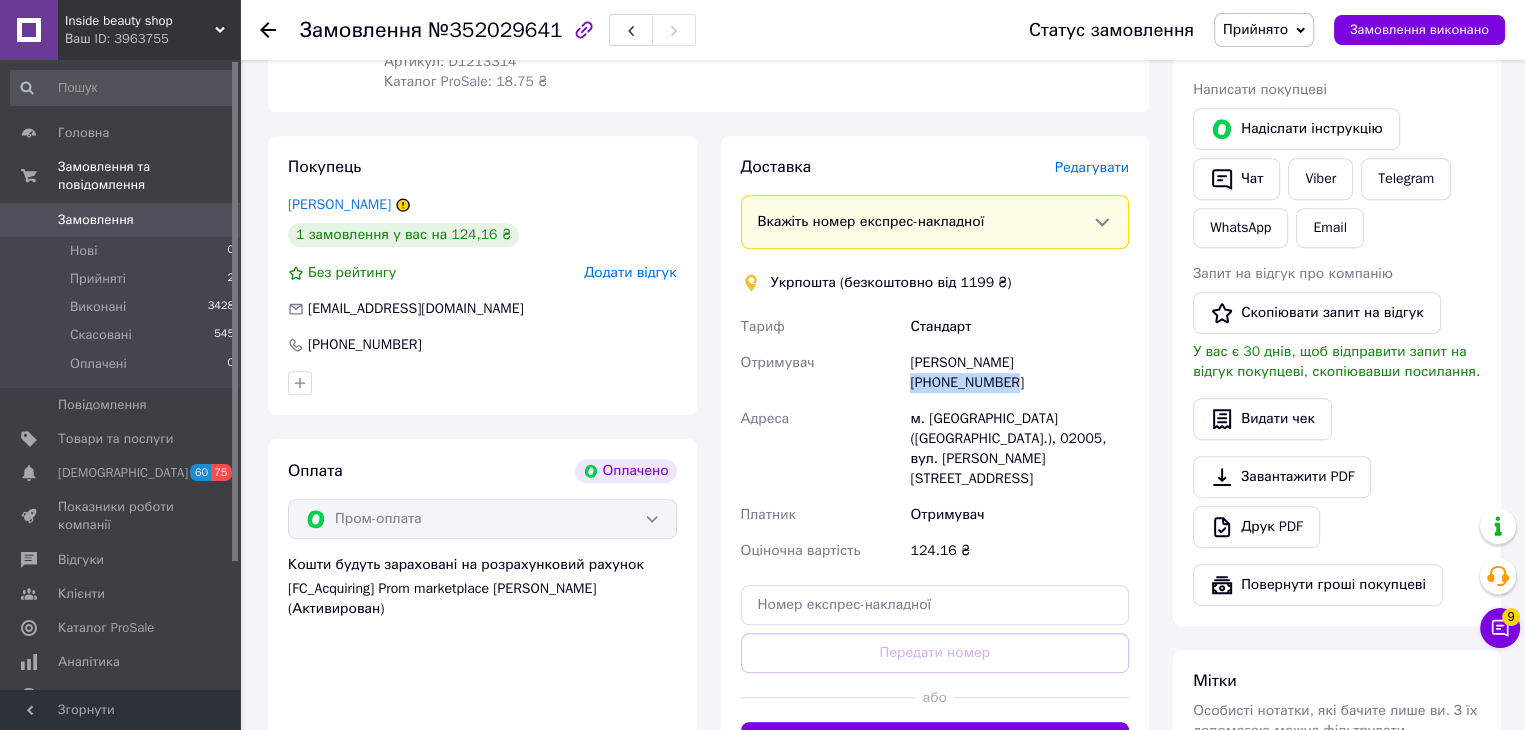 drag, startPoint x: 1120, startPoint y: 362, endPoint x: 1012, endPoint y: 373, distance: 108.55874 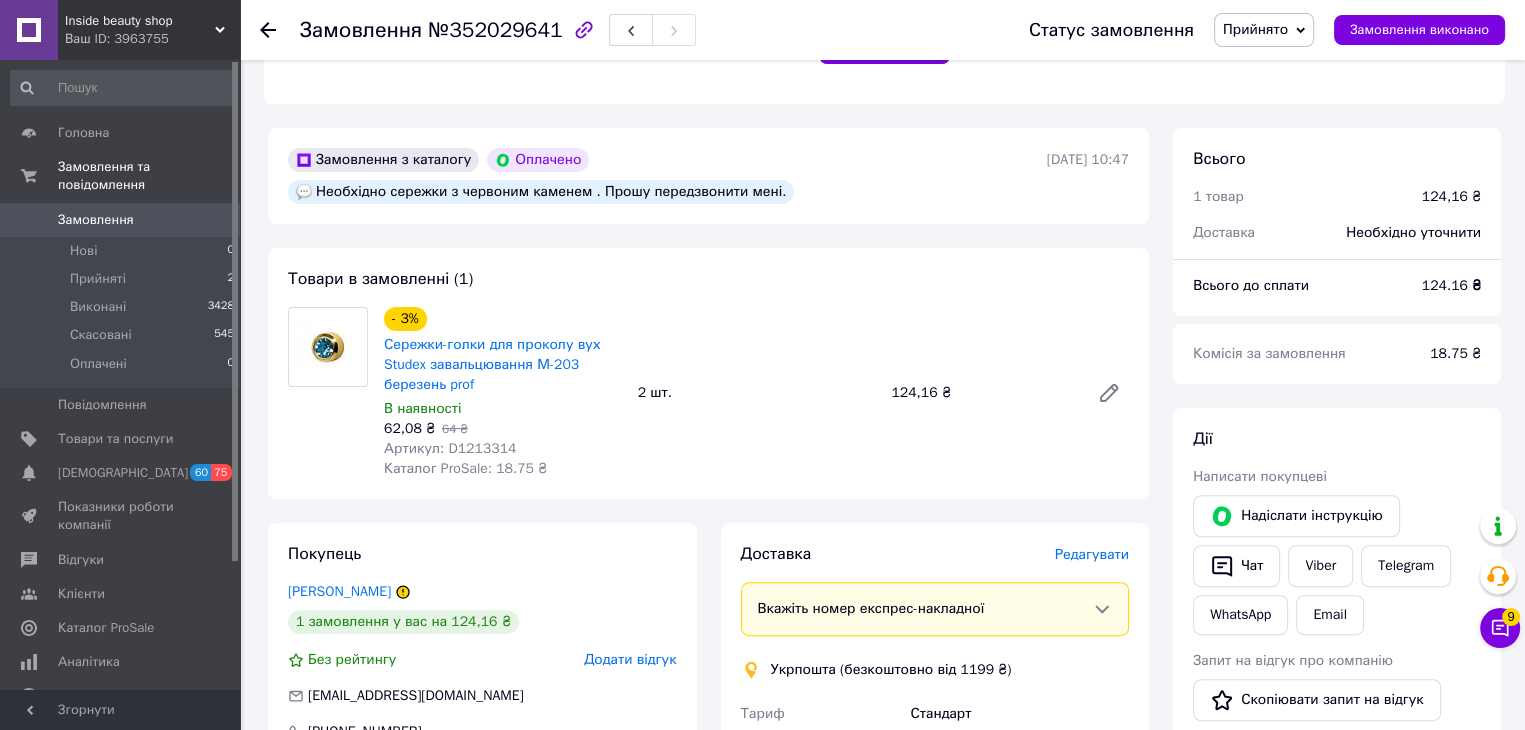 scroll, scrollTop: 500, scrollLeft: 0, axis: vertical 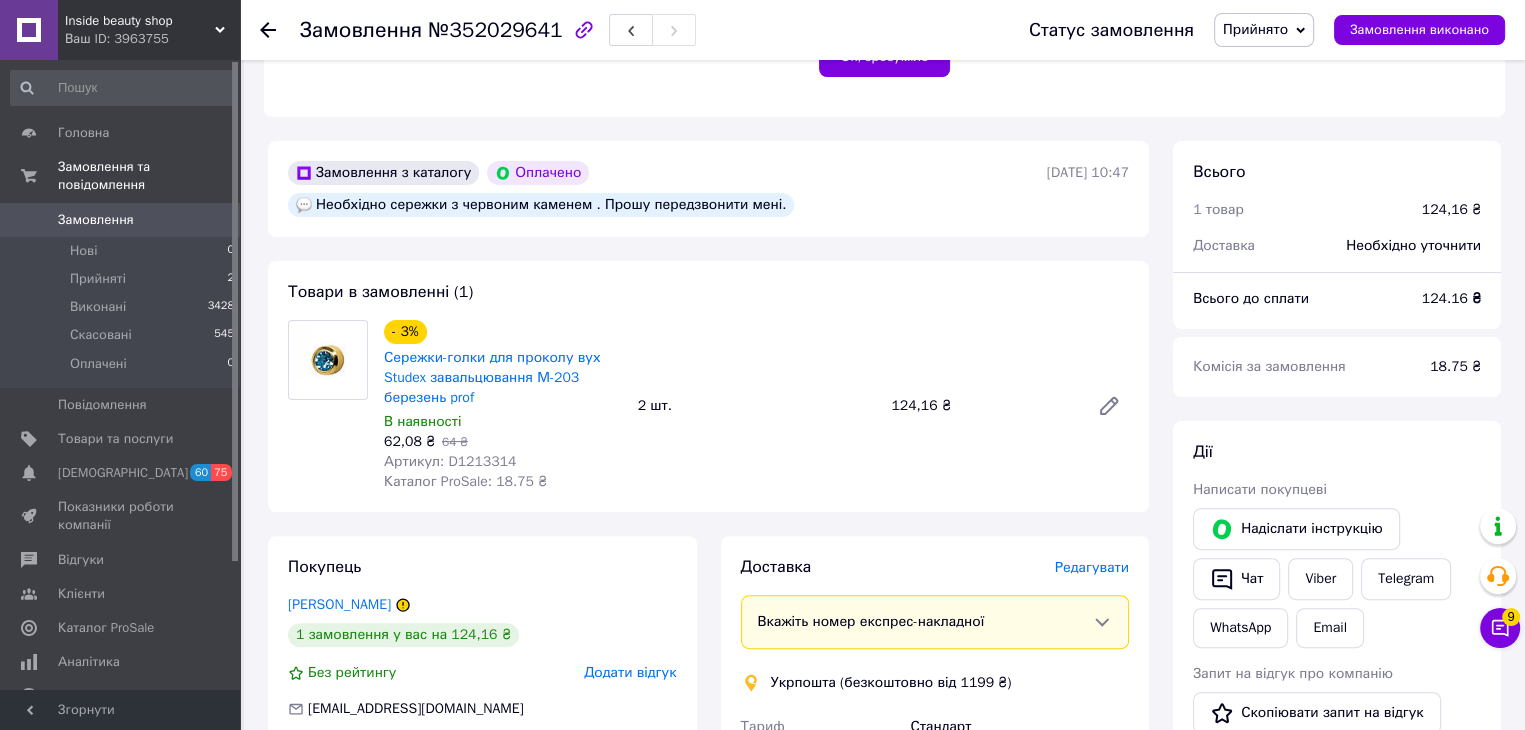 click on "Замовлення" at bounding box center [96, 220] 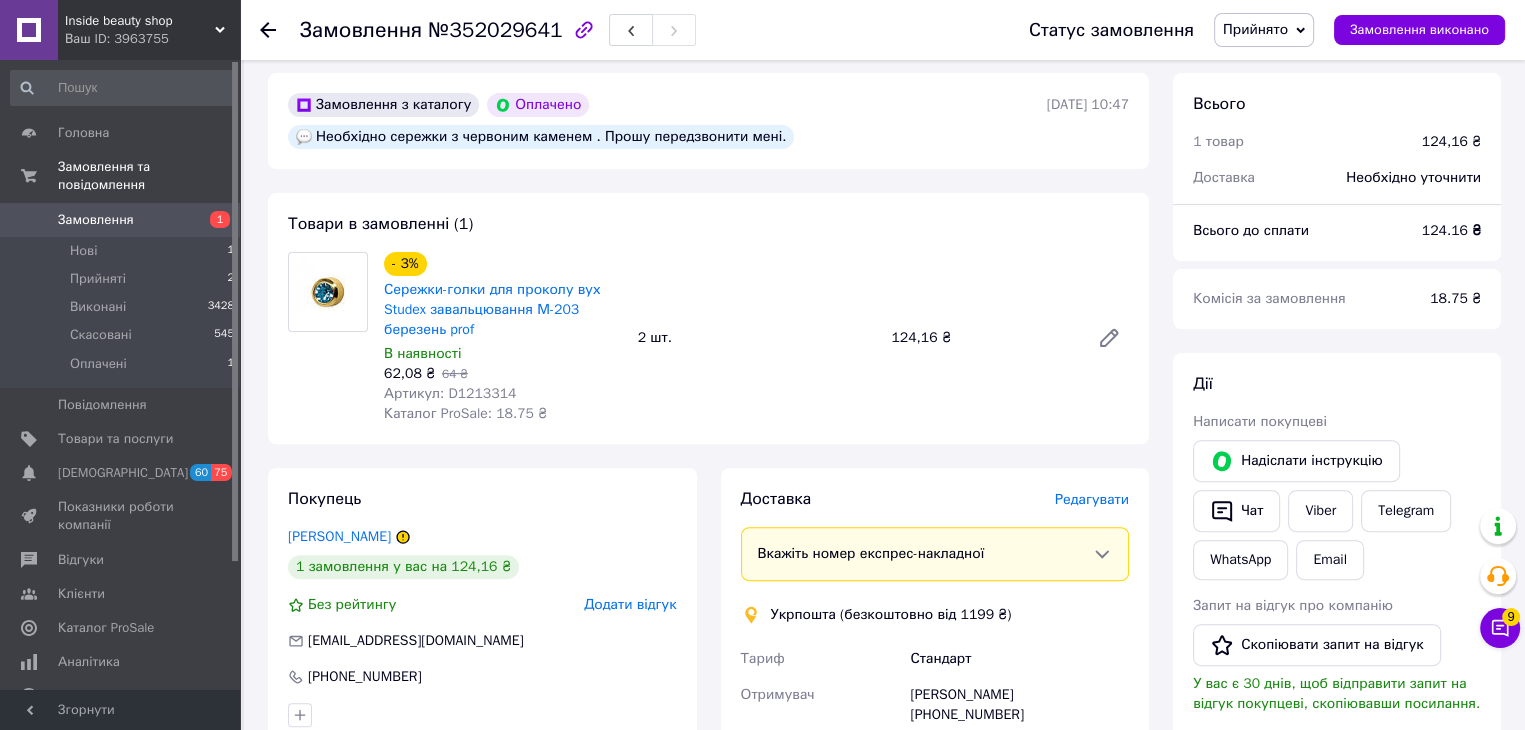 scroll, scrollTop: 600, scrollLeft: 0, axis: vertical 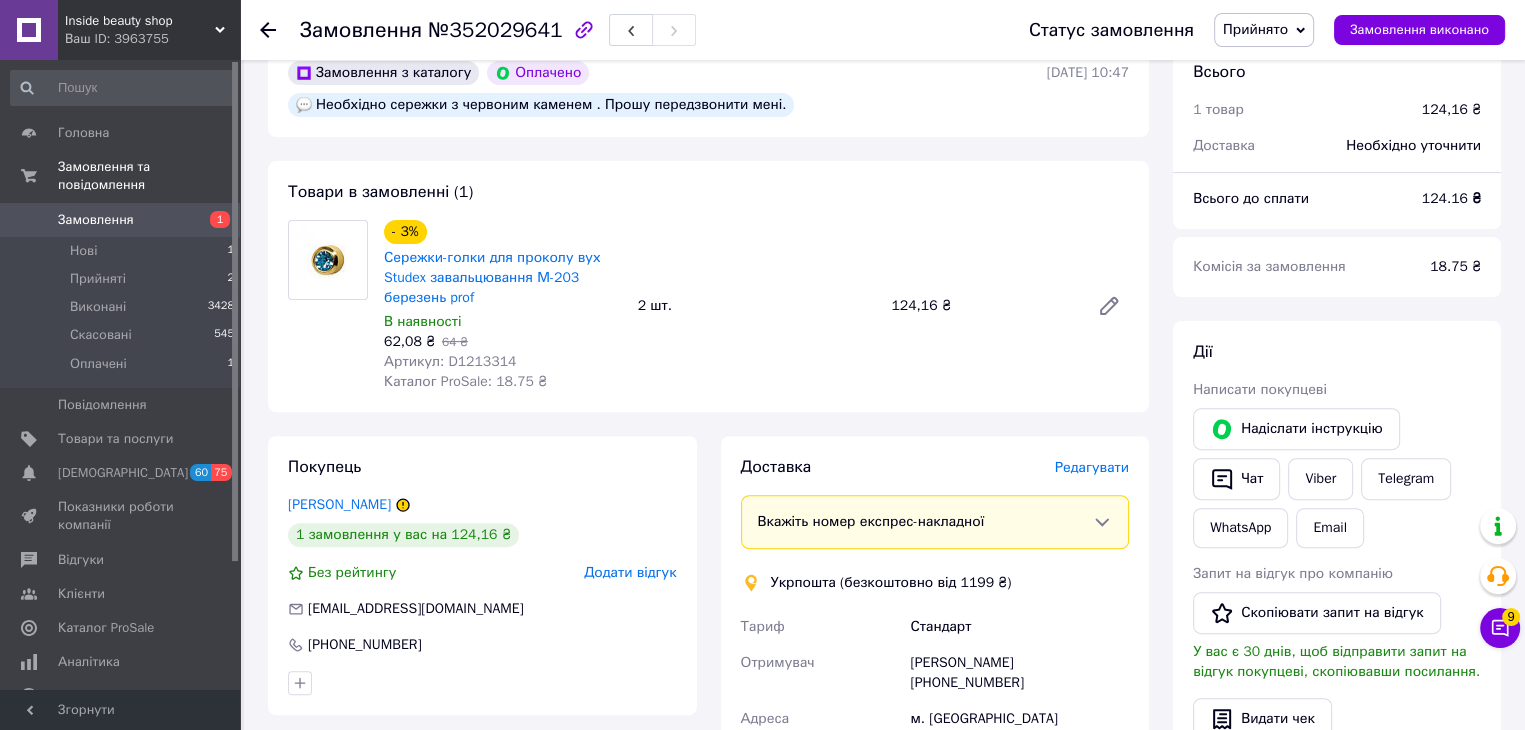 click on "Замовлення" at bounding box center [121, 220] 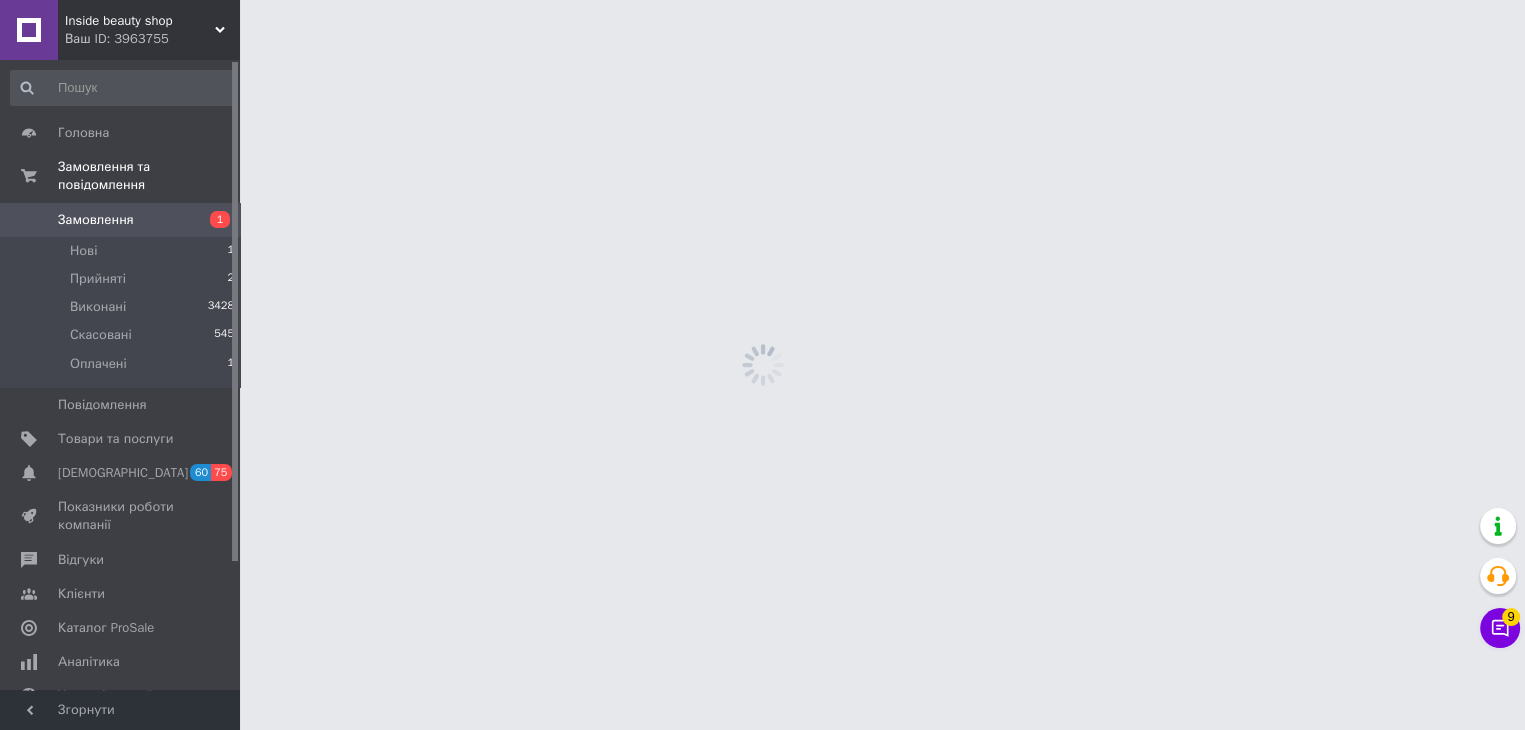 scroll, scrollTop: 0, scrollLeft: 0, axis: both 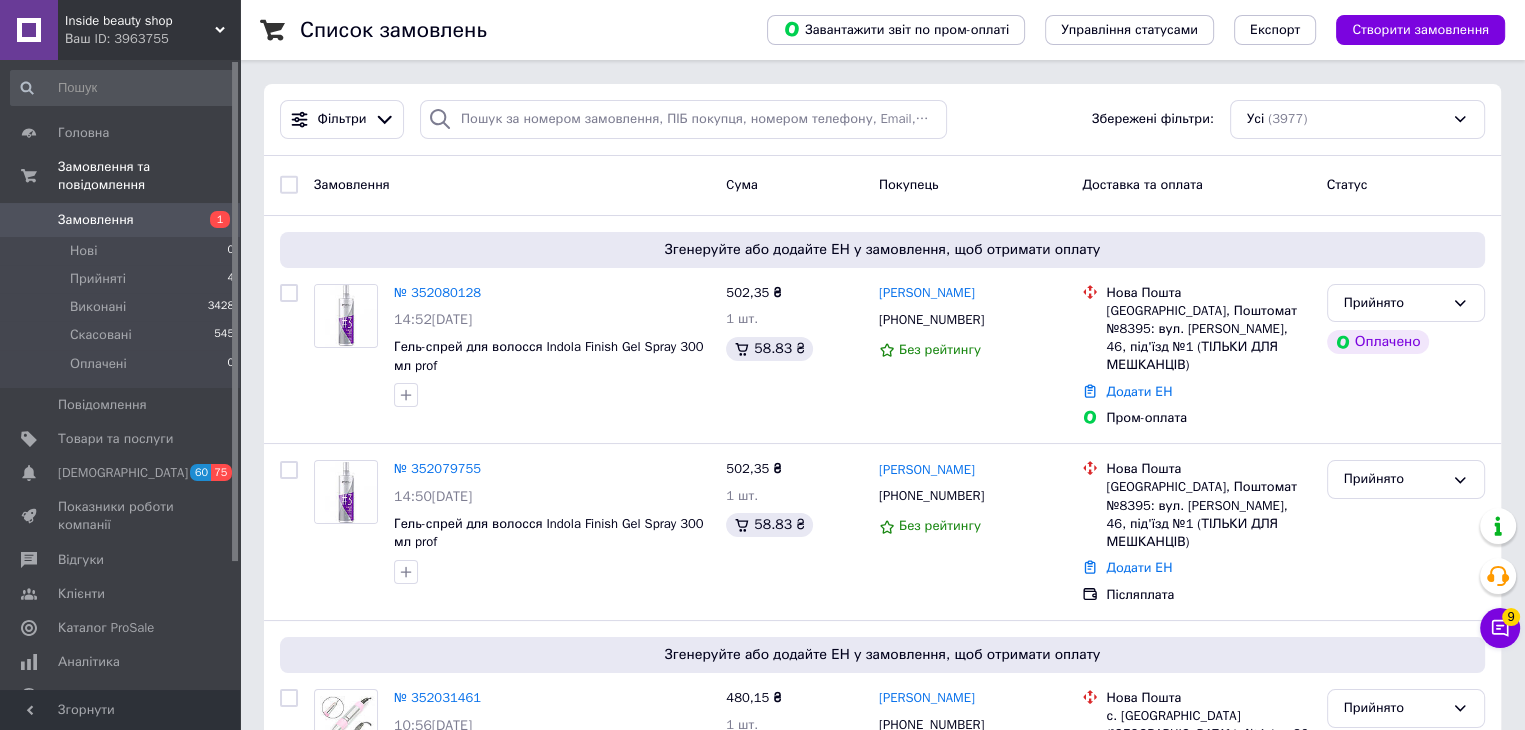 click on "Чат з покупцем 9" at bounding box center (1500, 628) 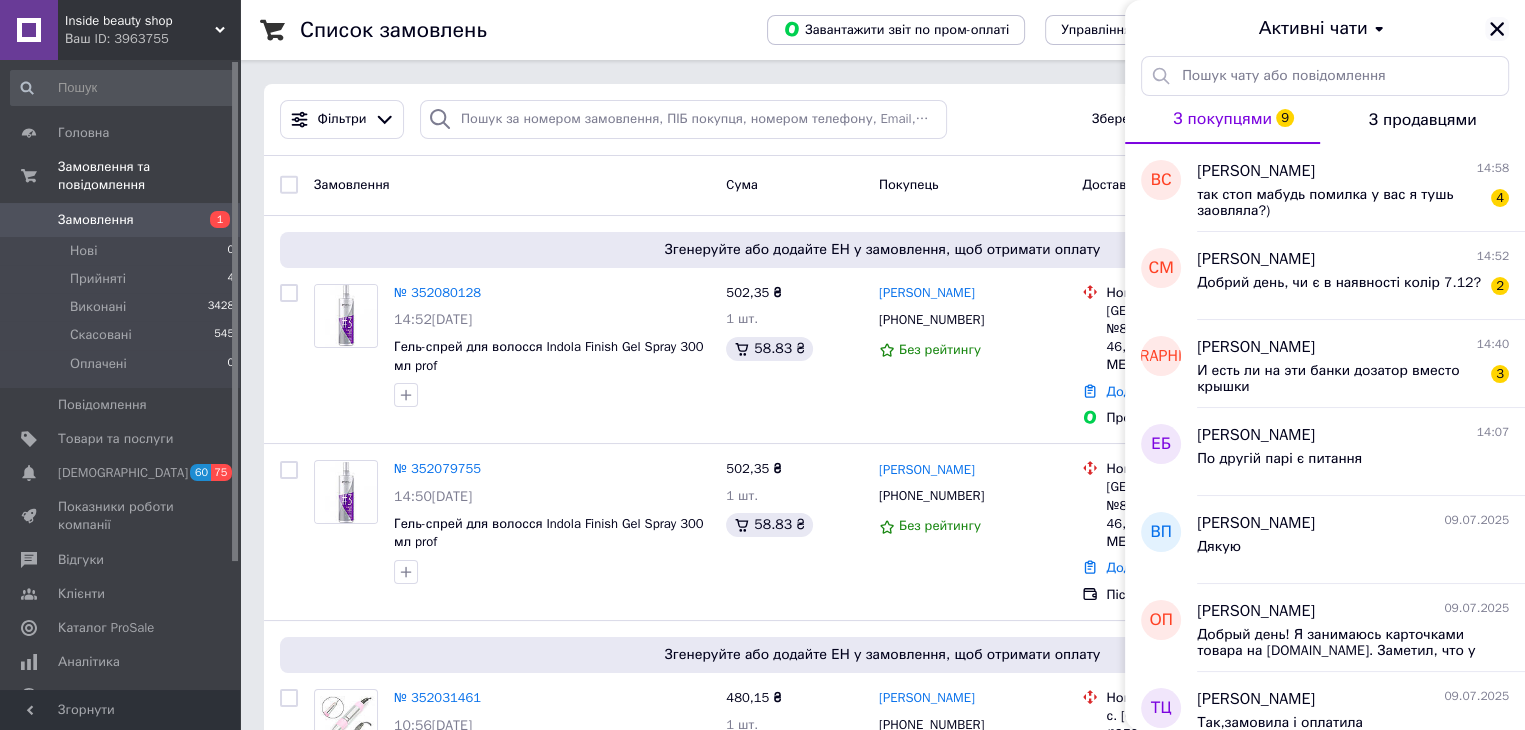 click 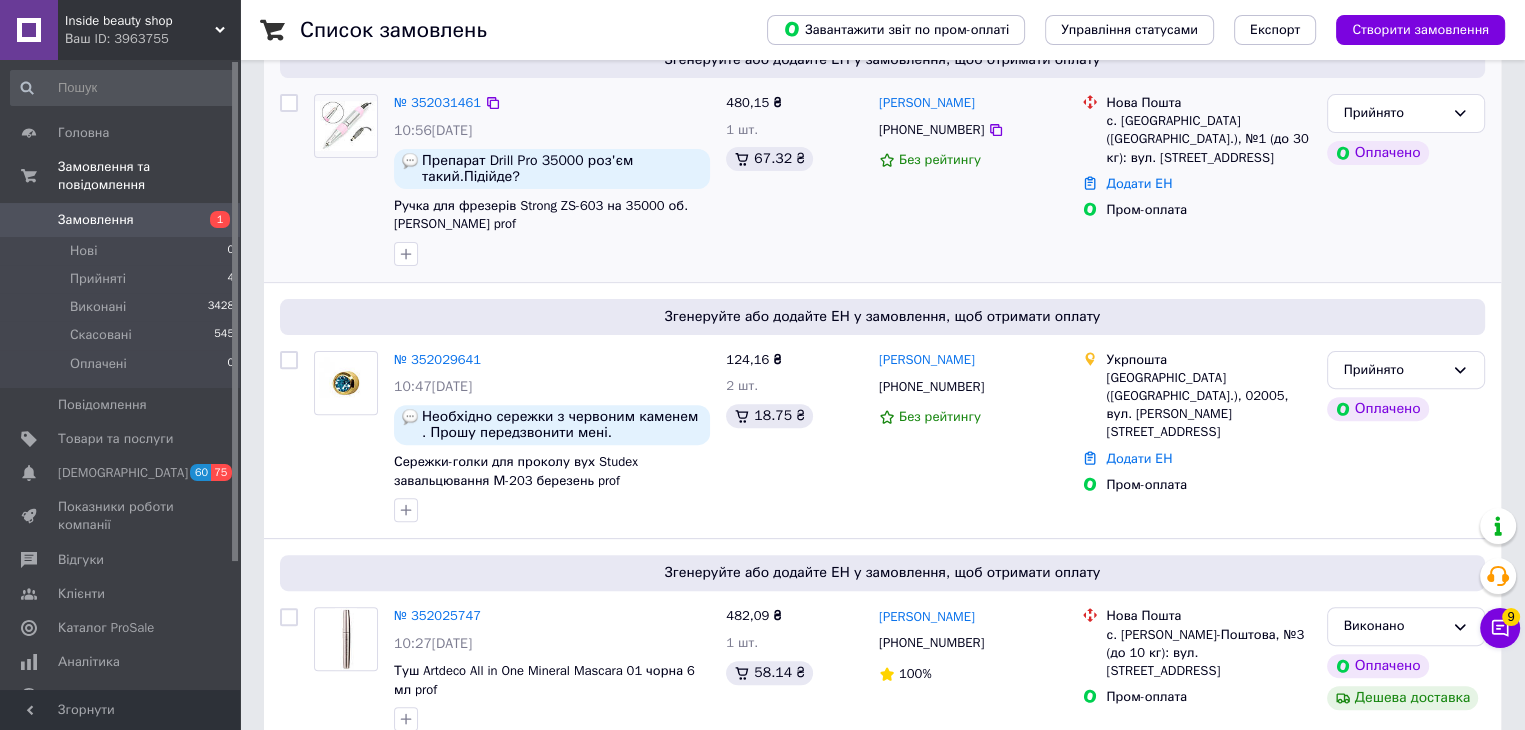 scroll, scrollTop: 600, scrollLeft: 0, axis: vertical 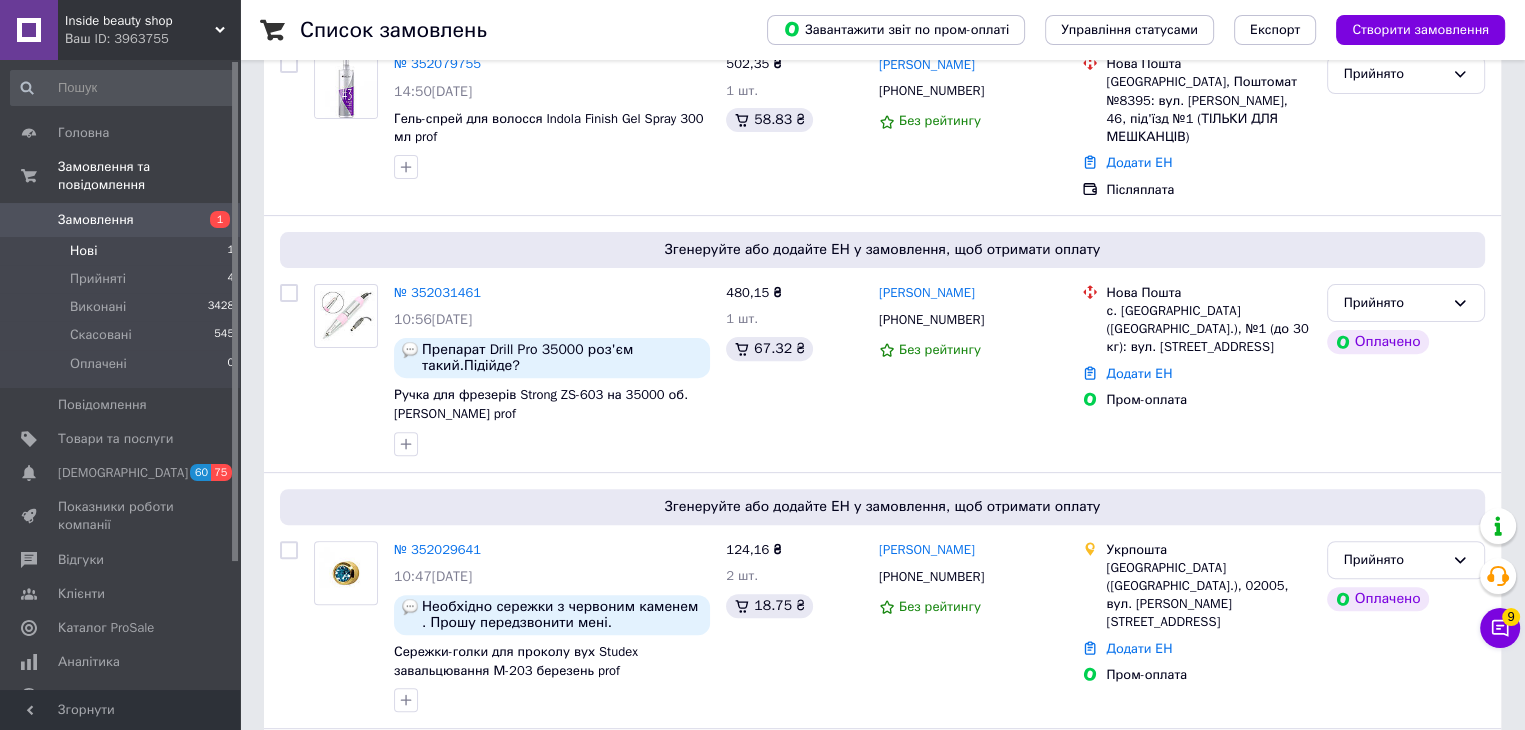 click on "Нові" at bounding box center [83, 251] 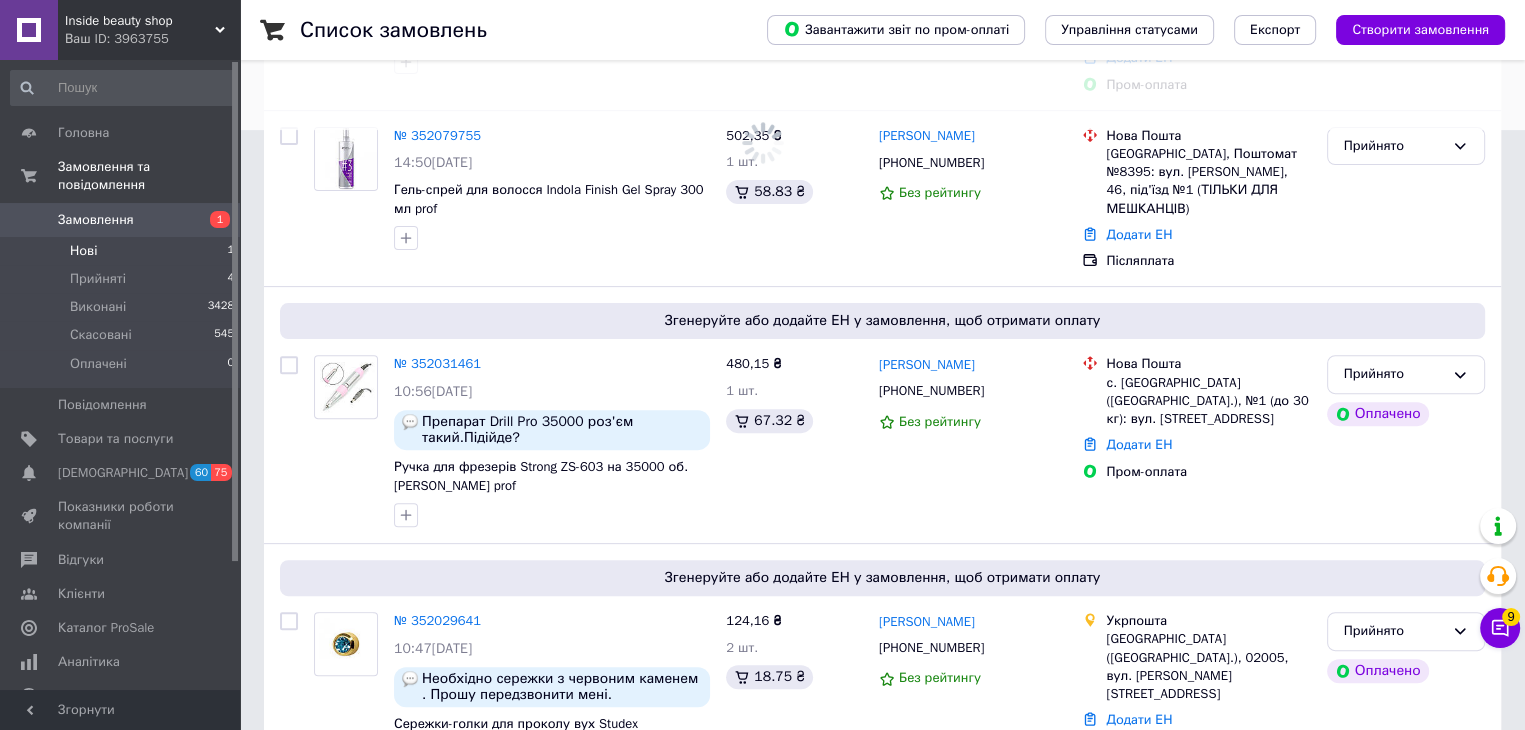 scroll, scrollTop: 0, scrollLeft: 0, axis: both 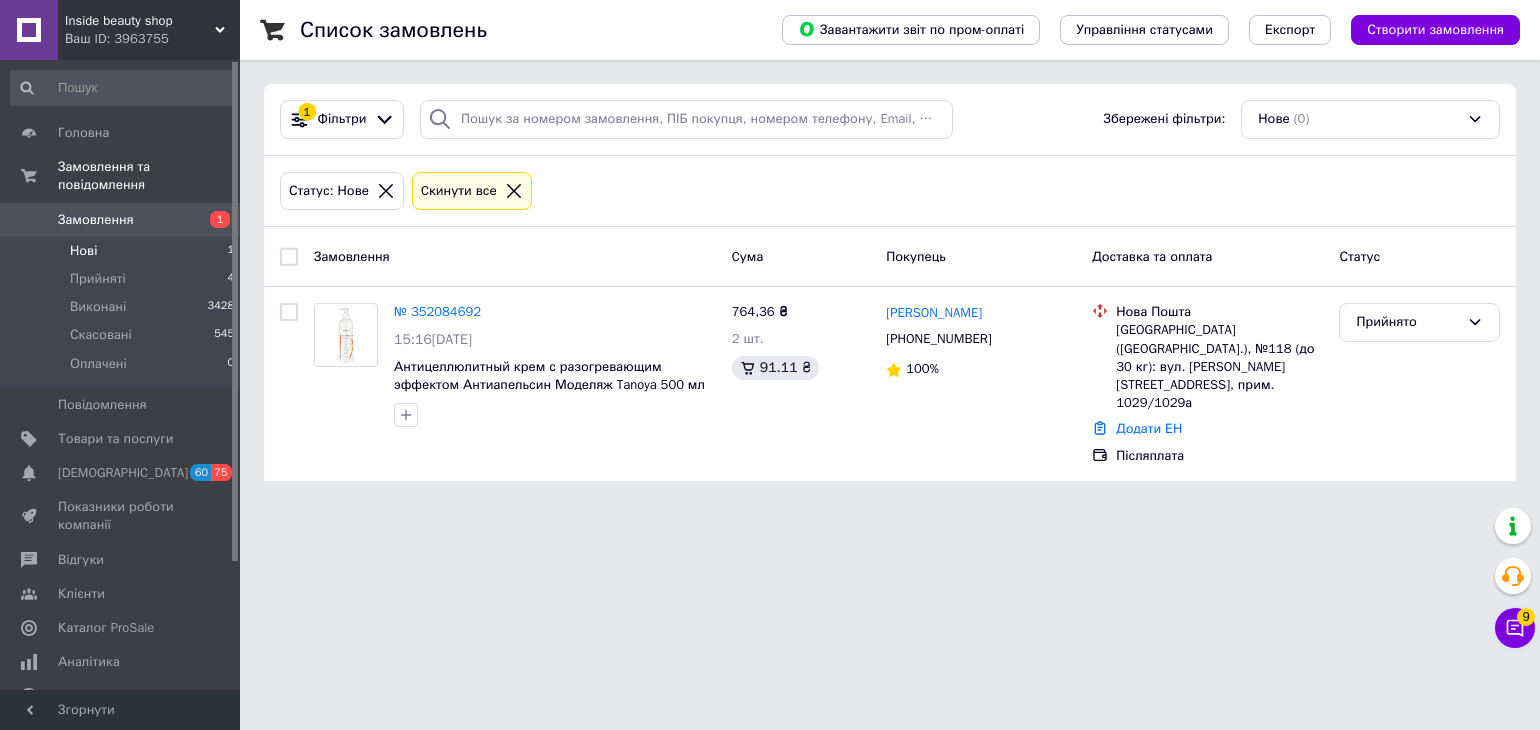 click on "Замовлення" at bounding box center [121, 220] 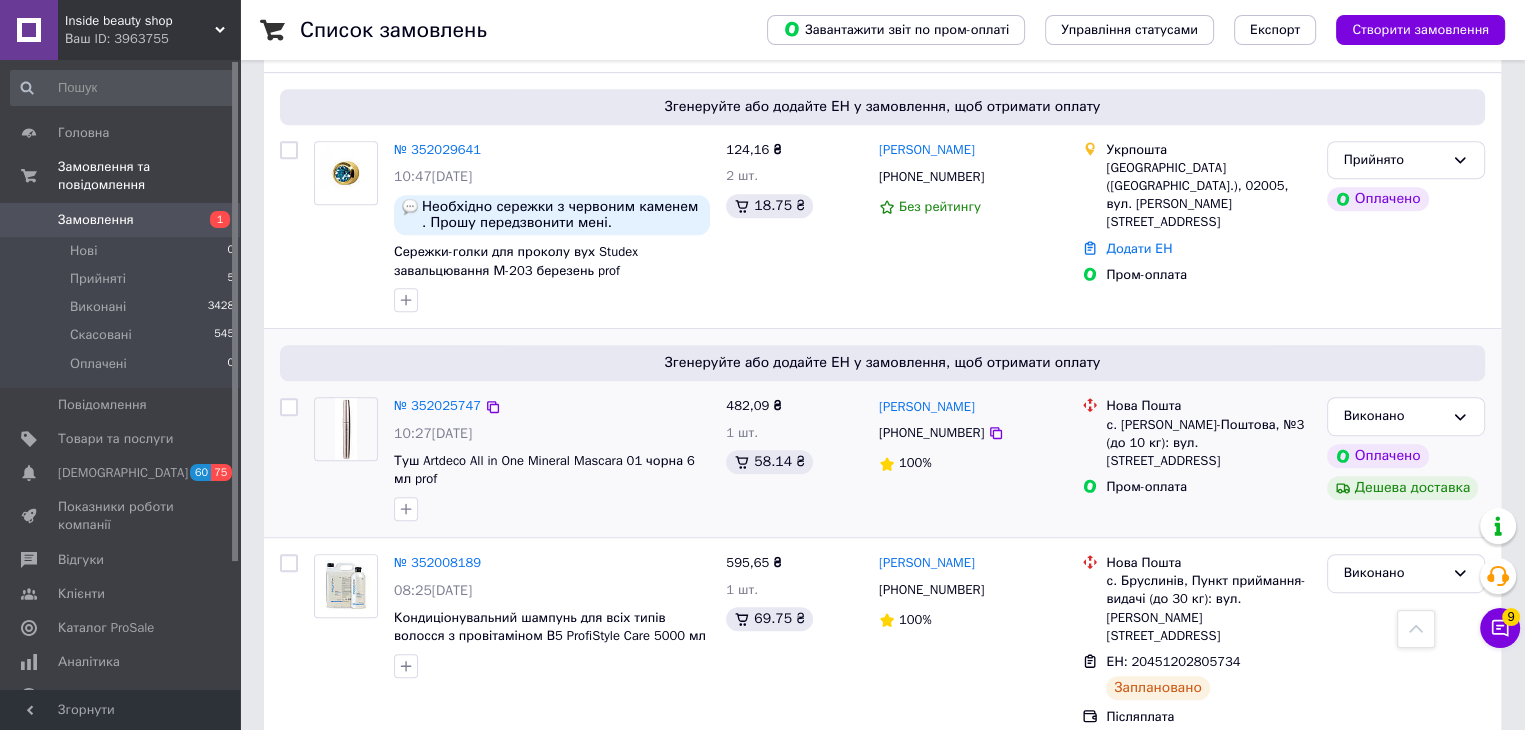 scroll, scrollTop: 800, scrollLeft: 0, axis: vertical 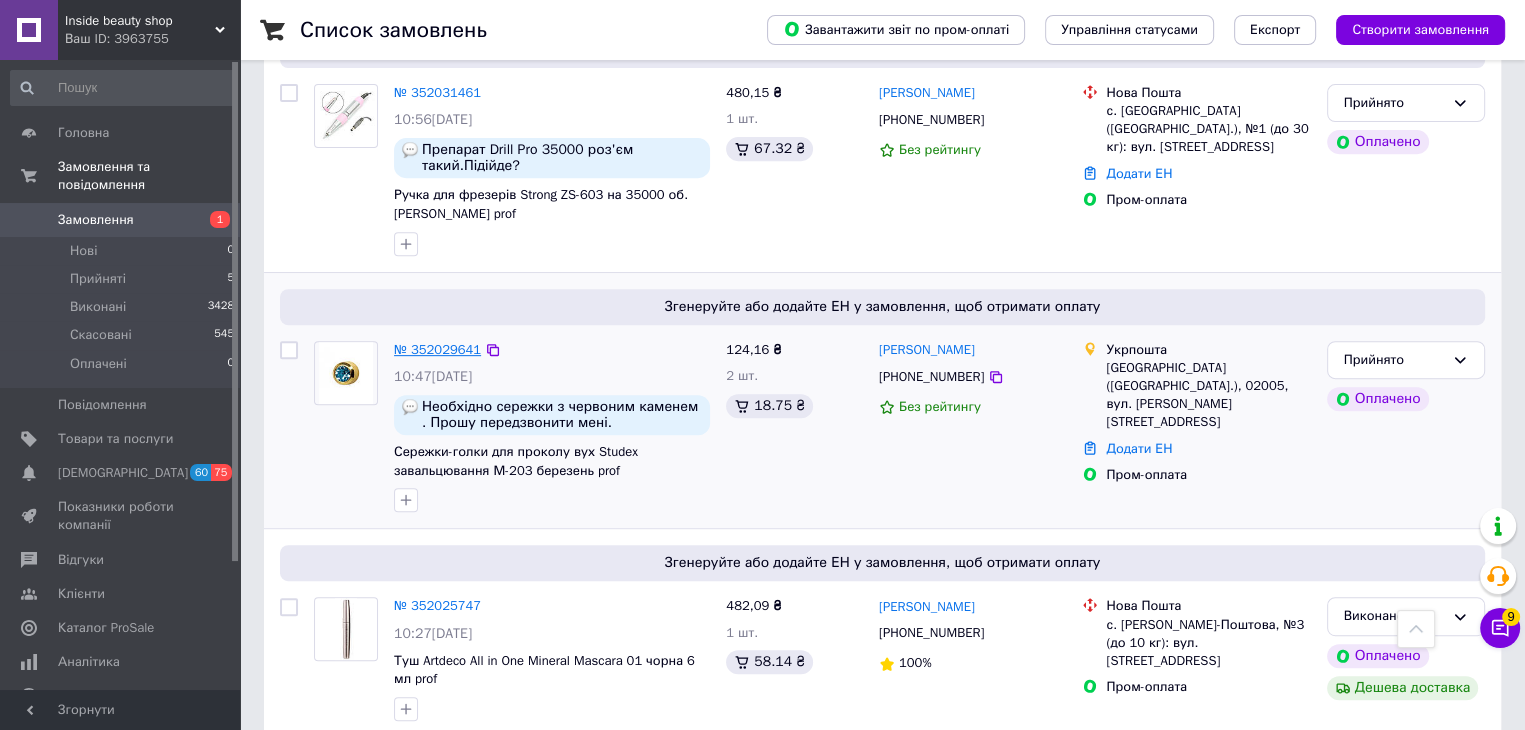 click on "№ 352029641" at bounding box center (437, 349) 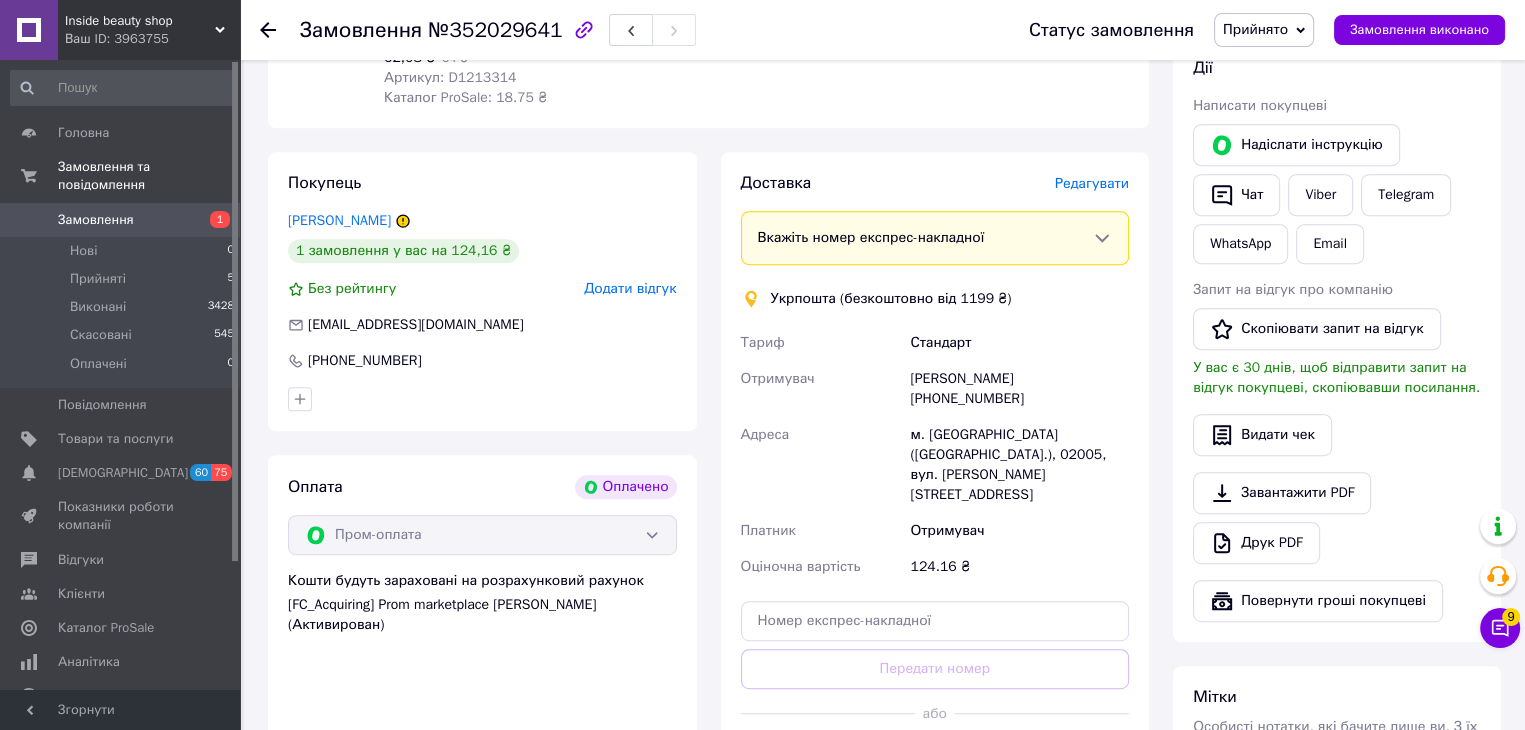 scroll, scrollTop: 1000, scrollLeft: 0, axis: vertical 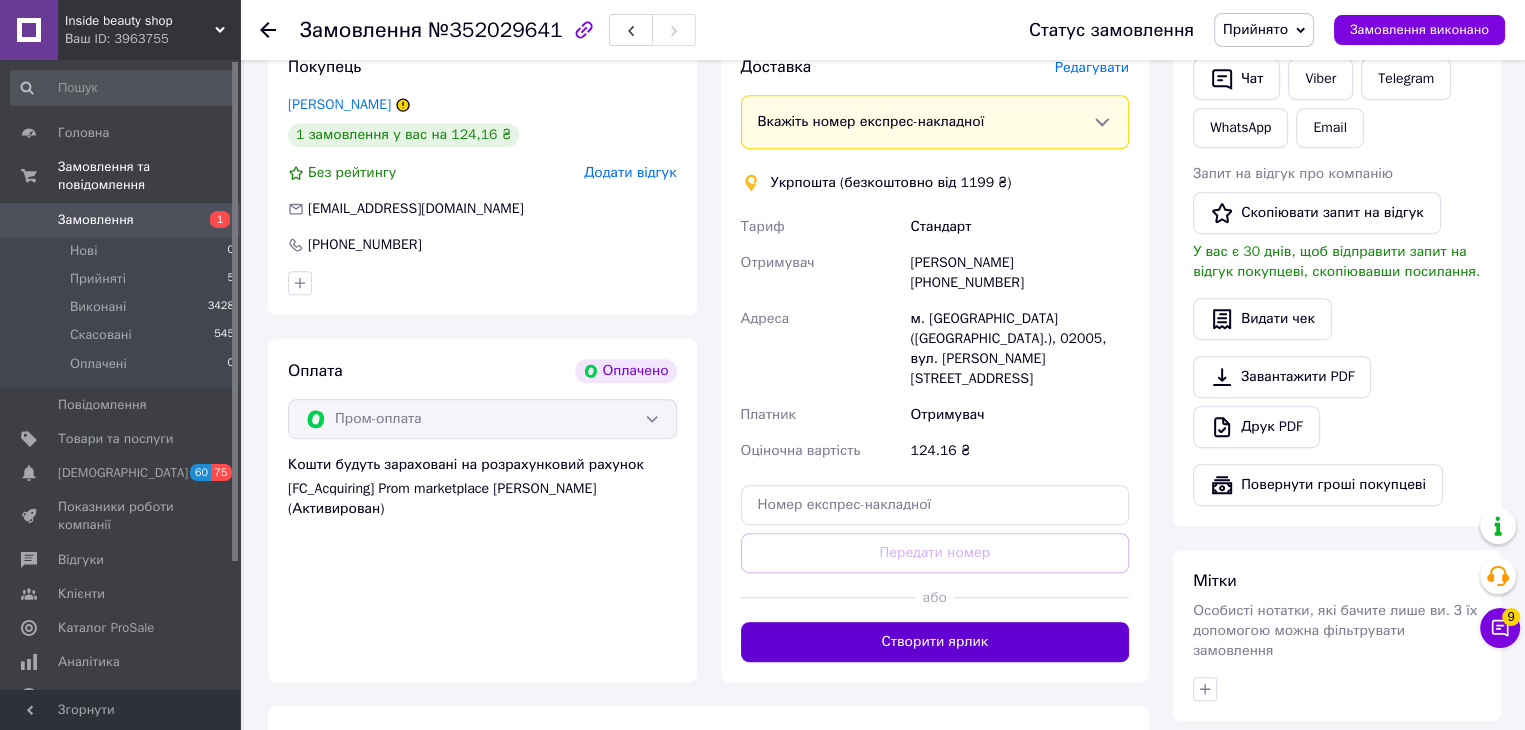 click on "Створити ярлик" at bounding box center (935, 642) 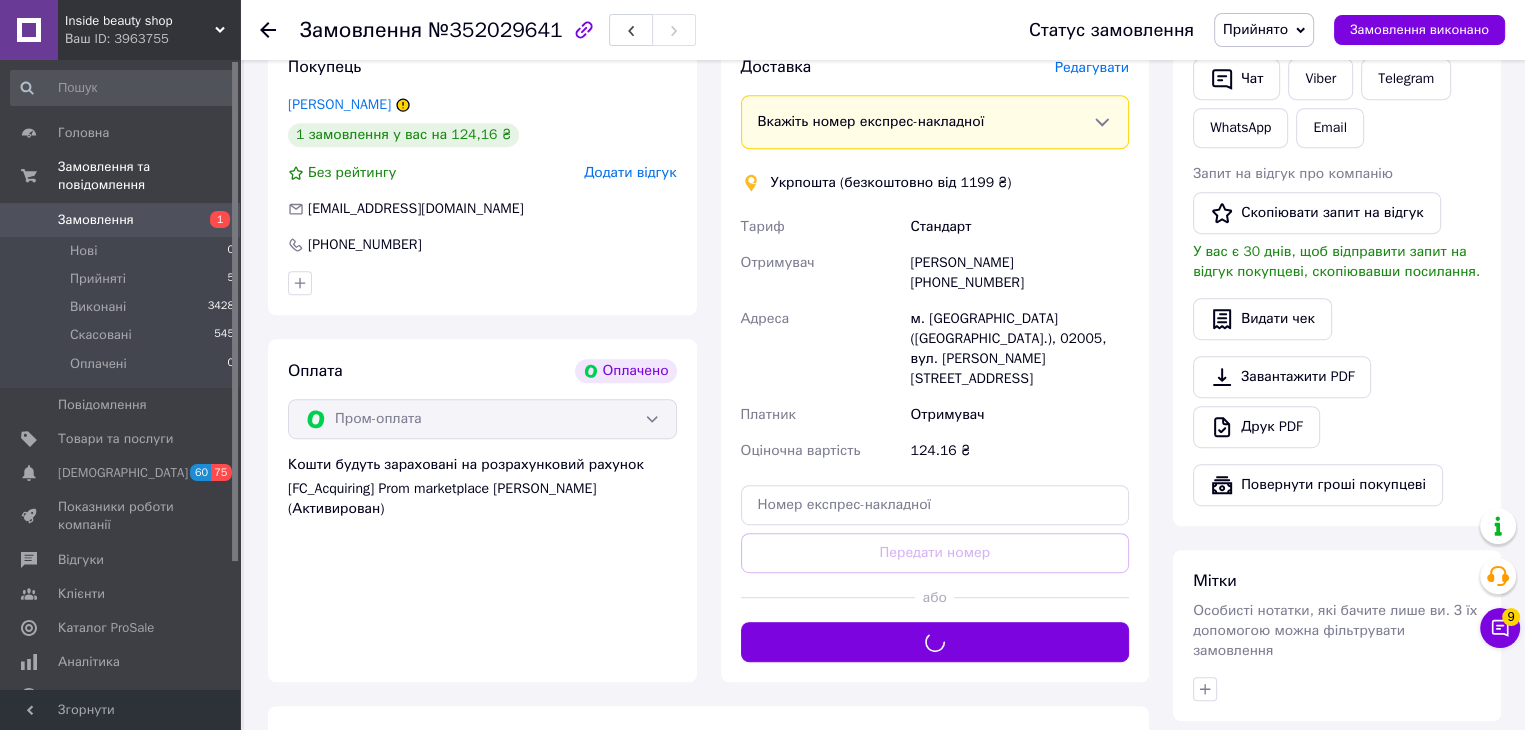 click on "елена бондарь +380509456162" at bounding box center [1019, 273] 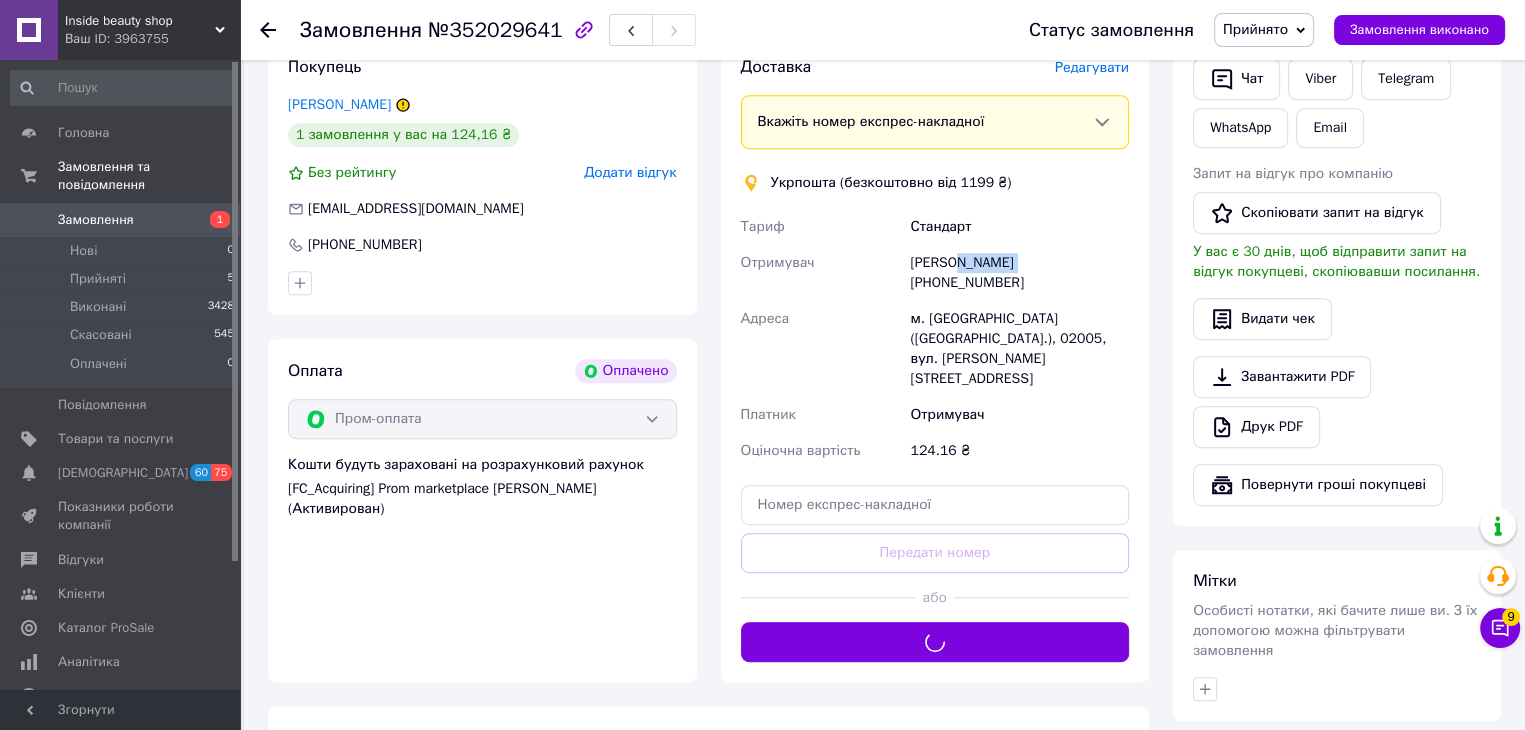 click on "елена бондарь +380509456162" at bounding box center [1019, 273] 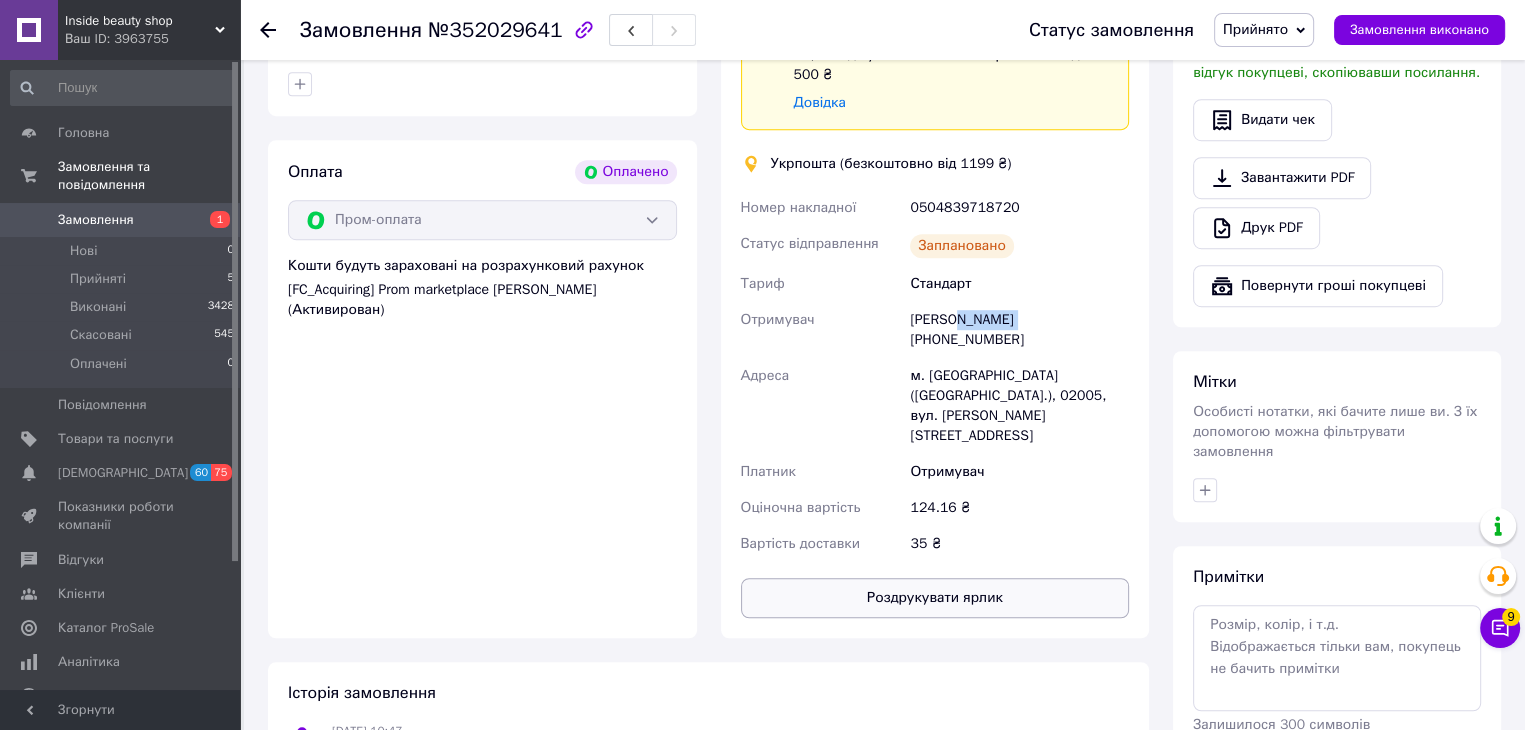 scroll, scrollTop: 1200, scrollLeft: 0, axis: vertical 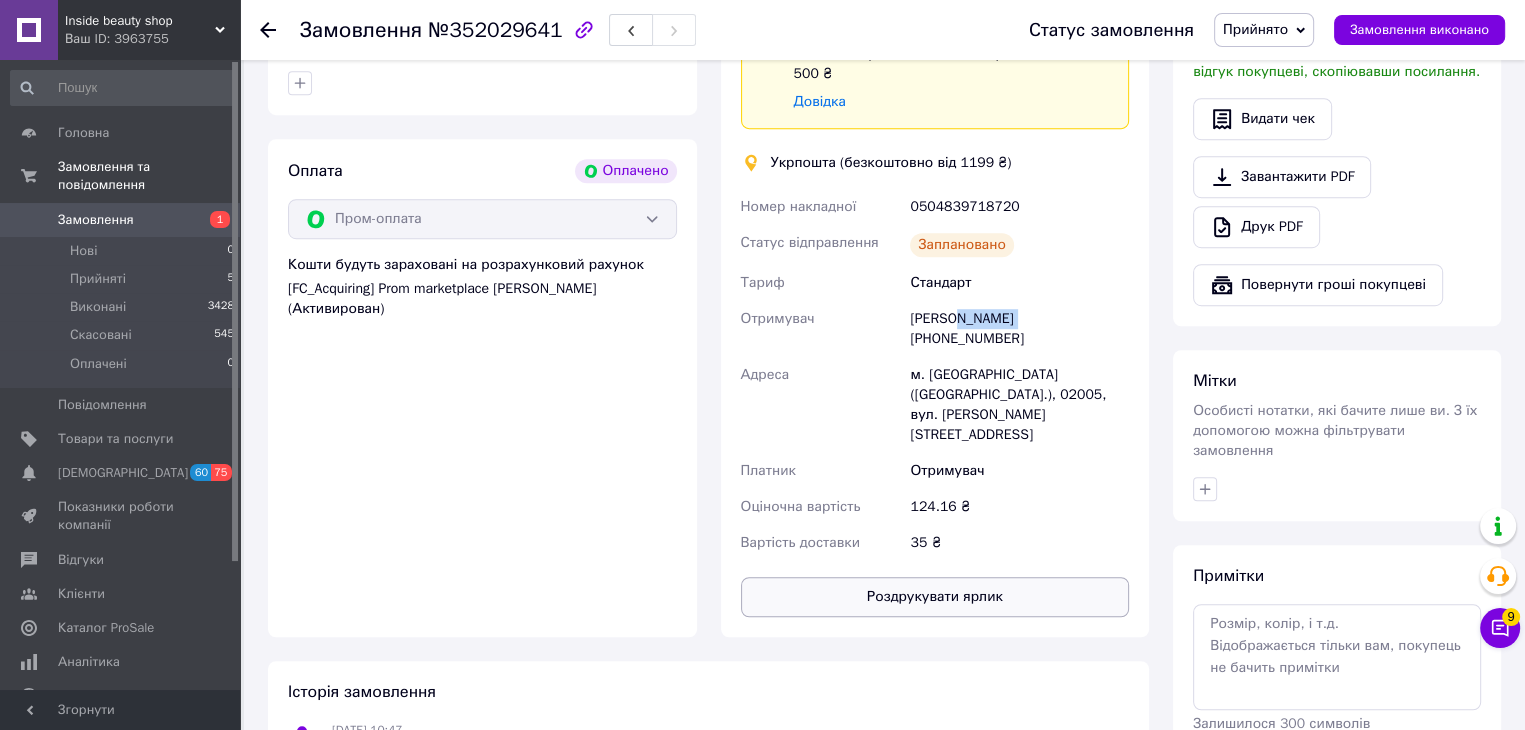 click on "Роздрукувати ярлик" at bounding box center [935, 597] 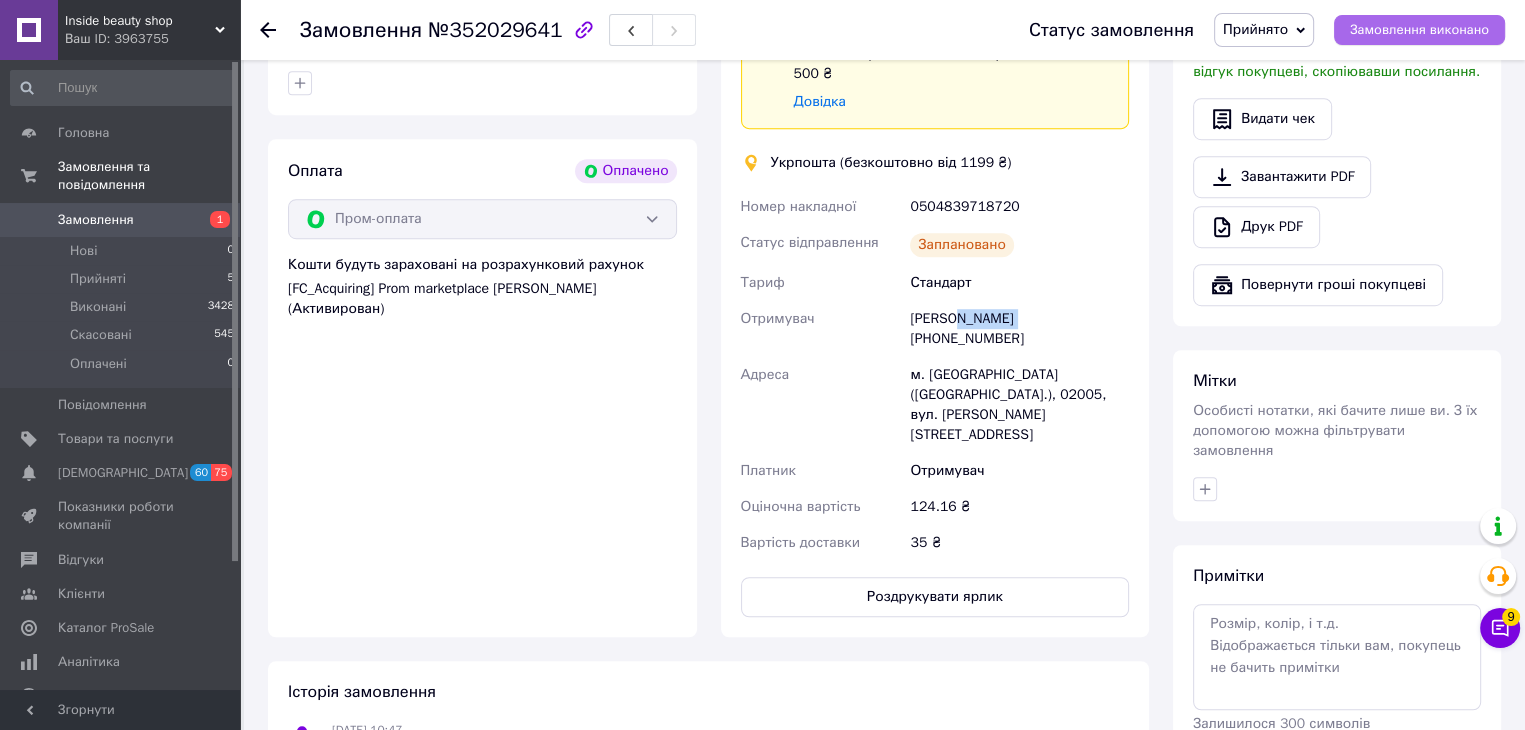 click on "Замовлення виконано" at bounding box center (1419, 30) 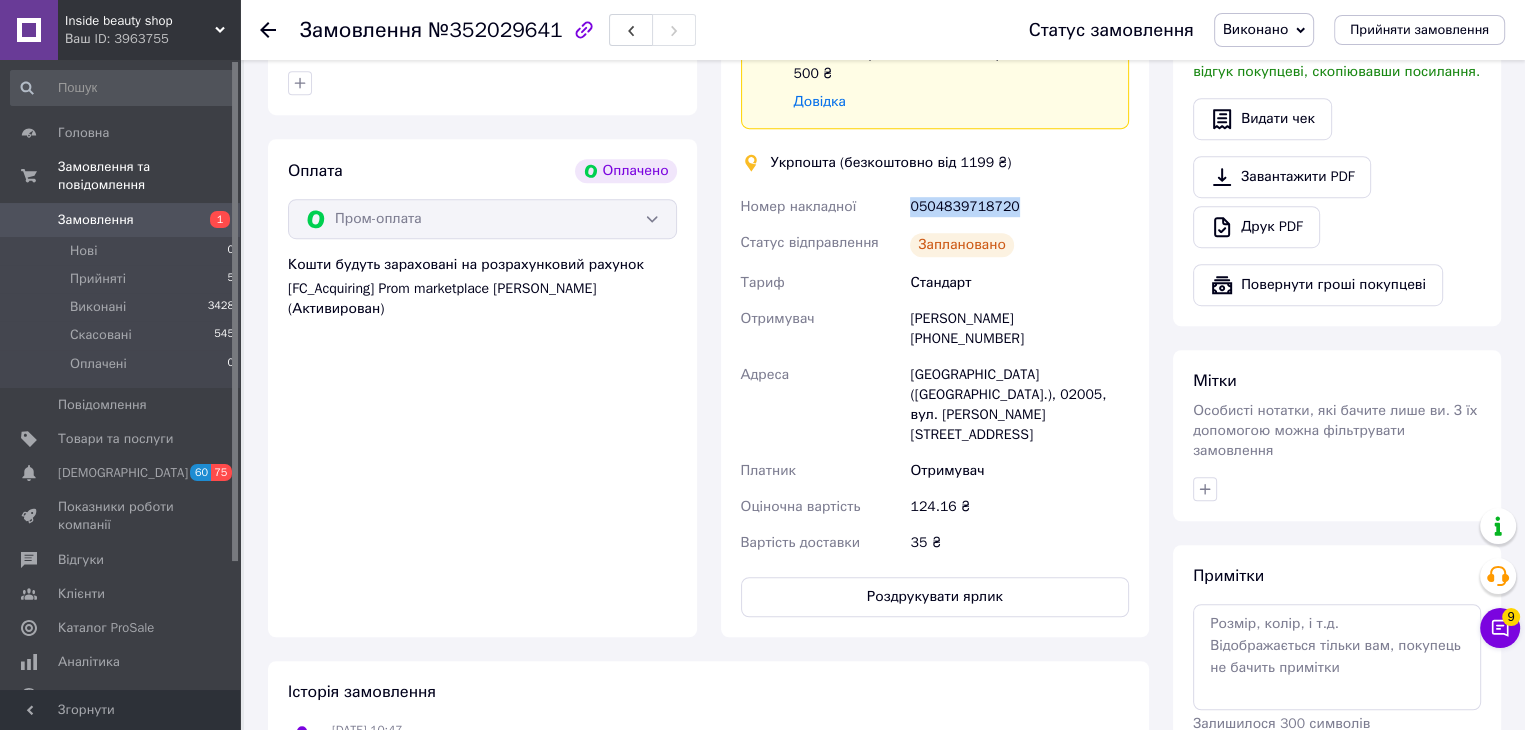 drag, startPoint x: 1007, startPoint y: 200, endPoint x: 902, endPoint y: 189, distance: 105.574615 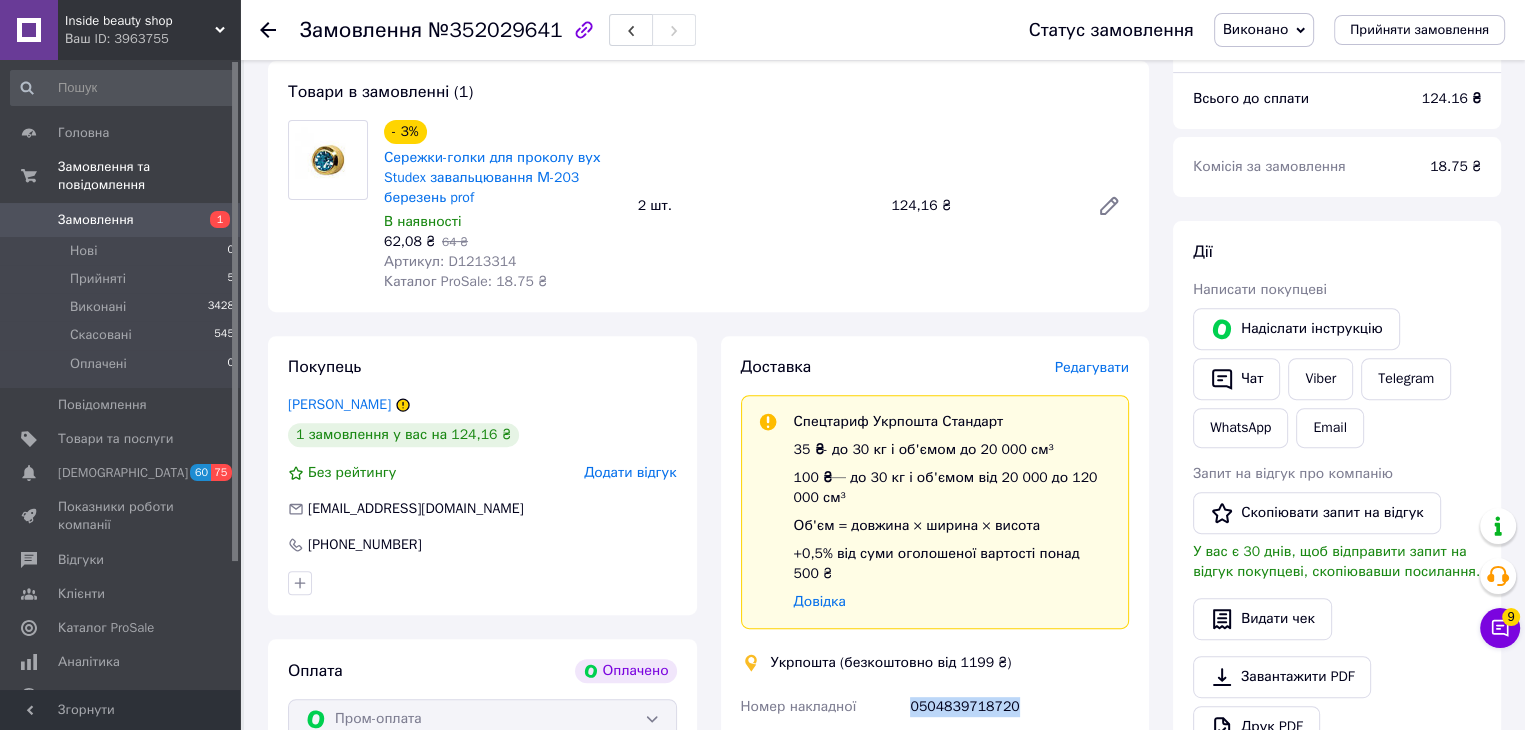 scroll, scrollTop: 400, scrollLeft: 0, axis: vertical 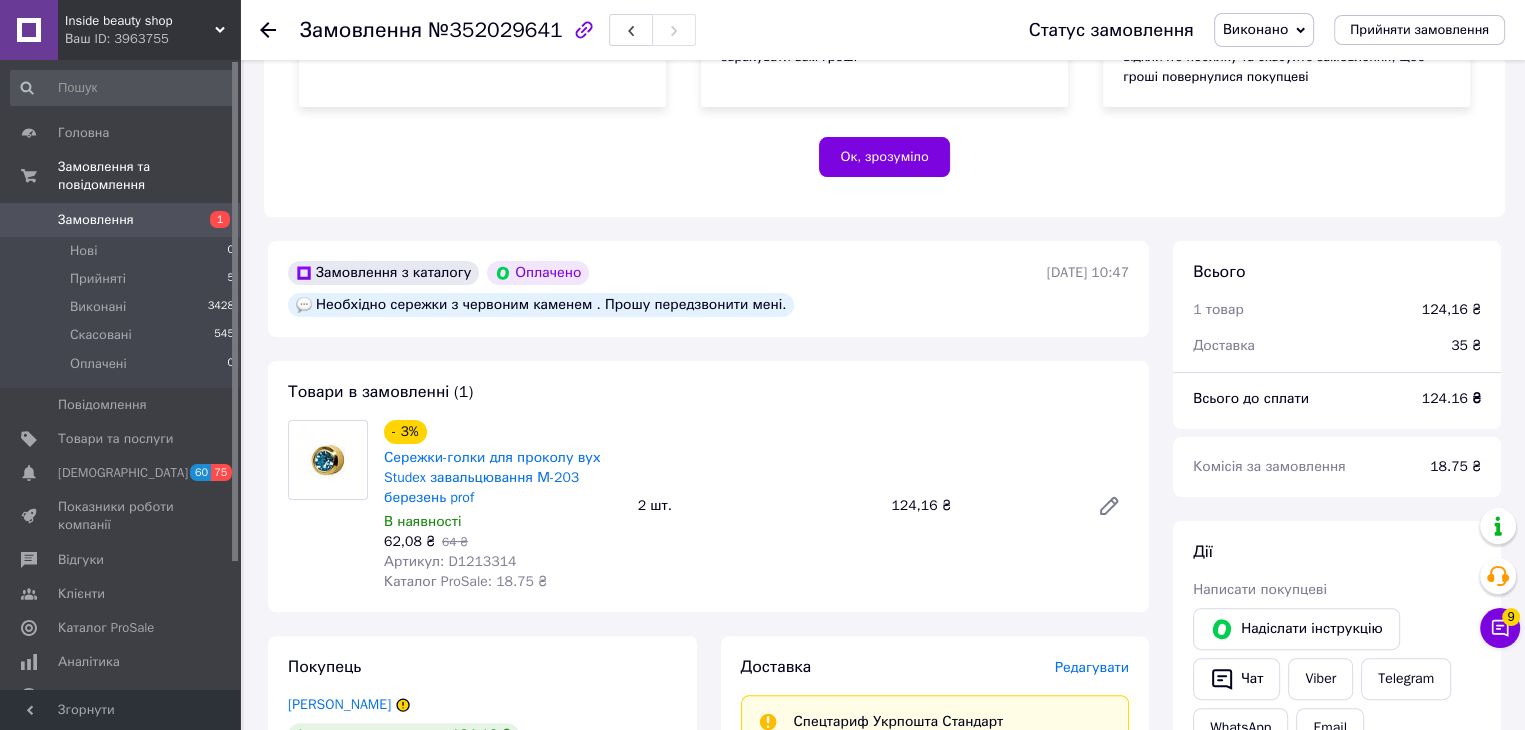 click on "Замовлення" at bounding box center (121, 220) 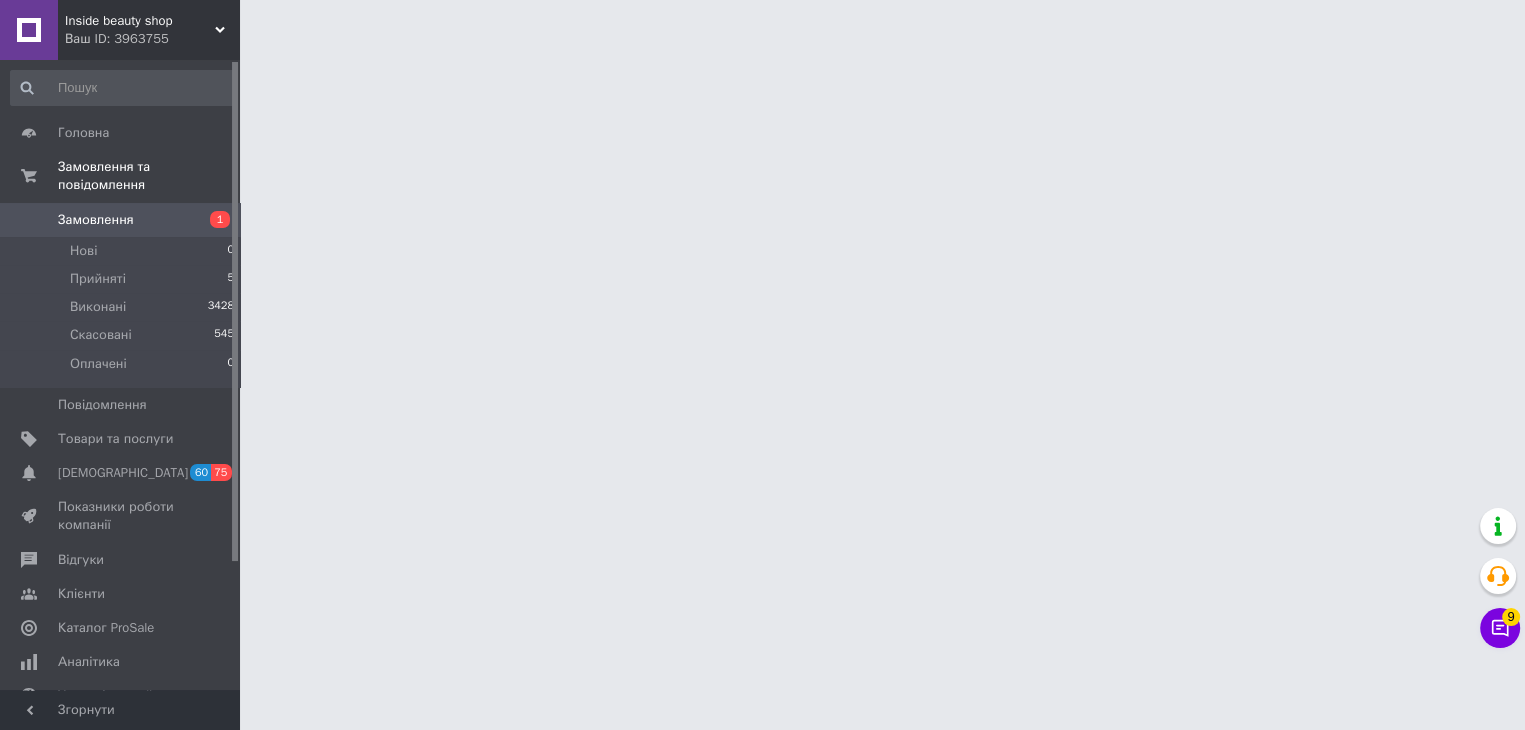 scroll, scrollTop: 0, scrollLeft: 0, axis: both 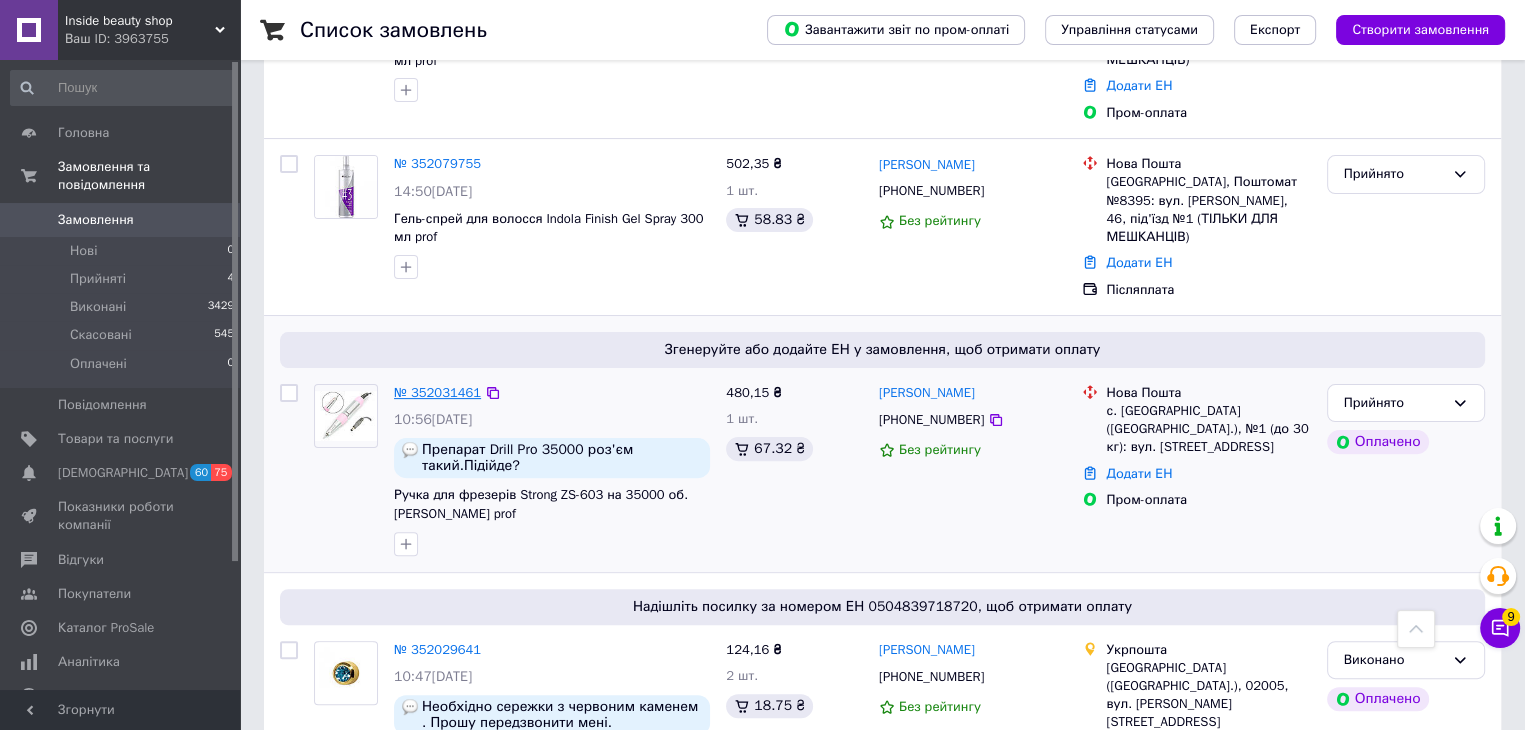 click on "№ 352031461" at bounding box center (437, 392) 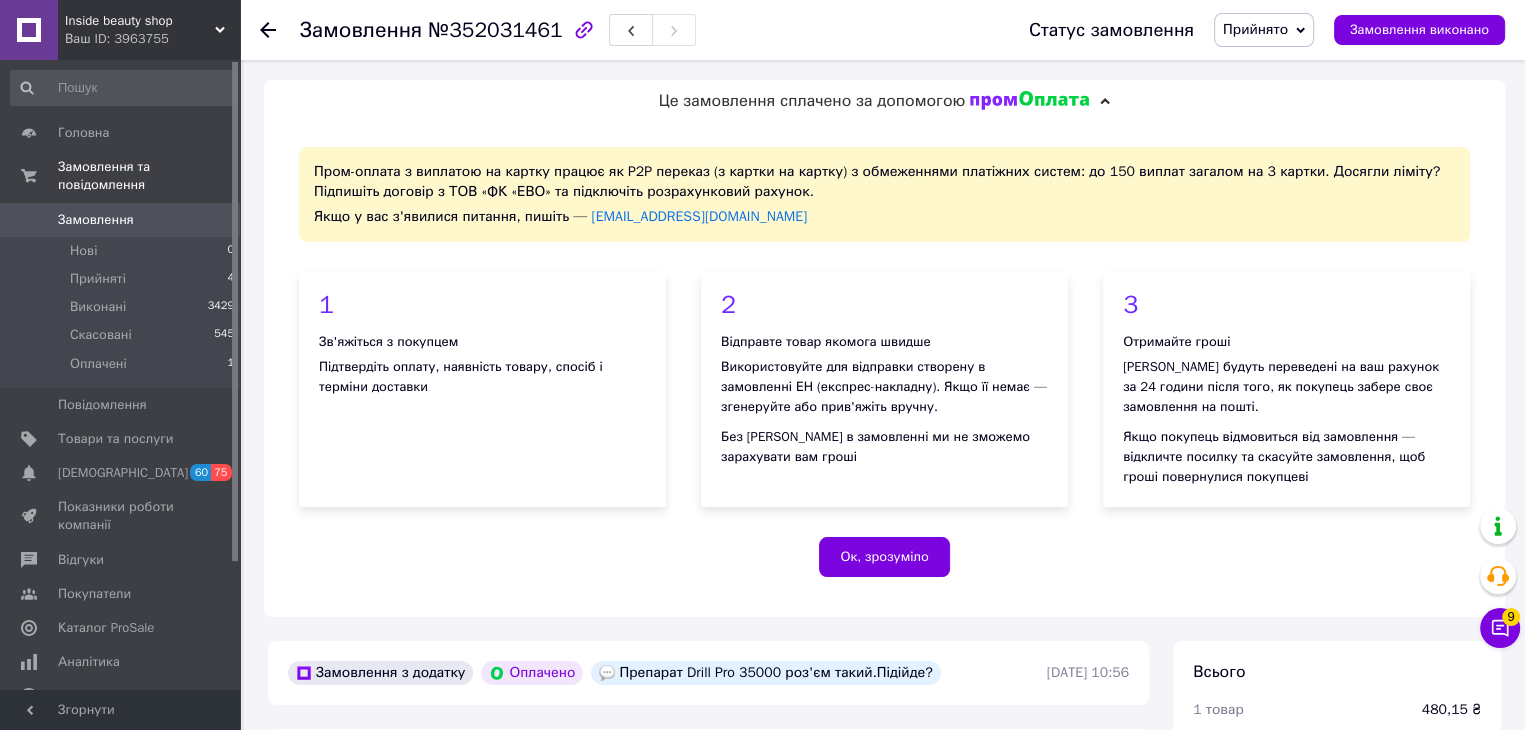 scroll, scrollTop: 500, scrollLeft: 0, axis: vertical 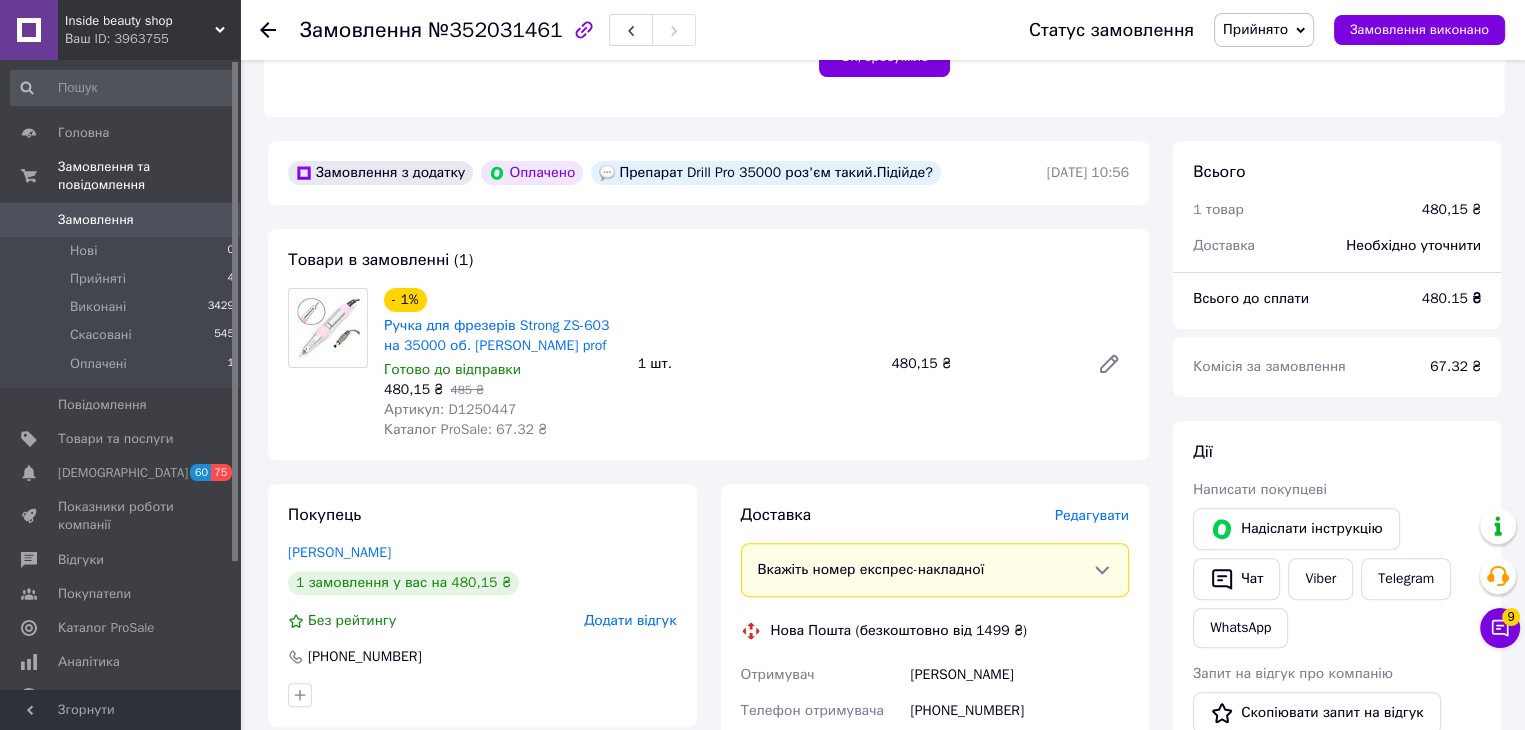 click 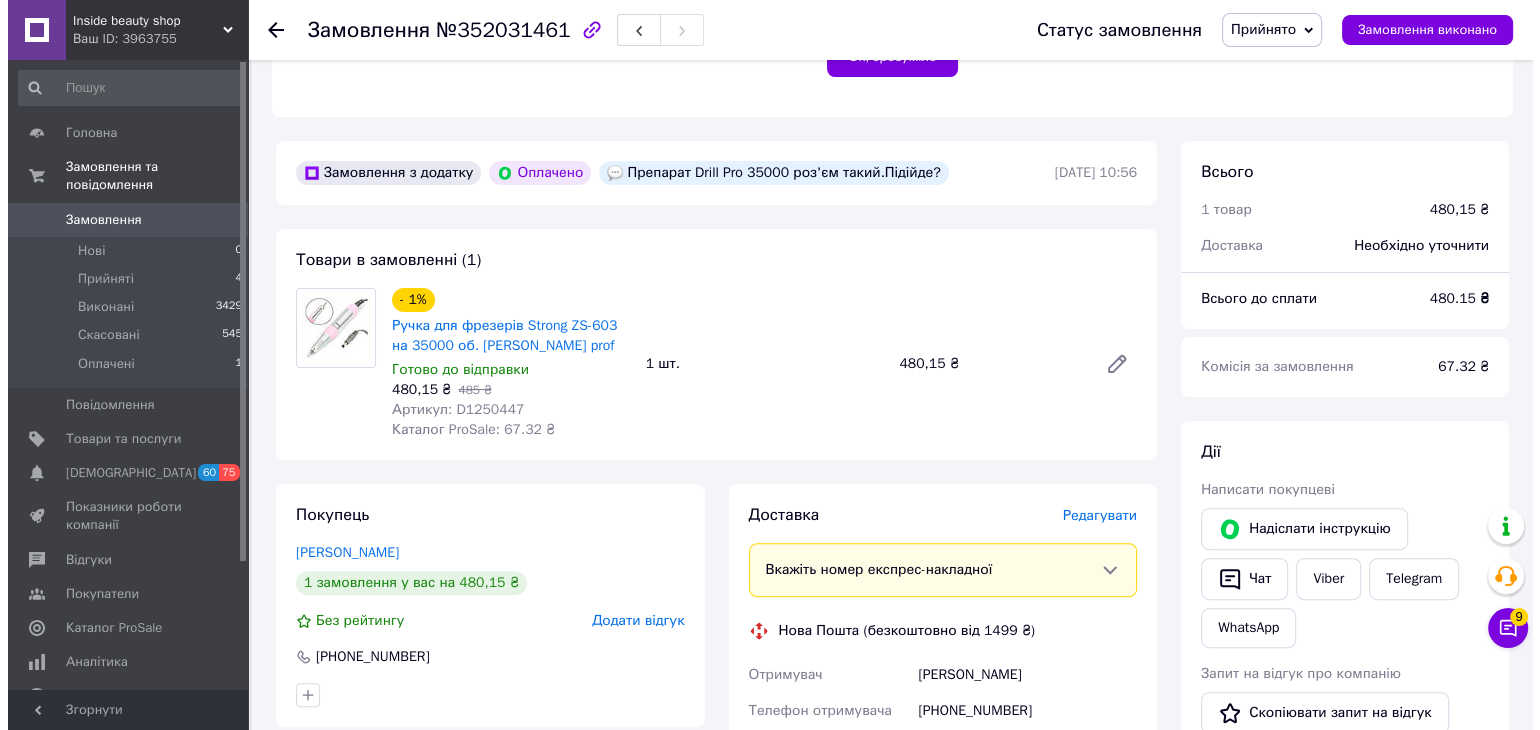 scroll, scrollTop: 0, scrollLeft: 0, axis: both 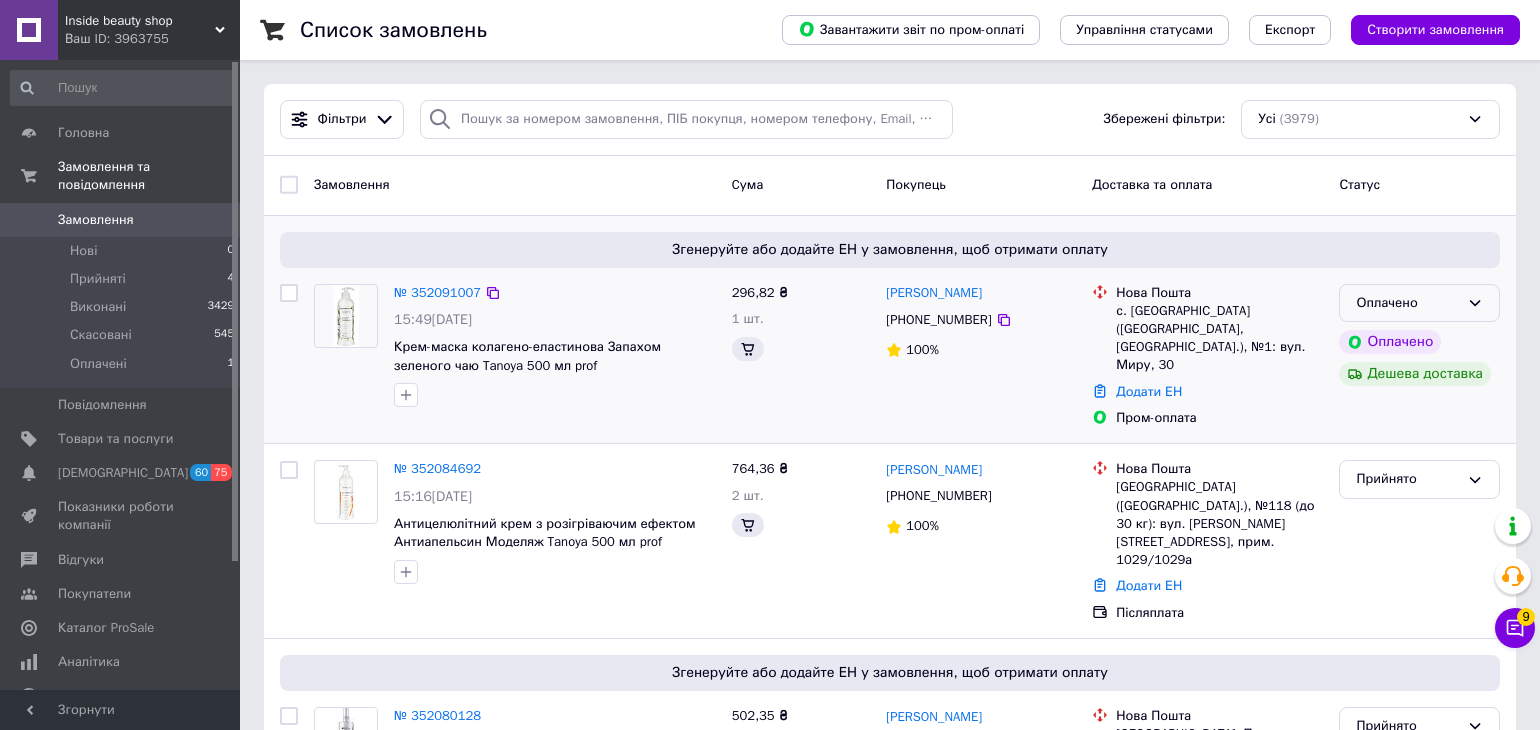 click 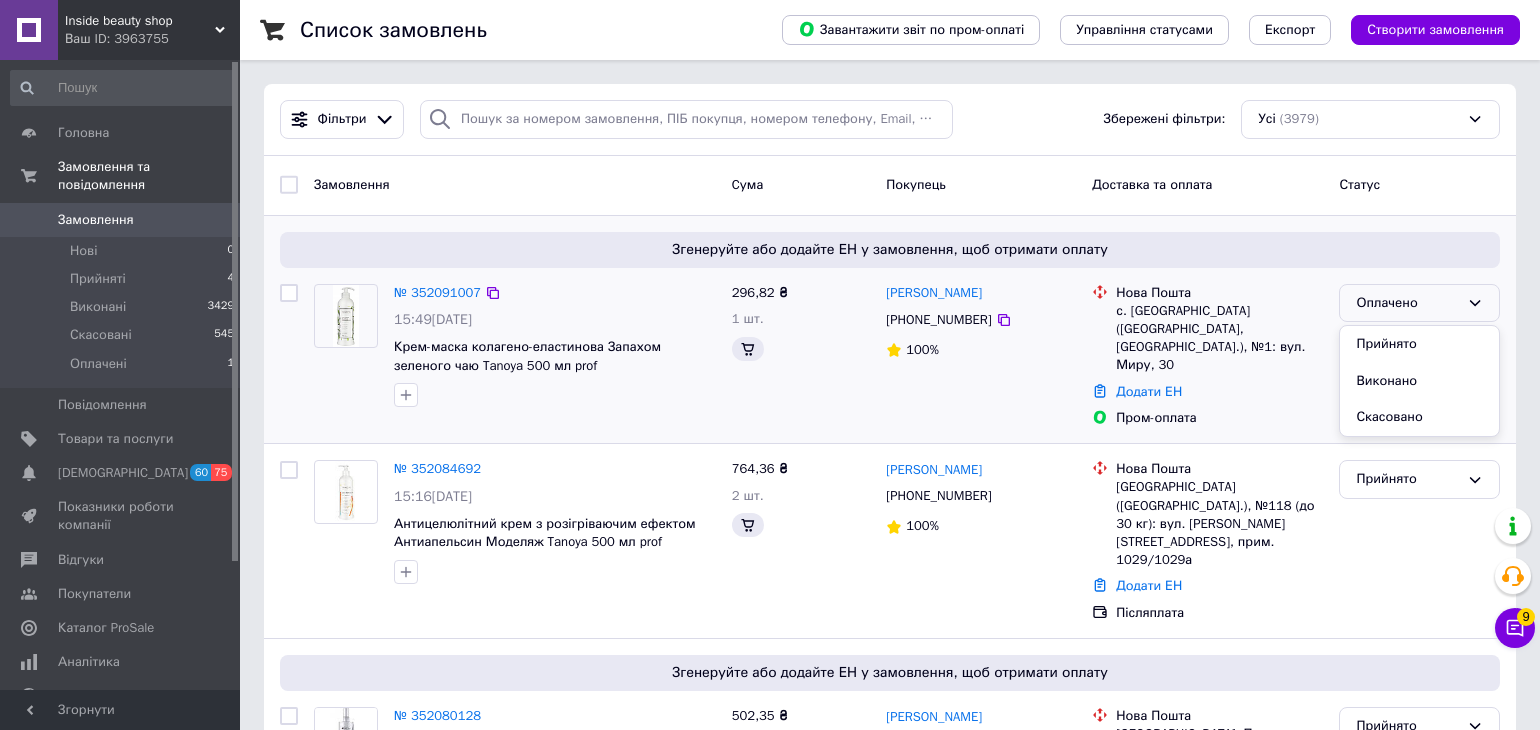 click on "Прийнято" at bounding box center [1419, 344] 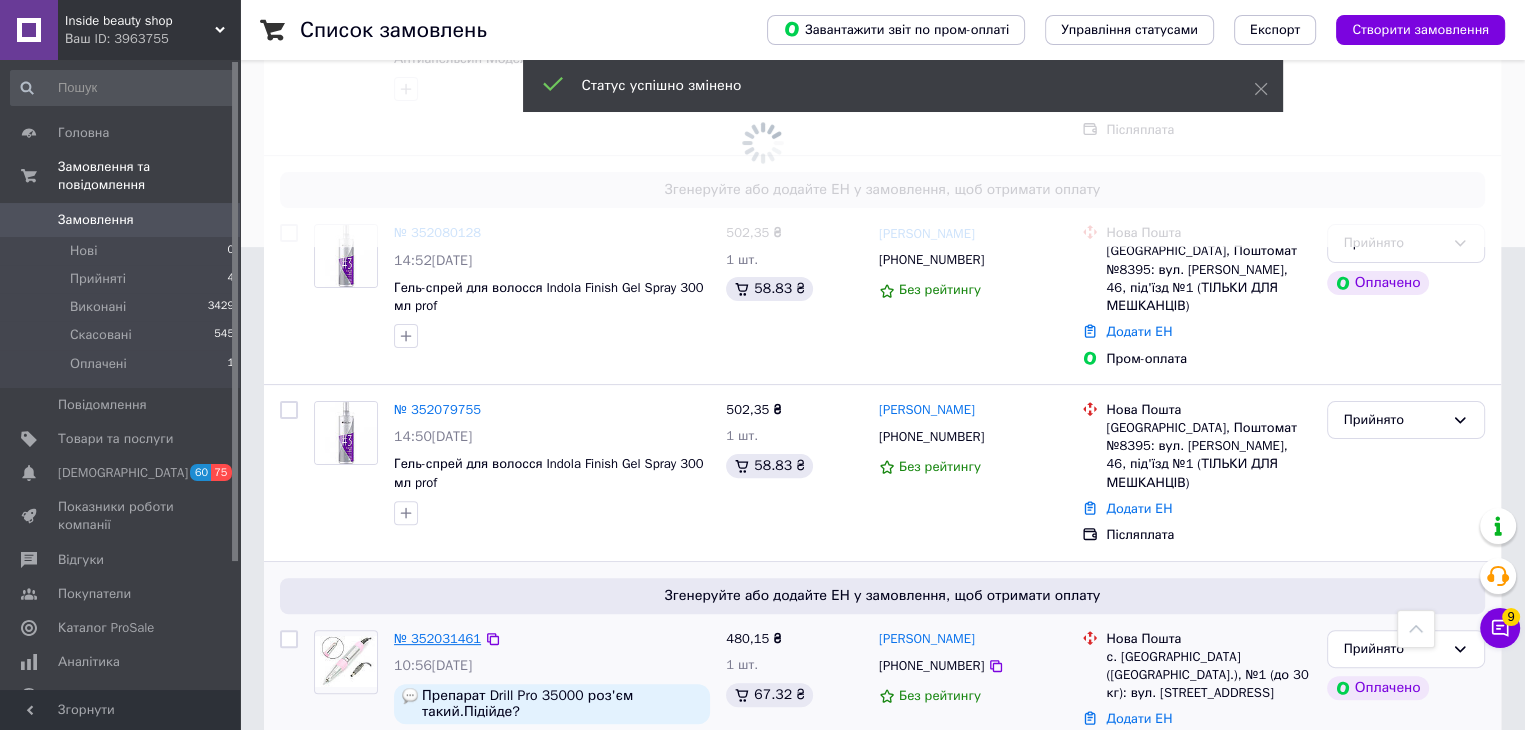 scroll, scrollTop: 500, scrollLeft: 0, axis: vertical 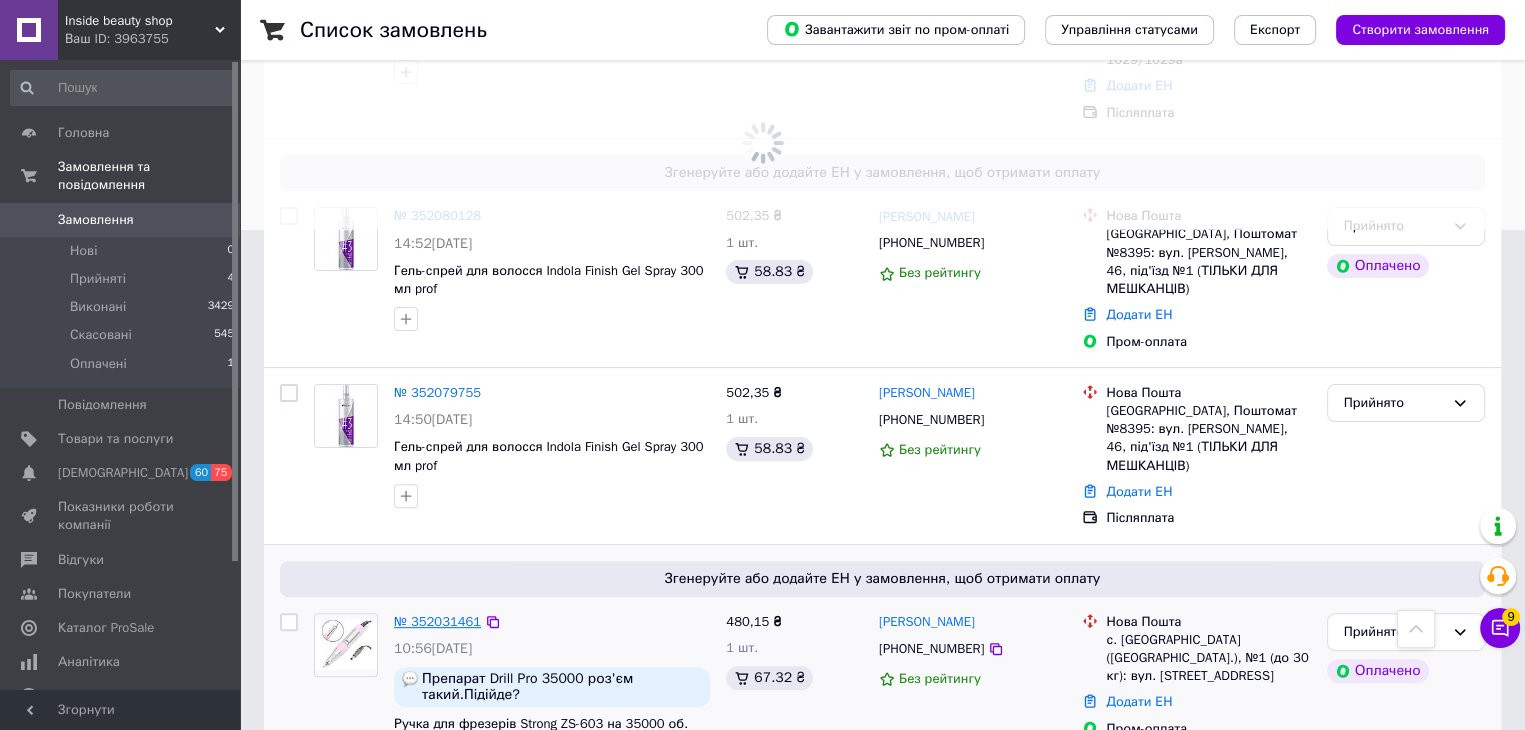 click on "№ 352031461" at bounding box center [437, 621] 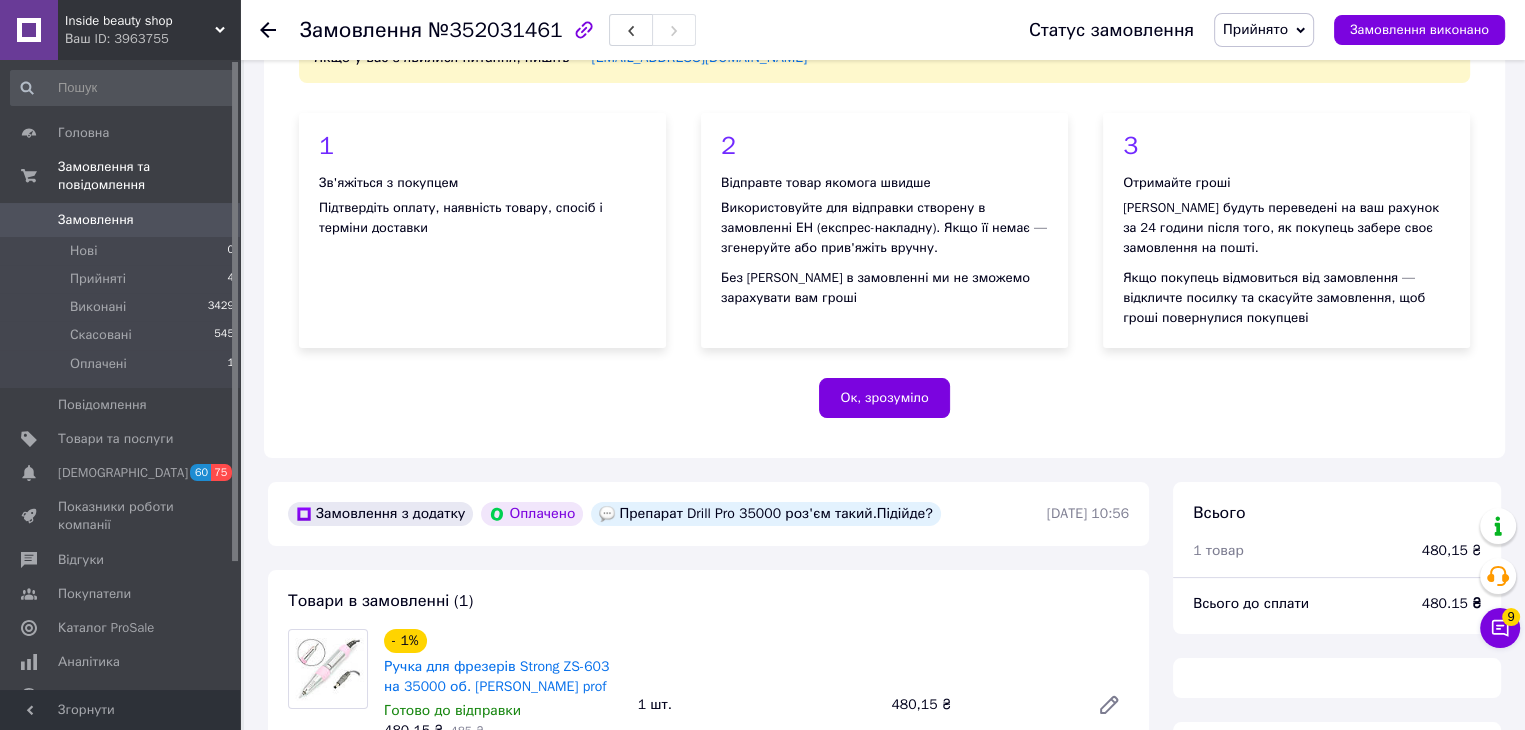 scroll, scrollTop: 500, scrollLeft: 0, axis: vertical 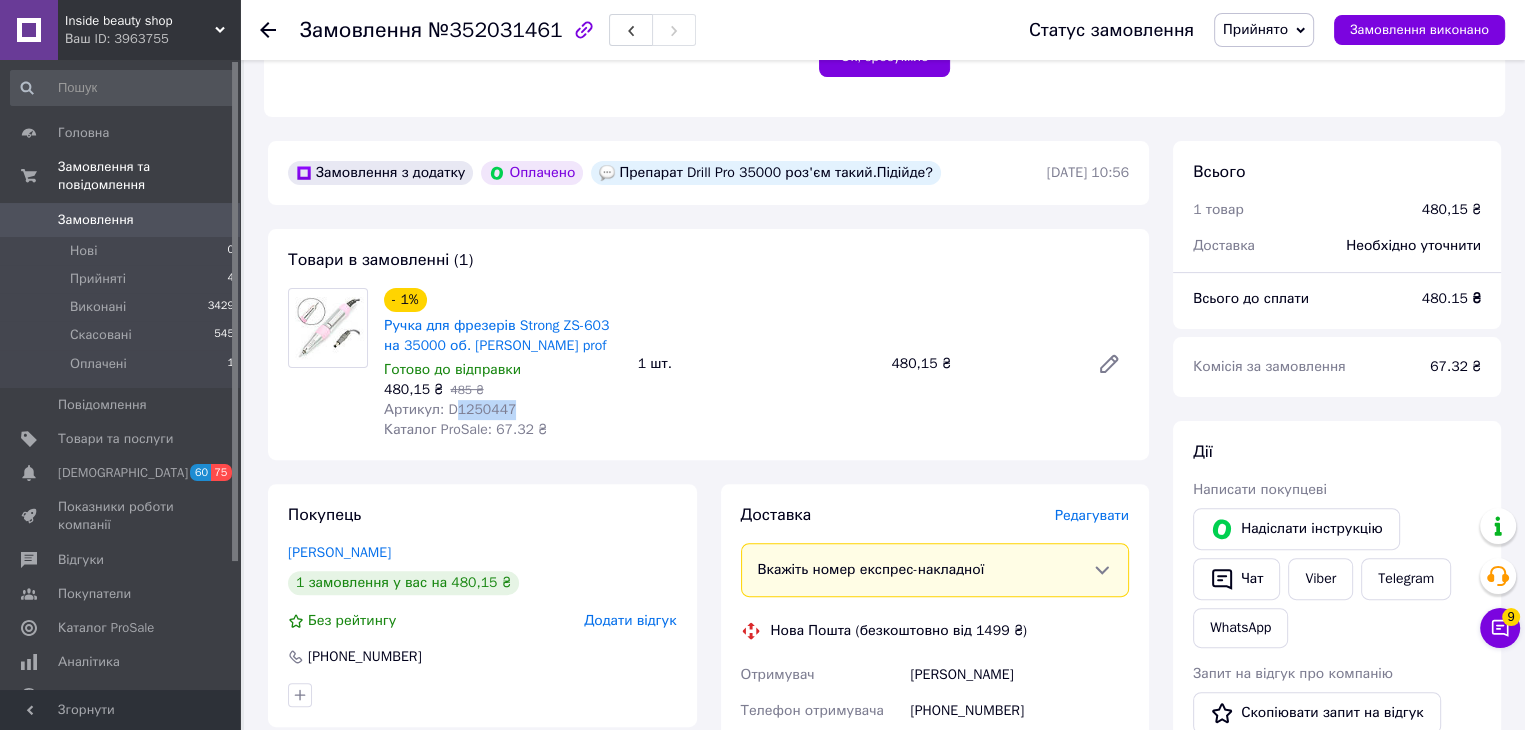 drag, startPoint x: 509, startPoint y: 418, endPoint x: 455, endPoint y: 419, distance: 54.00926 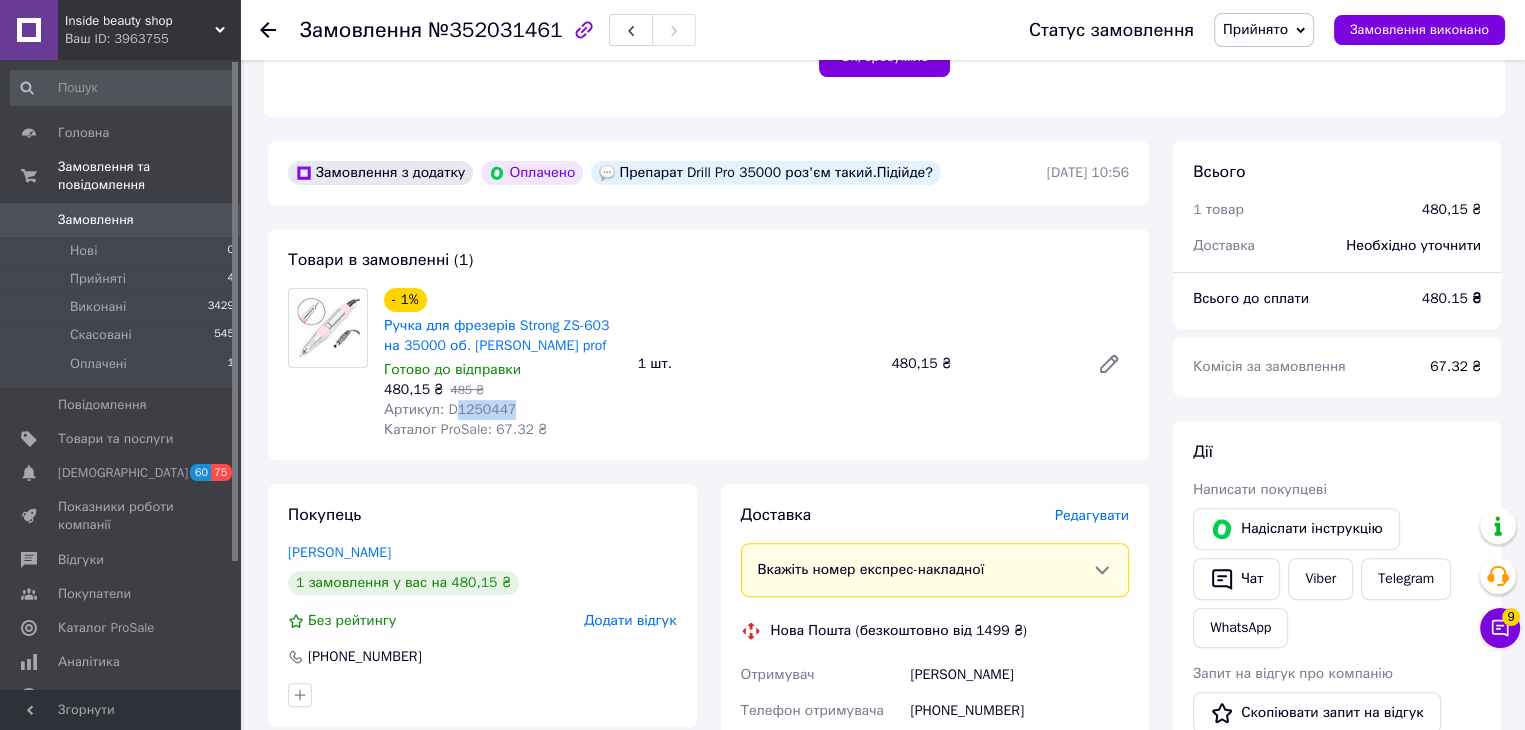click on "Артикул: D1250447" at bounding box center (503, 410) 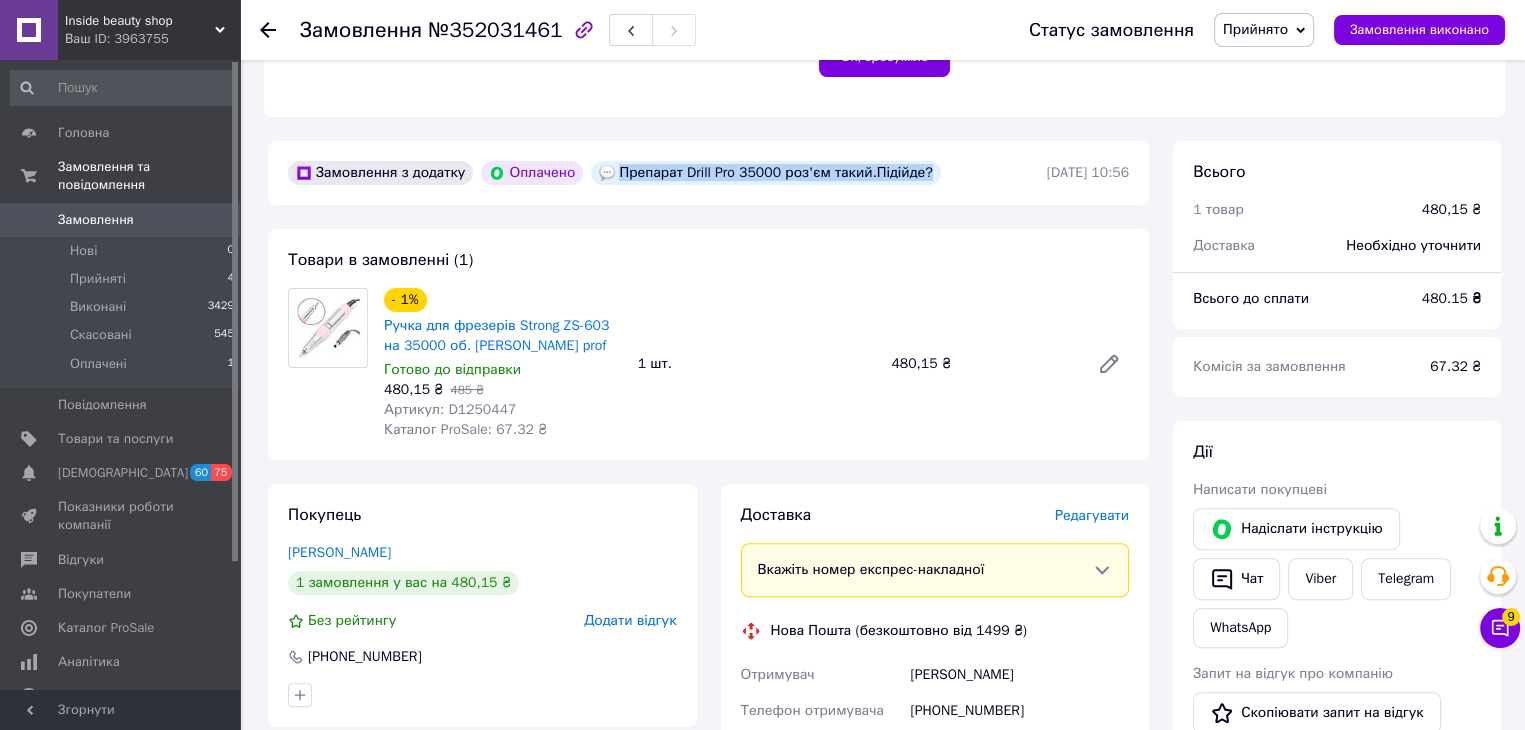 drag, startPoint x: 909, startPoint y: 177, endPoint x: 613, endPoint y: 177, distance: 296 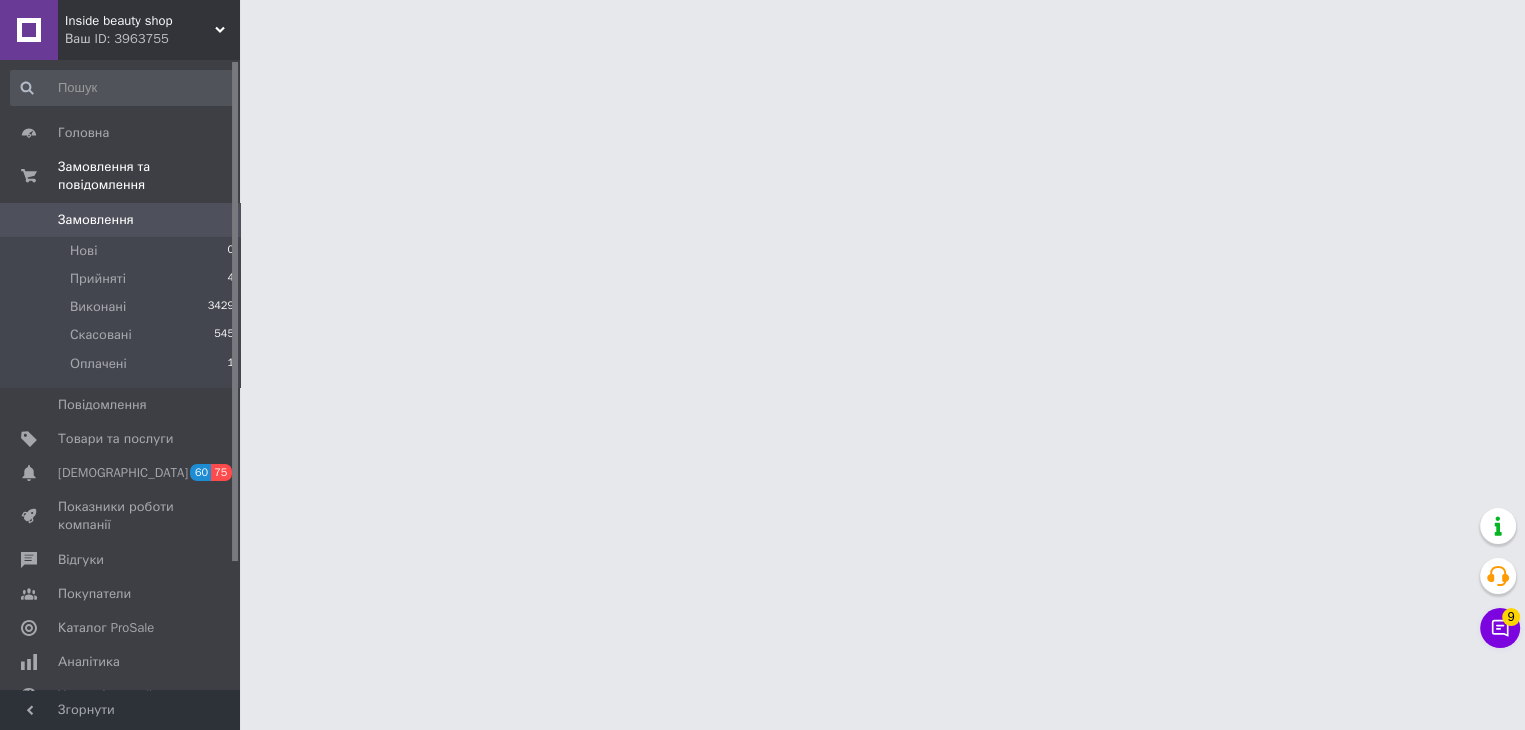 scroll, scrollTop: 0, scrollLeft: 0, axis: both 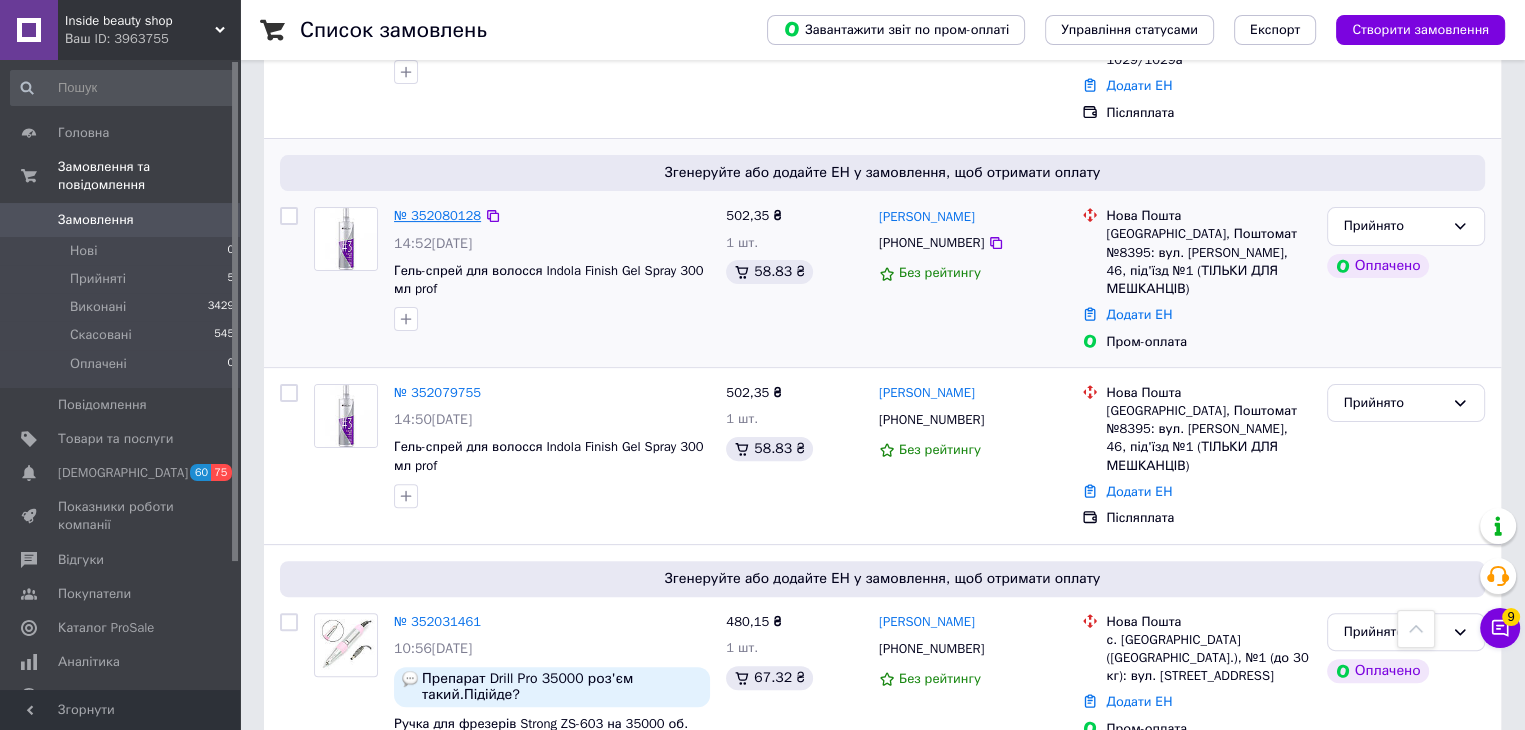 click on "№ 352080128" at bounding box center [437, 215] 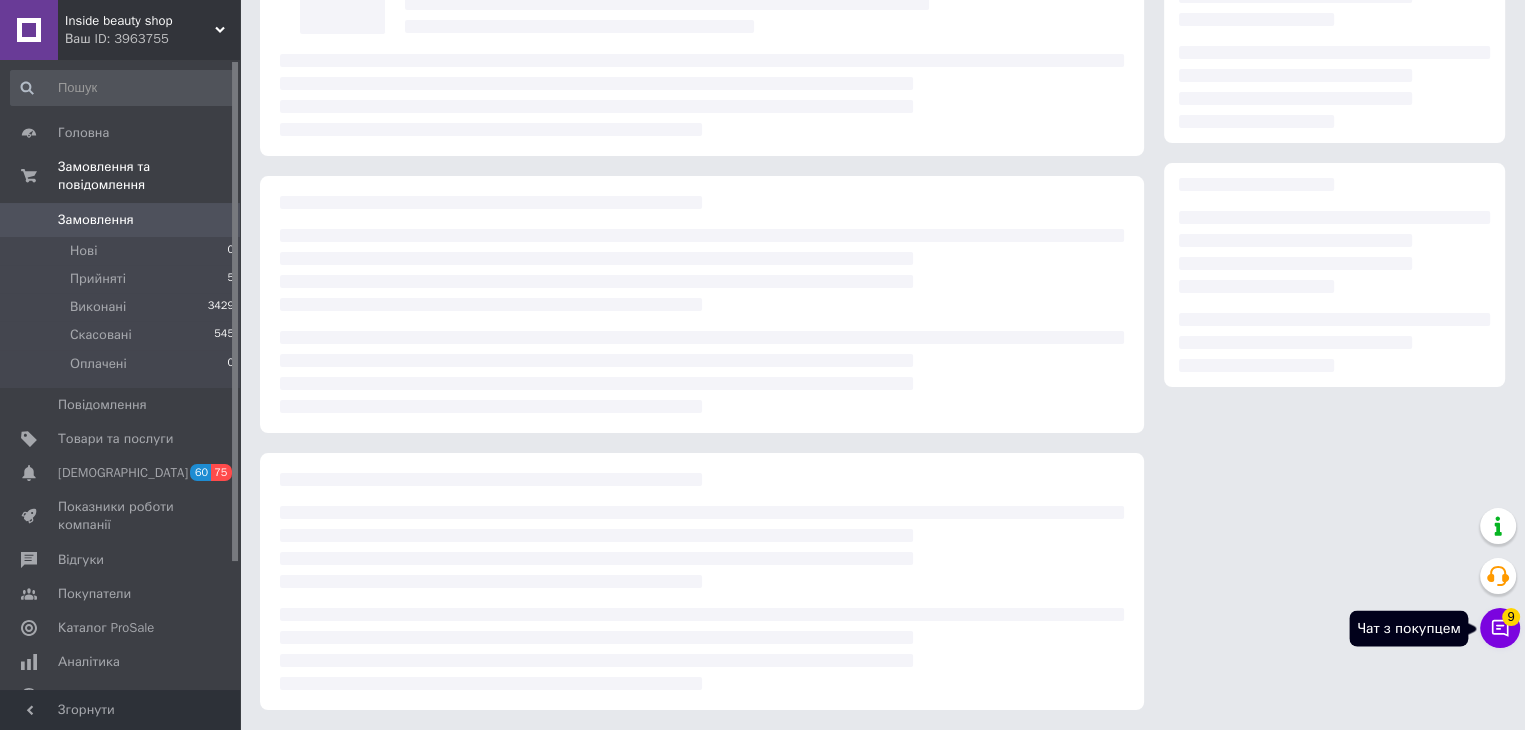 click 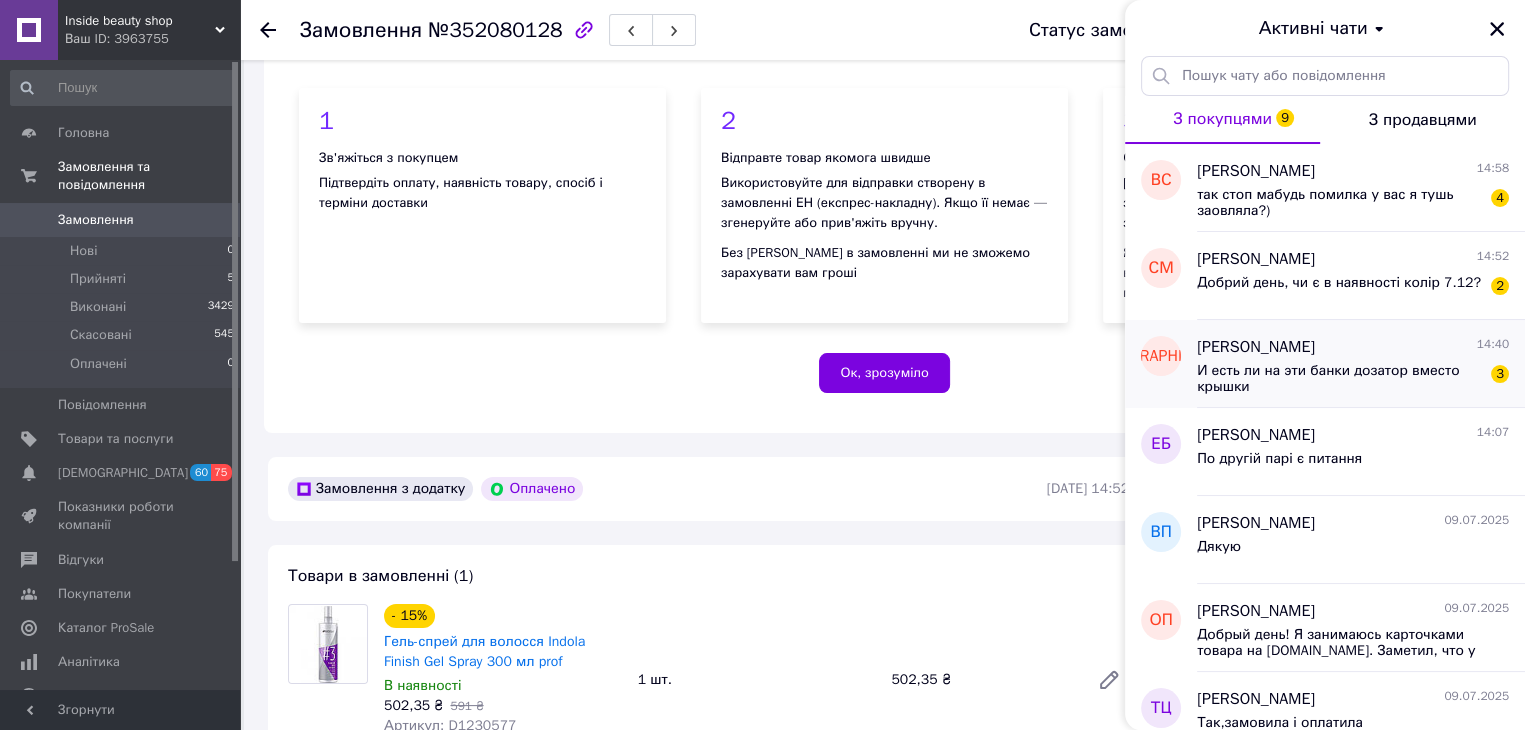 click on "И есть ли на эти банки дозатор вместо крышки" at bounding box center (1339, 379) 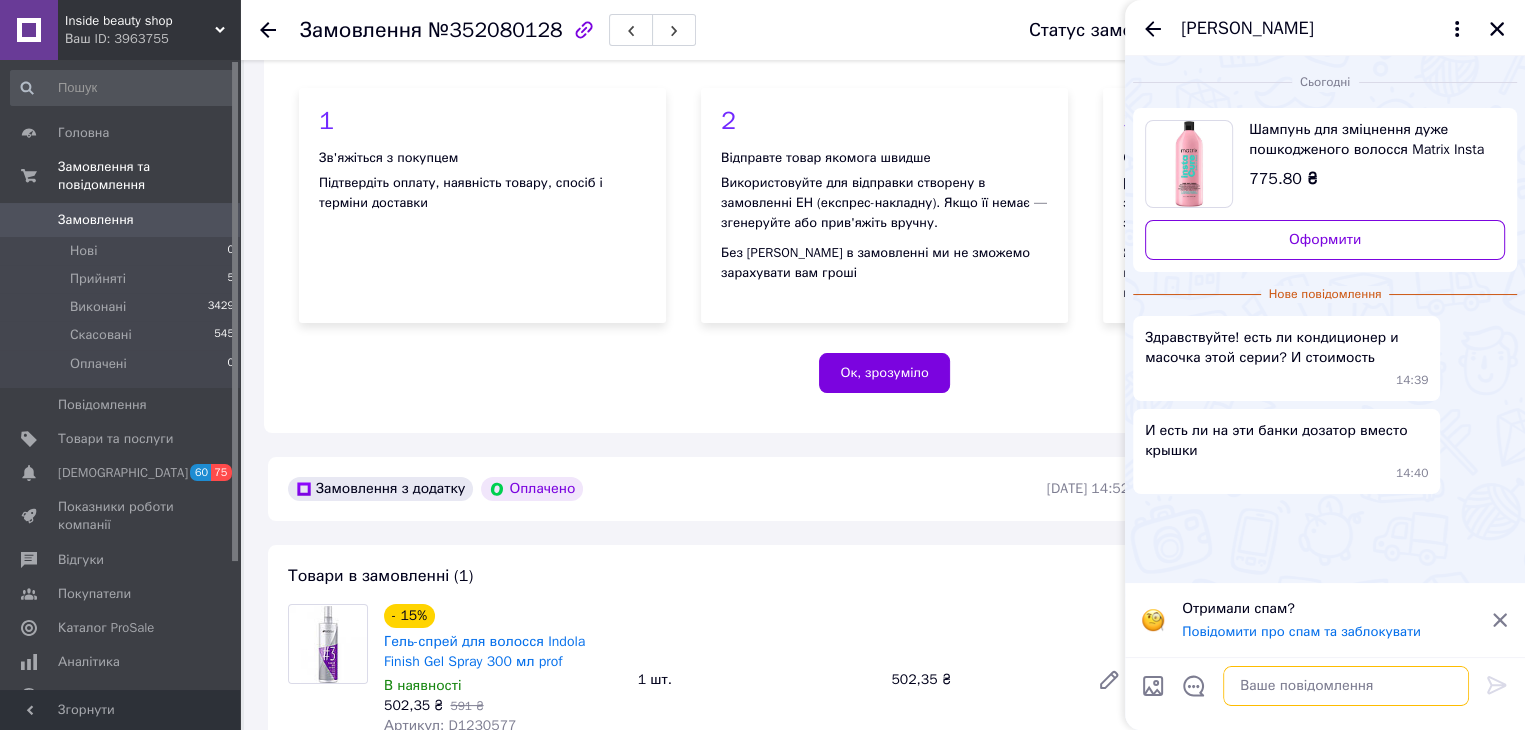 click at bounding box center (1346, 686) 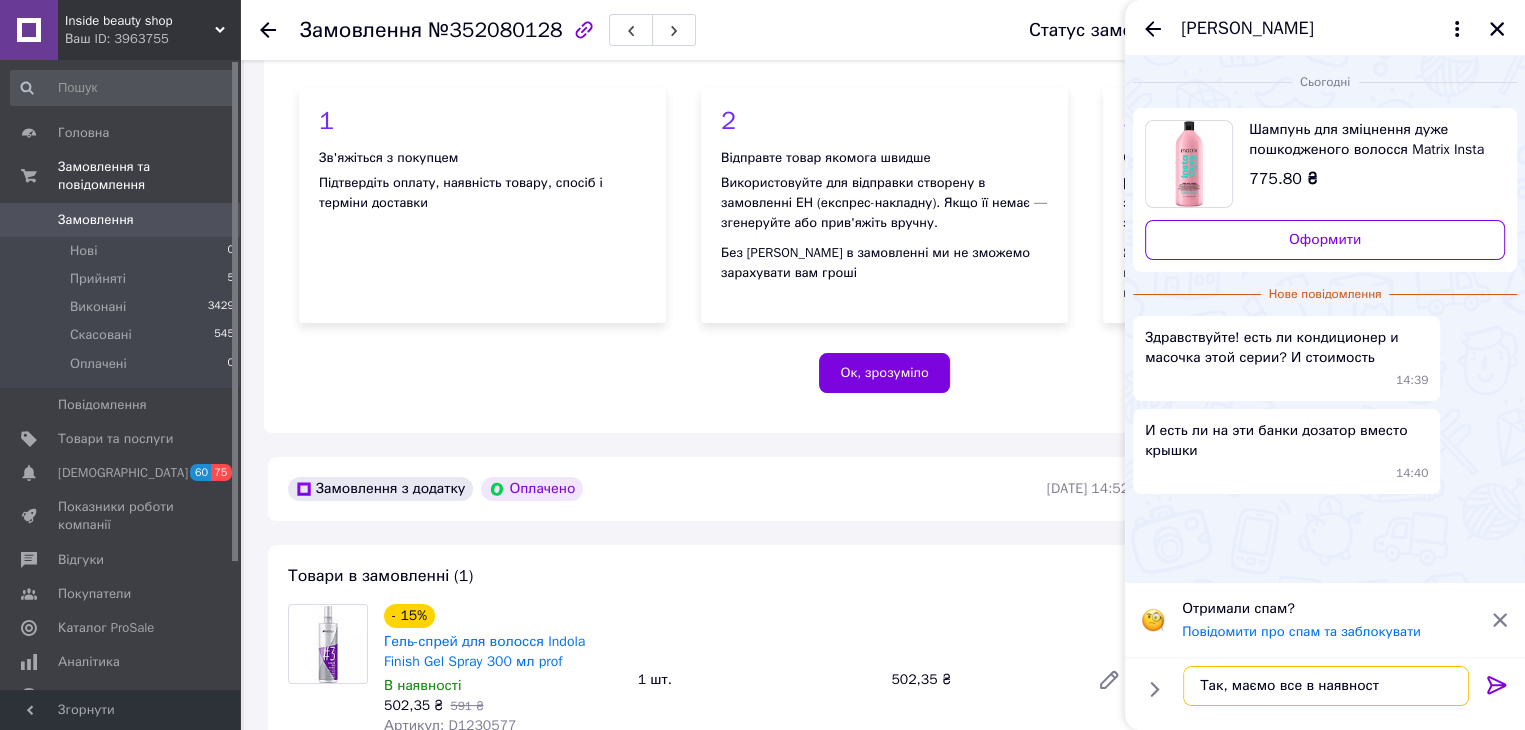 type on "Так, маємо все в наявності" 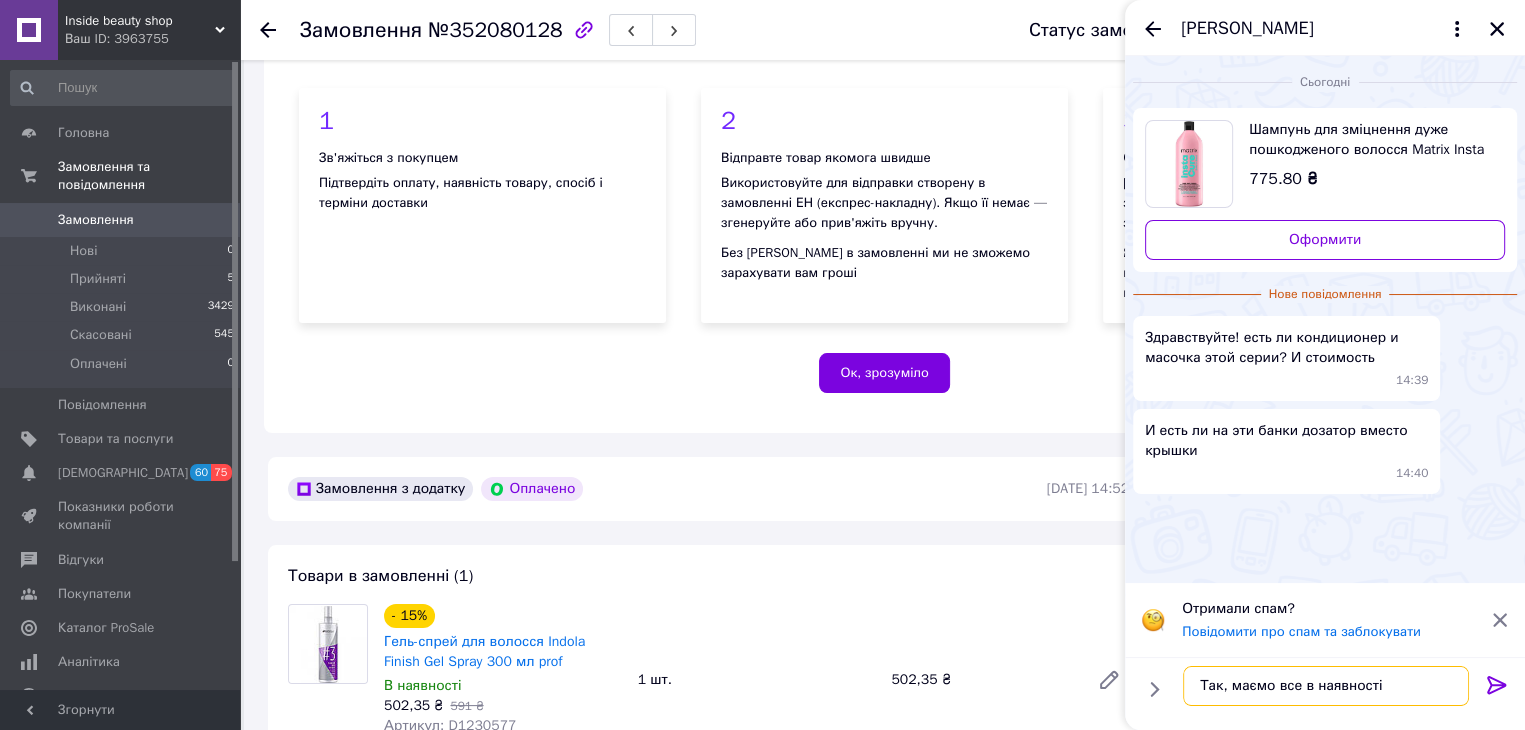 type 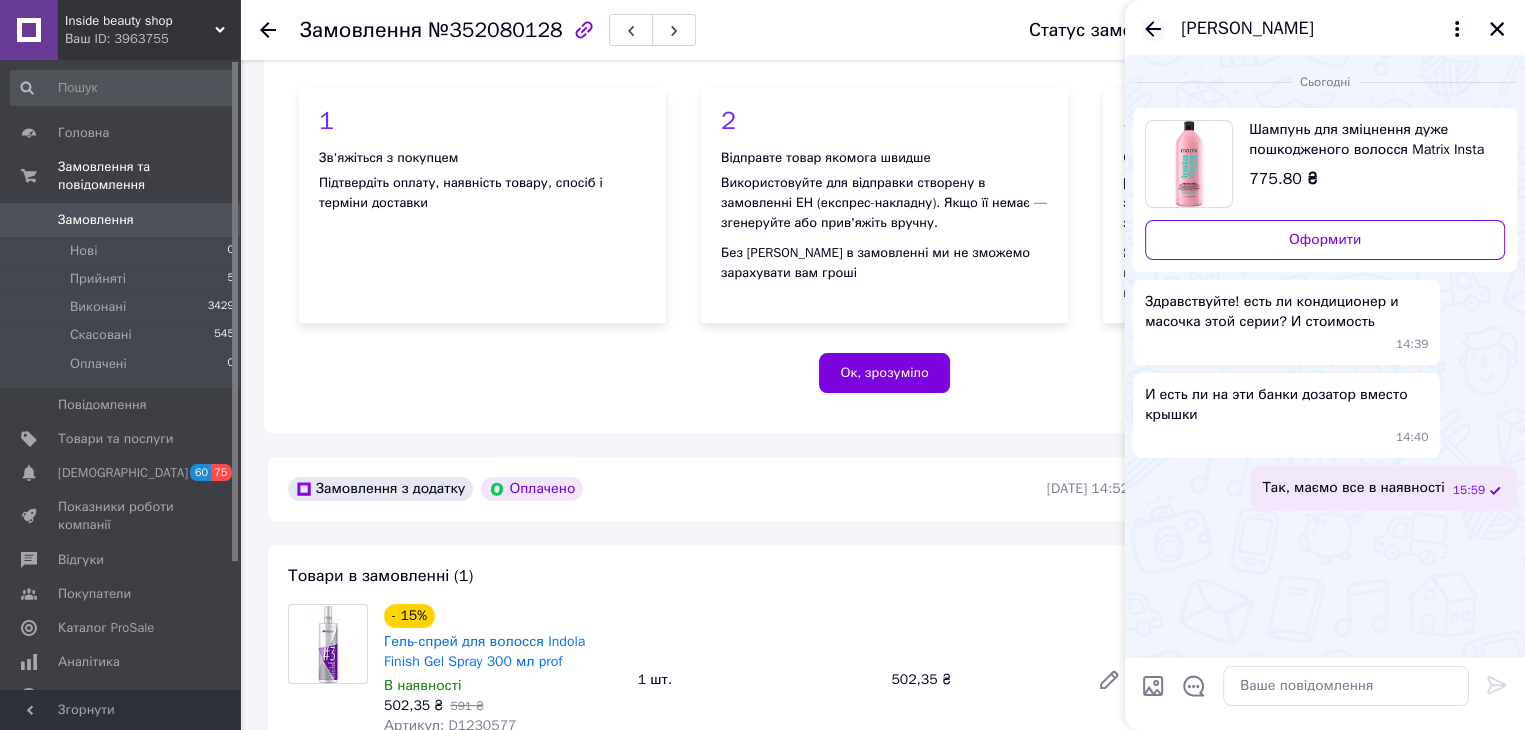 click 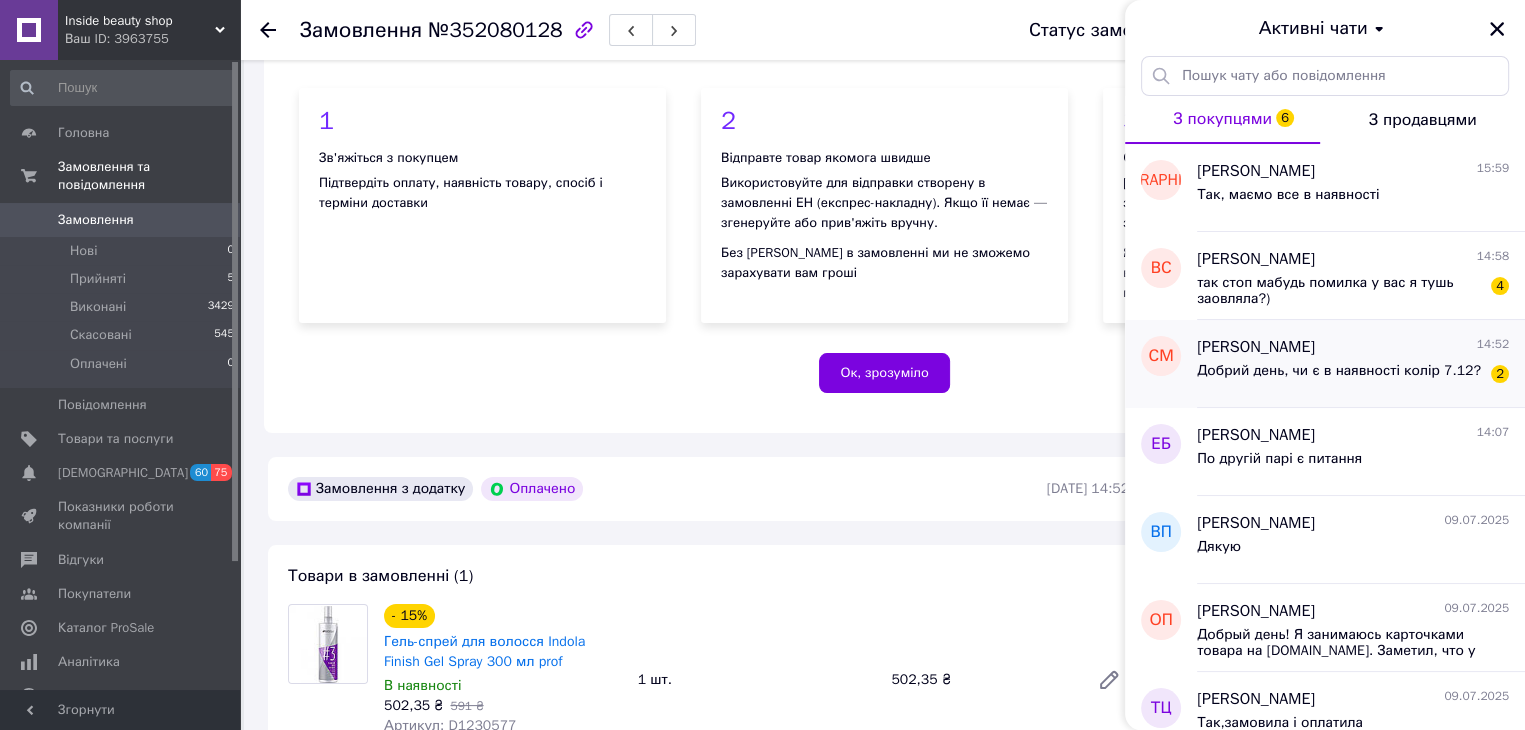 click on "Світлана Малюкова 14:52 Добрий день, чи є в наявності колір 7.12? 2" at bounding box center (1361, 364) 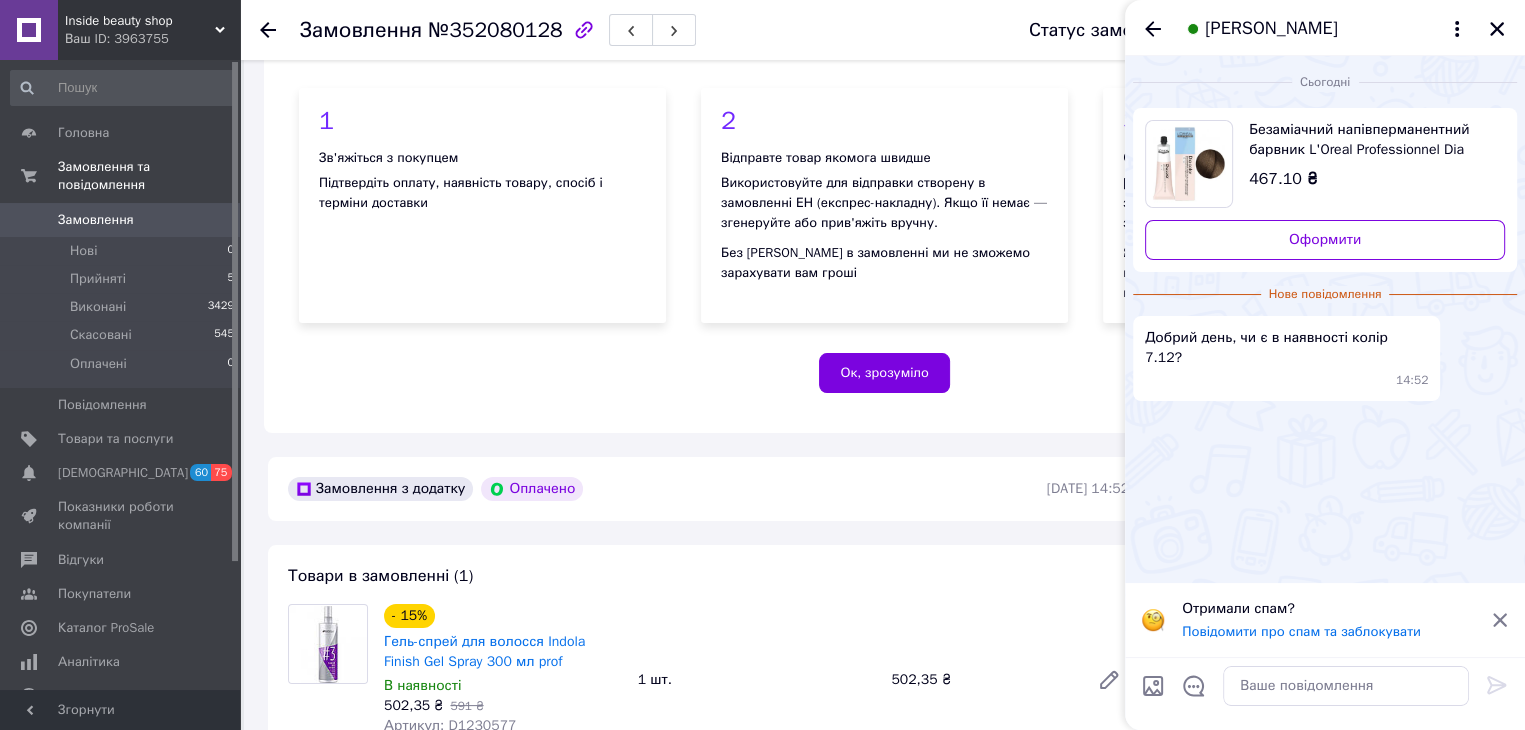 click at bounding box center [1189, 164] 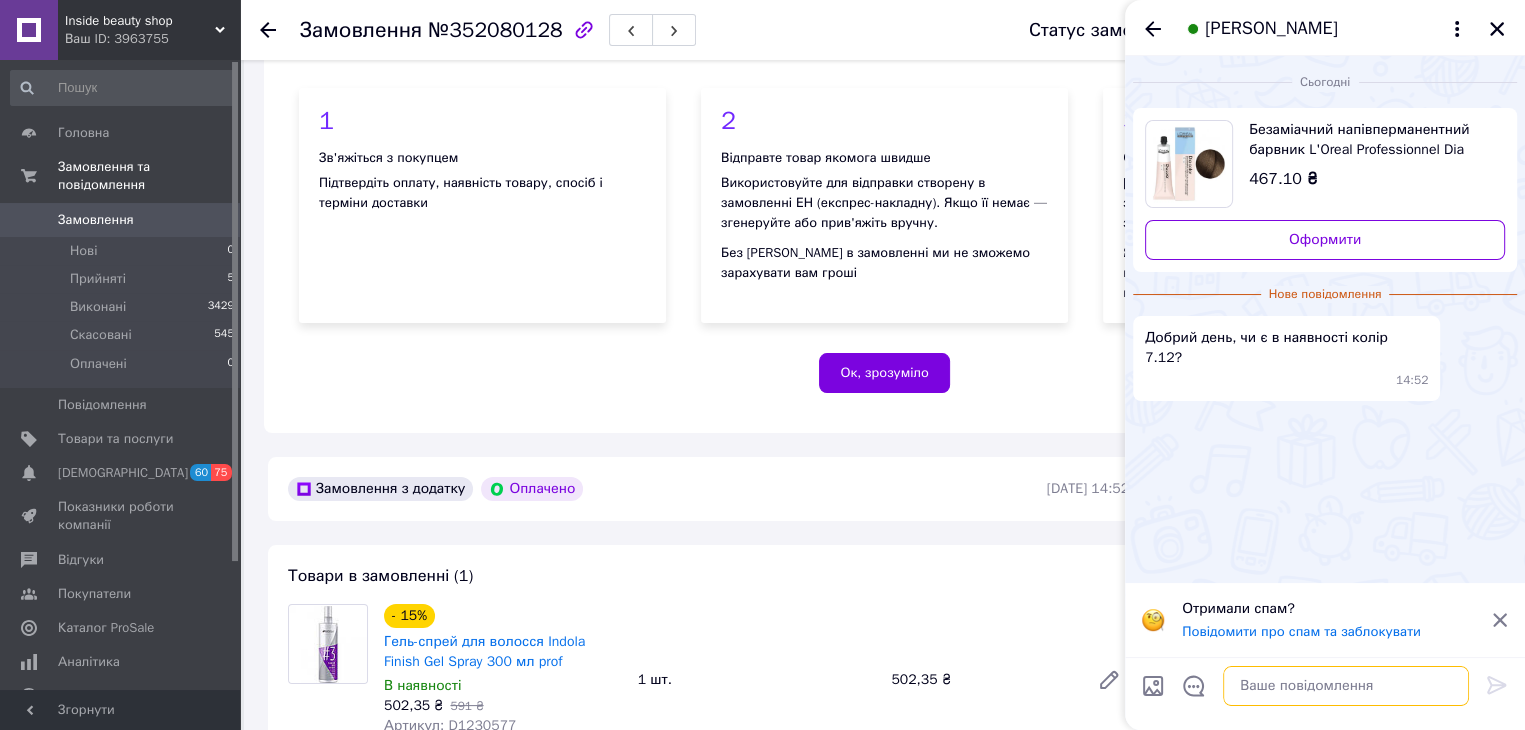 click at bounding box center (1346, 686) 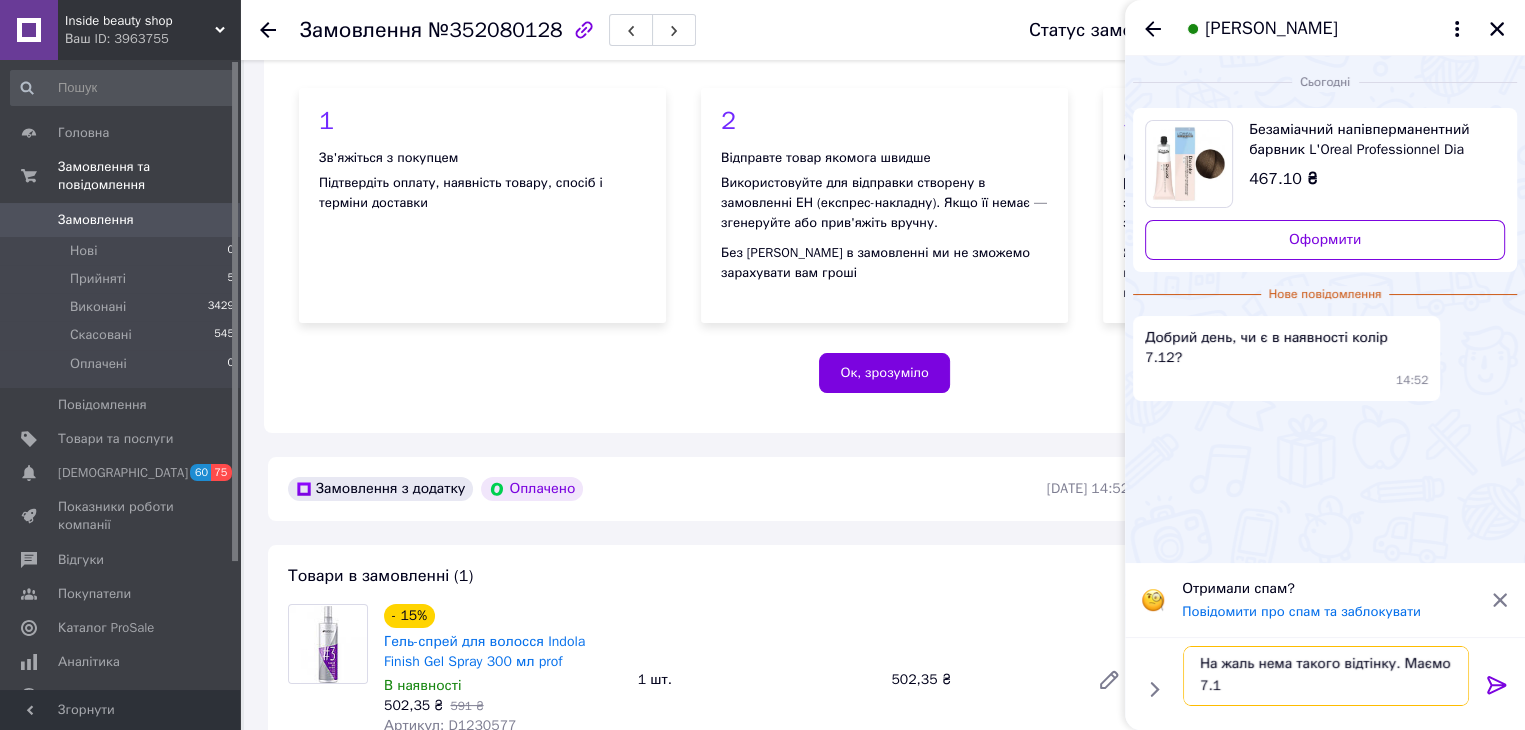 scroll, scrollTop: 1, scrollLeft: 0, axis: vertical 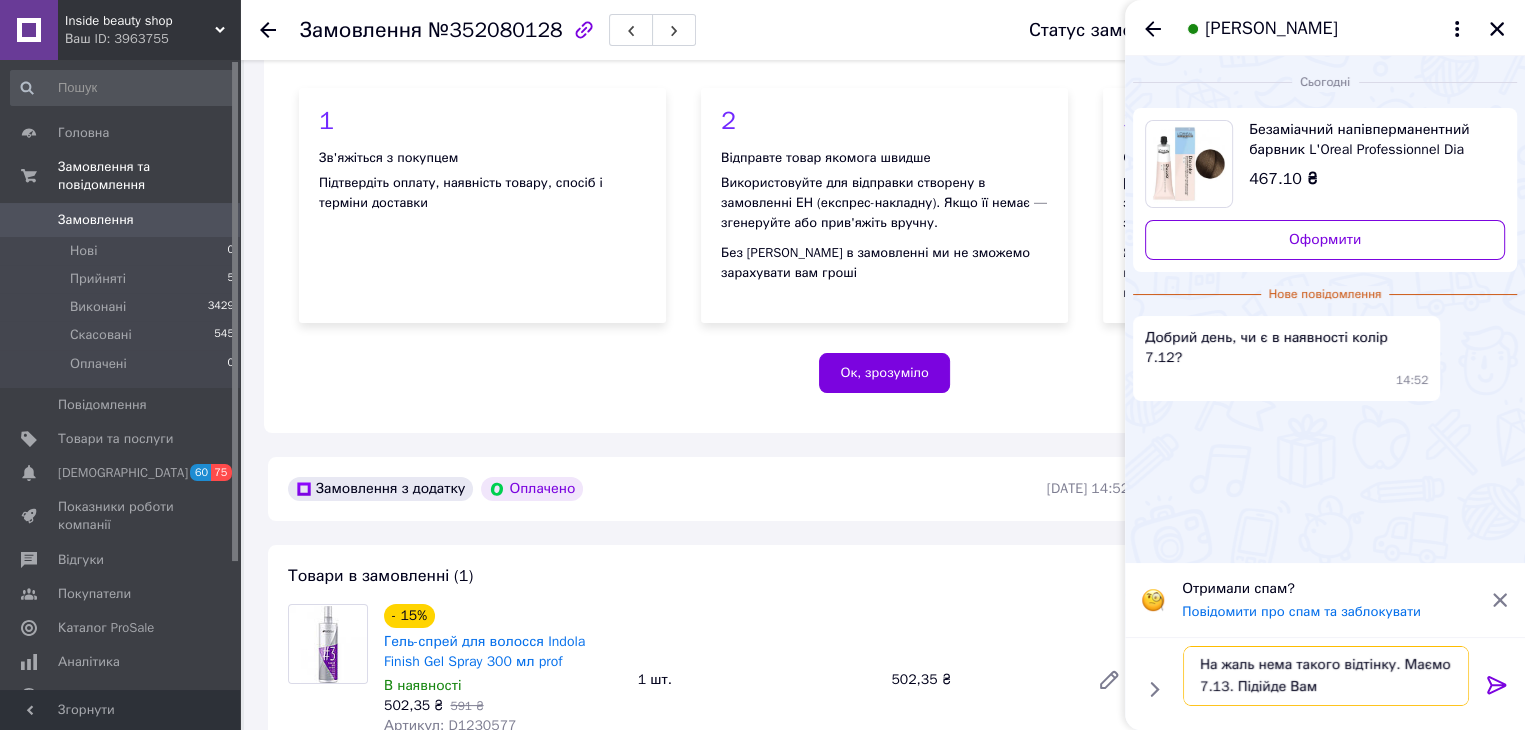type on "На жаль нема такого відтінку. Маємо 7.13. Підійде Вам?" 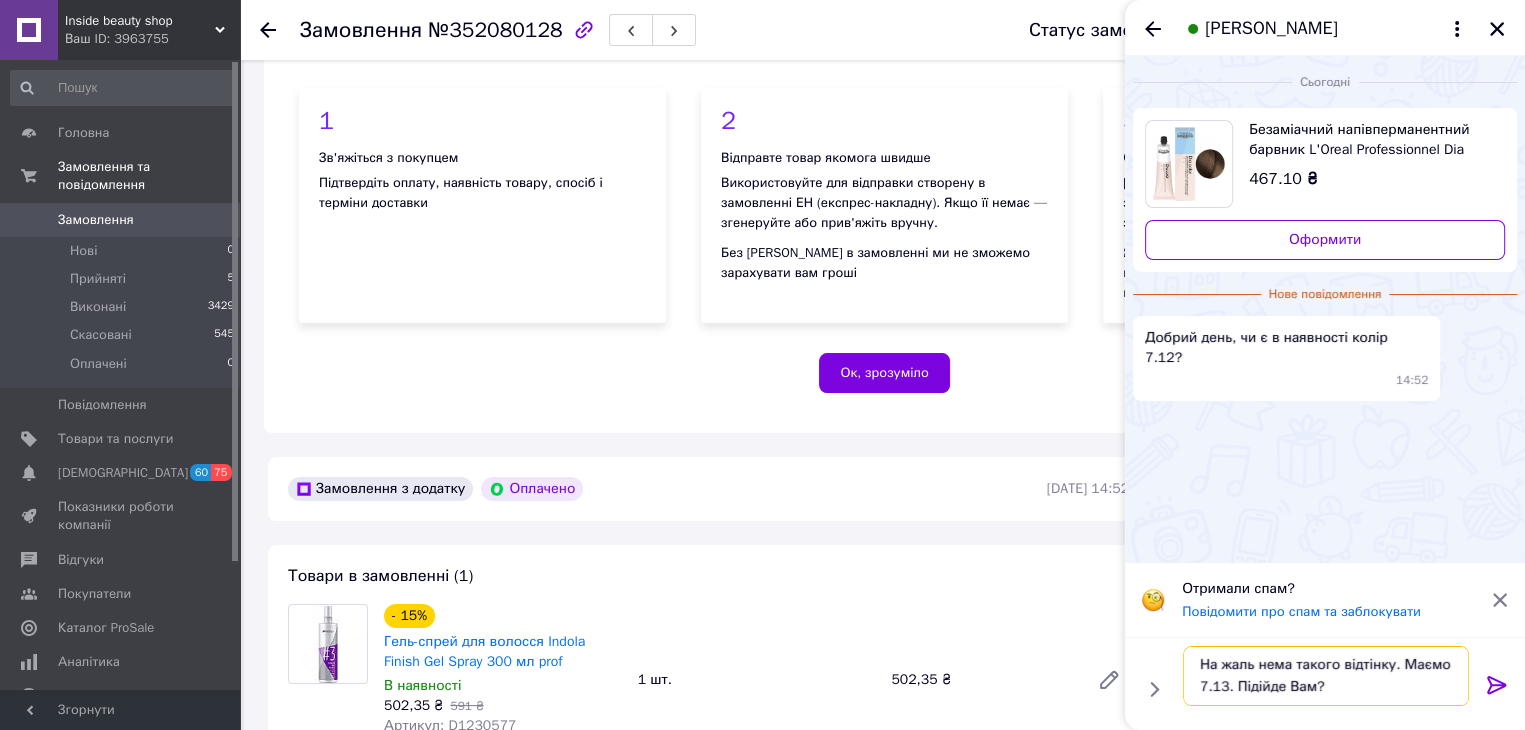 type 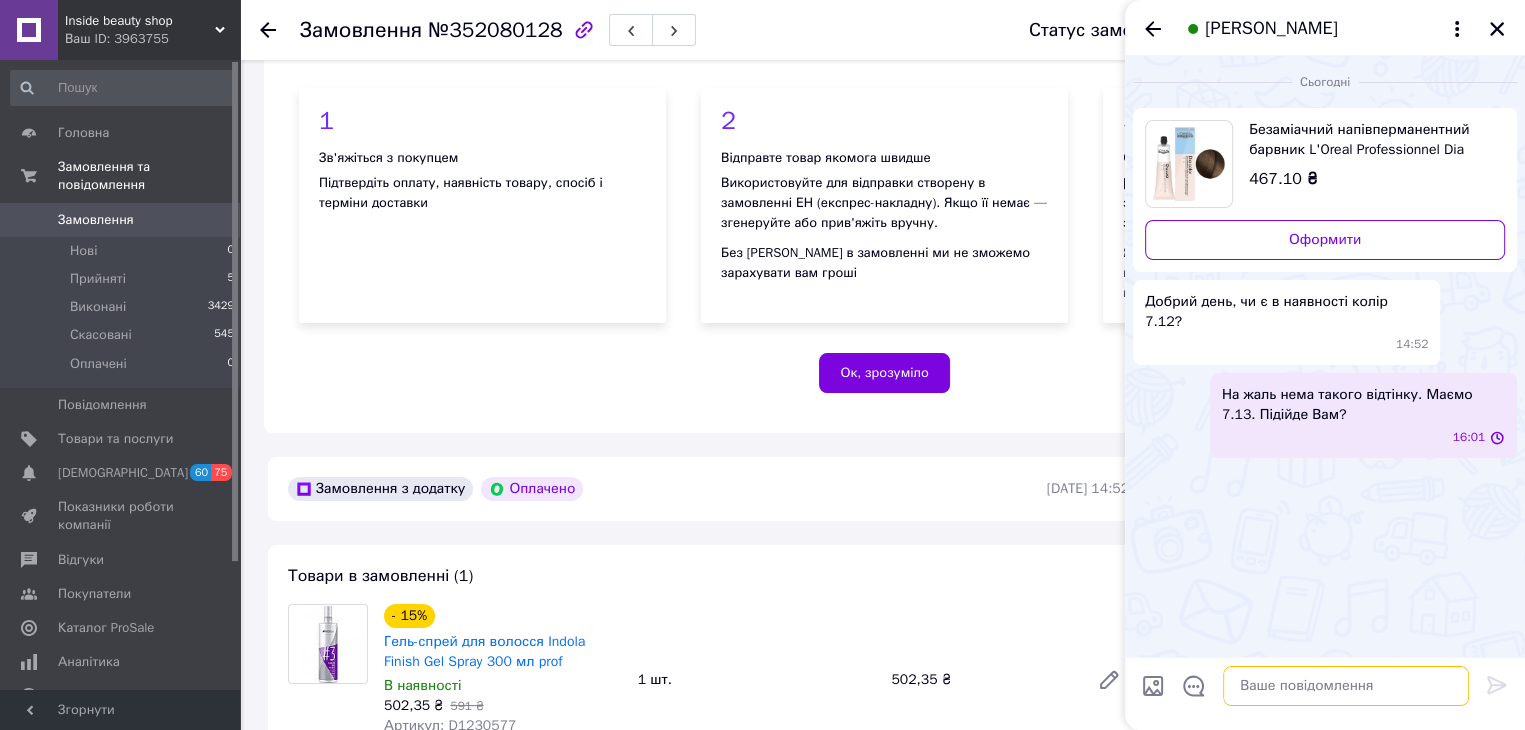 scroll, scrollTop: 0, scrollLeft: 0, axis: both 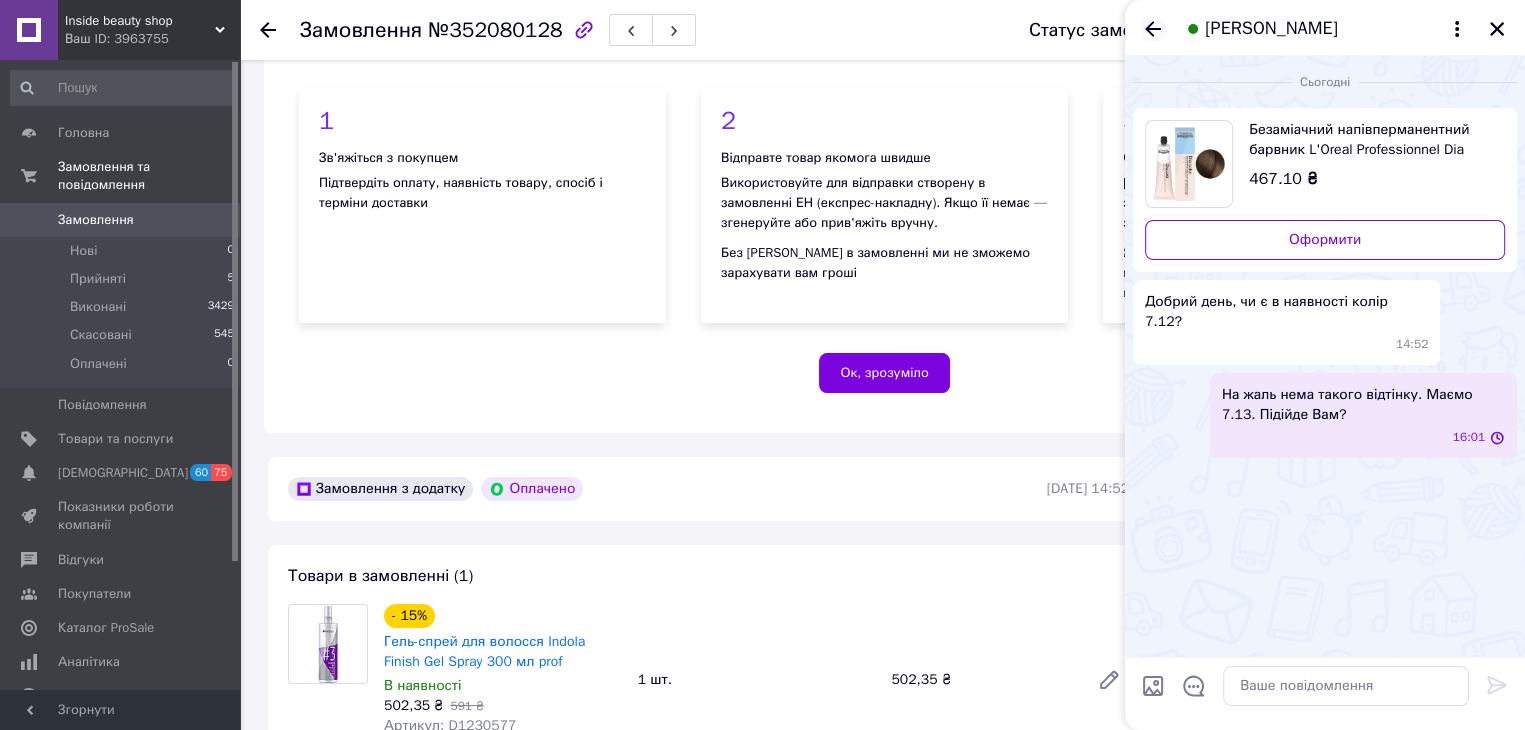 click 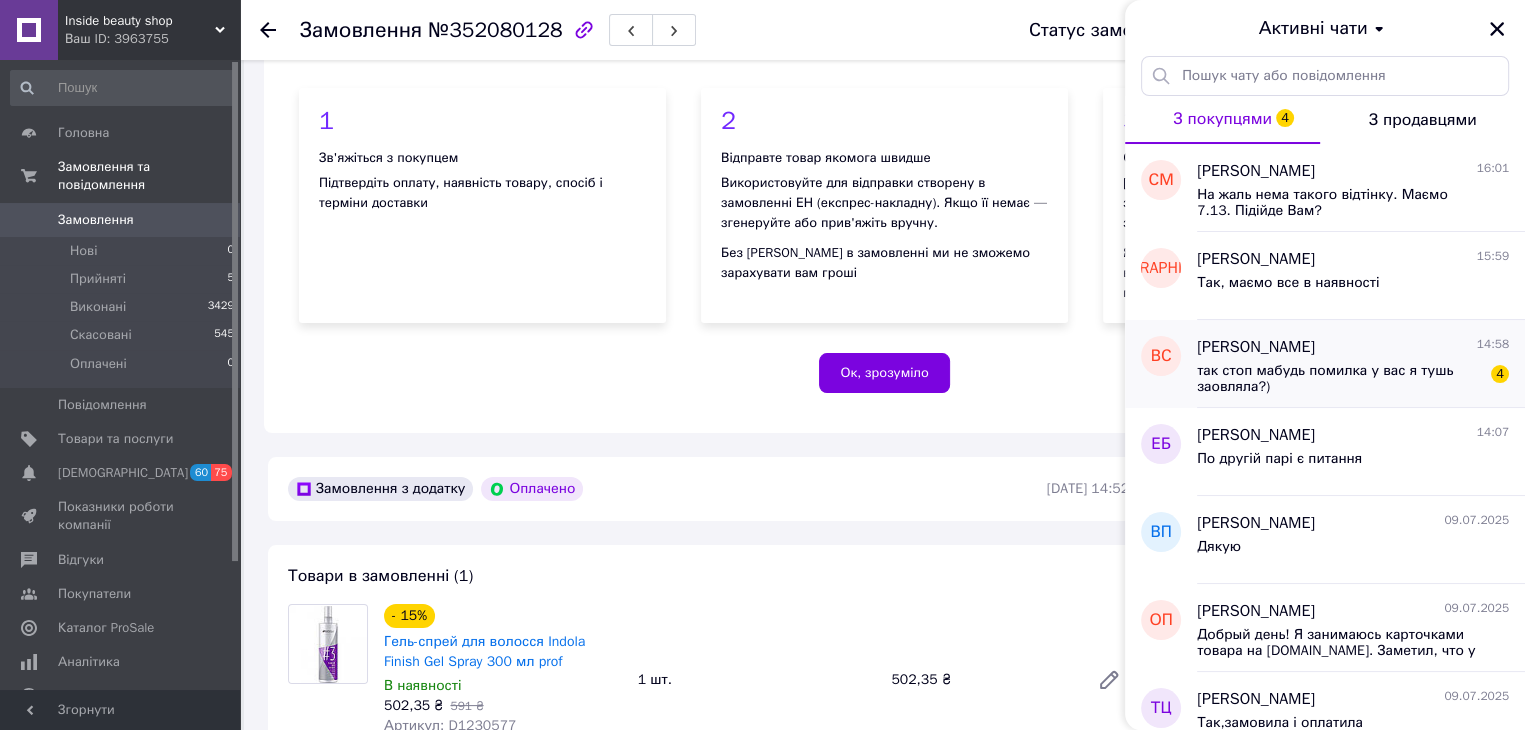 click on "так  стоп  мабудь помилка   у вас я  тушь  заовляла?)" at bounding box center (1339, 379) 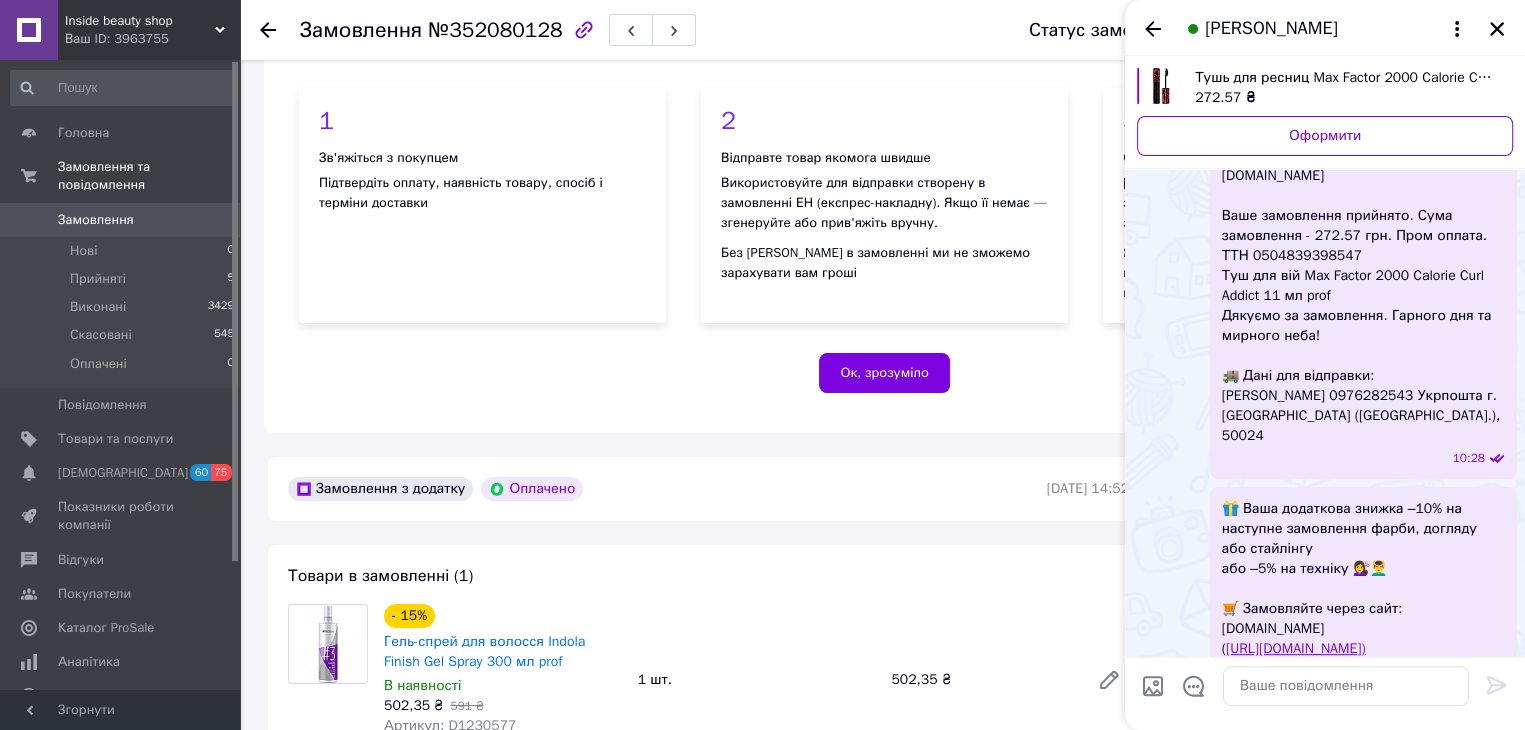 scroll, scrollTop: 656, scrollLeft: 0, axis: vertical 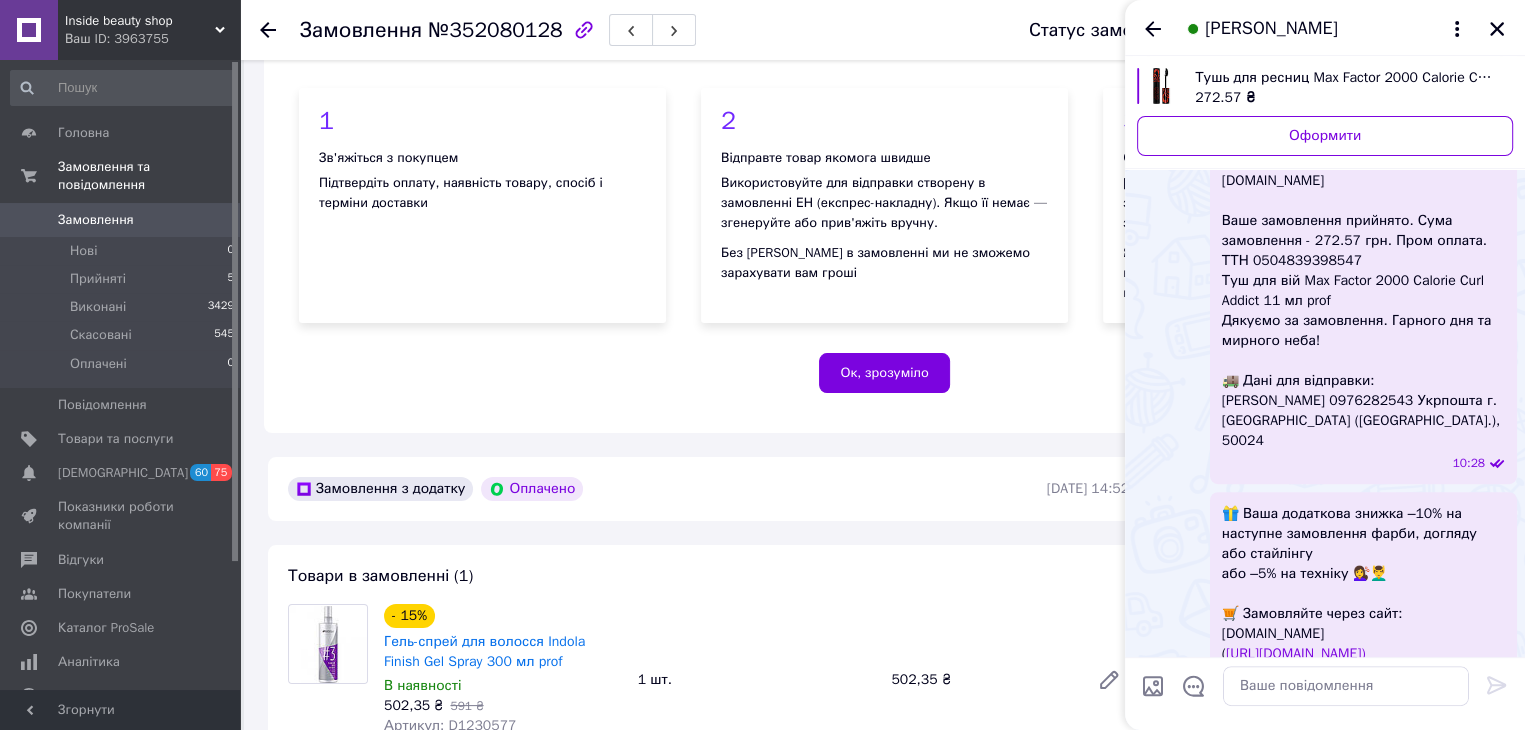 click on "👋 Добрий день! Вас вітає компанія insidebeautyshop.com.ua Ваше замовлення прийнято. Сума замовлення - 272.57 грн. Пром оплата. ТТН 0504839398547 Туш для вій Max Factor 2000 Calorie Curl Addict 11 мл prof Дякуємо за замовлення. Гарного дня та мирного неба! 🚚 Дані для відправки: Соболева Валерія 0976282543 Укрпошта г. Кривой Рог (Днепропетровская обл.), 50024" at bounding box center (1363, 301) 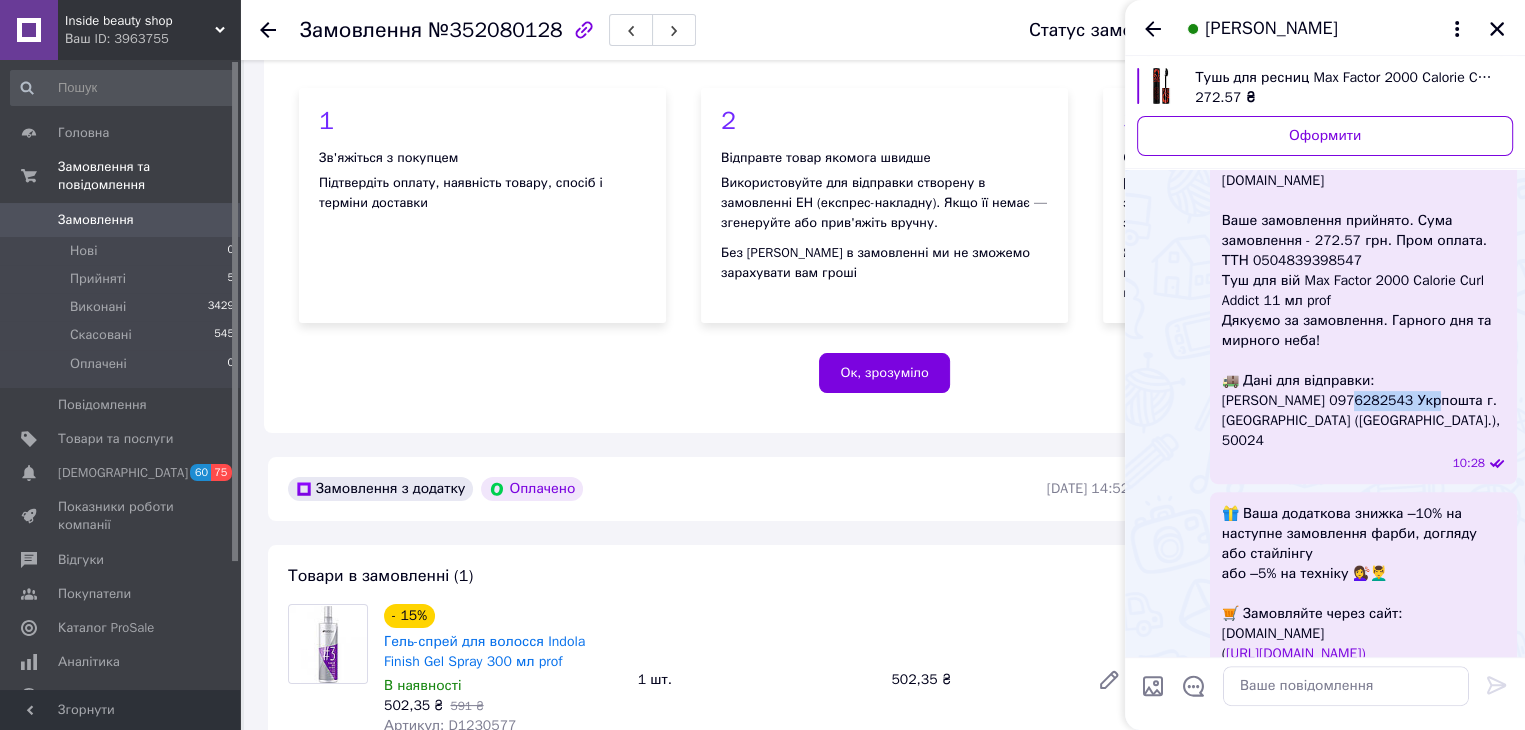 click on "👋 Добрий день! Вас вітає компанія insidebeautyshop.com.ua Ваше замовлення прийнято. Сума замовлення - 272.57 грн. Пром оплата. ТТН 0504839398547 Туш для вій Max Factor 2000 Calorie Curl Addict 11 мл prof Дякуємо за замовлення. Гарного дня та мирного неба! 🚚 Дані для відправки: Соболева Валерія 0976282543 Укрпошта г. Кривой Рог (Днепропетровская обл.), 50024" at bounding box center (1363, 301) 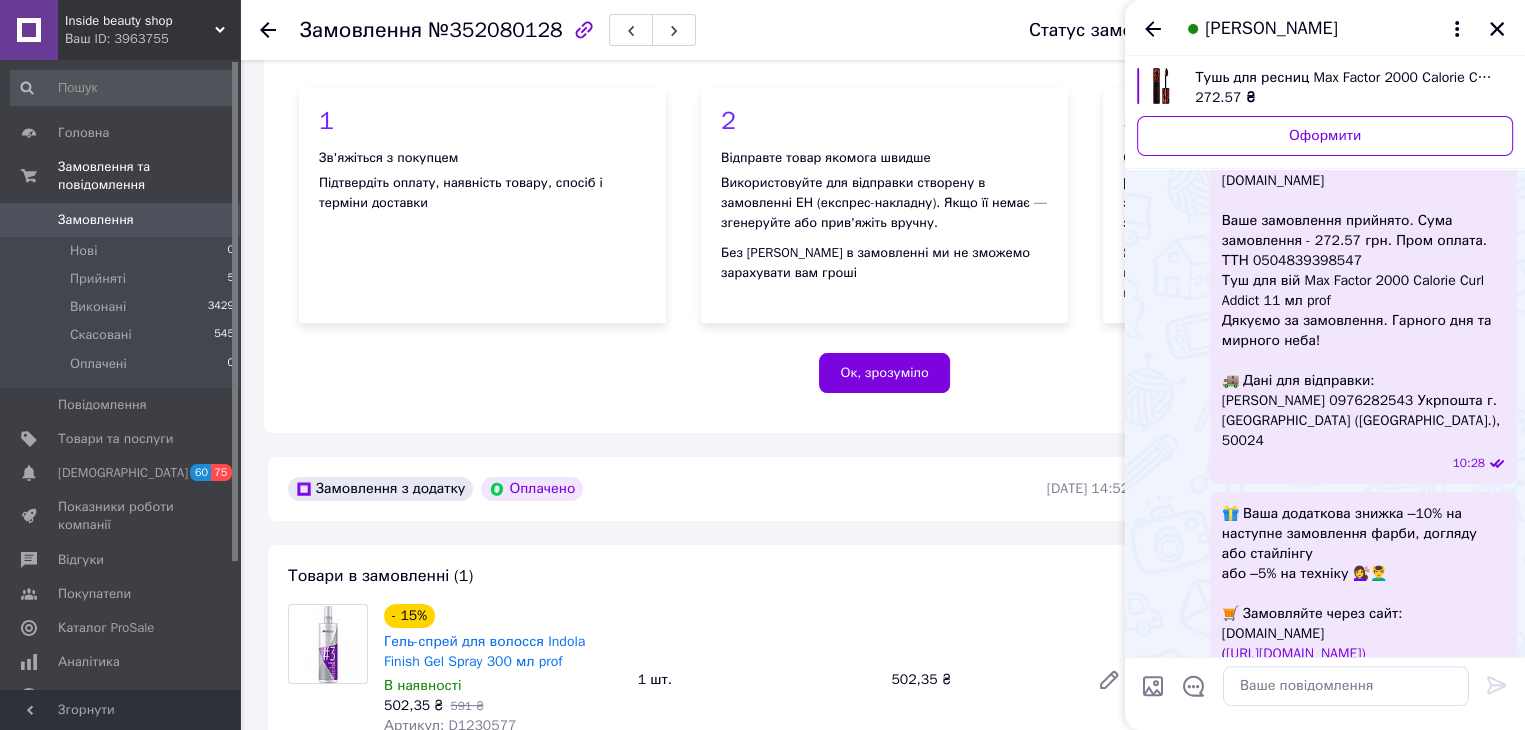 click 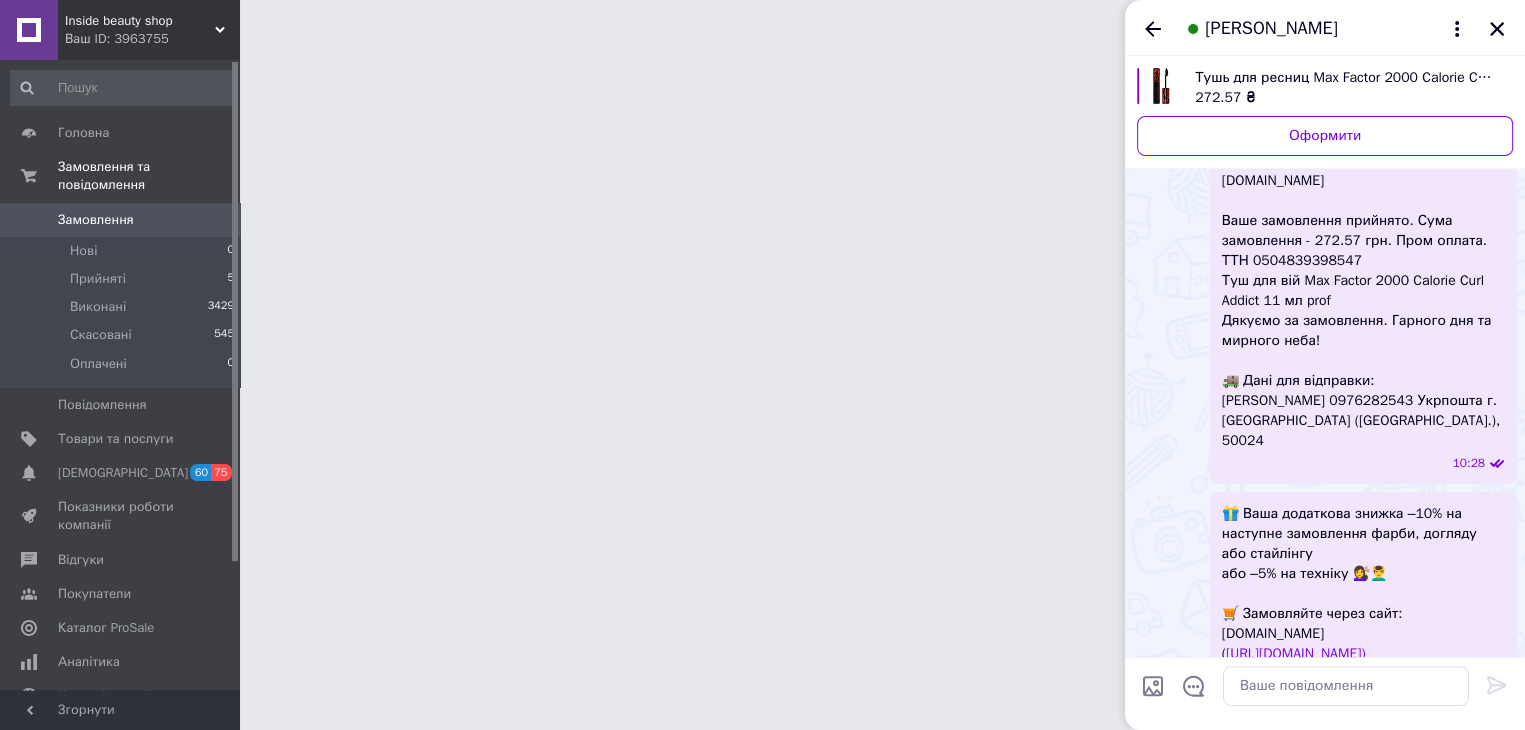 scroll, scrollTop: 0, scrollLeft: 0, axis: both 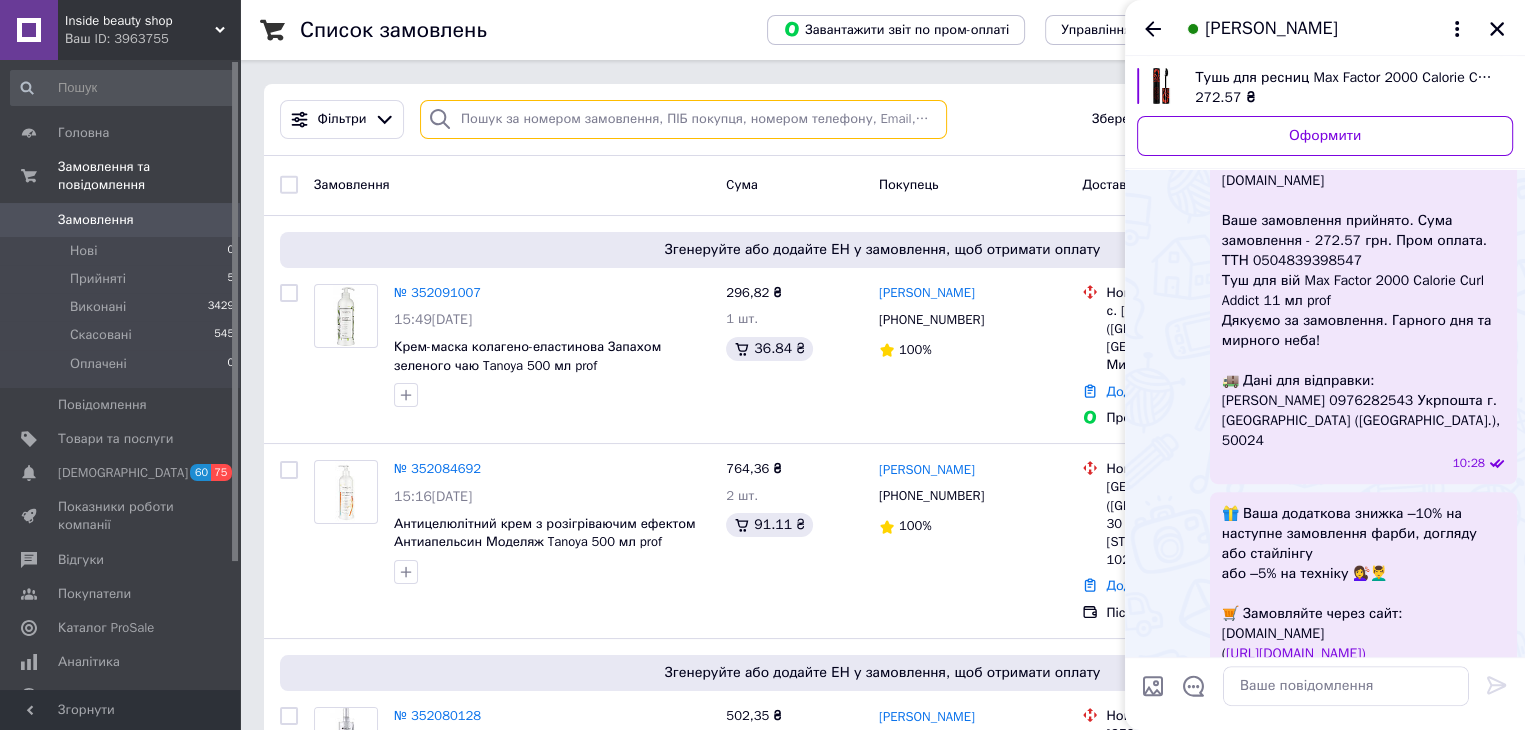 click at bounding box center (683, 119) 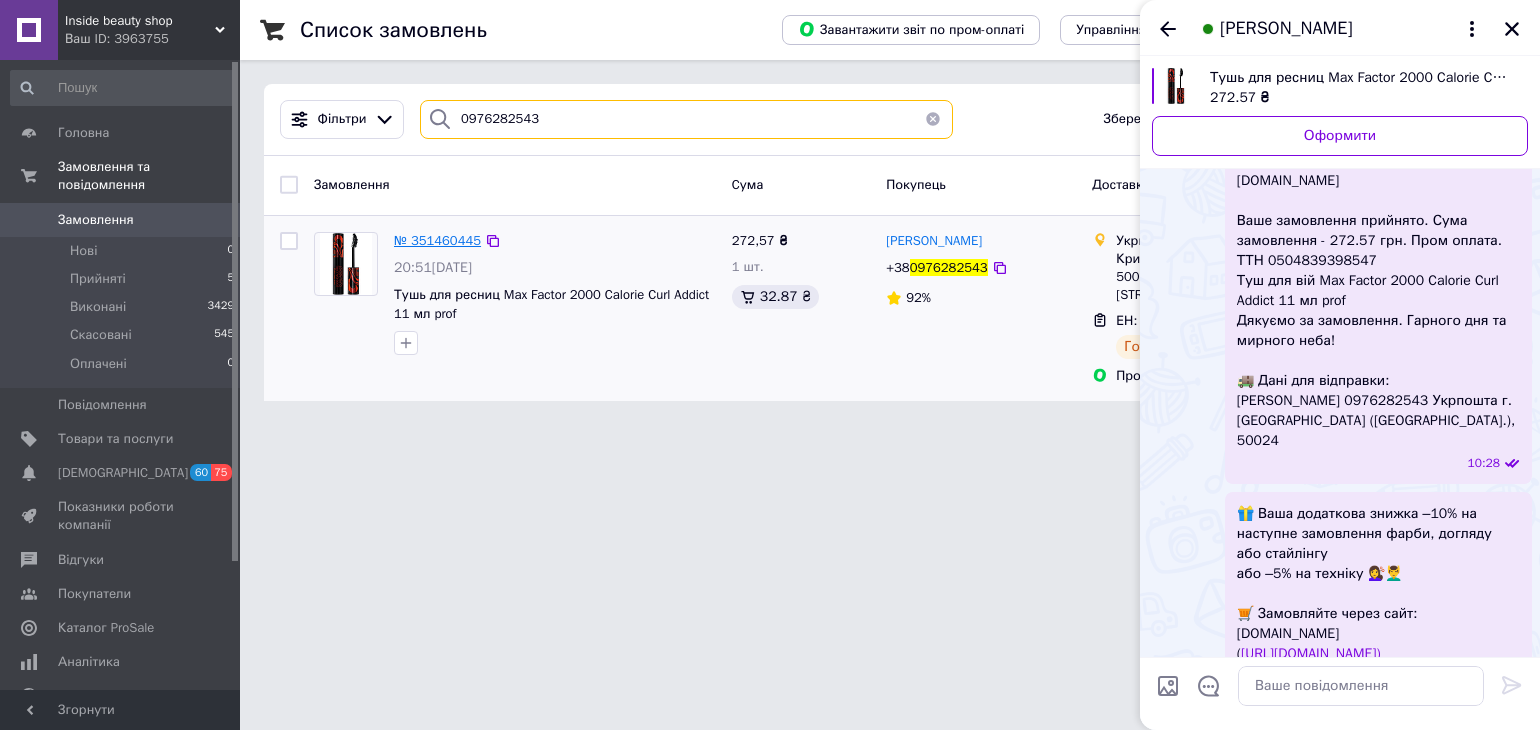 type on "0976282543" 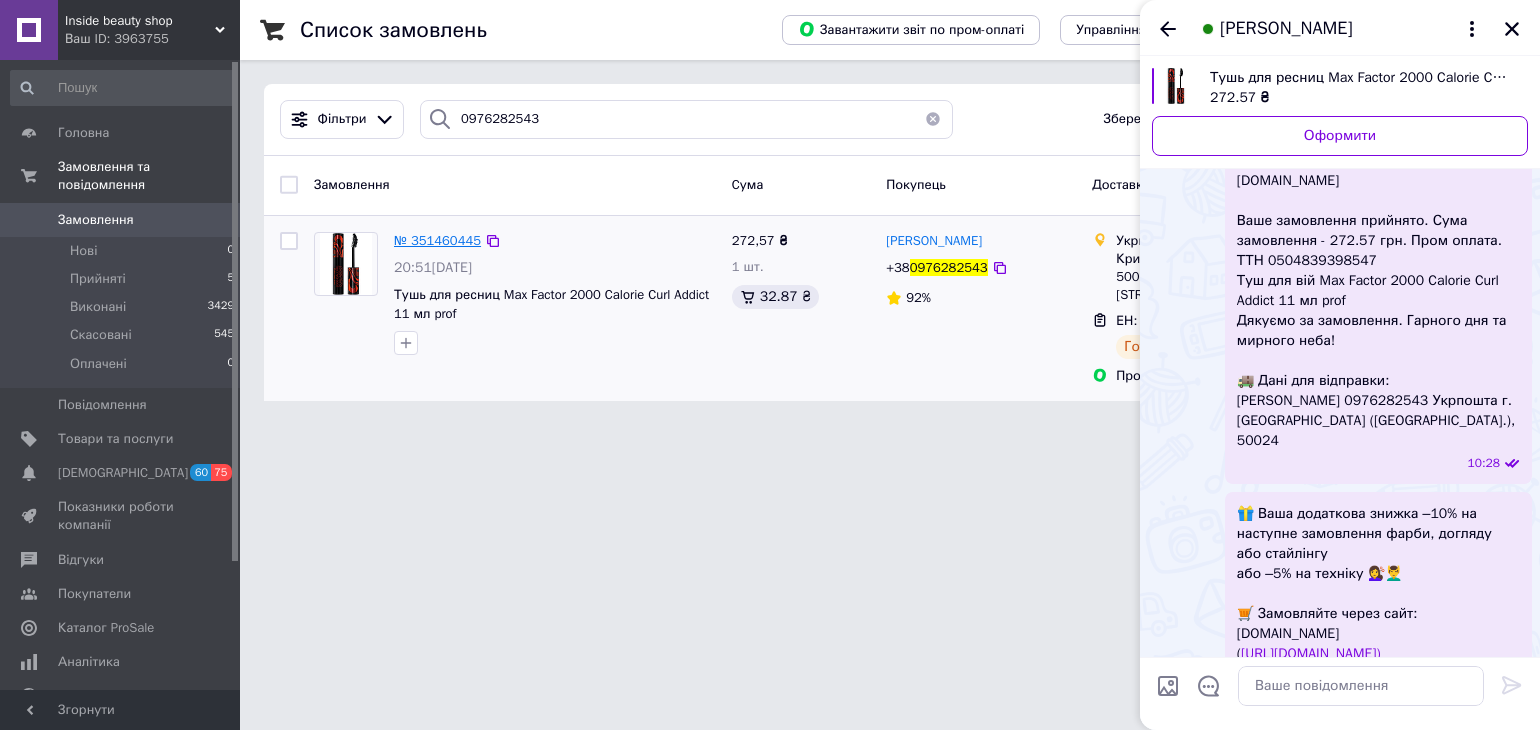 click on "№ 351460445" at bounding box center [437, 240] 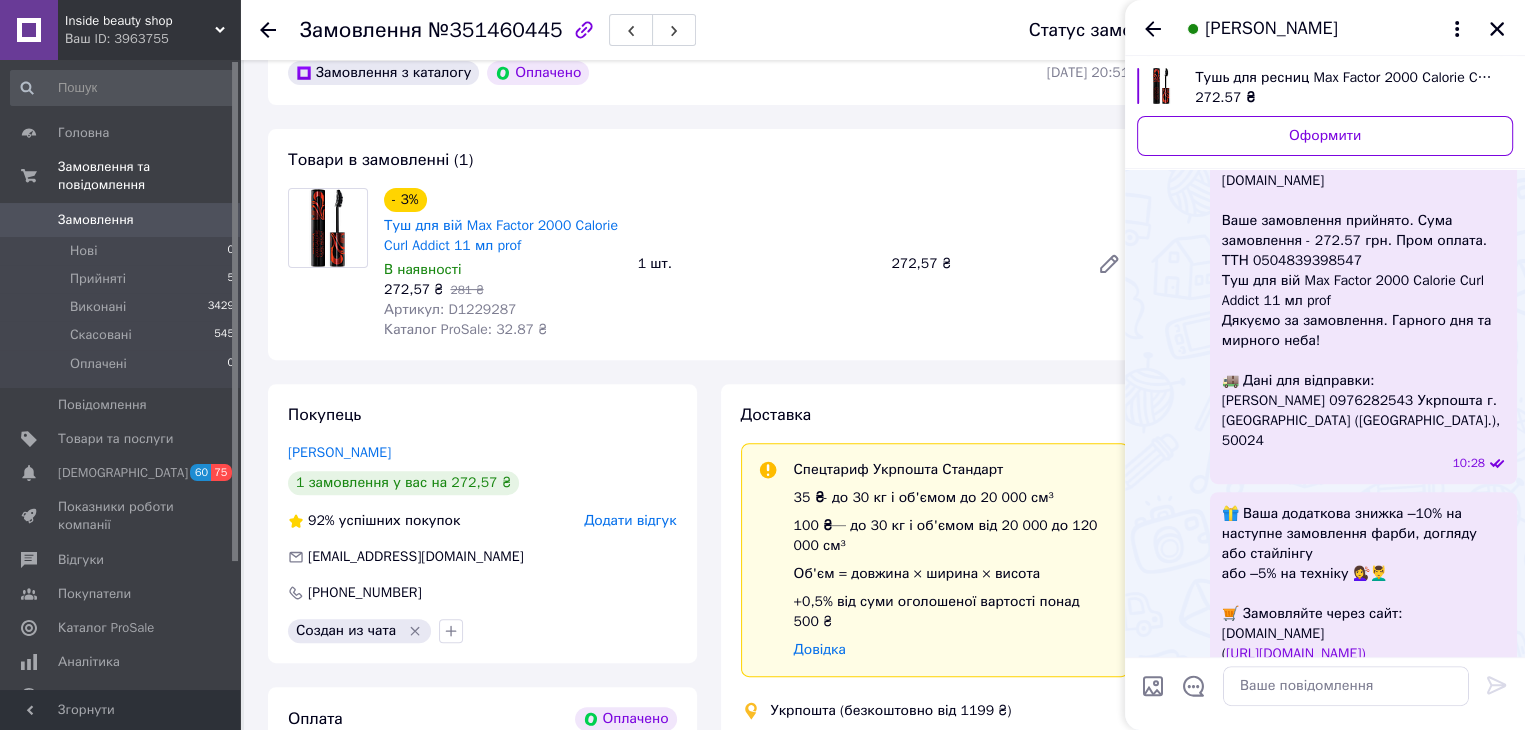 scroll, scrollTop: 1000, scrollLeft: 0, axis: vertical 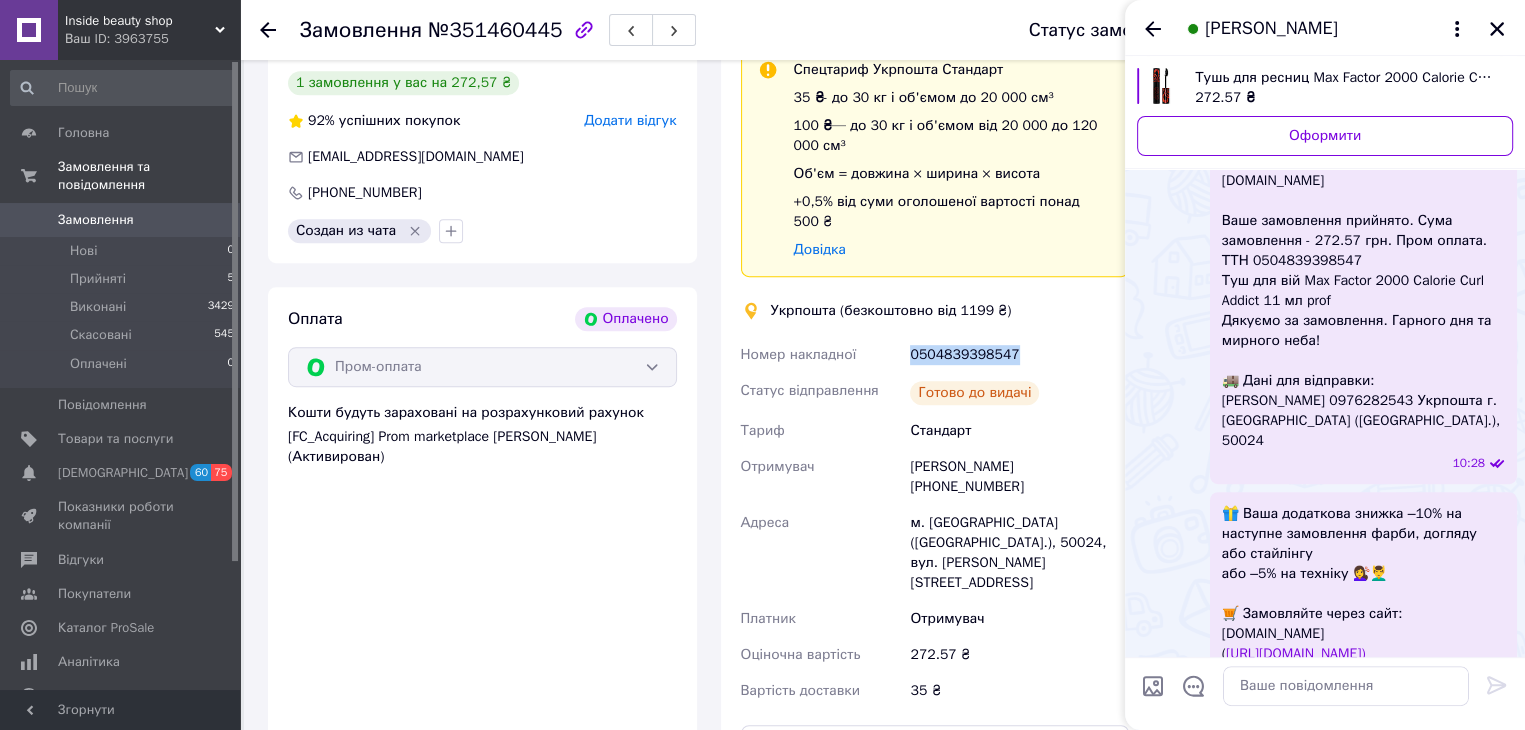 drag, startPoint x: 1009, startPoint y: 336, endPoint x: 896, endPoint y: 344, distance: 113.28283 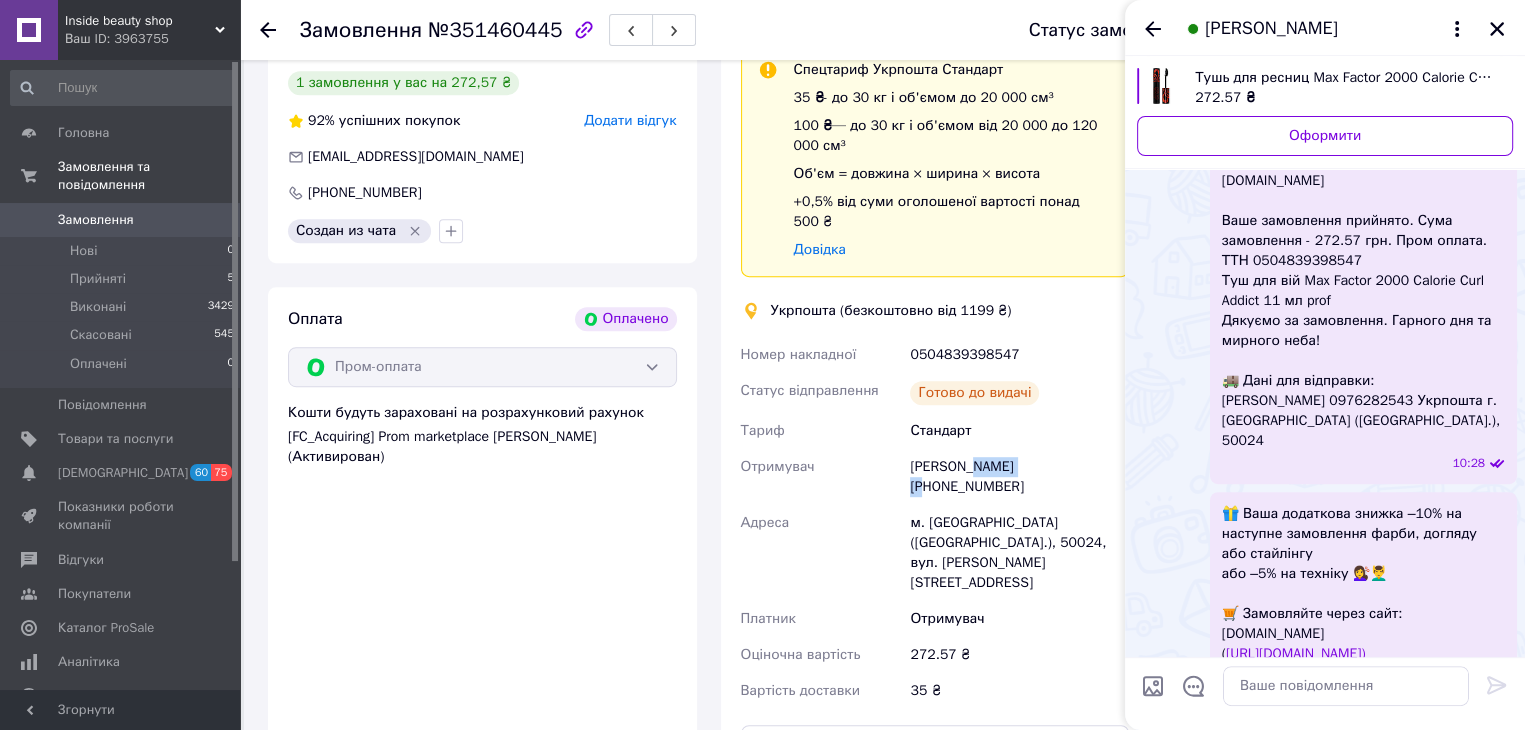 drag, startPoint x: 1004, startPoint y: 456, endPoint x: 964, endPoint y: 456, distance: 40 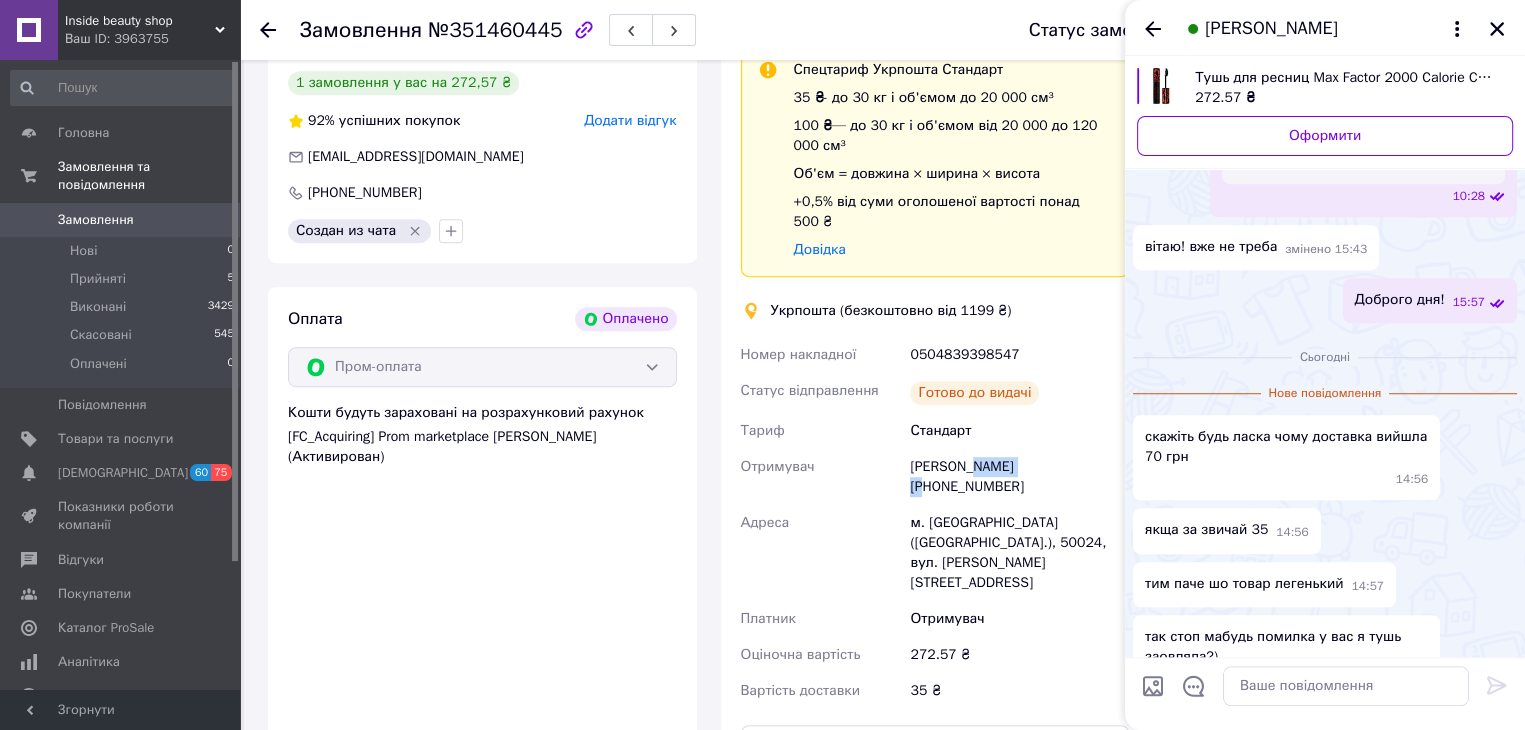 scroll, scrollTop: 1556, scrollLeft: 0, axis: vertical 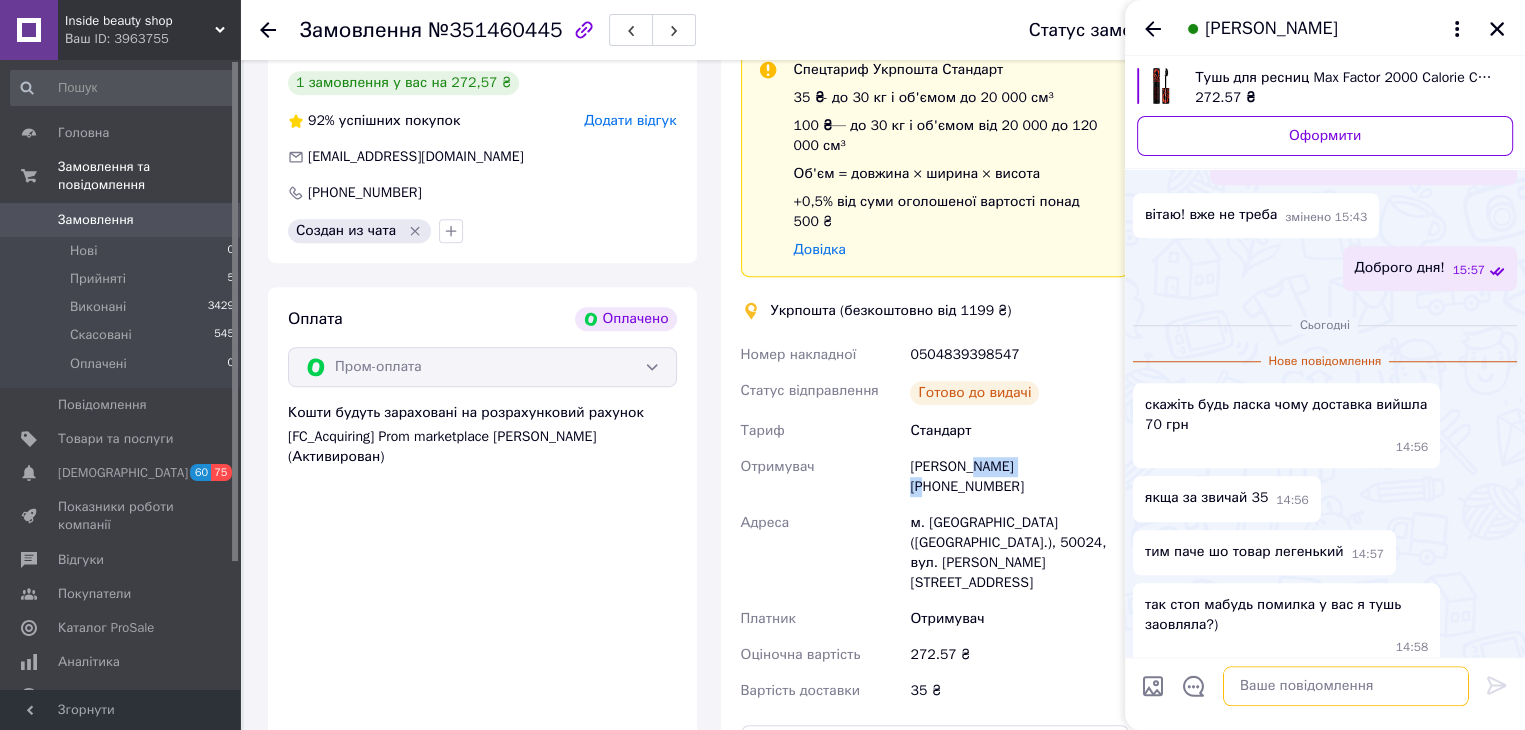 click at bounding box center [1346, 686] 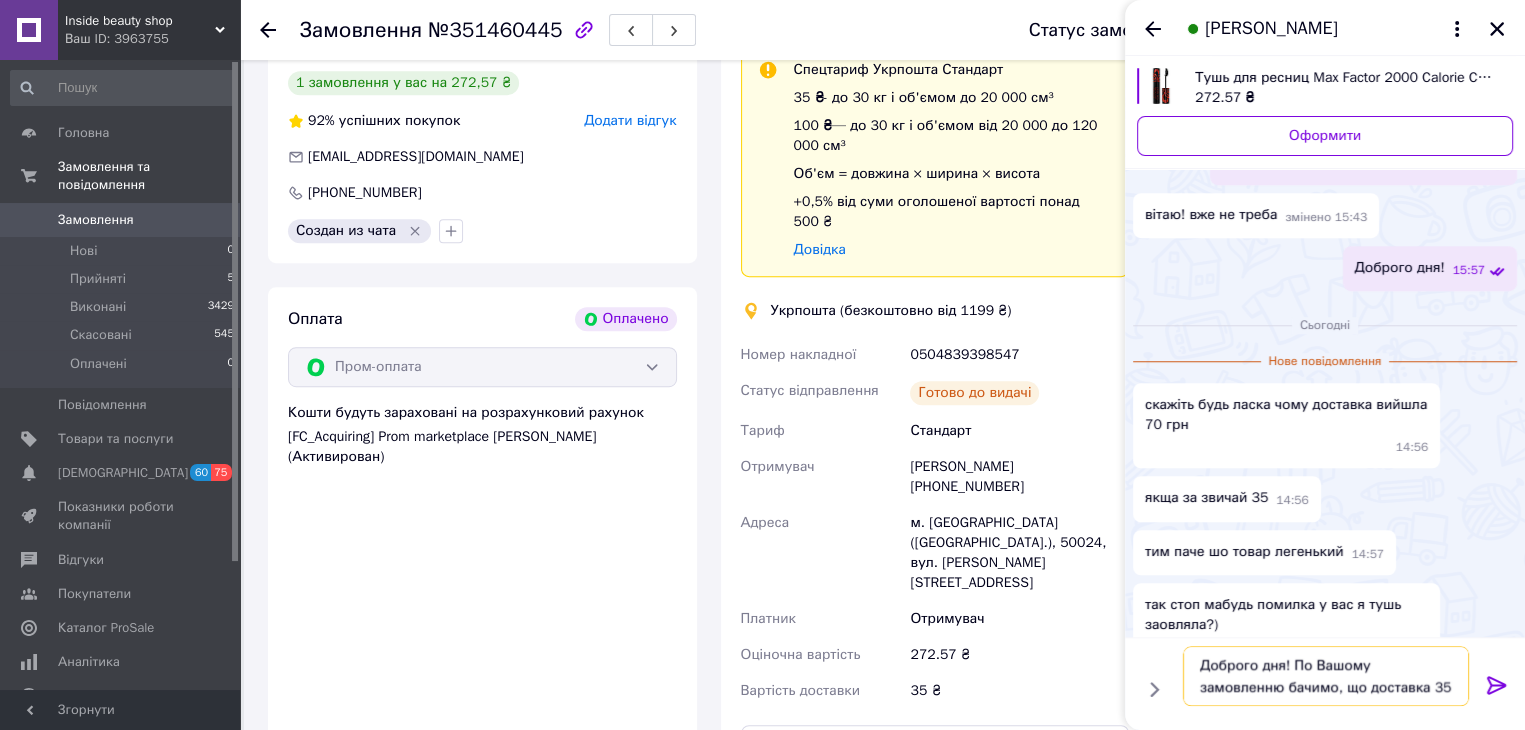 type on "Доброго дня! По Вашому замовленню бачимо, що доставка 35 грн" 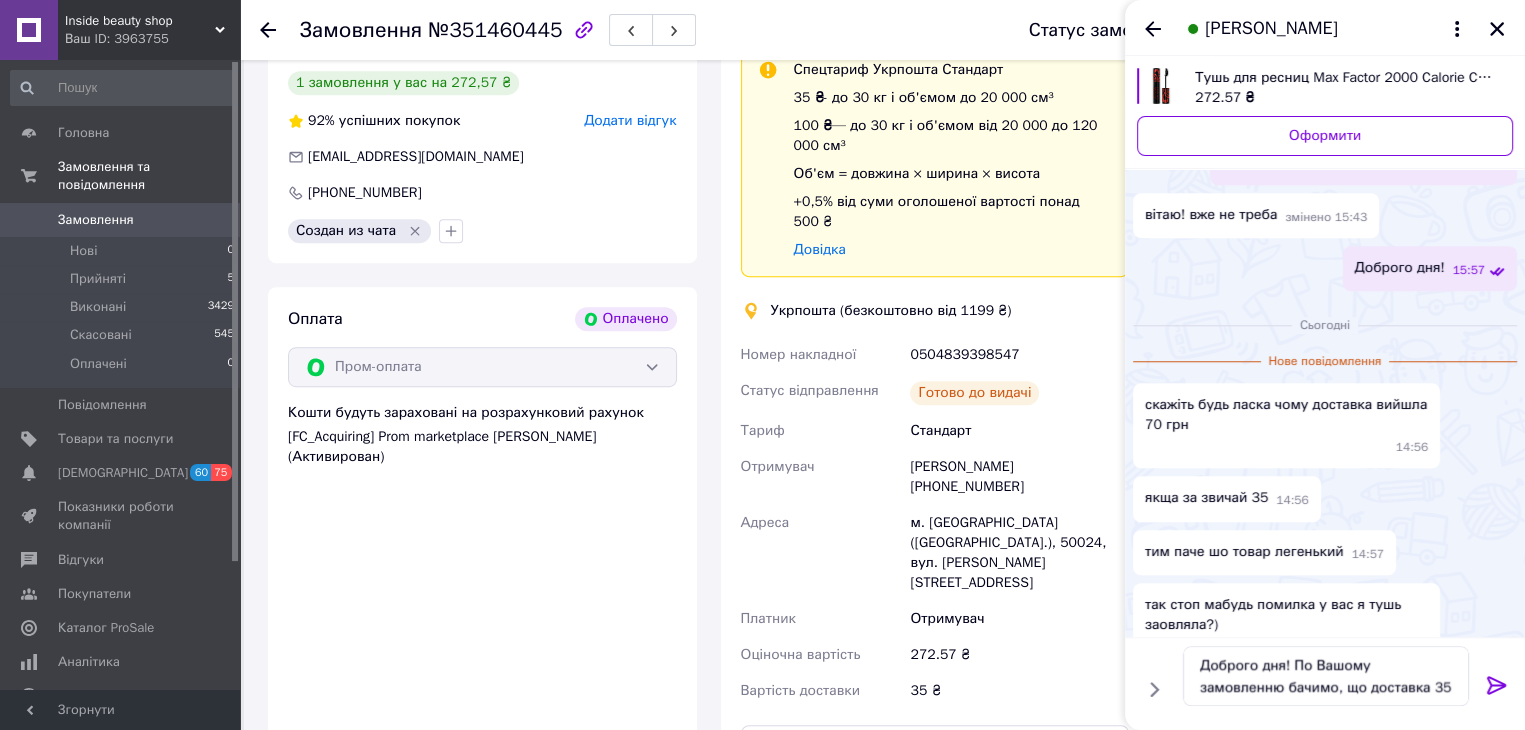 click 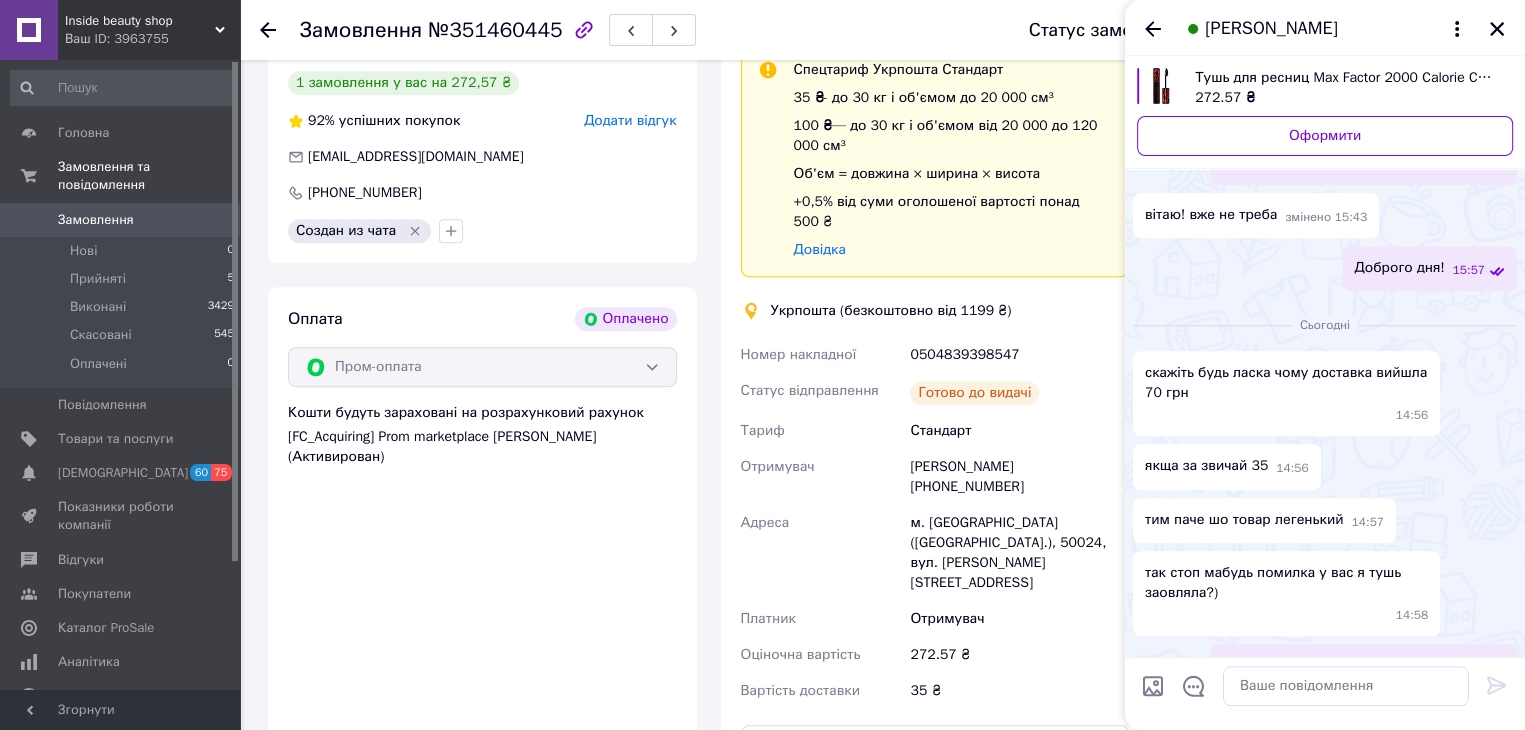 scroll, scrollTop: 1617, scrollLeft: 0, axis: vertical 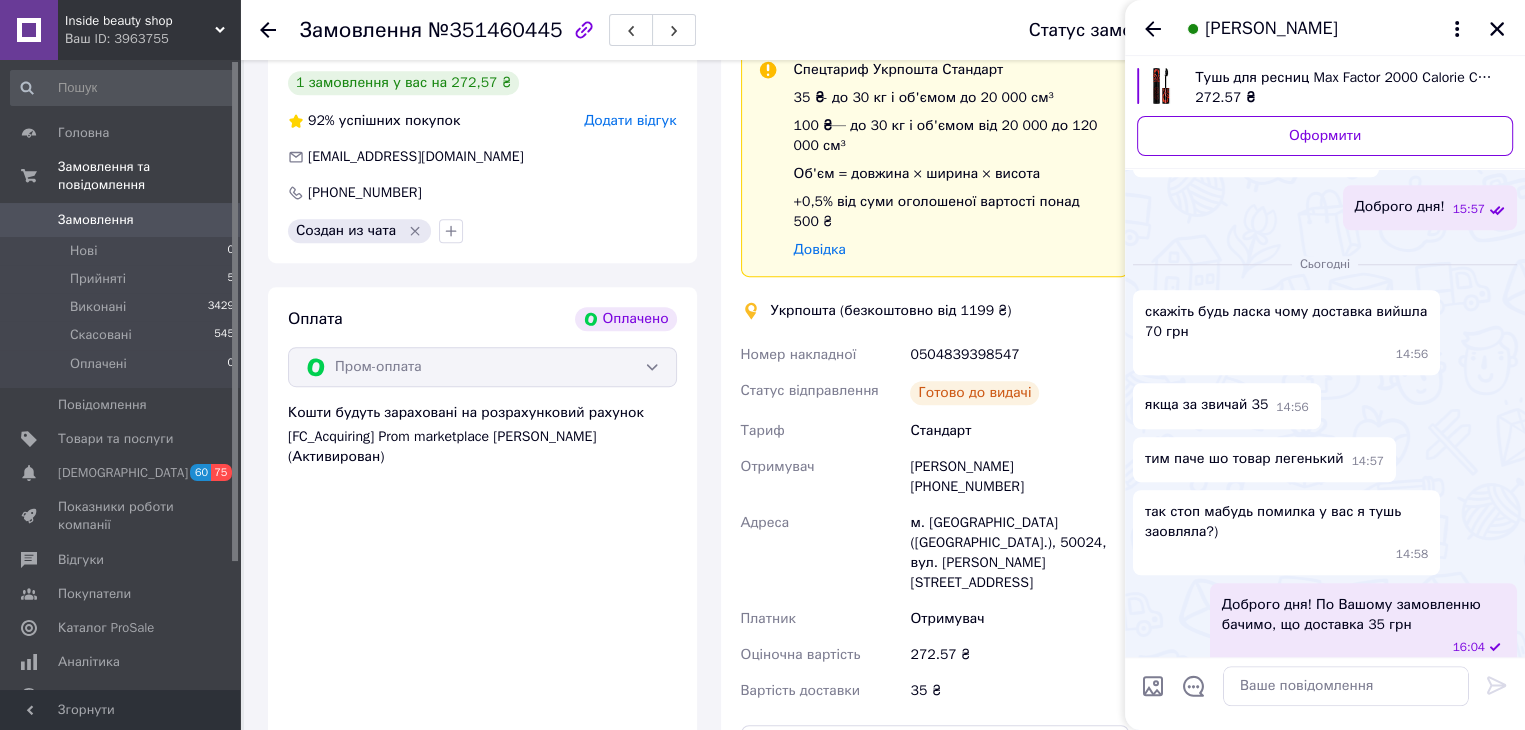 click at bounding box center [1153, 686] 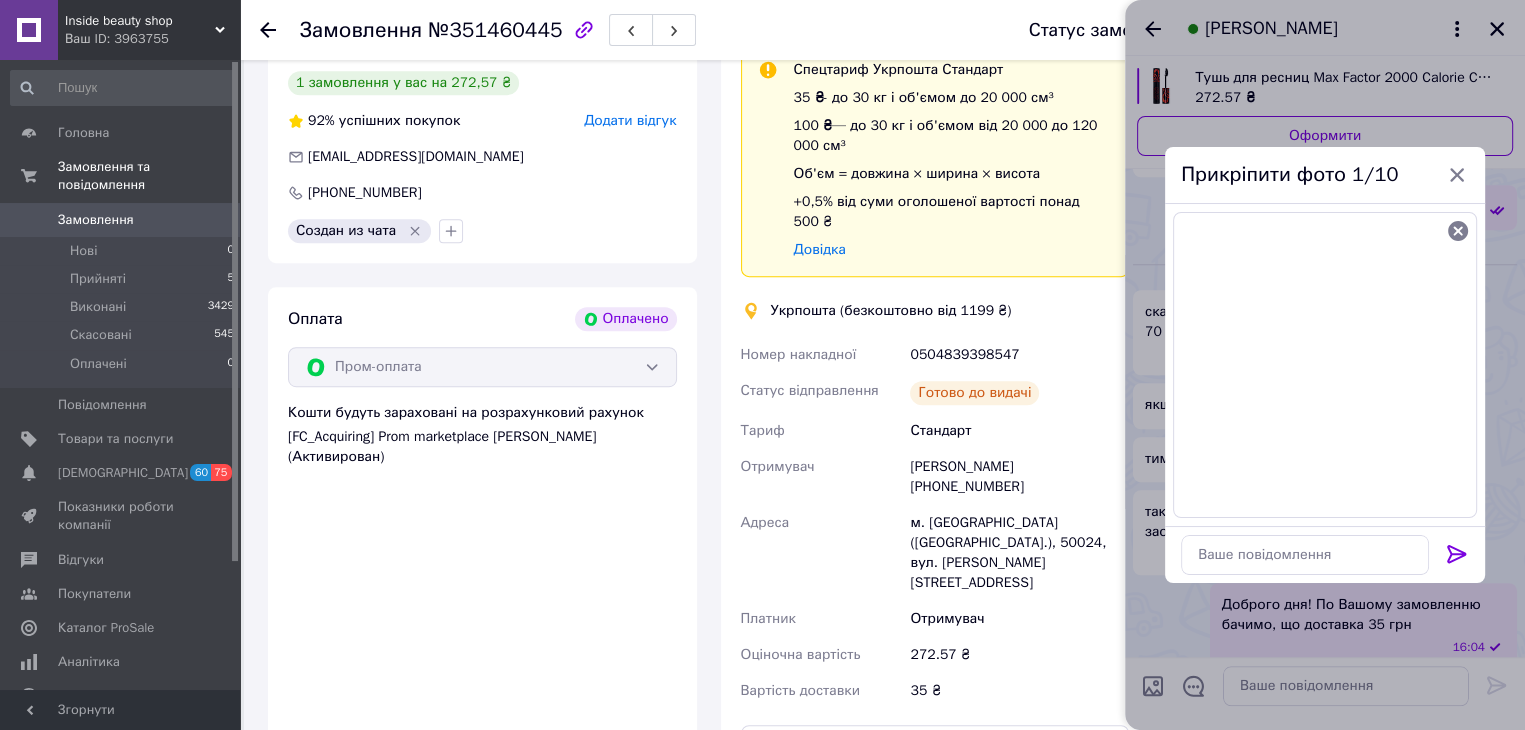 click 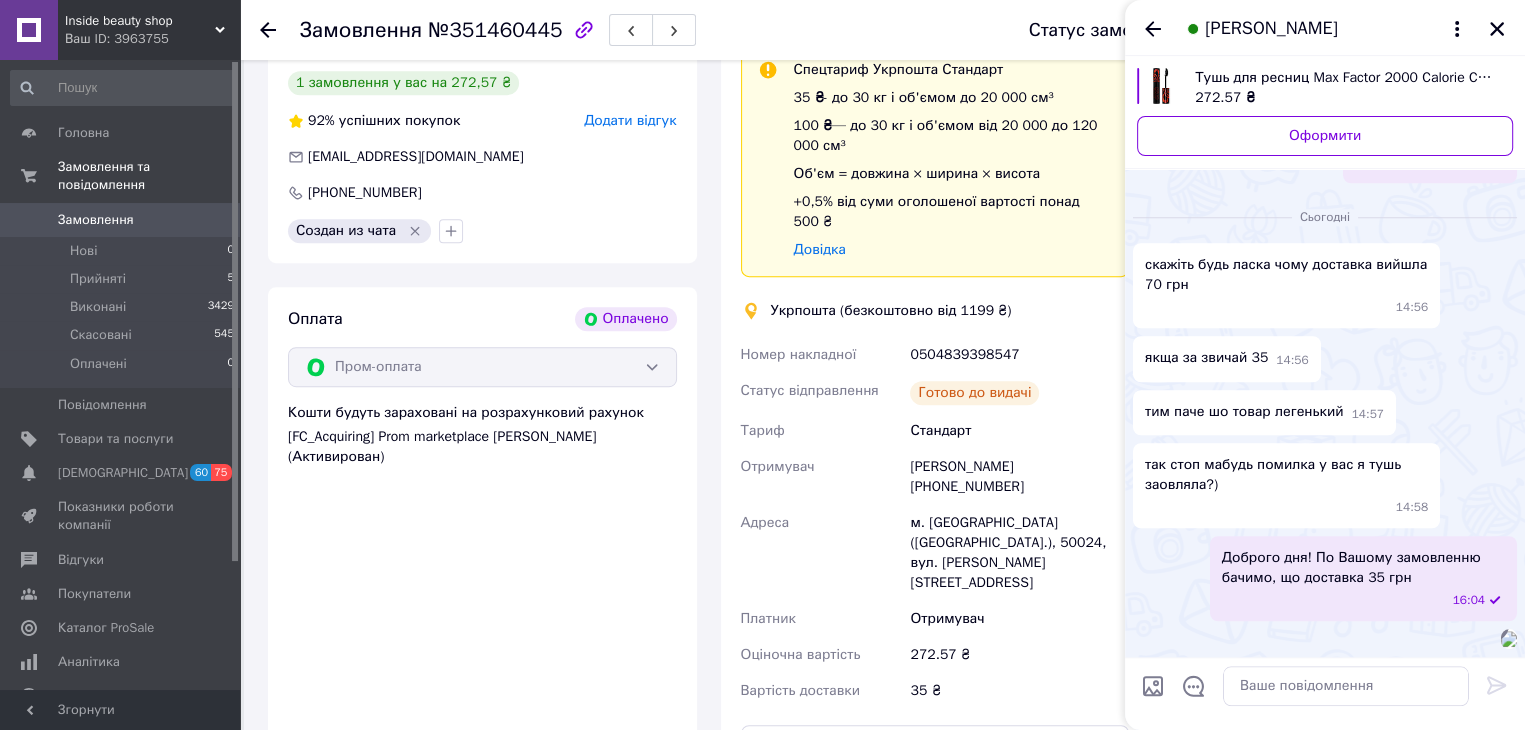scroll, scrollTop: 1925, scrollLeft: 0, axis: vertical 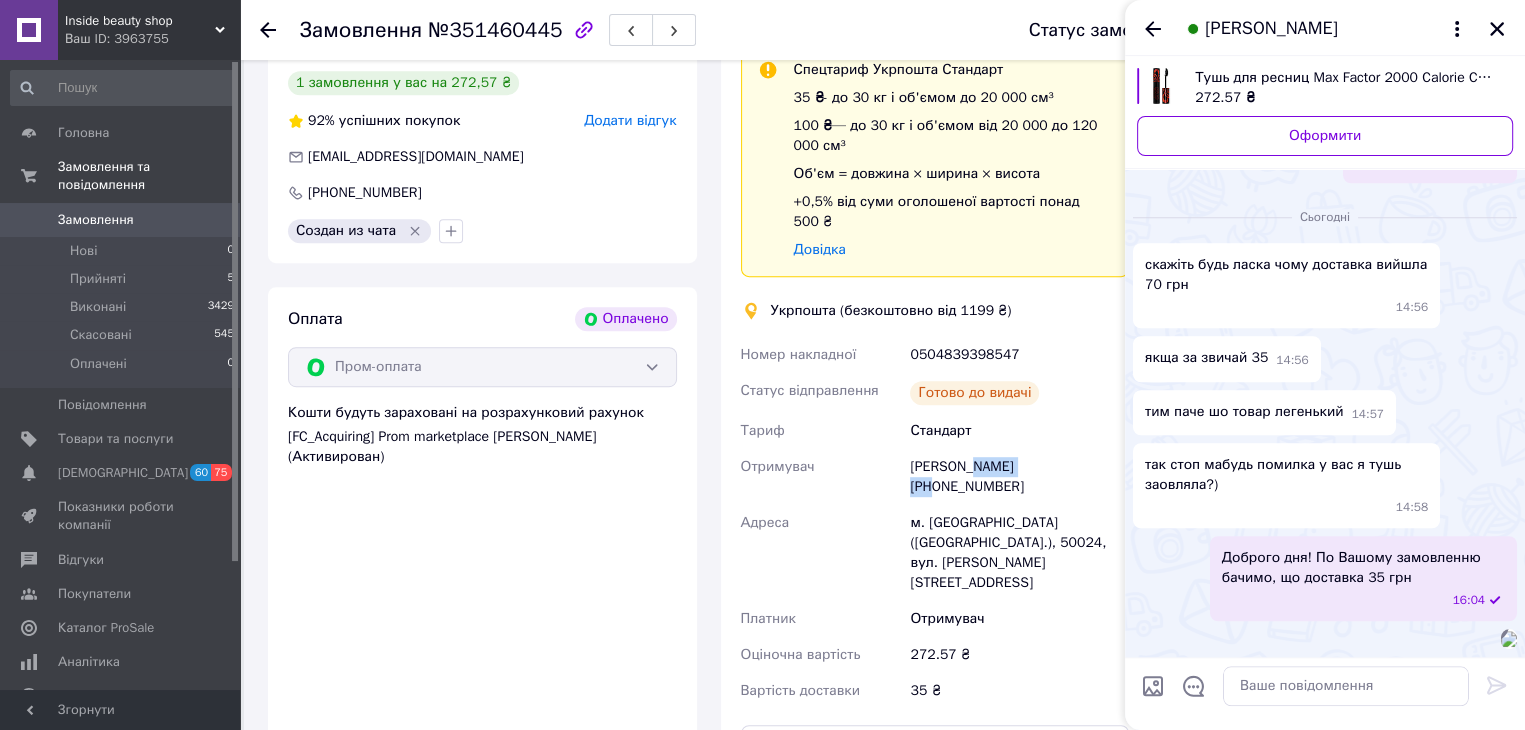 click on "Валерія Соболева +380976282543" at bounding box center [1019, 477] 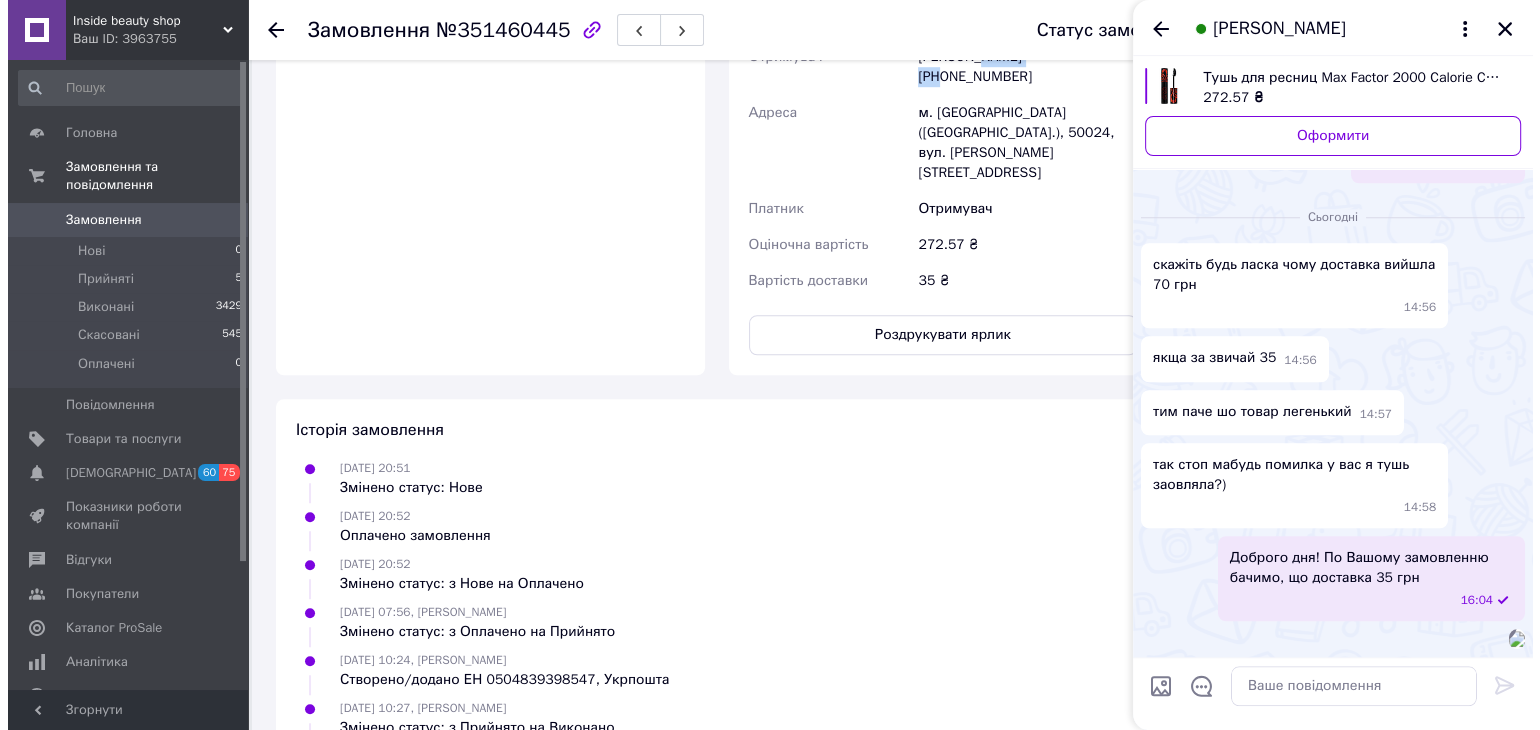 scroll, scrollTop: 1523, scrollLeft: 0, axis: vertical 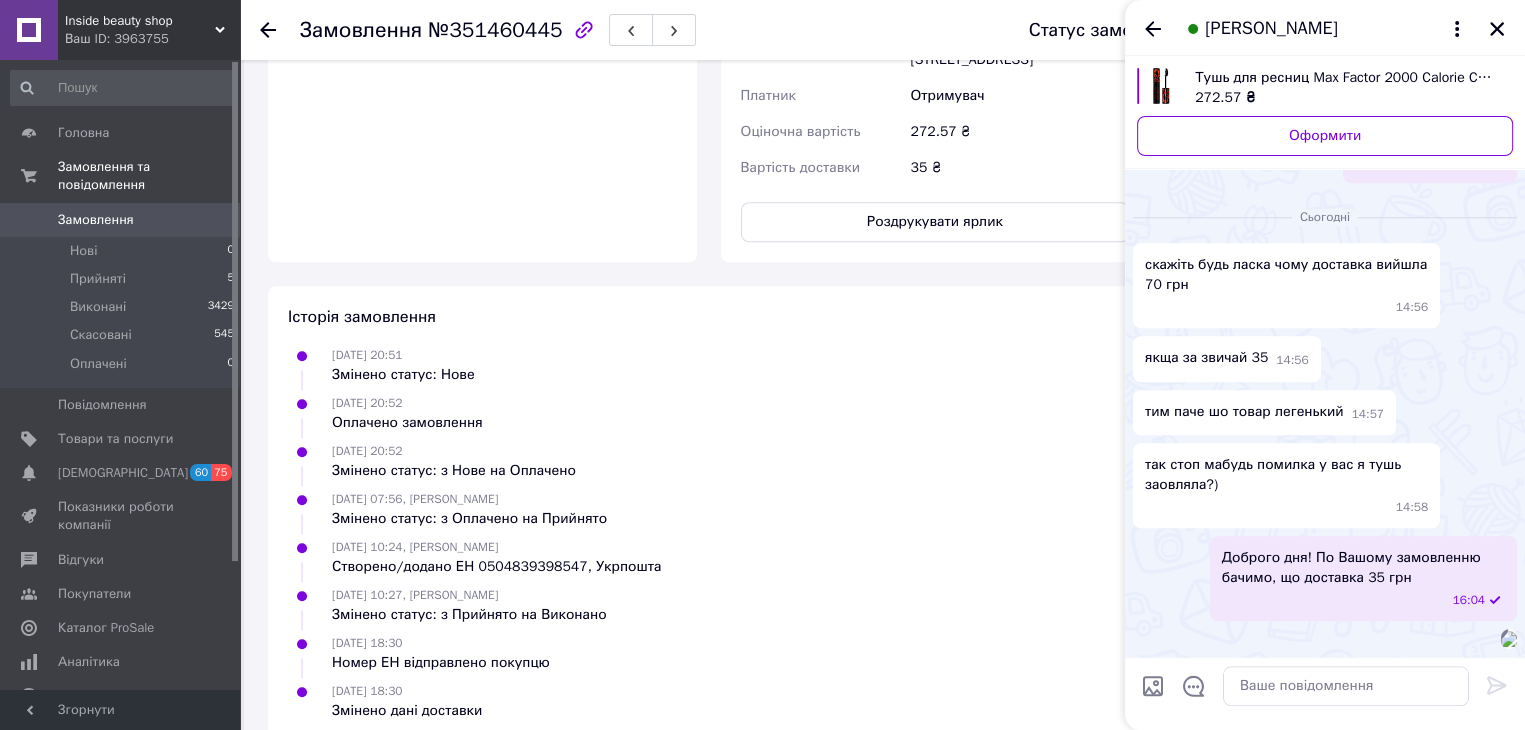 click at bounding box center (1509, 639) 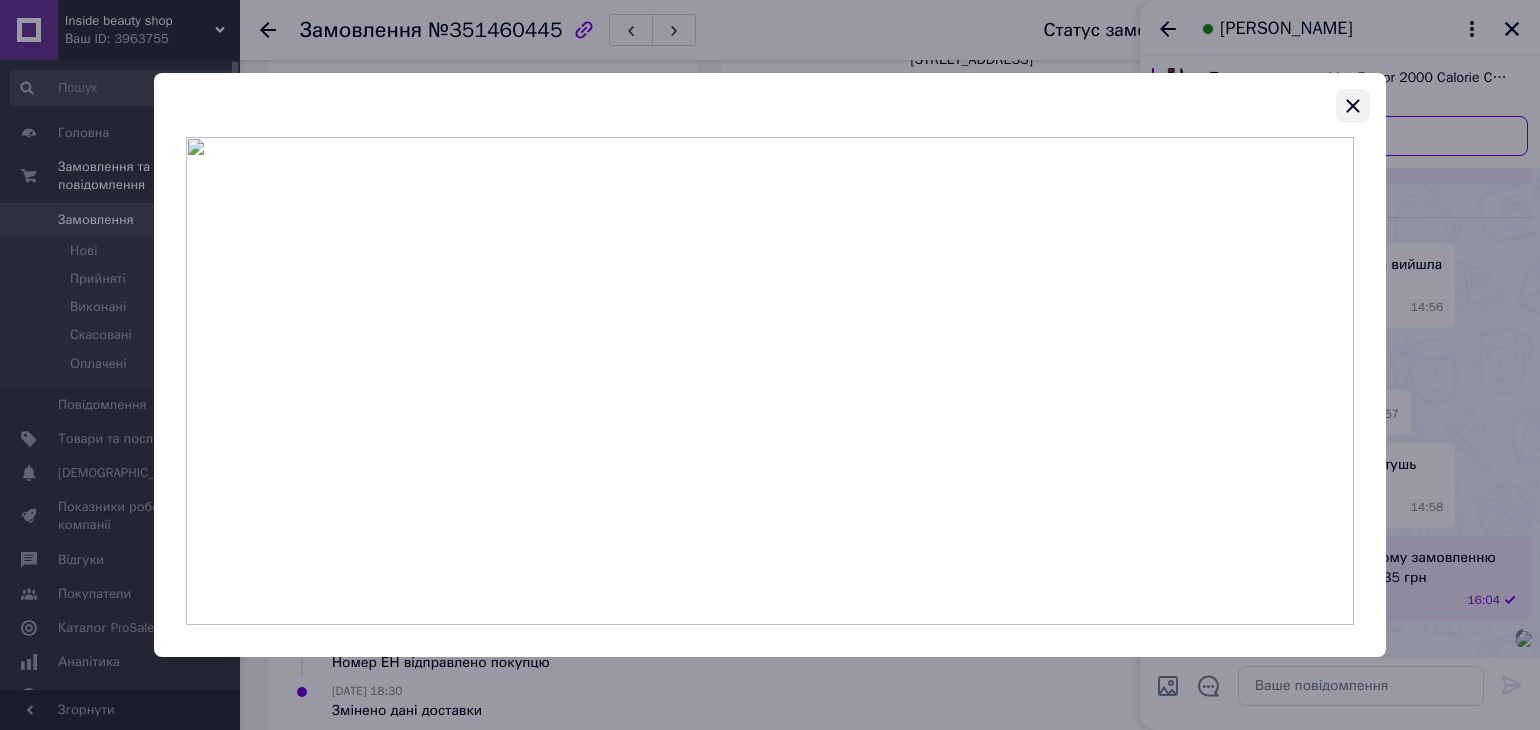 click 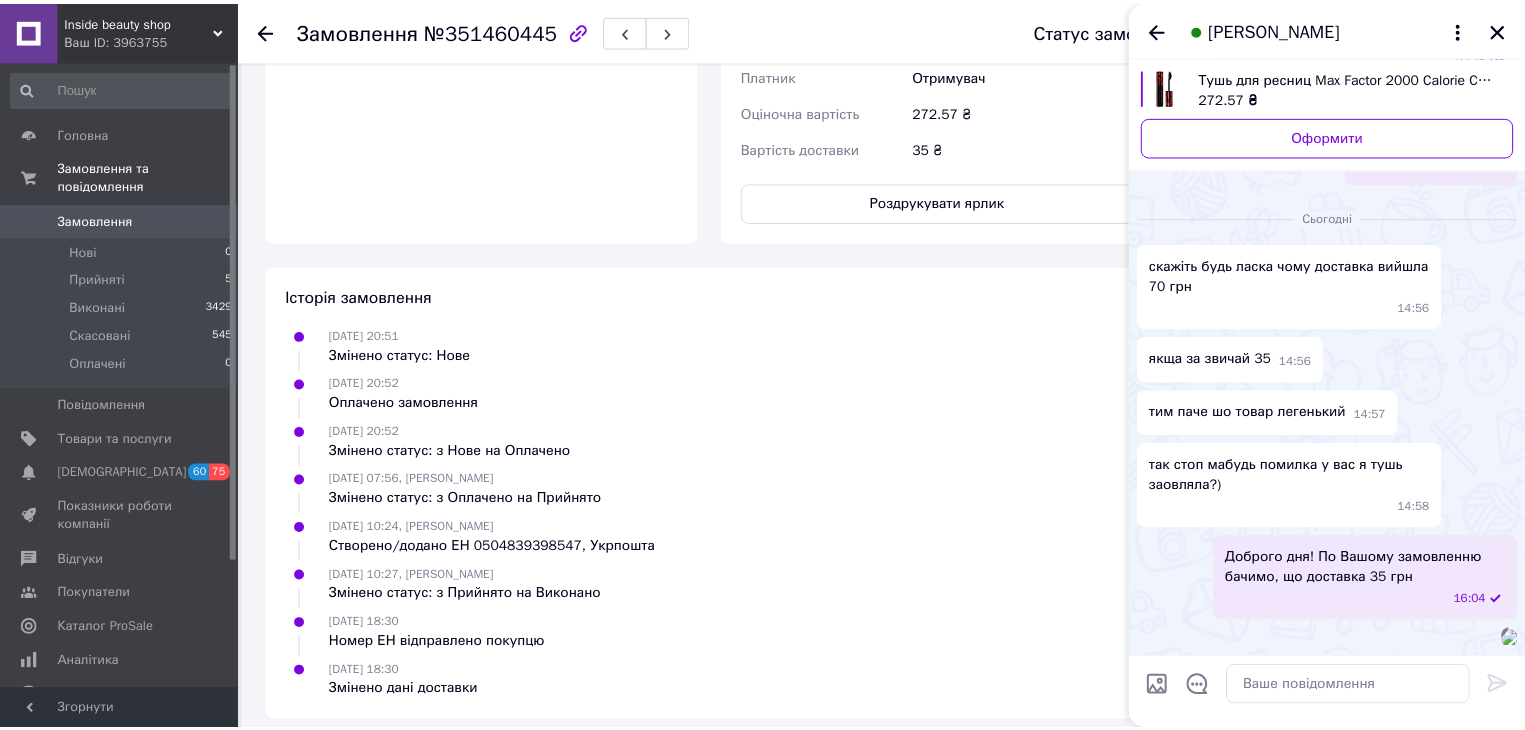 scroll, scrollTop: 1503, scrollLeft: 0, axis: vertical 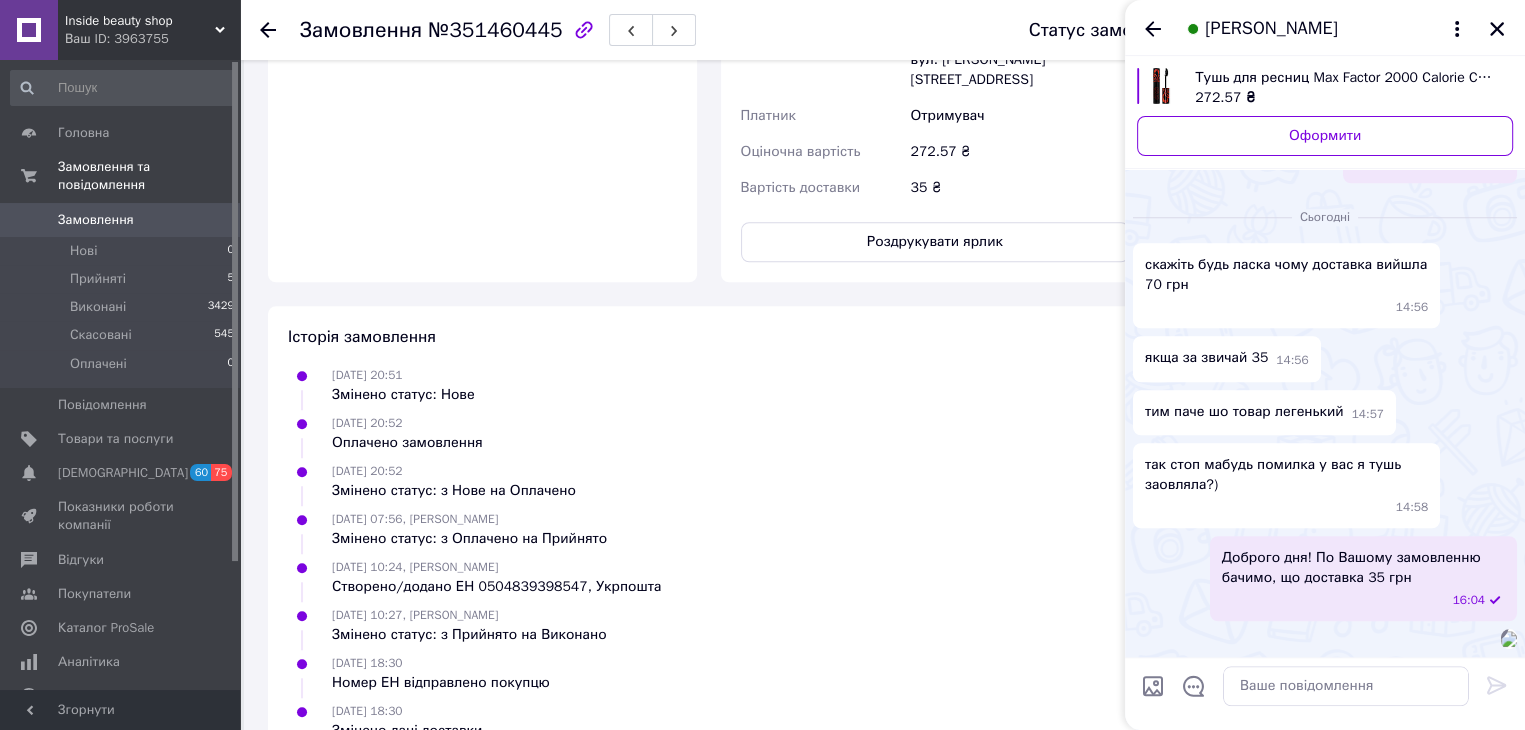 click at bounding box center [1153, 686] 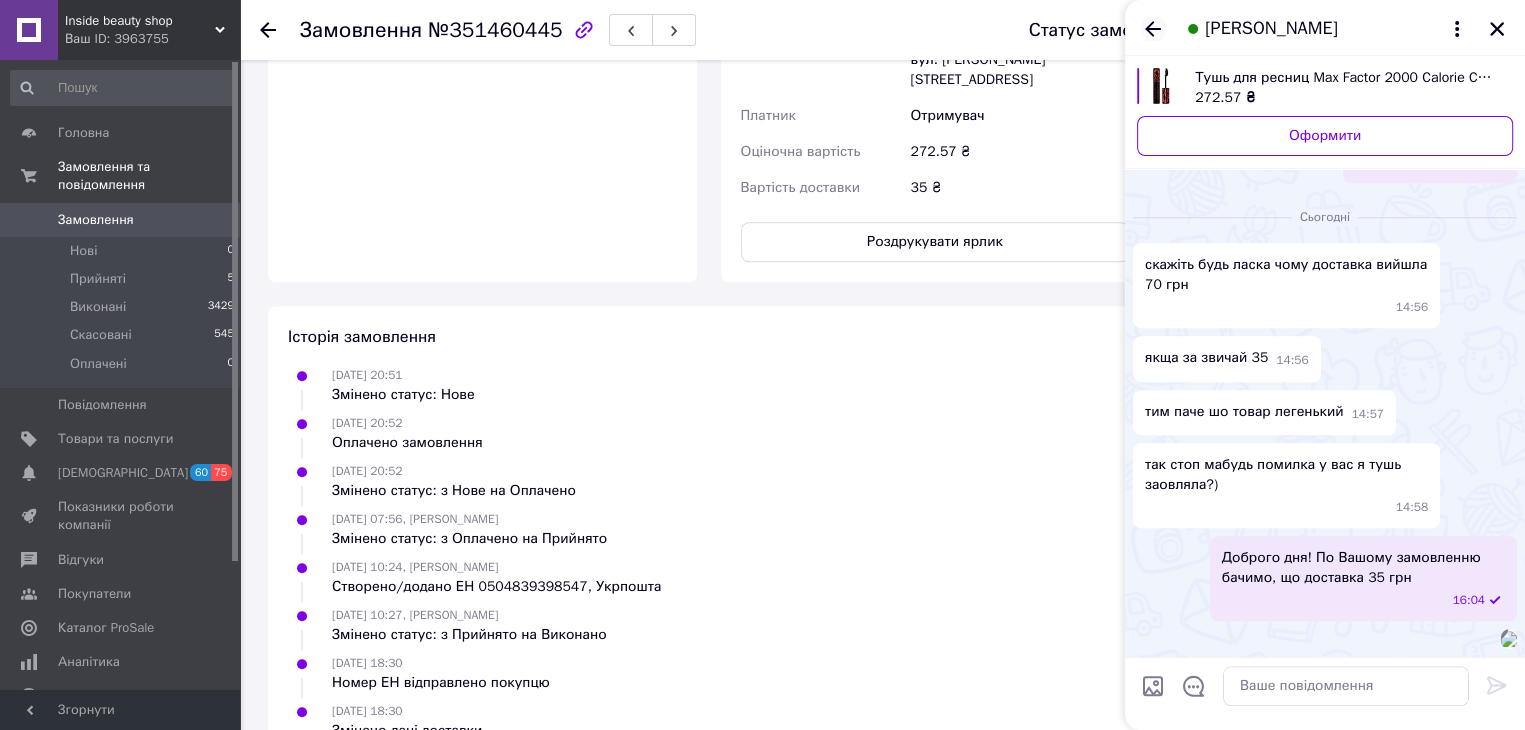 click 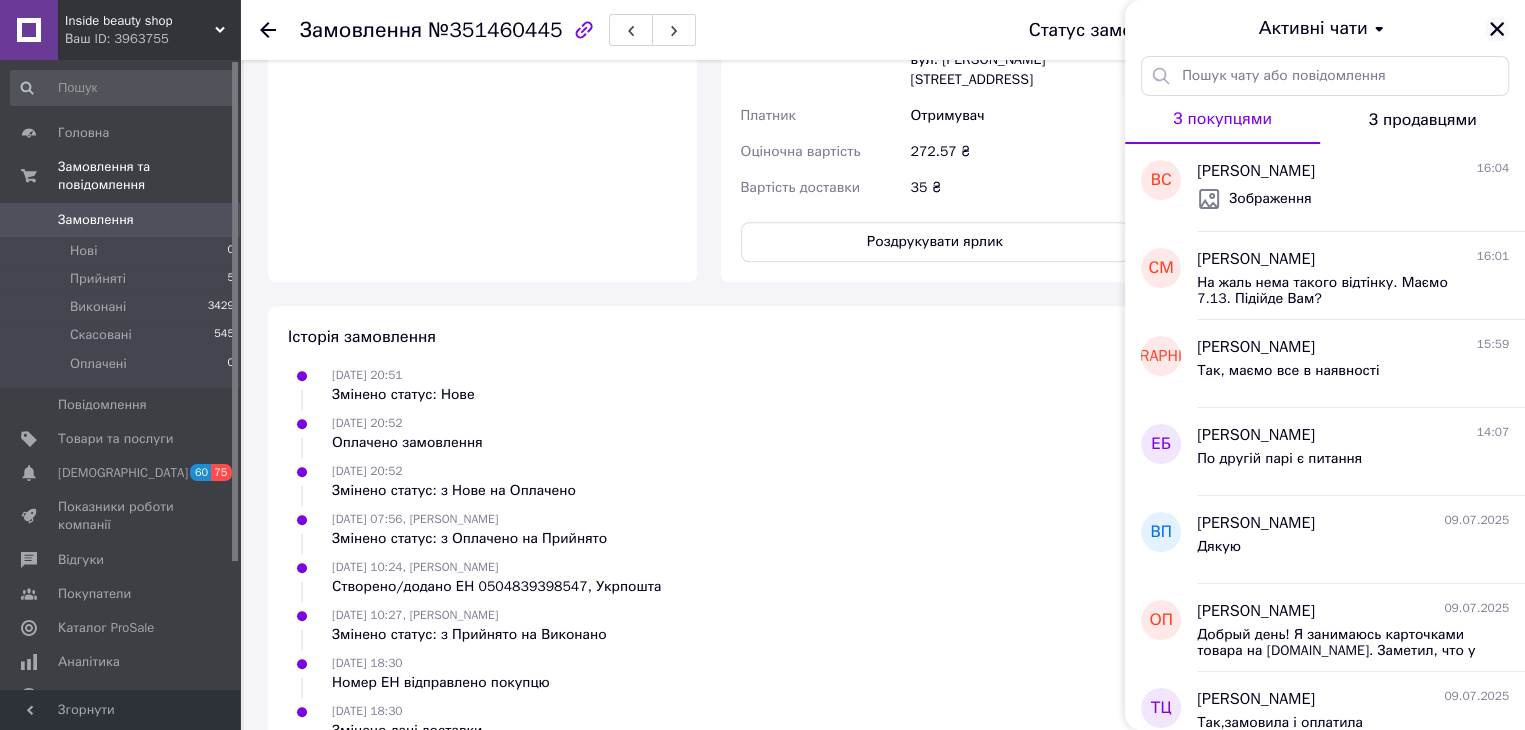 click 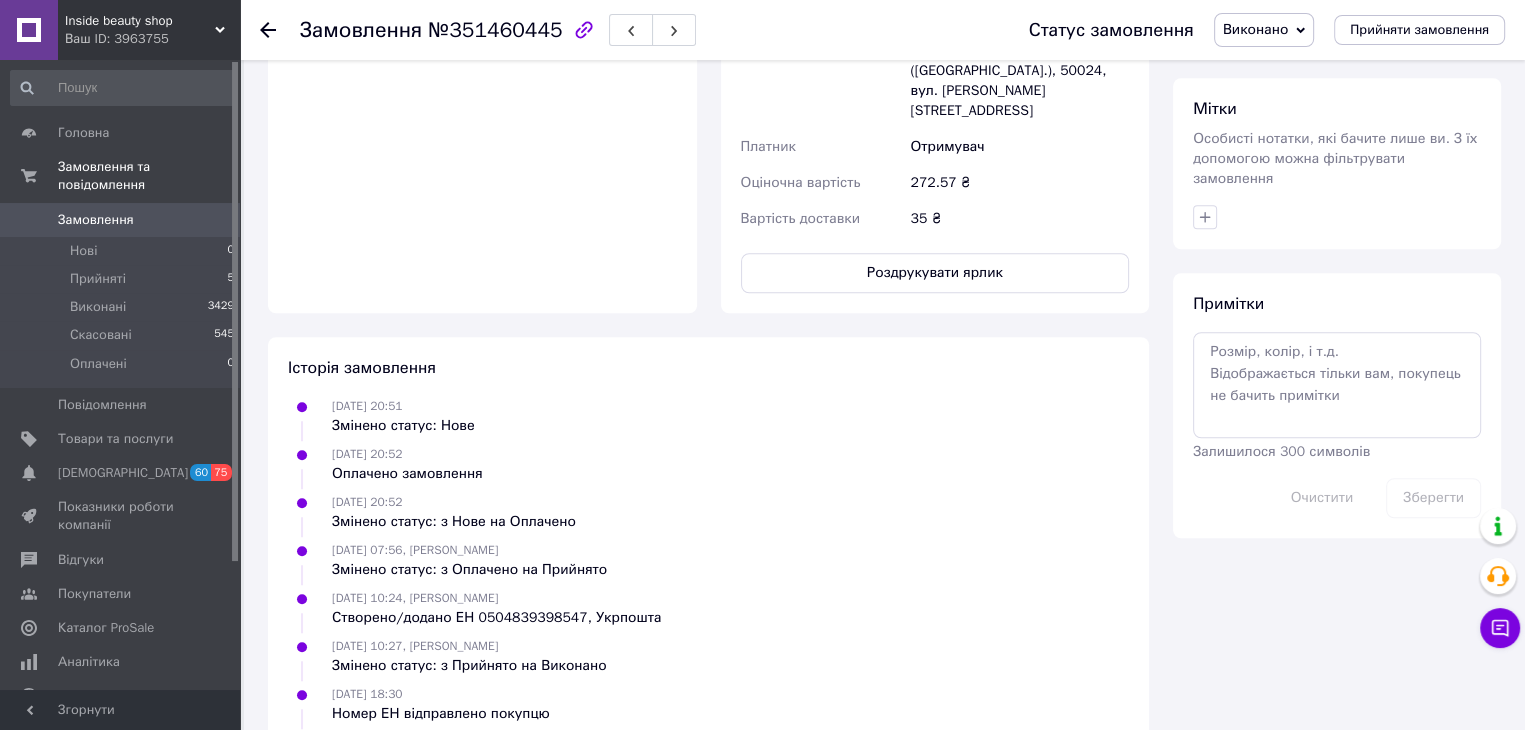 scroll, scrollTop: 403, scrollLeft: 0, axis: vertical 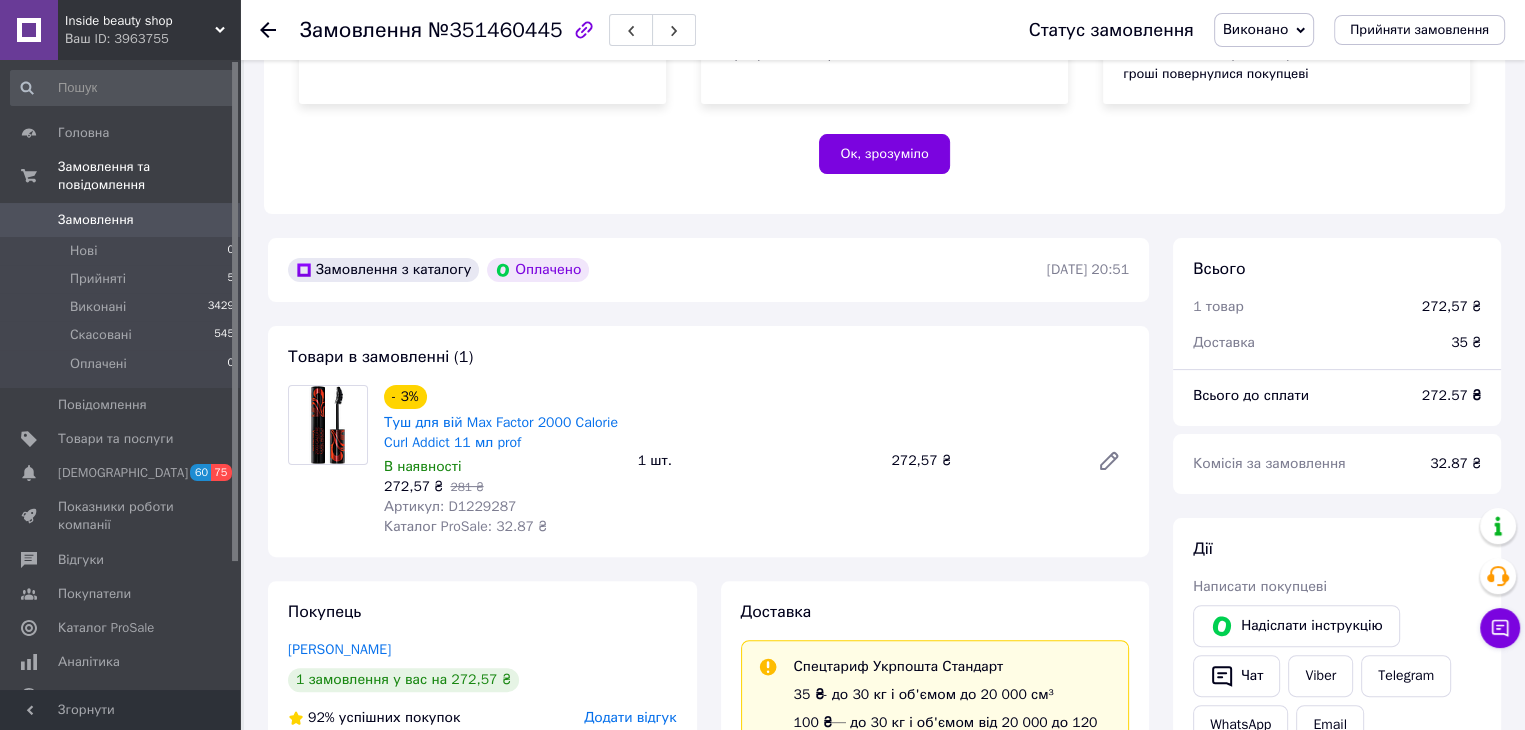 click on "Замовлення" at bounding box center [96, 220] 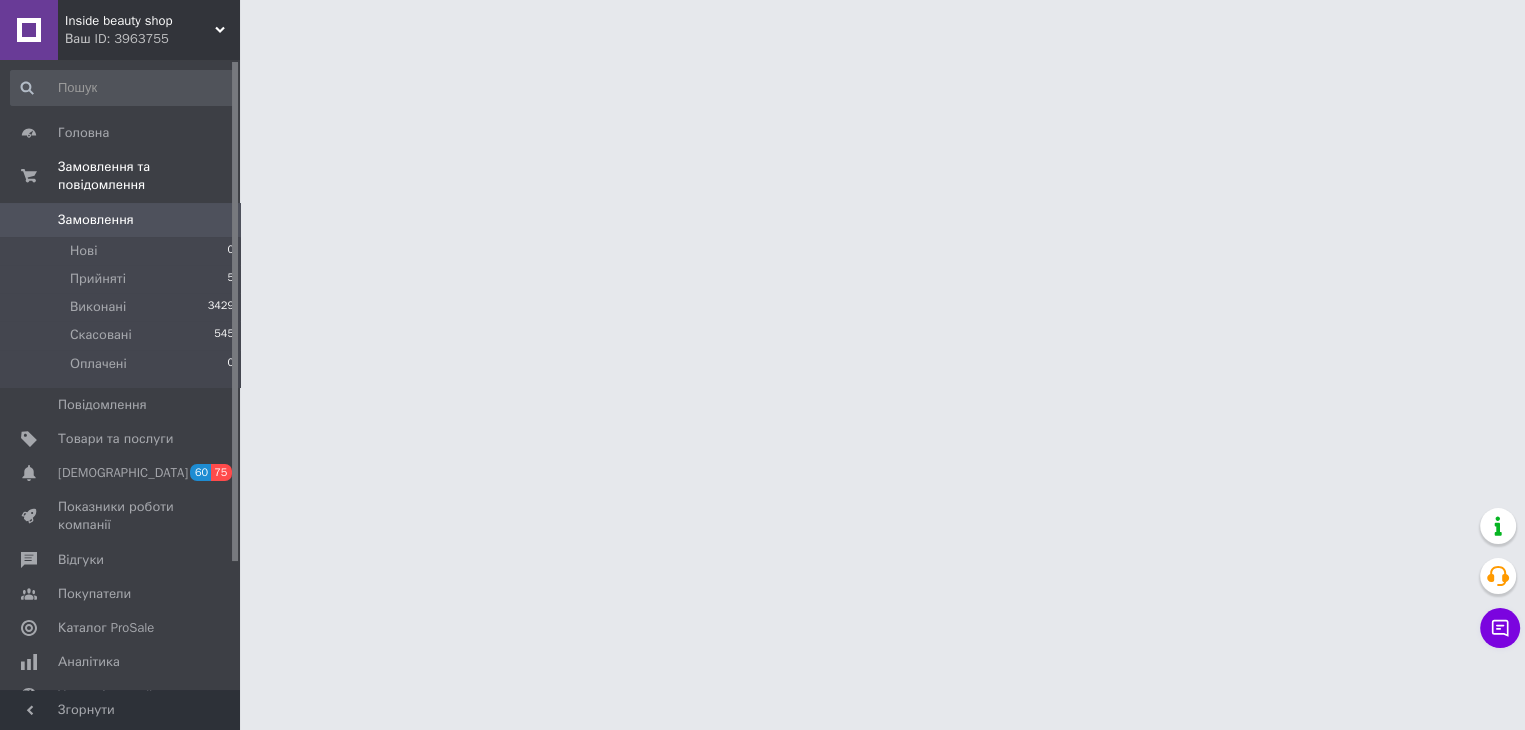 scroll, scrollTop: 0, scrollLeft: 0, axis: both 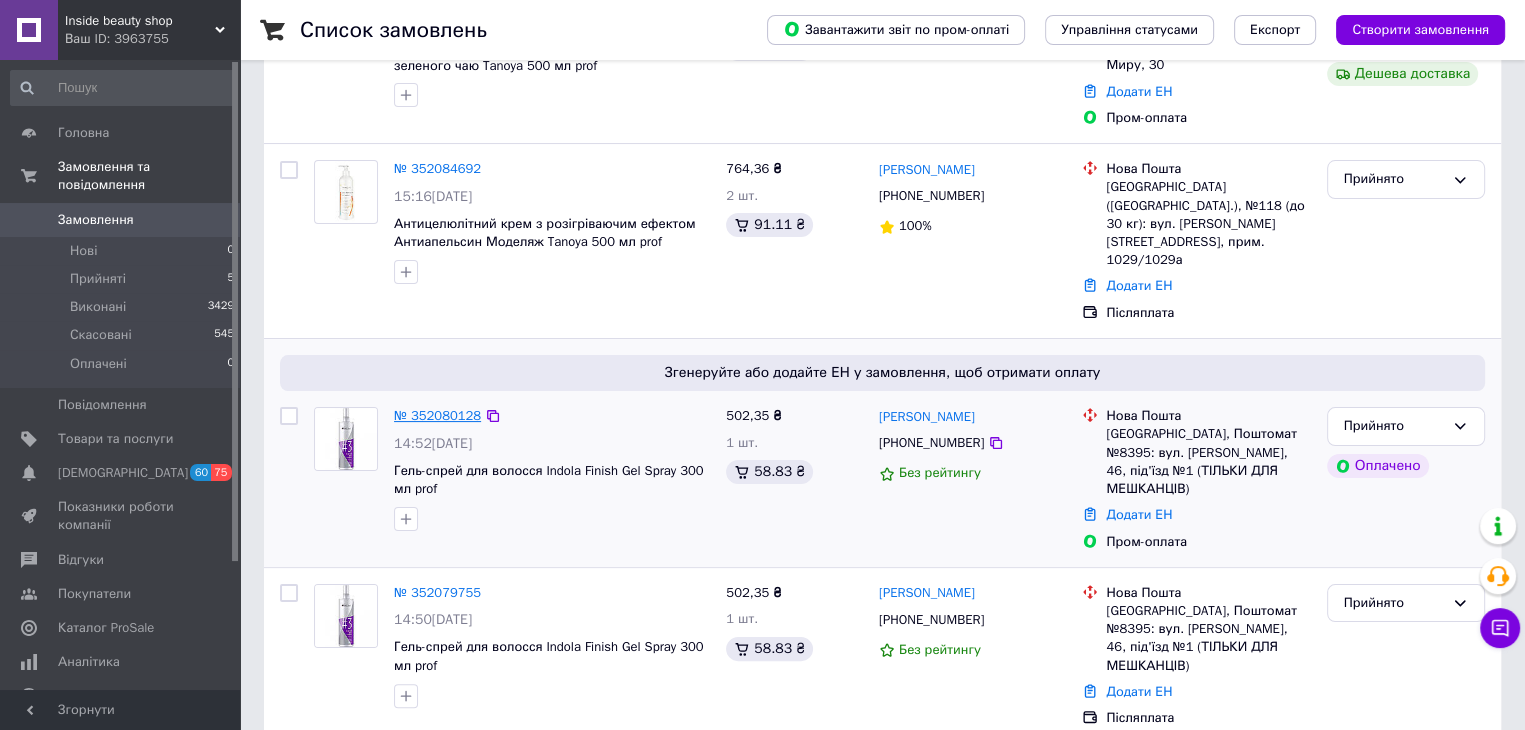 click on "№ 352080128" at bounding box center (437, 415) 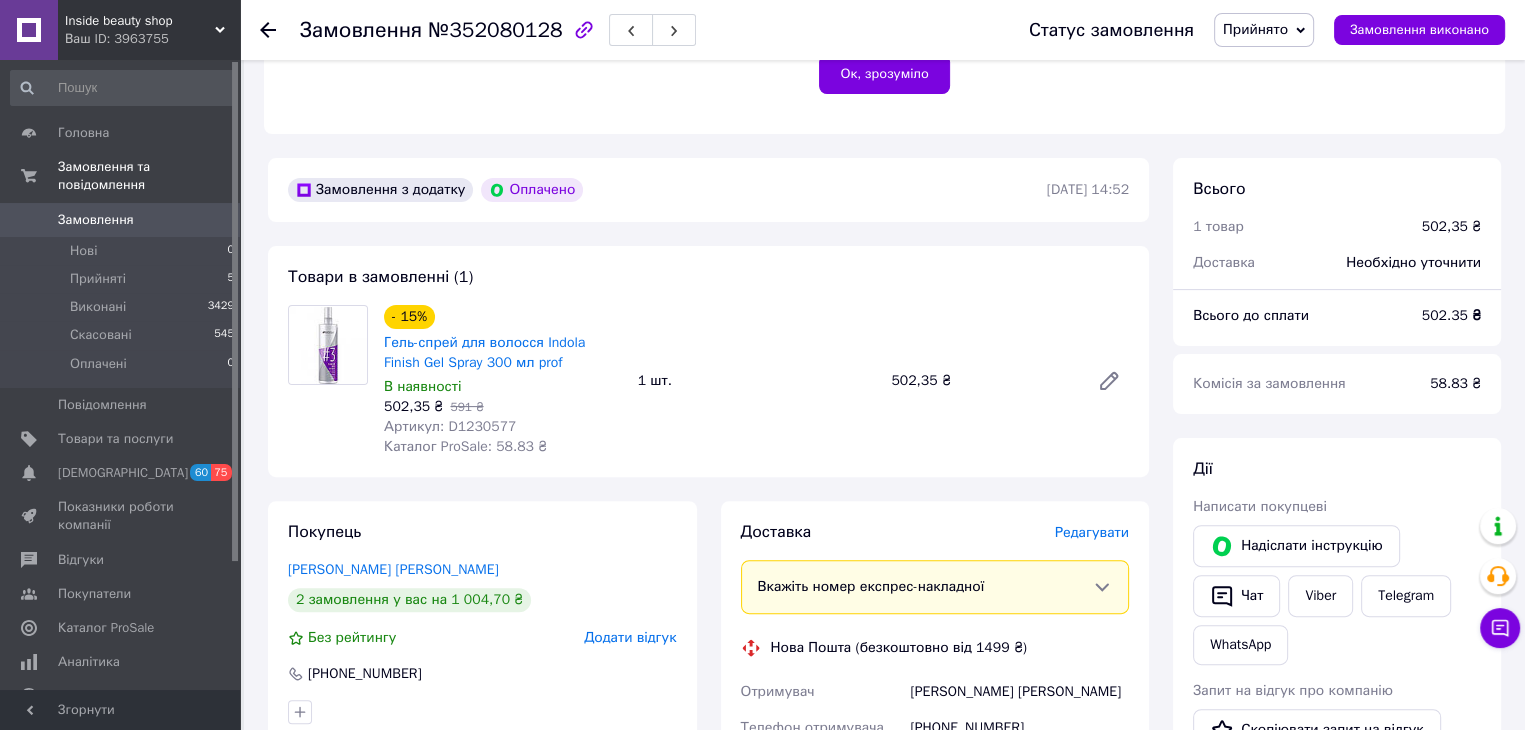 scroll, scrollTop: 600, scrollLeft: 0, axis: vertical 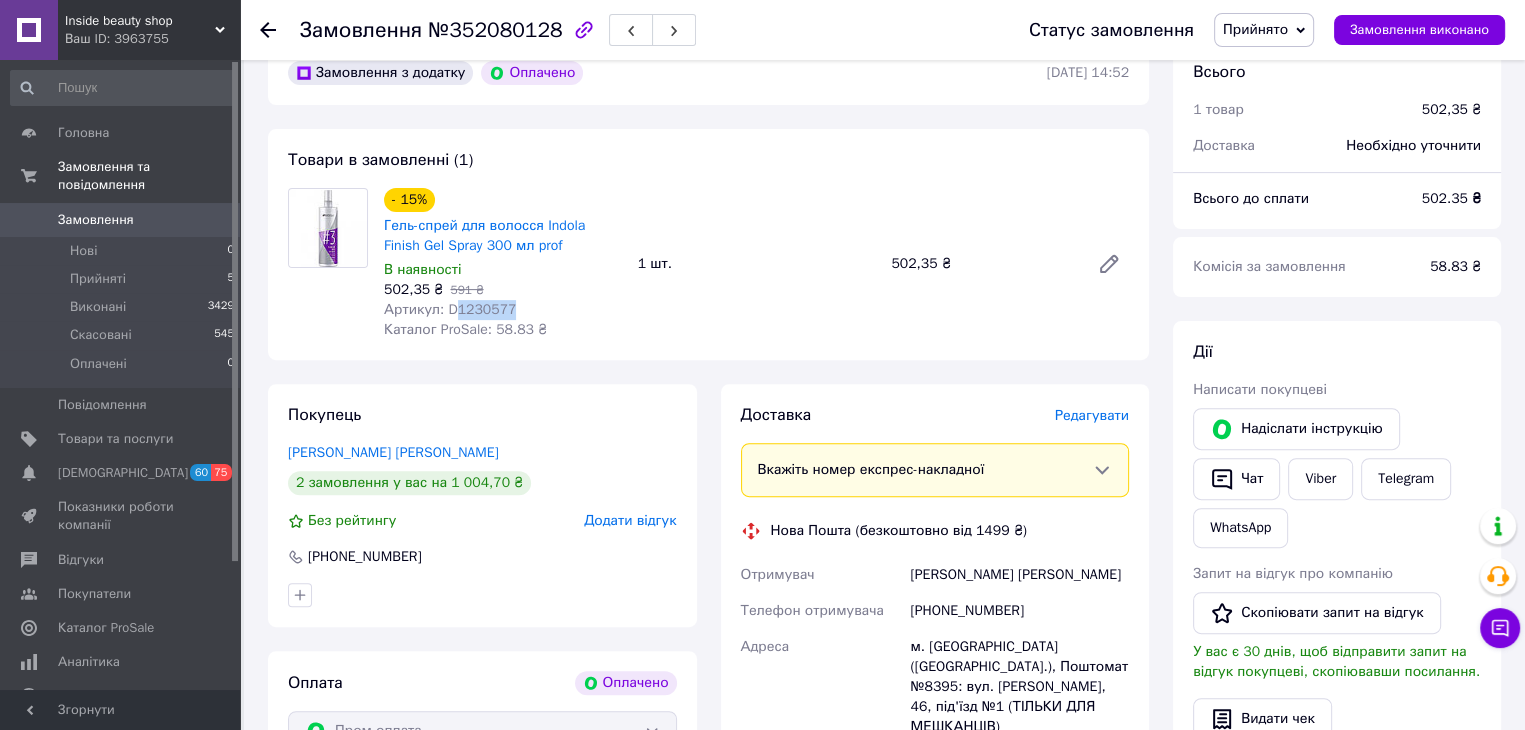 drag, startPoint x: 476, startPoint y: 315, endPoint x: 450, endPoint y: 317, distance: 26.076809 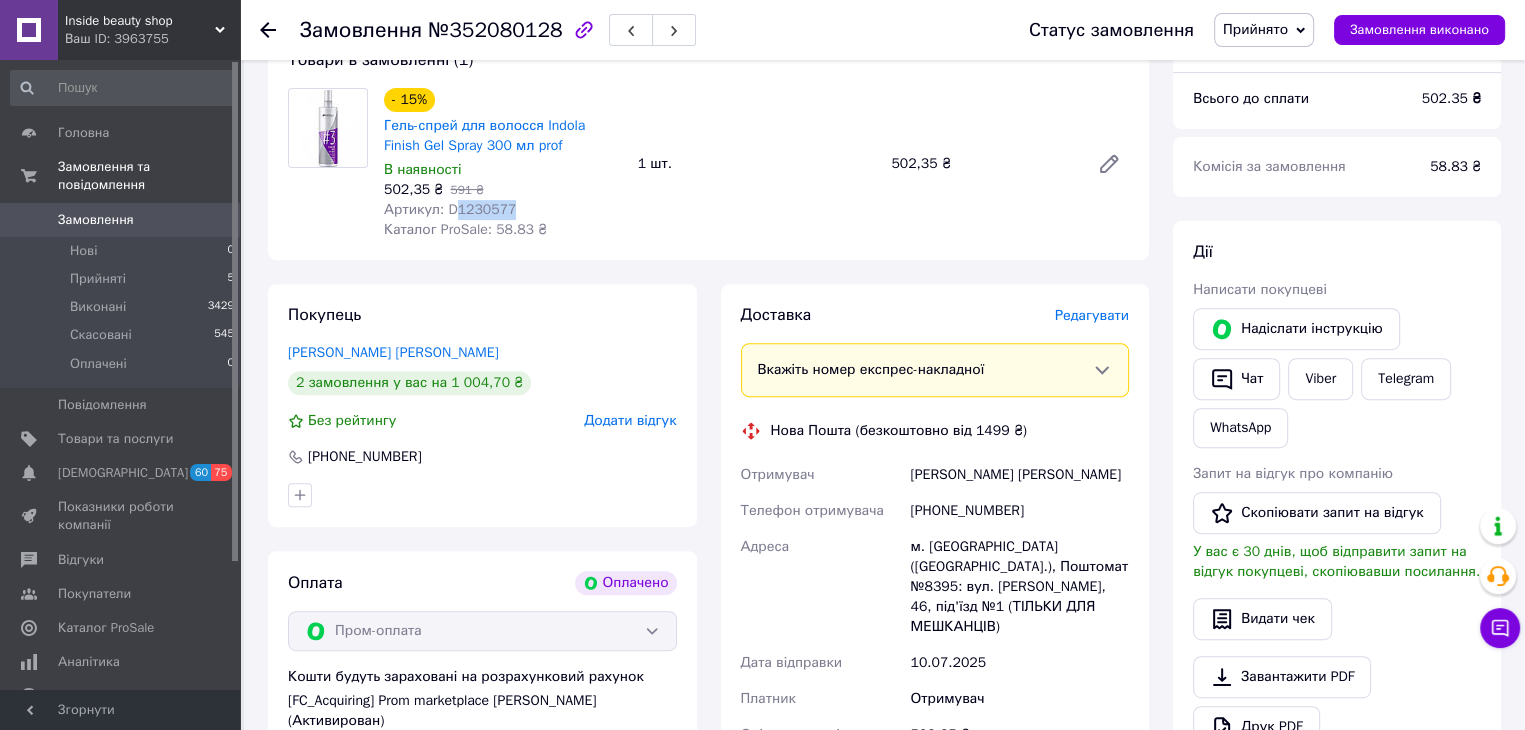scroll, scrollTop: 800, scrollLeft: 0, axis: vertical 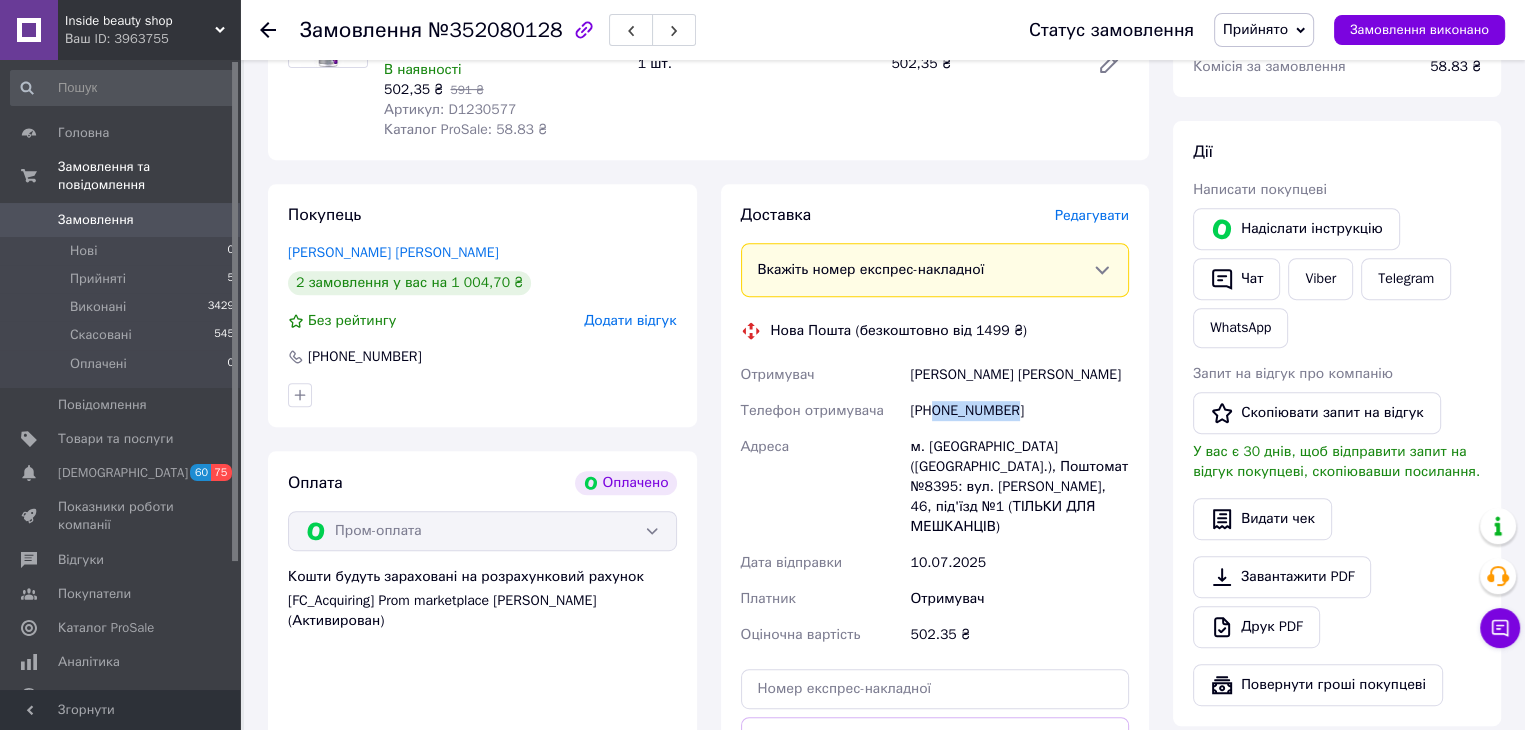 drag, startPoint x: 1016, startPoint y: 411, endPoint x: 938, endPoint y: 422, distance: 78.77182 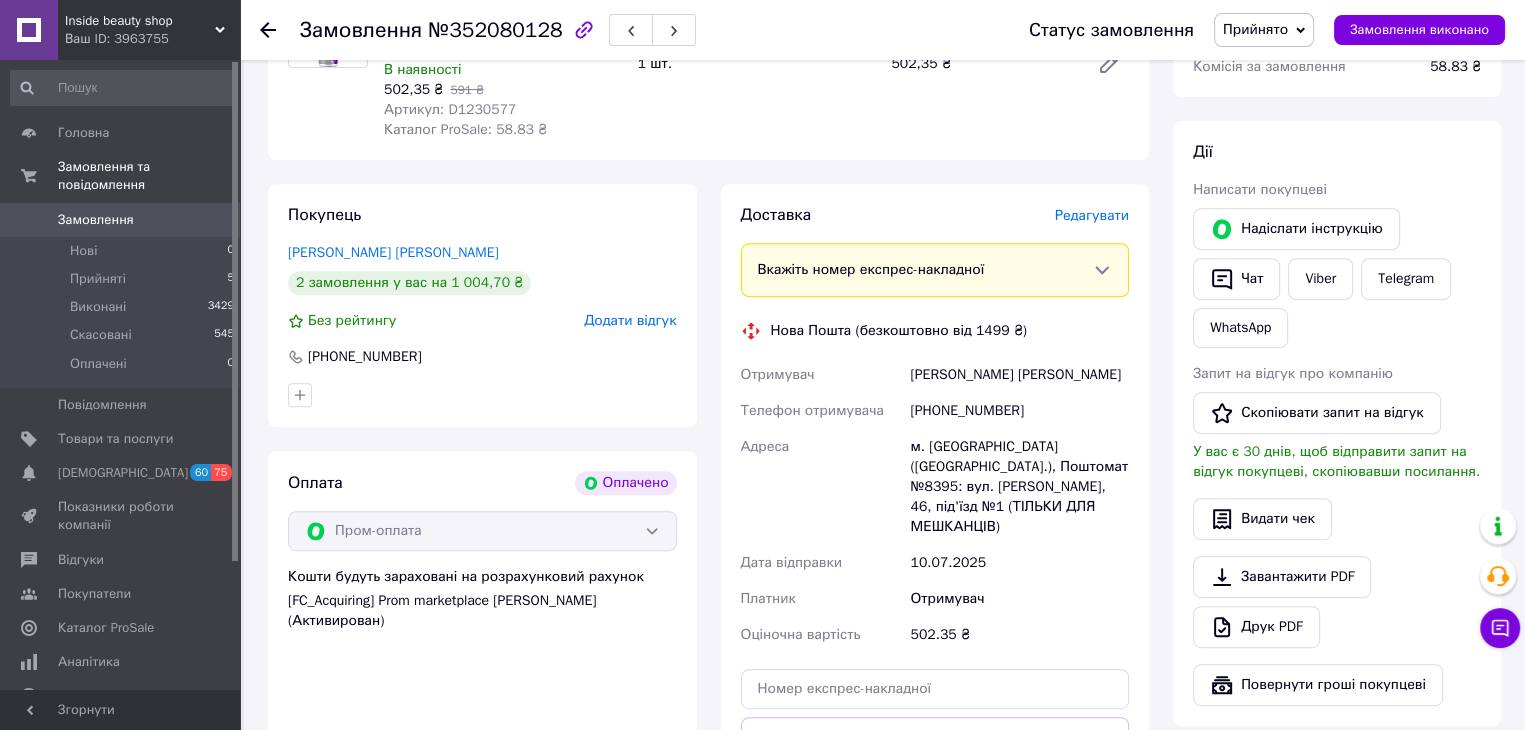 click on "м. [GEOGRAPHIC_DATA] ([GEOGRAPHIC_DATA].), Поштомат №8395: вул. [PERSON_NAME], 46, під'їзд №1 (ТІЛЬКИ ДЛЯ МЕШКАНЦІВ)" at bounding box center (1019, 487) 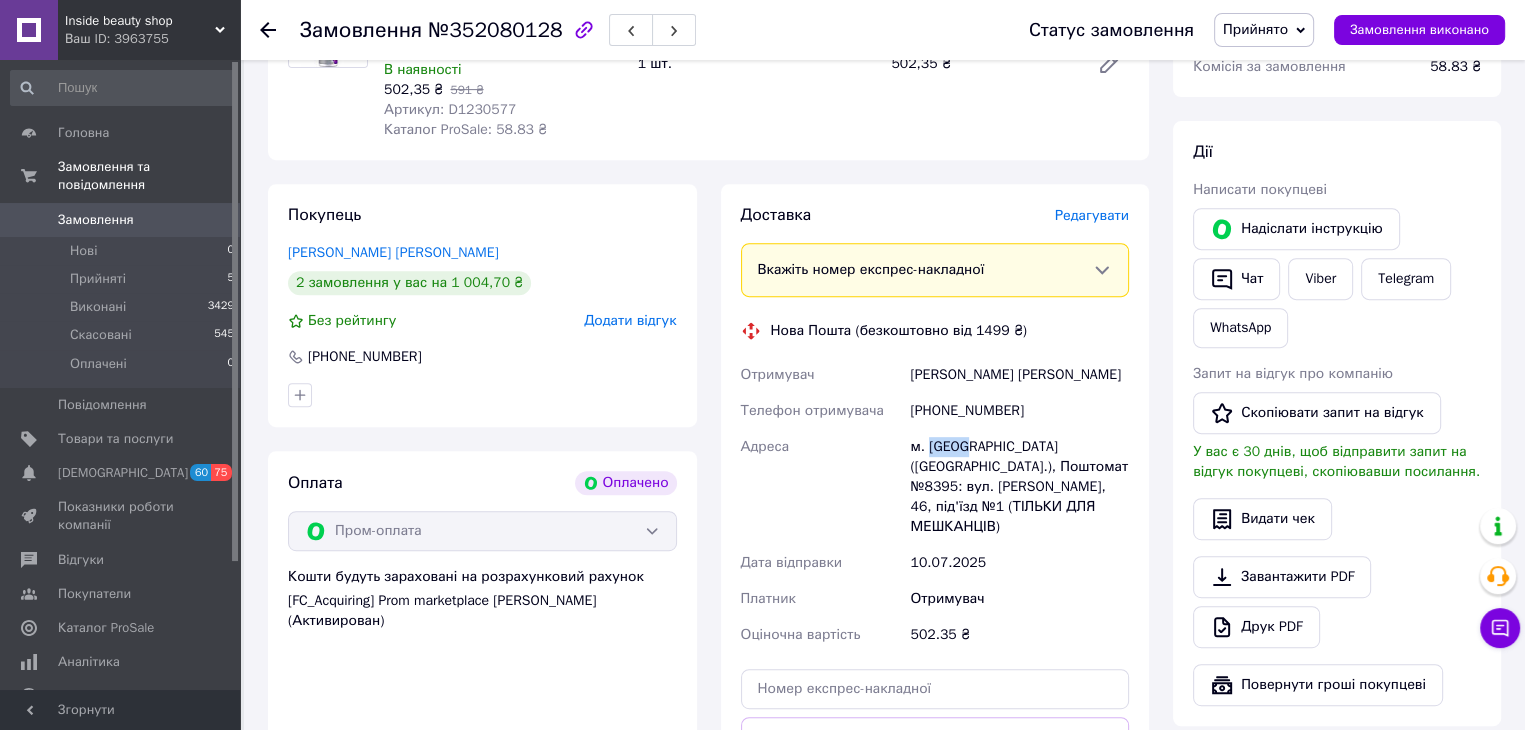 click on "м. [GEOGRAPHIC_DATA] ([GEOGRAPHIC_DATA].), Поштомат №8395: вул. [PERSON_NAME], 46, під'їзд №1 (ТІЛЬКИ ДЛЯ МЕШКАНЦІВ)" at bounding box center [1019, 487] 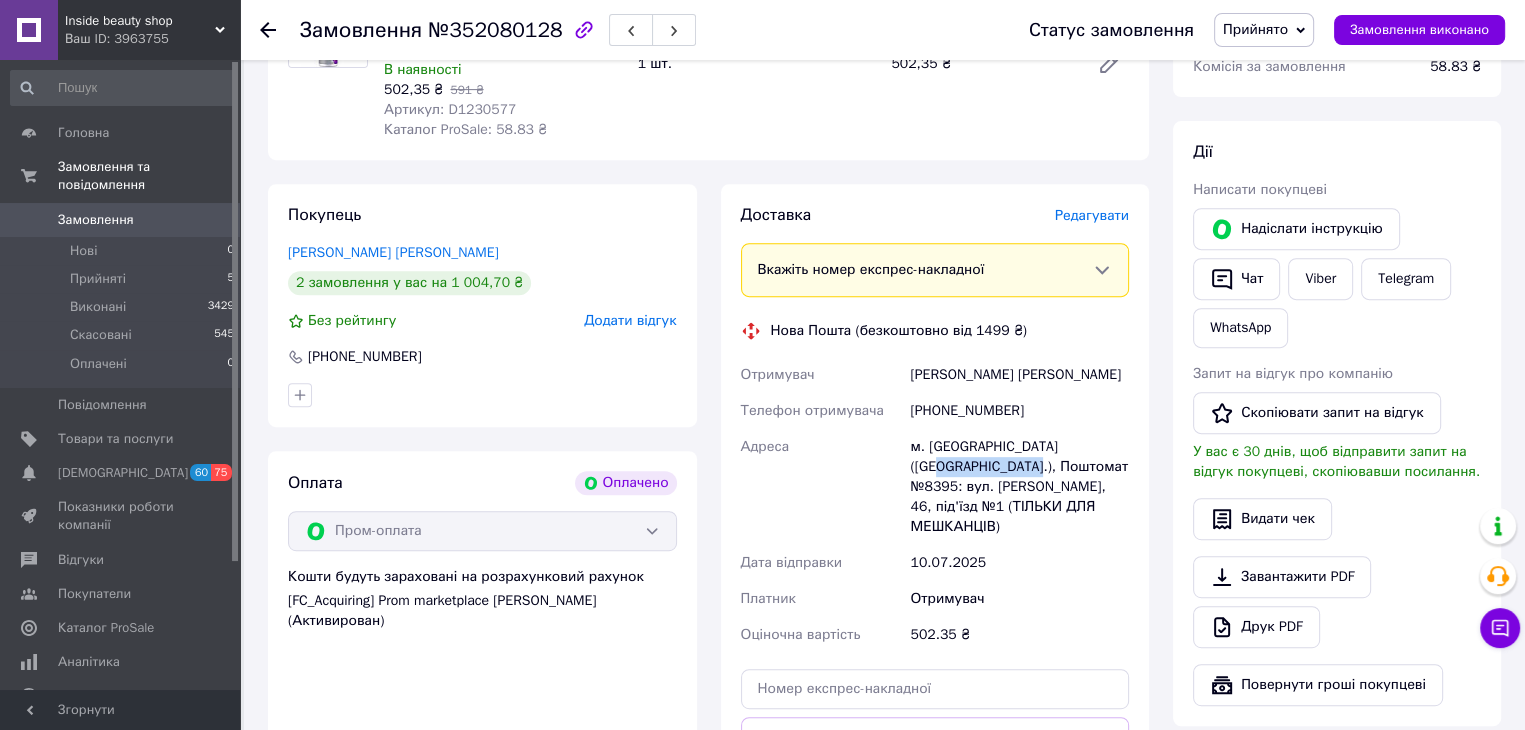 drag, startPoint x: 1062, startPoint y: 449, endPoint x: 956, endPoint y: 475, distance: 109.14211 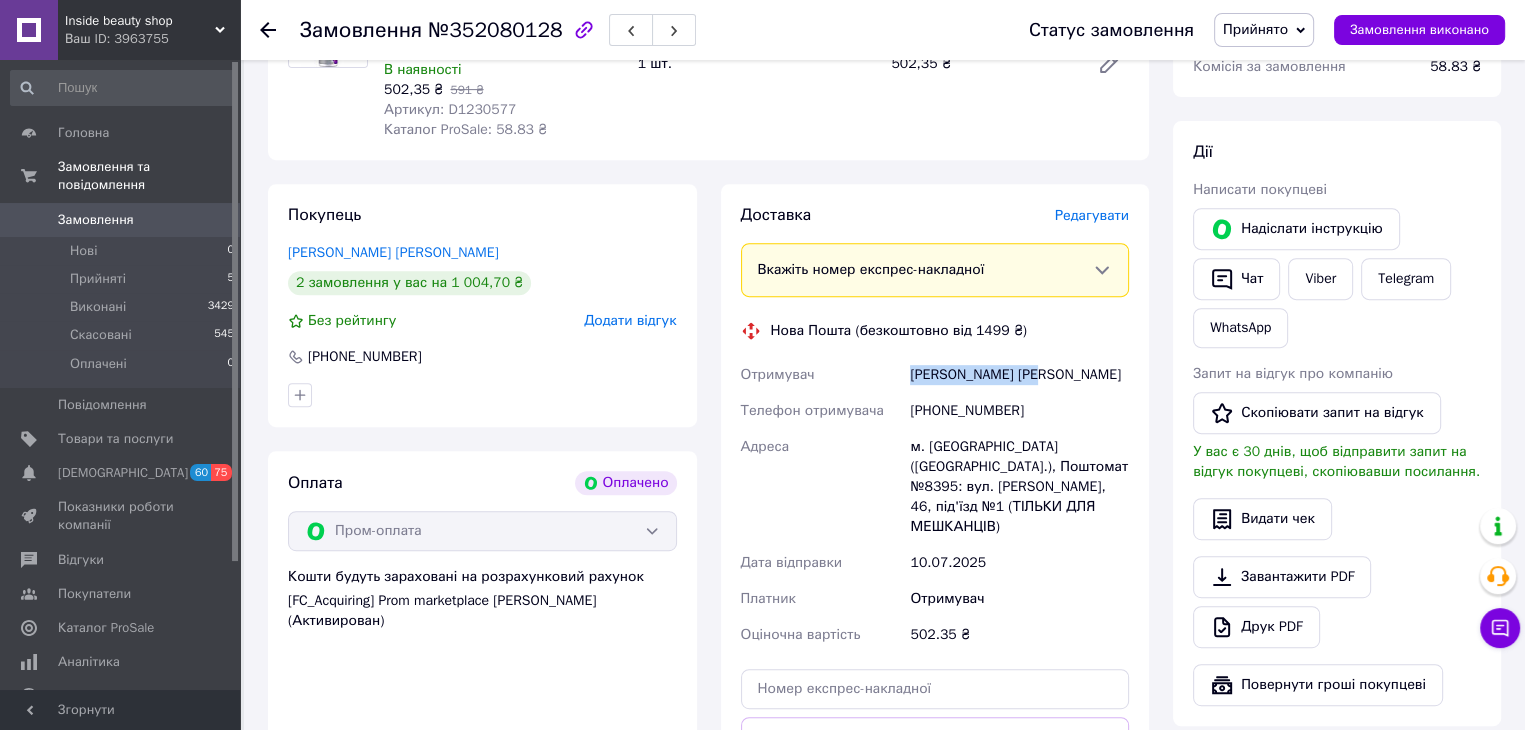 drag, startPoint x: 1044, startPoint y: 384, endPoint x: 915, endPoint y: 393, distance: 129.31357 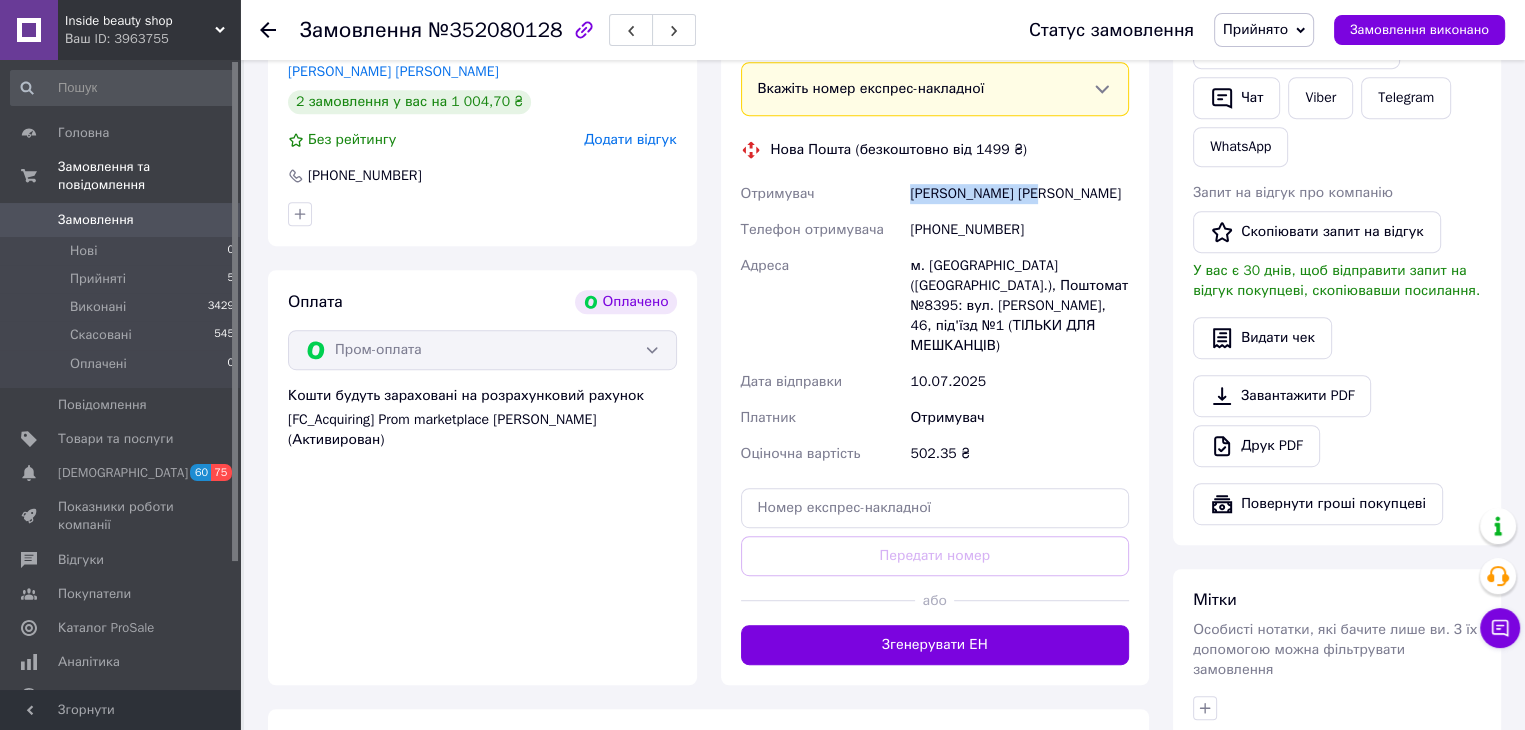 scroll, scrollTop: 1200, scrollLeft: 0, axis: vertical 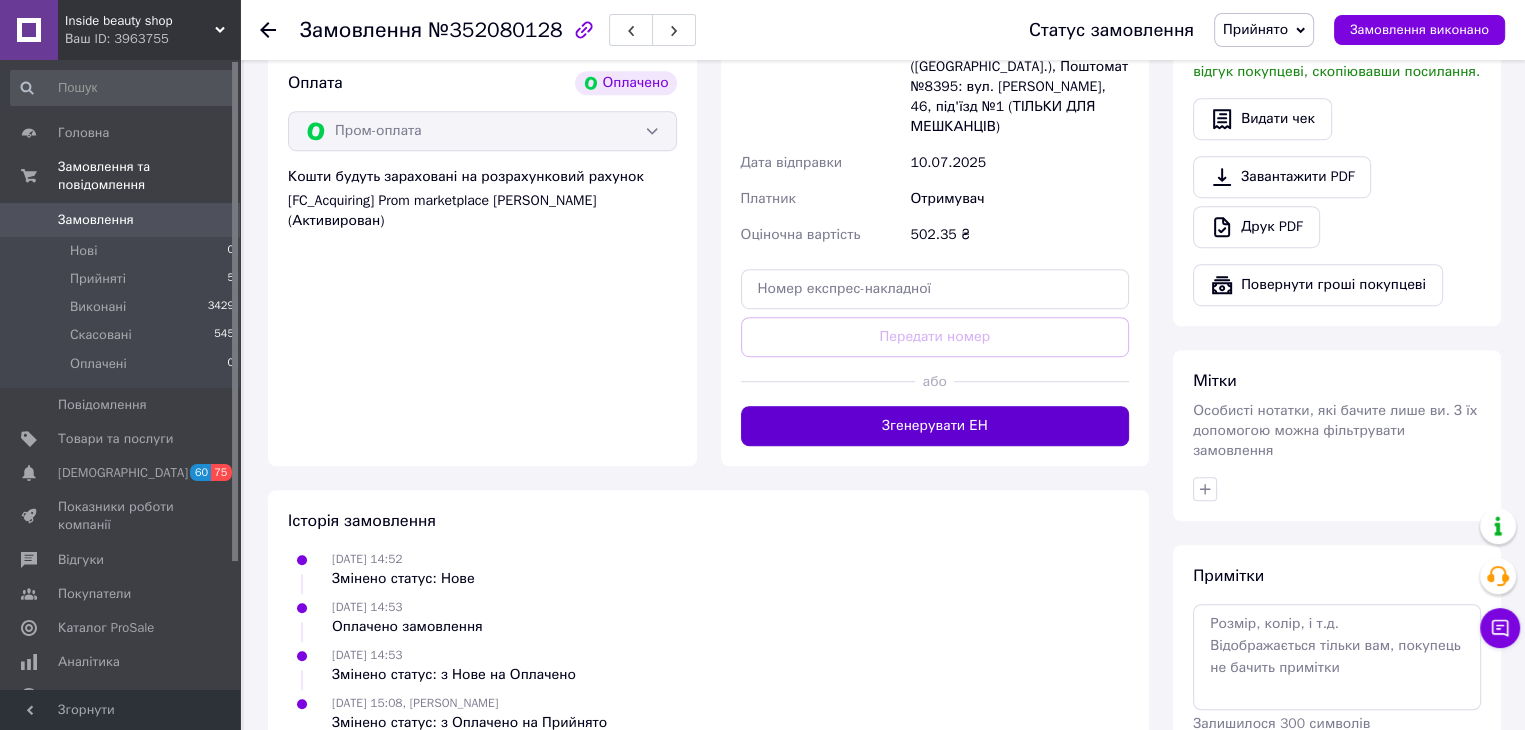 click on "Згенерувати ЕН" at bounding box center [935, 426] 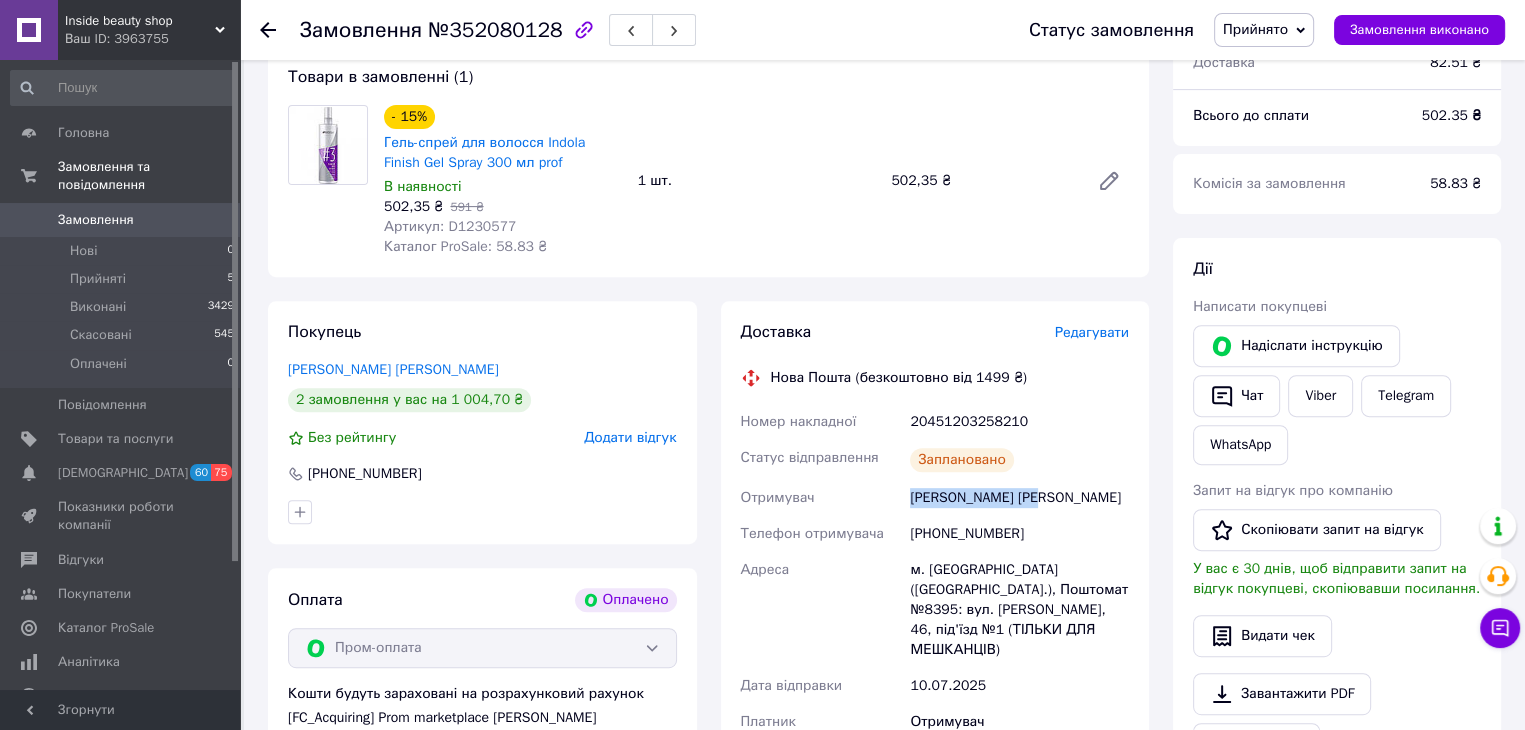scroll, scrollTop: 700, scrollLeft: 0, axis: vertical 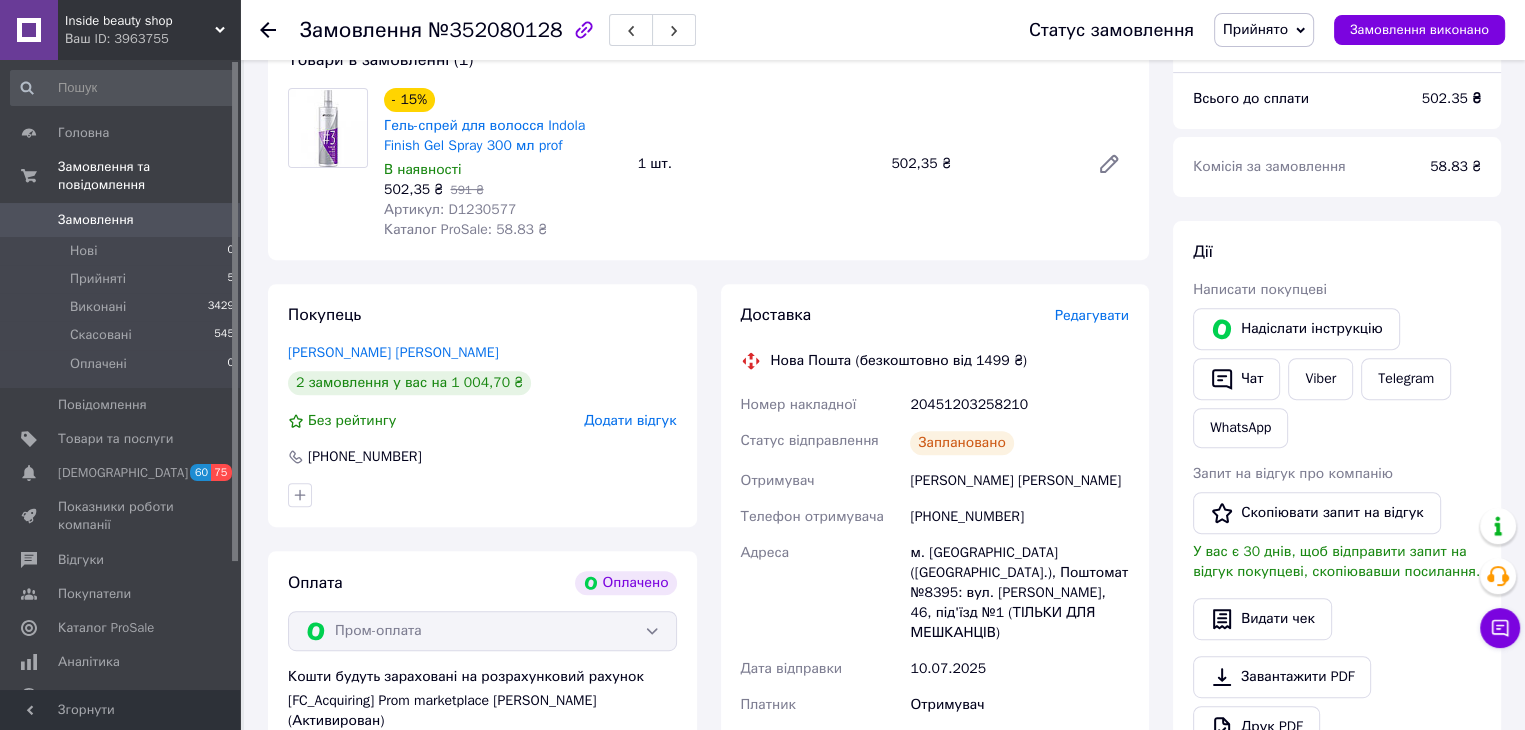 click on "[PHONE_NUMBER]" at bounding box center [1019, 517] 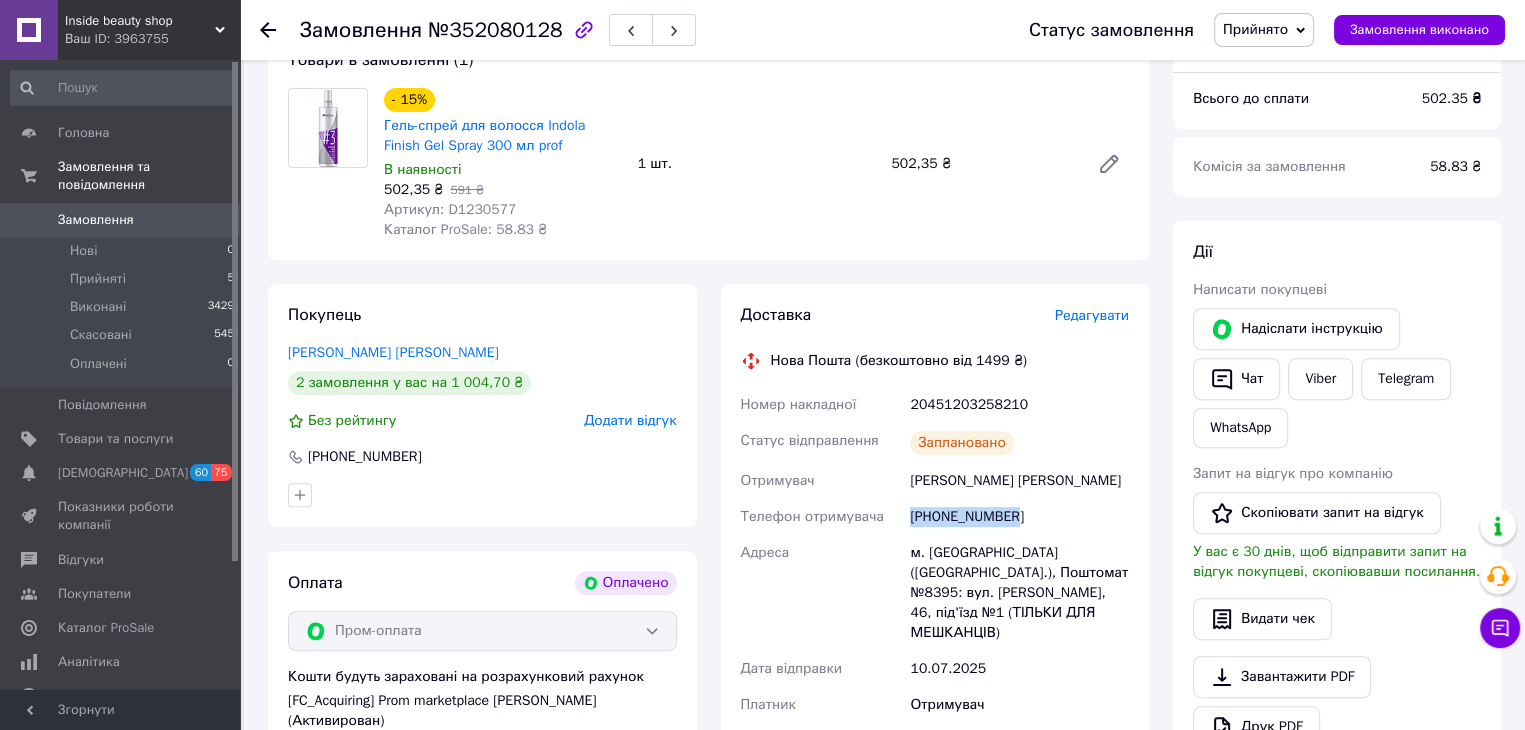 drag, startPoint x: 1017, startPoint y: 525, endPoint x: 908, endPoint y: 533, distance: 109.29318 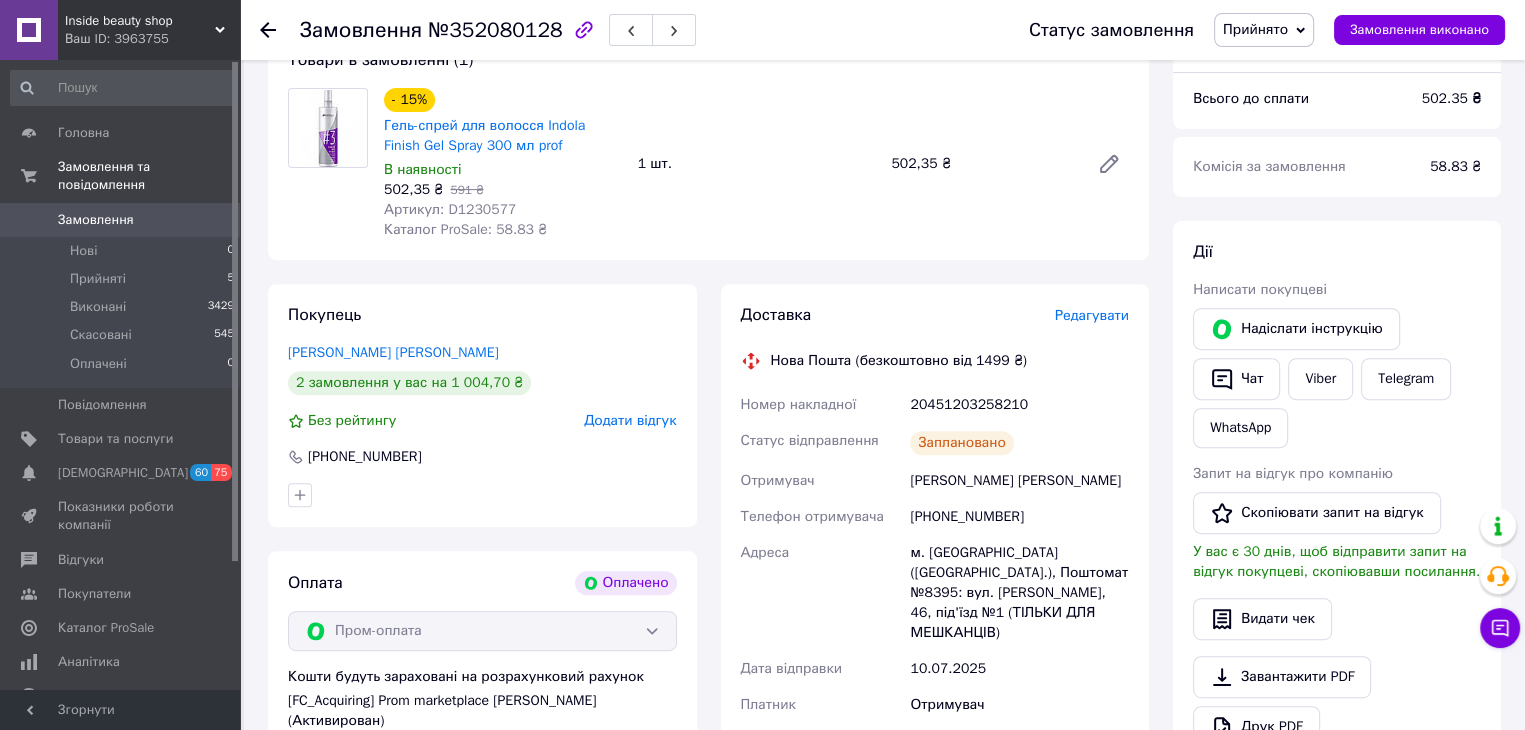 click on "502.35 ₴" at bounding box center [1451, 98] 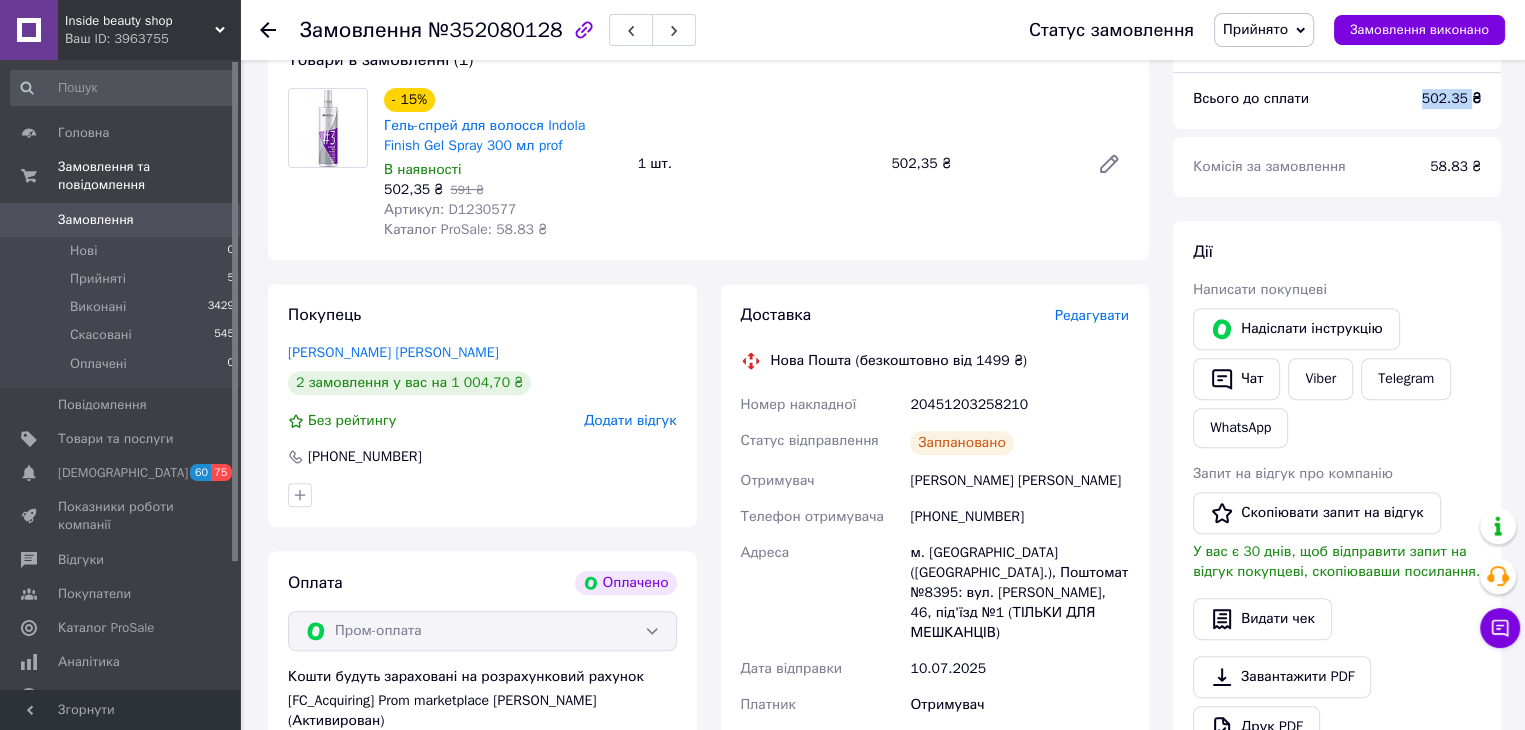 click on "502.35 ₴" at bounding box center [1451, 98] 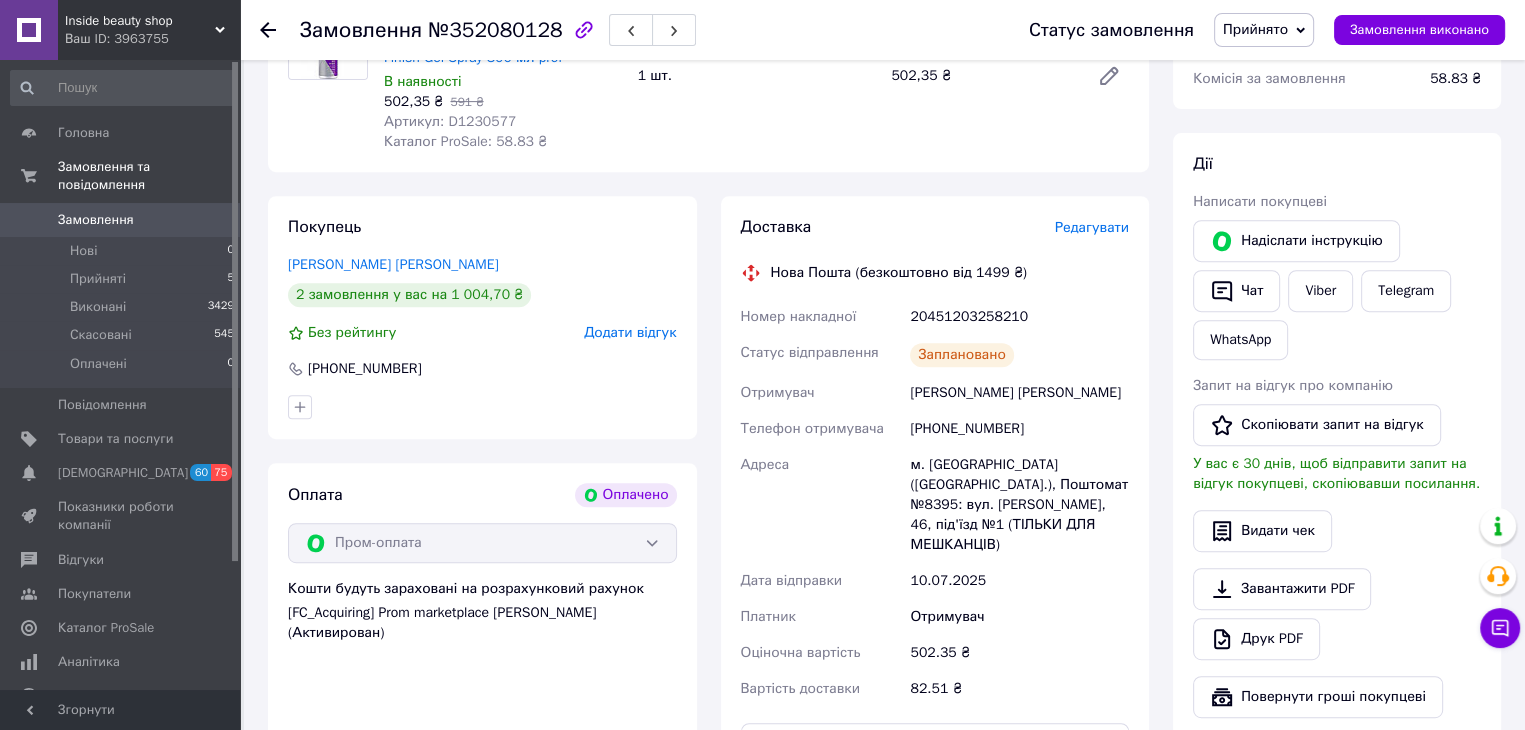scroll, scrollTop: 900, scrollLeft: 0, axis: vertical 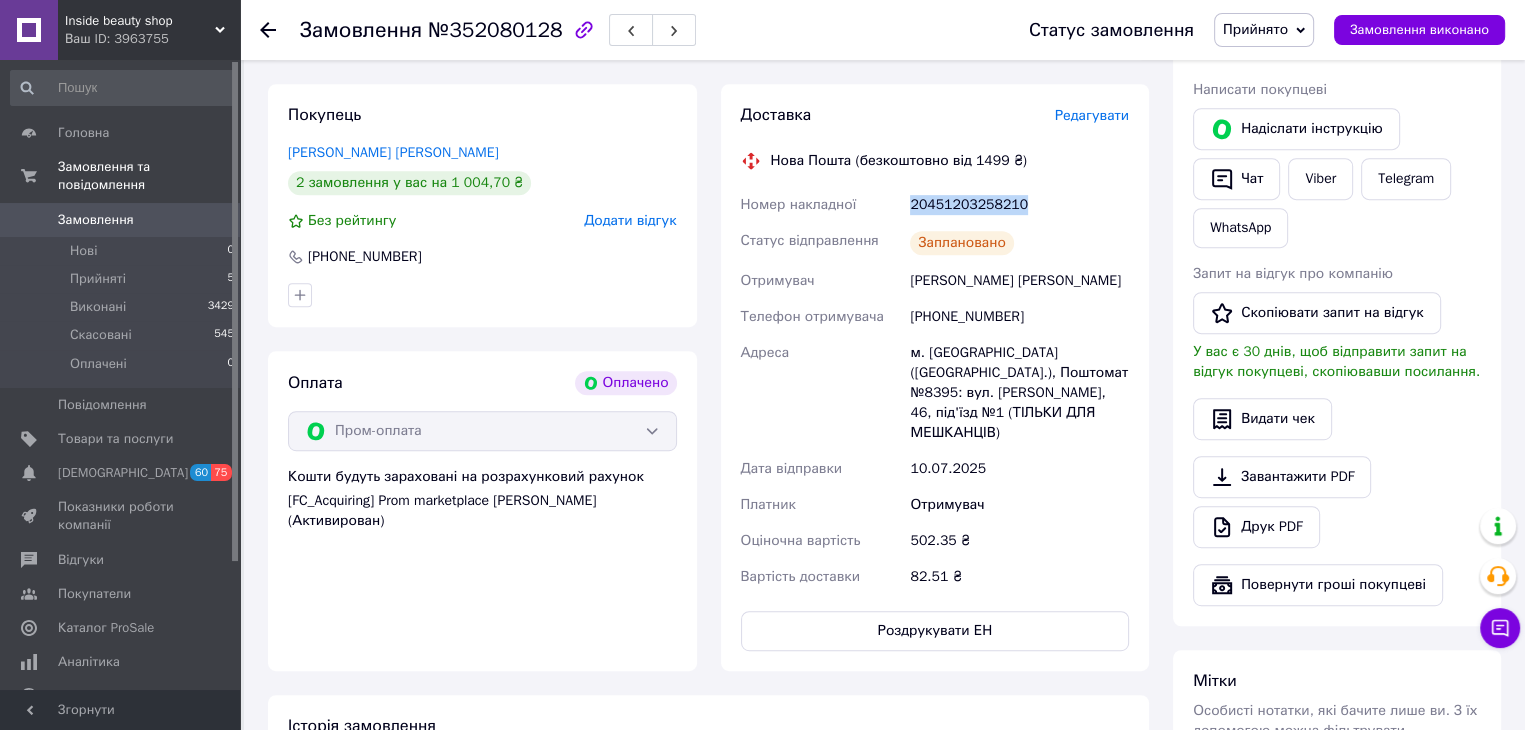 drag, startPoint x: 1023, startPoint y: 206, endPoint x: 899, endPoint y: 214, distance: 124.2578 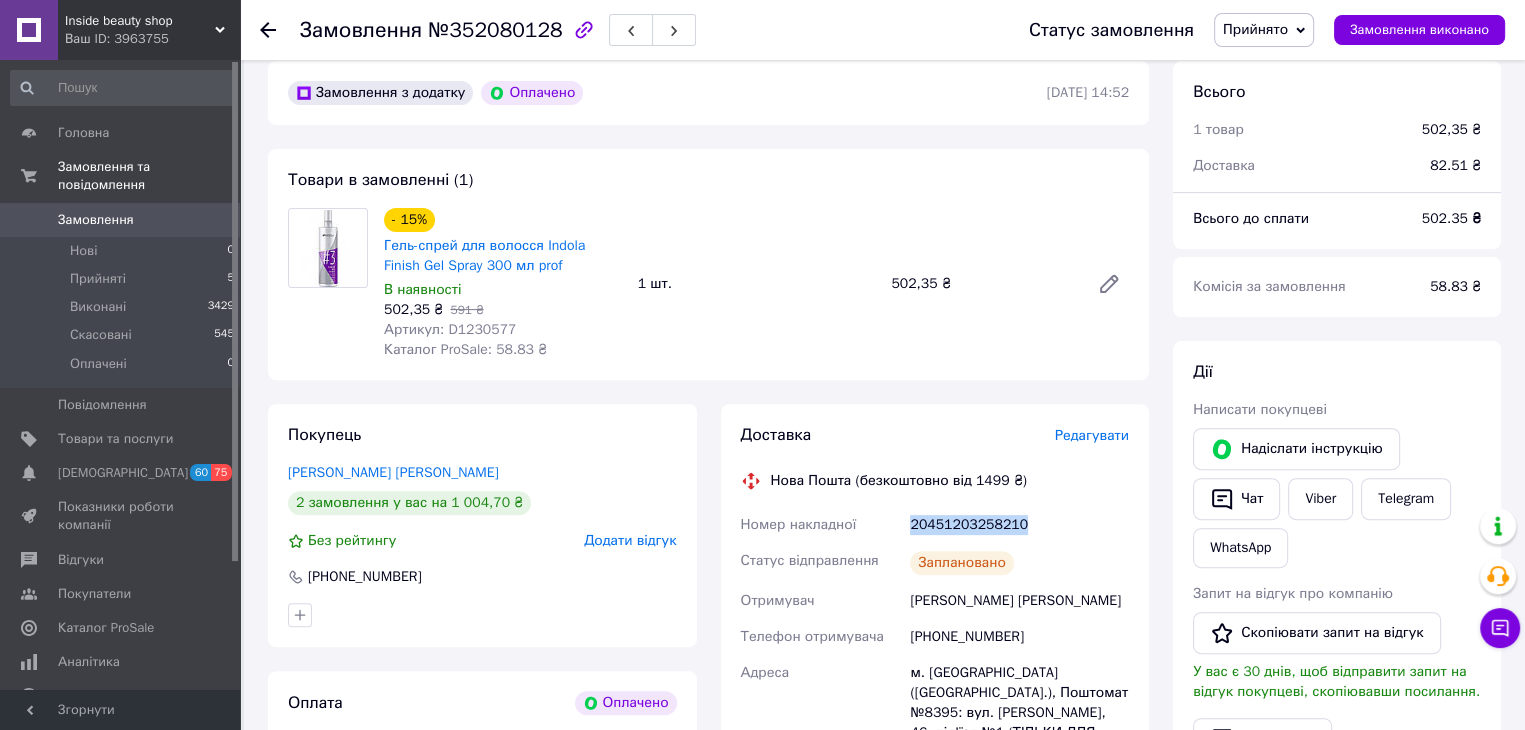 scroll, scrollTop: 600, scrollLeft: 0, axis: vertical 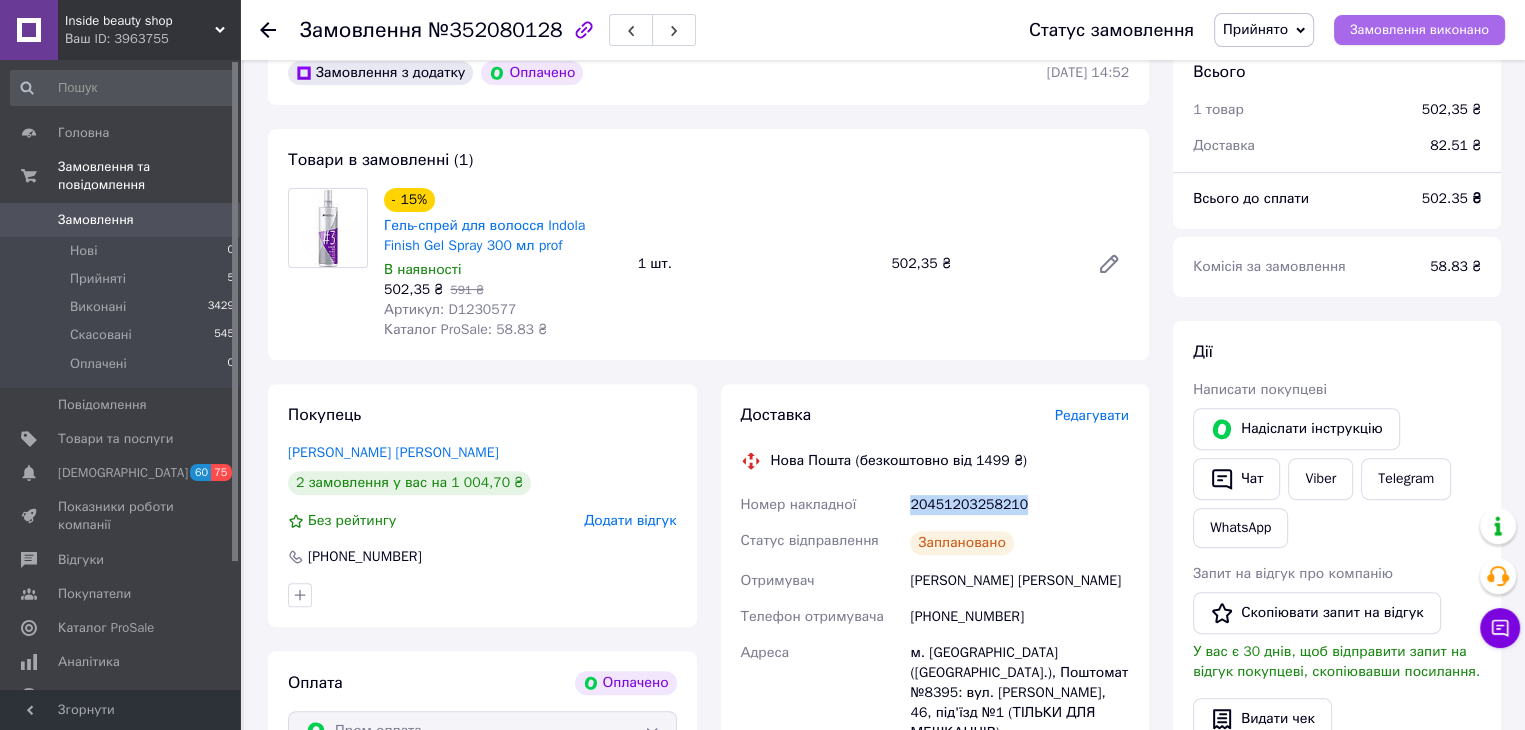 click on "Замовлення виконано" at bounding box center (1419, 30) 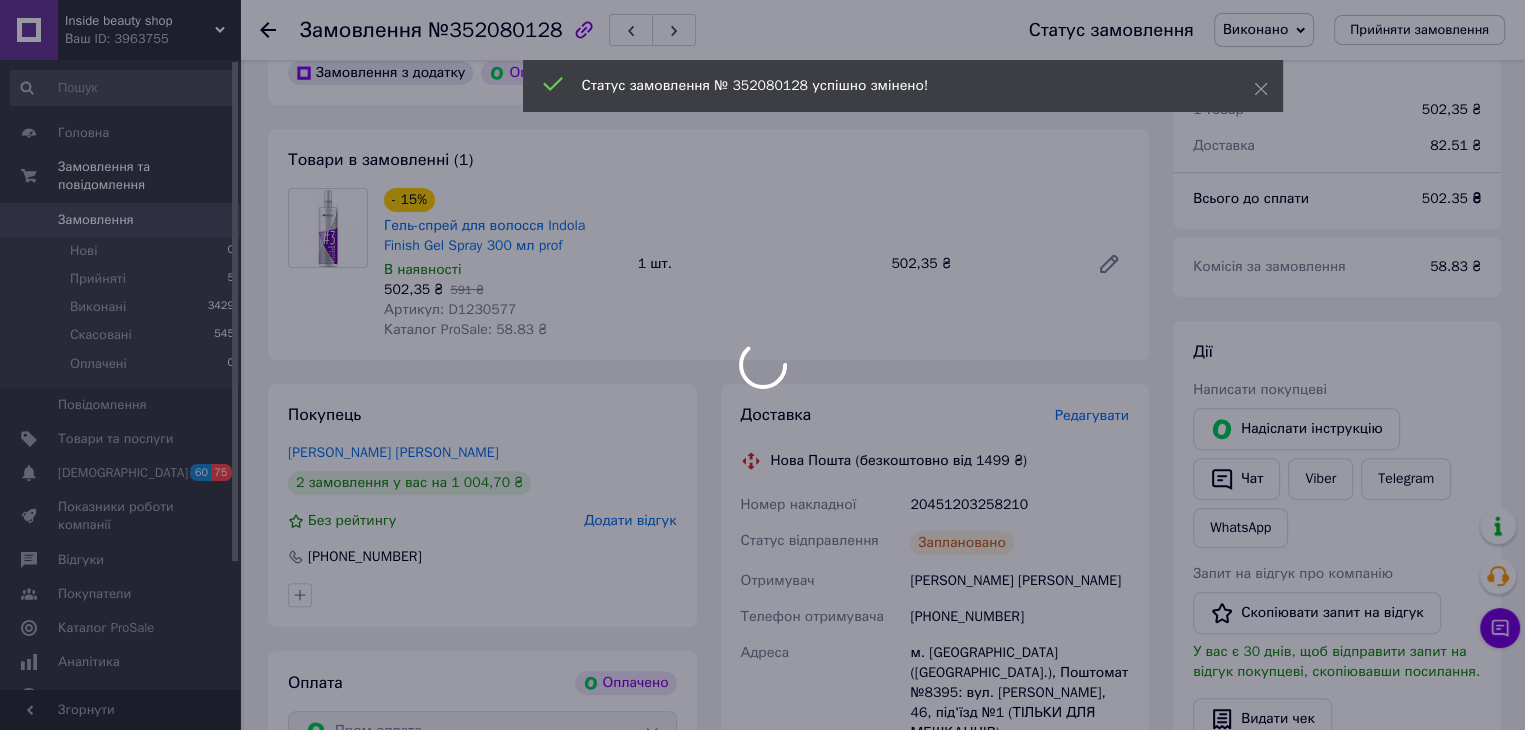 click at bounding box center [762, 365] 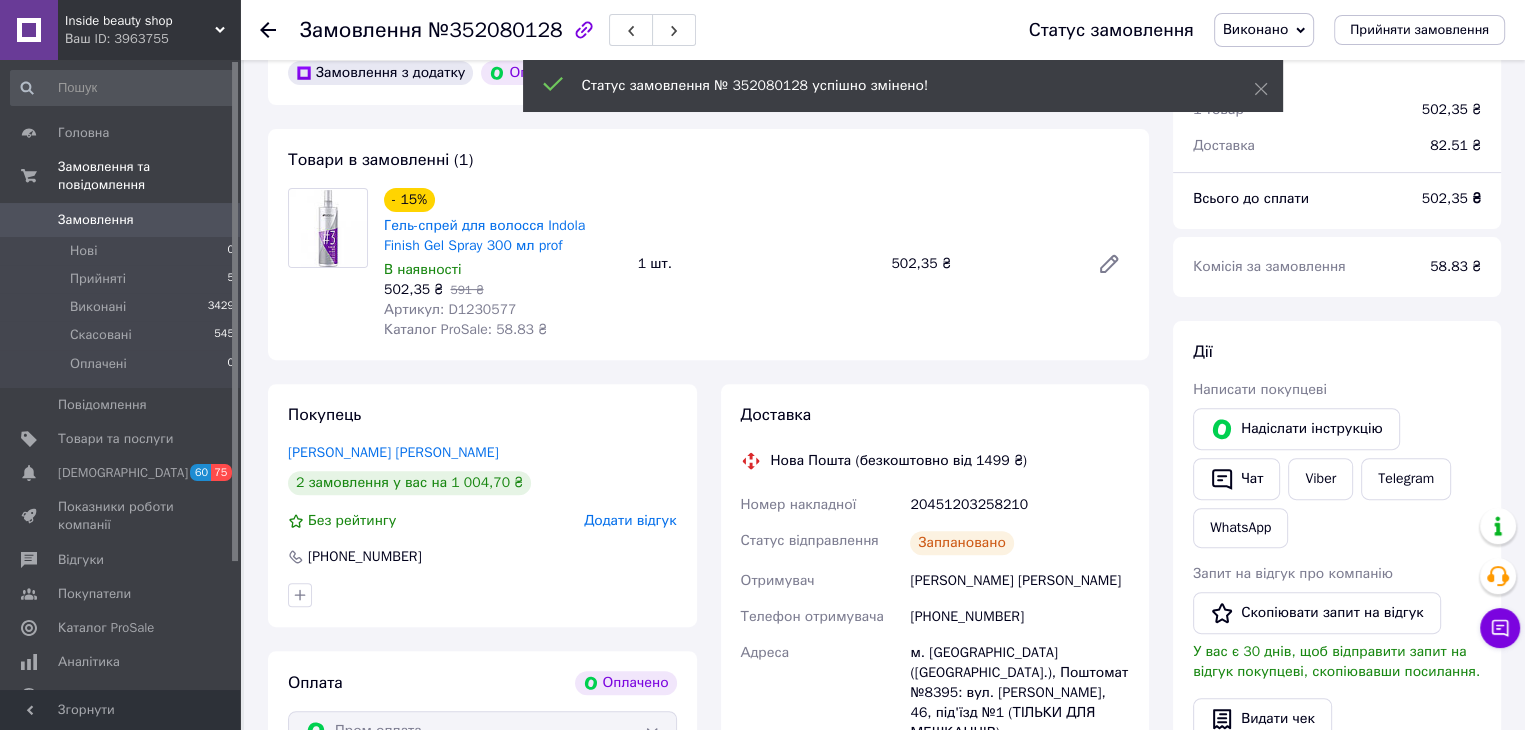 click on "0" at bounding box center (212, 220) 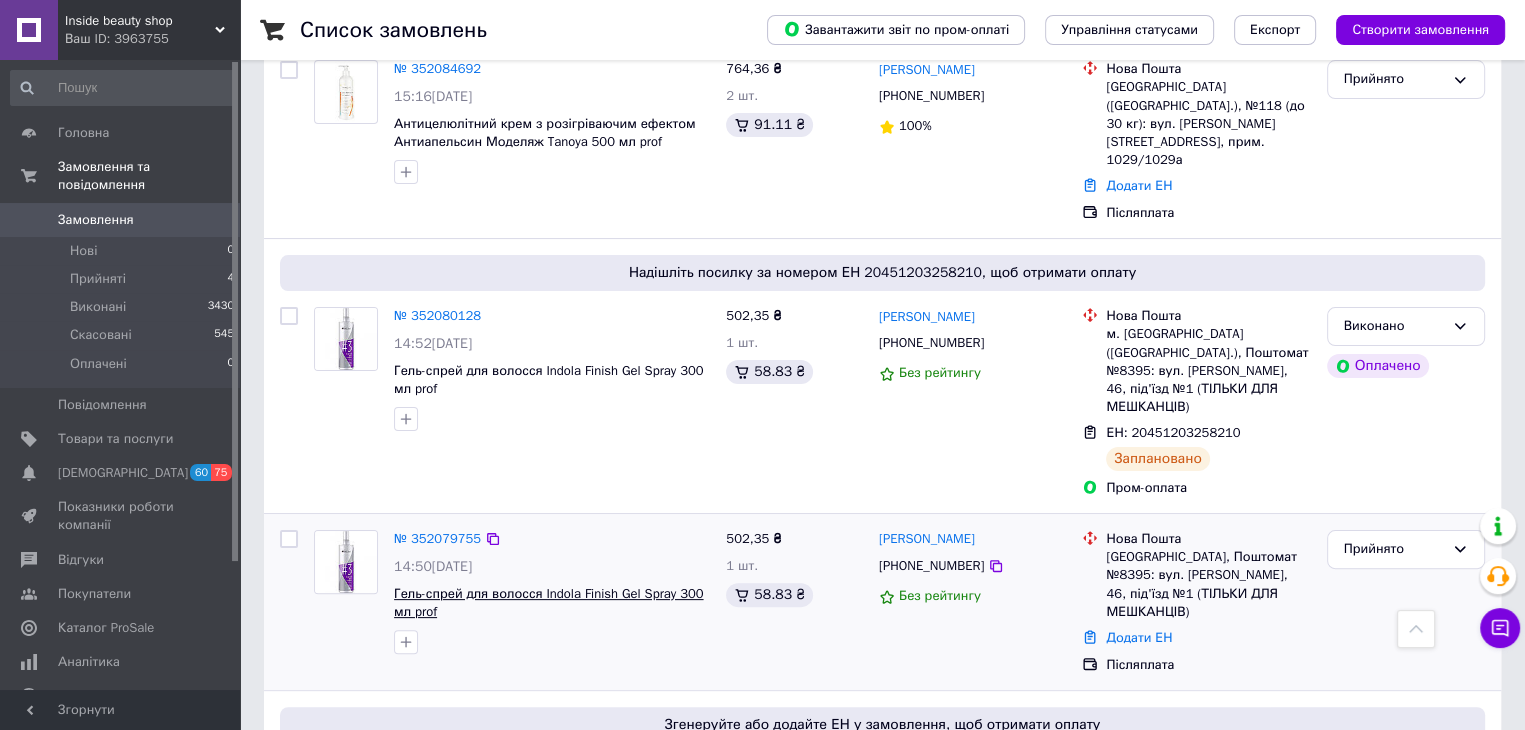 scroll, scrollTop: 400, scrollLeft: 0, axis: vertical 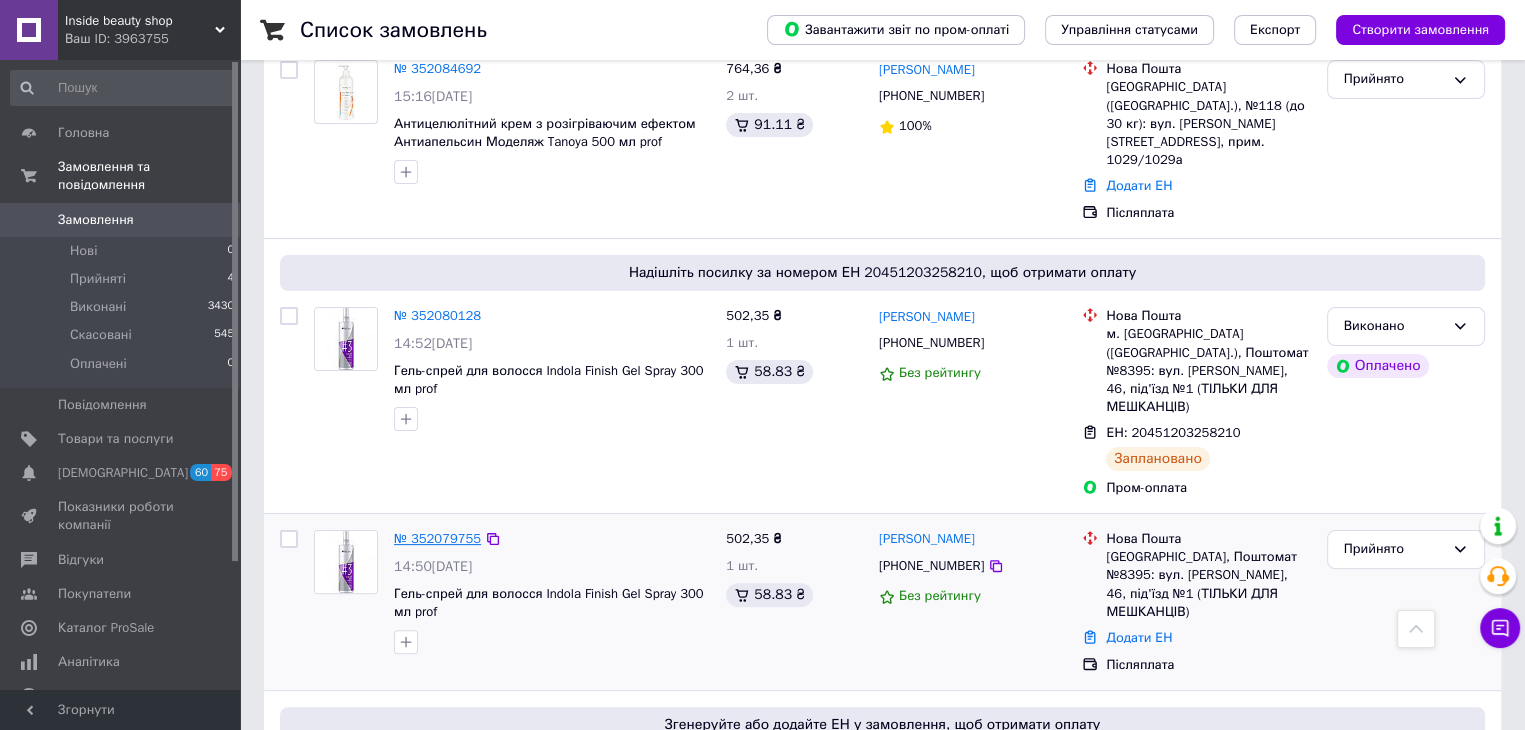 click on "№ 352079755" at bounding box center (437, 538) 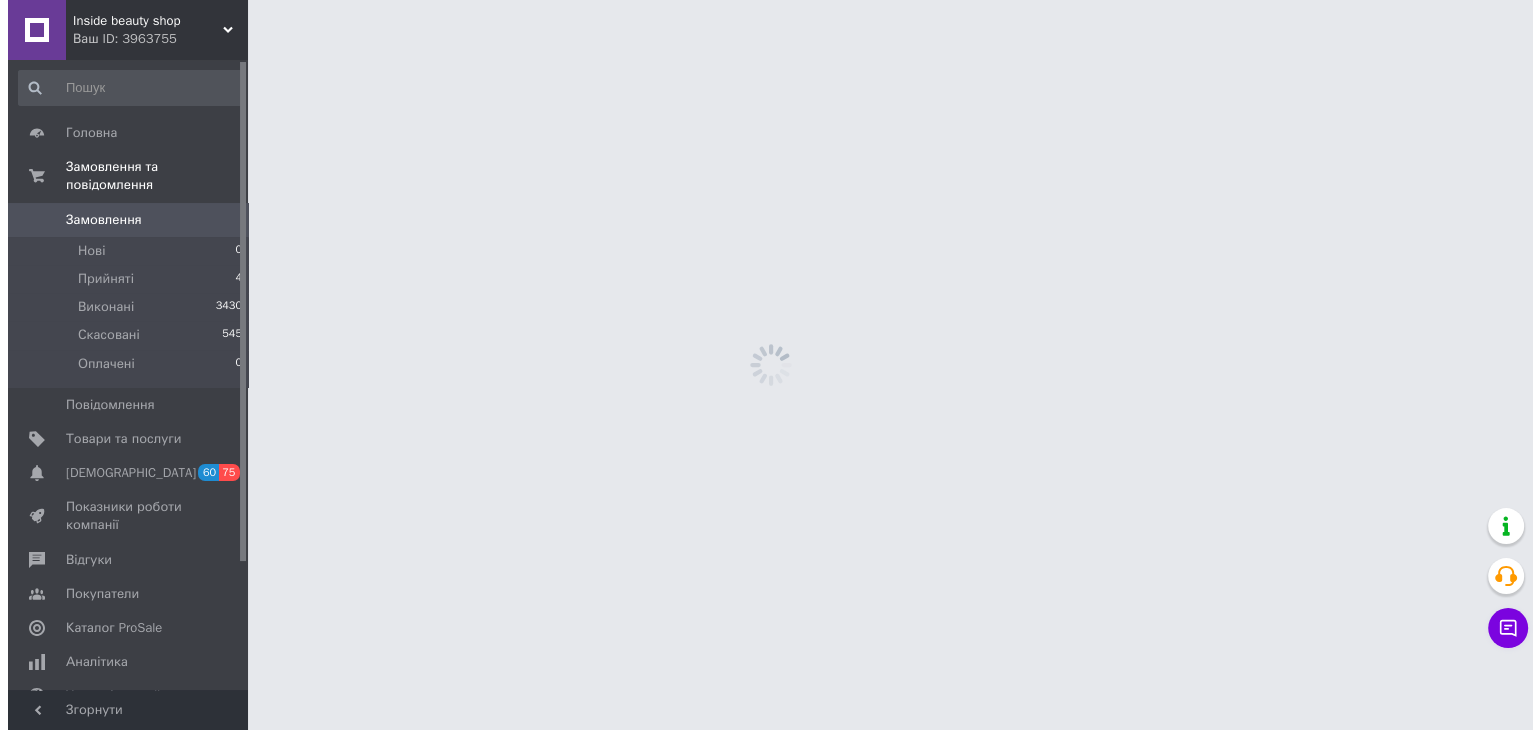 scroll, scrollTop: 0, scrollLeft: 0, axis: both 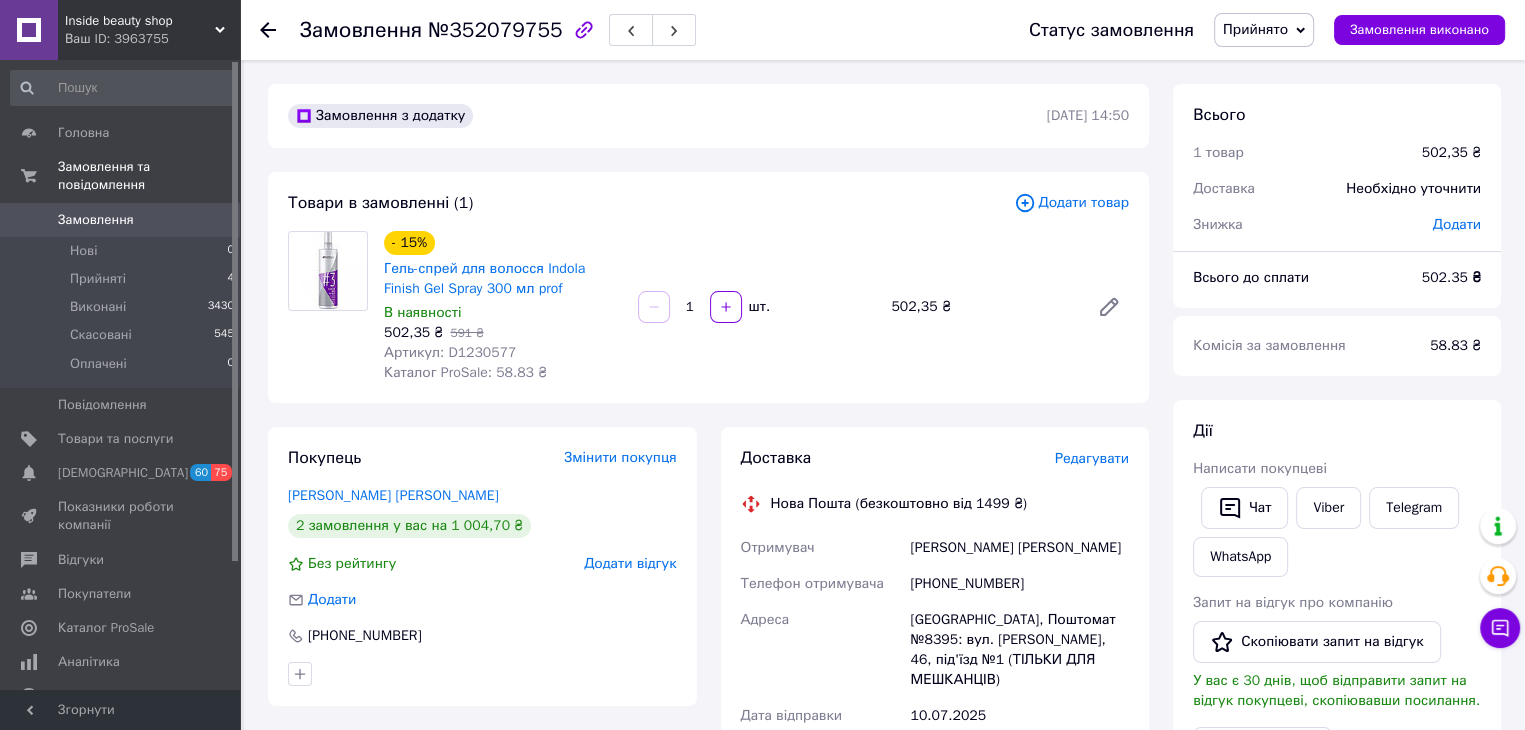 click on "Прийнято" at bounding box center [1255, 29] 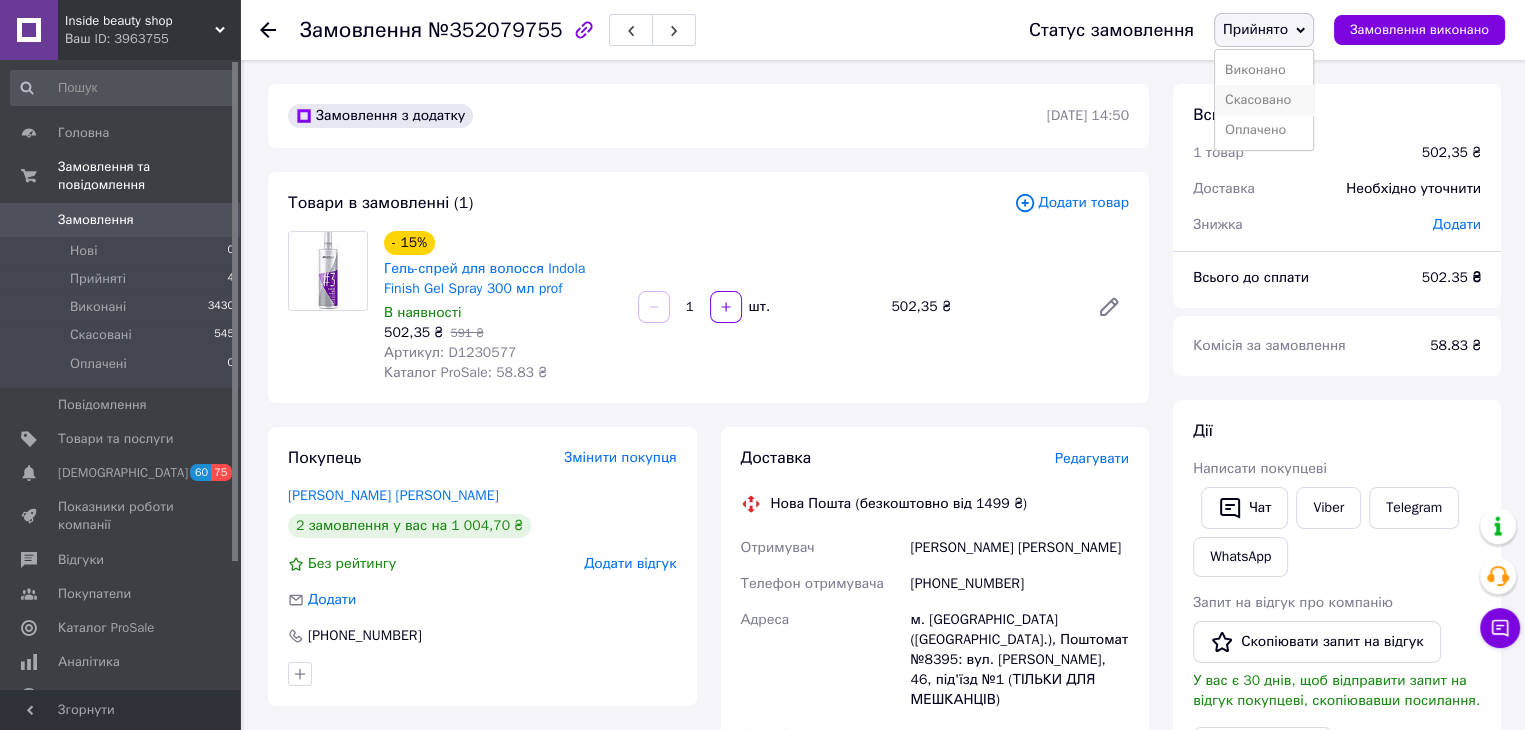 click on "Скасовано" at bounding box center (1264, 100) 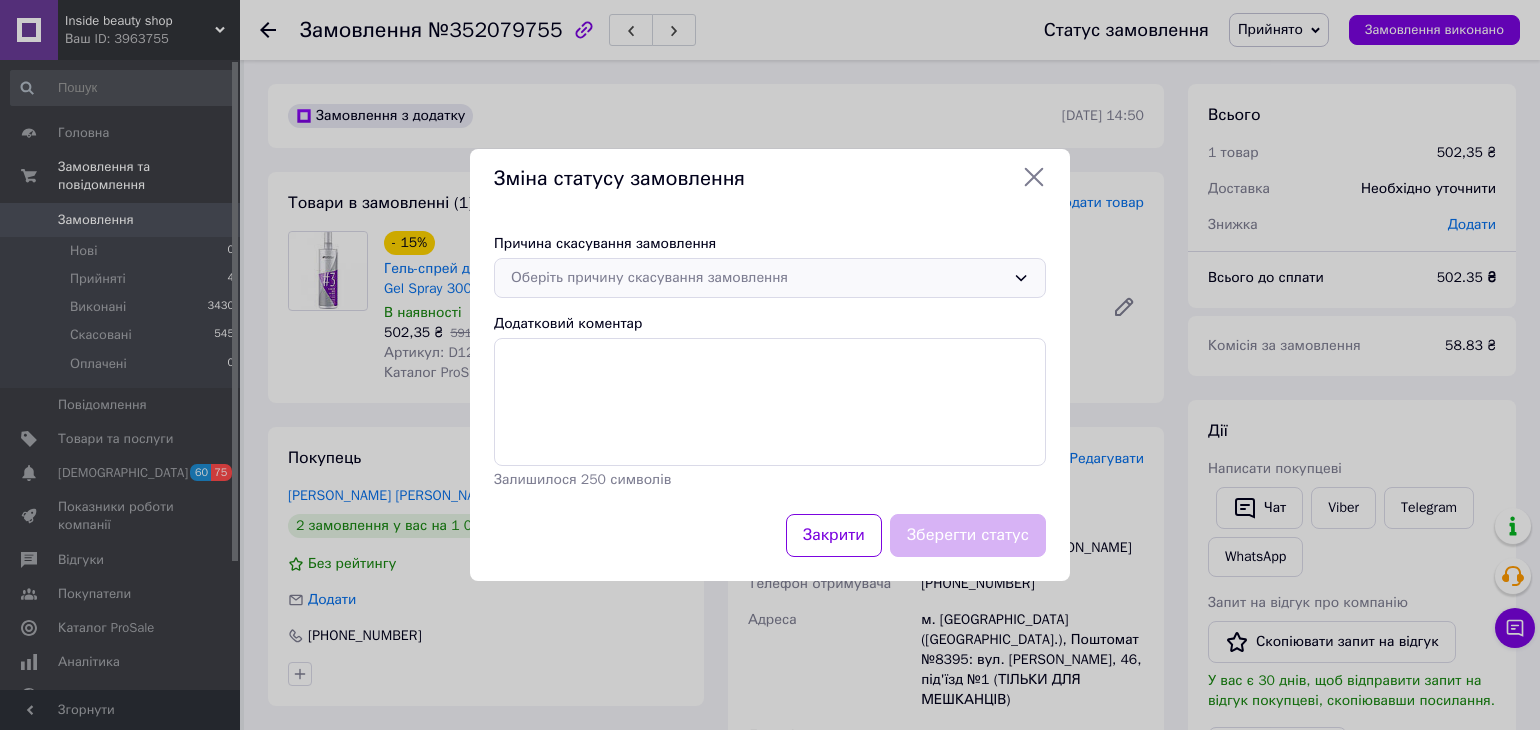 click on "Оберіть причину скасування замовлення" at bounding box center (758, 278) 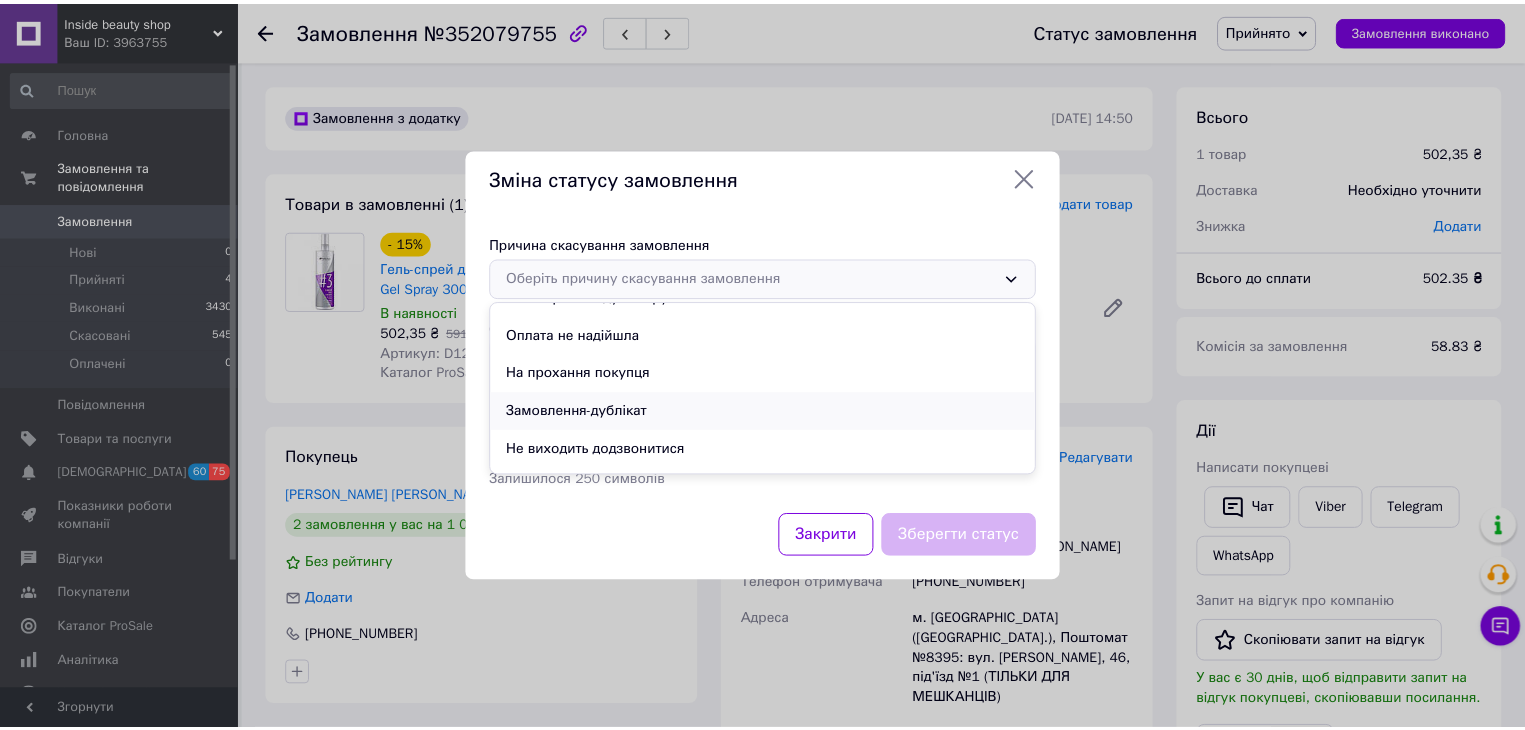 scroll, scrollTop: 93, scrollLeft: 0, axis: vertical 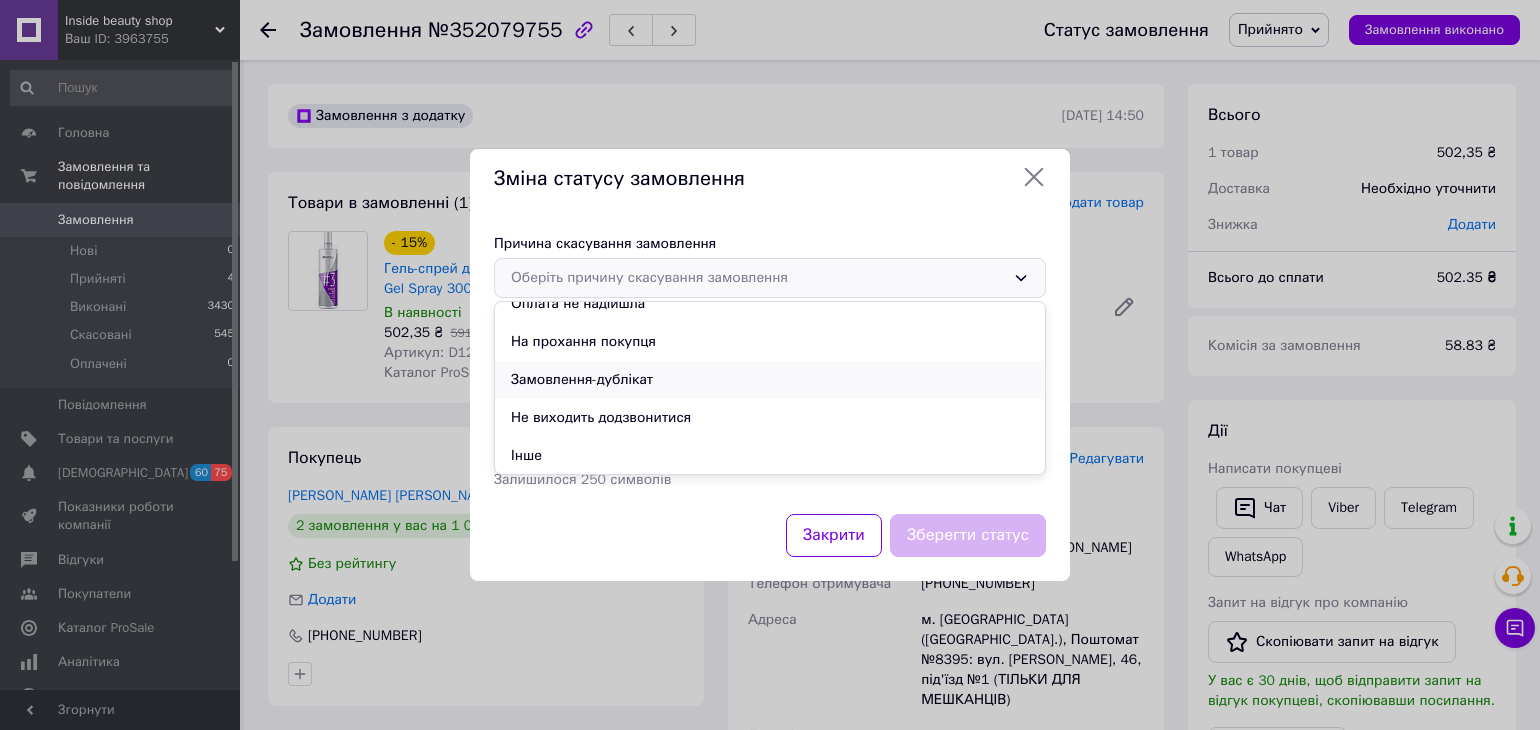 click on "Замовлення-дублікат" at bounding box center [770, 380] 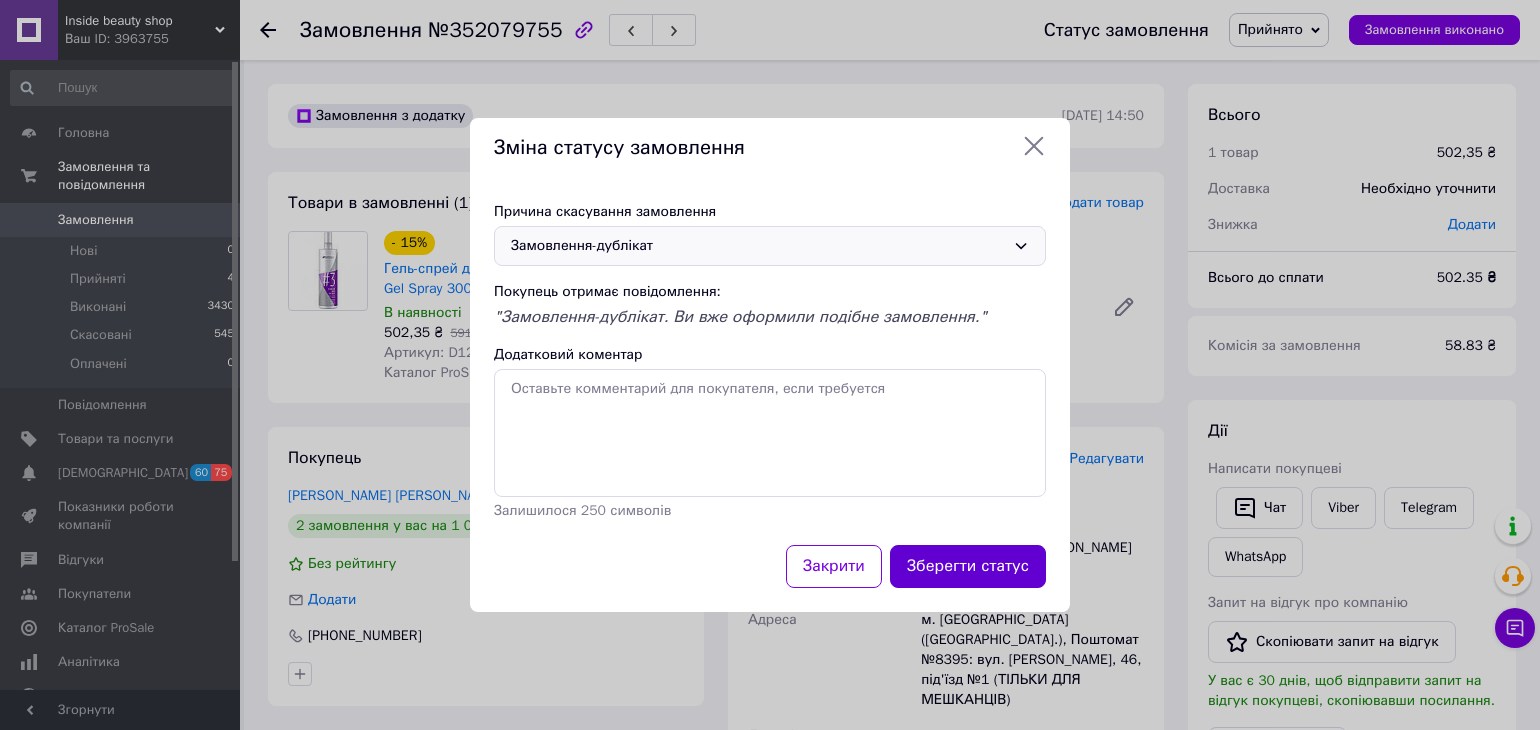 click on "Зберегти статус" at bounding box center (968, 566) 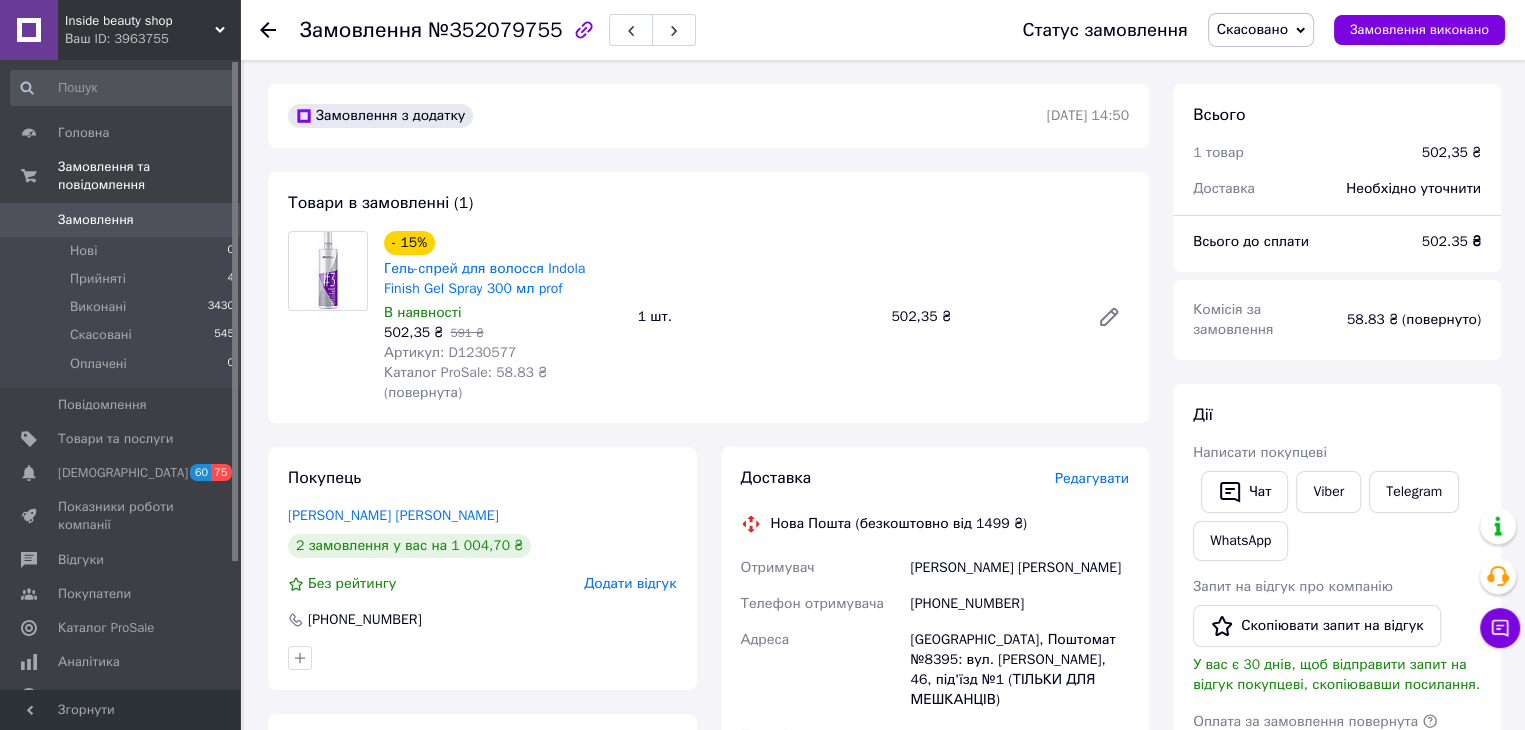 click on "Замовлення" at bounding box center [121, 220] 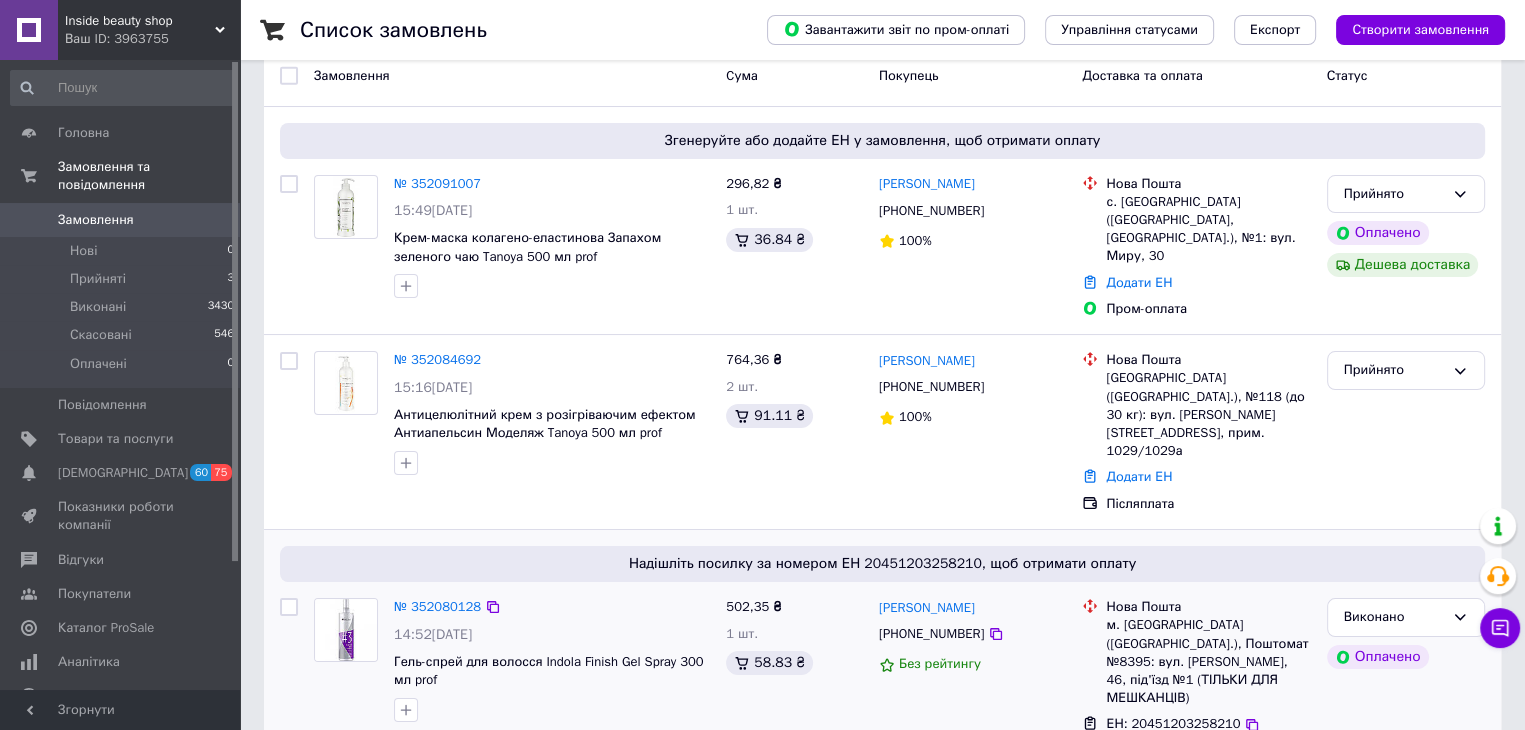 scroll, scrollTop: 100, scrollLeft: 0, axis: vertical 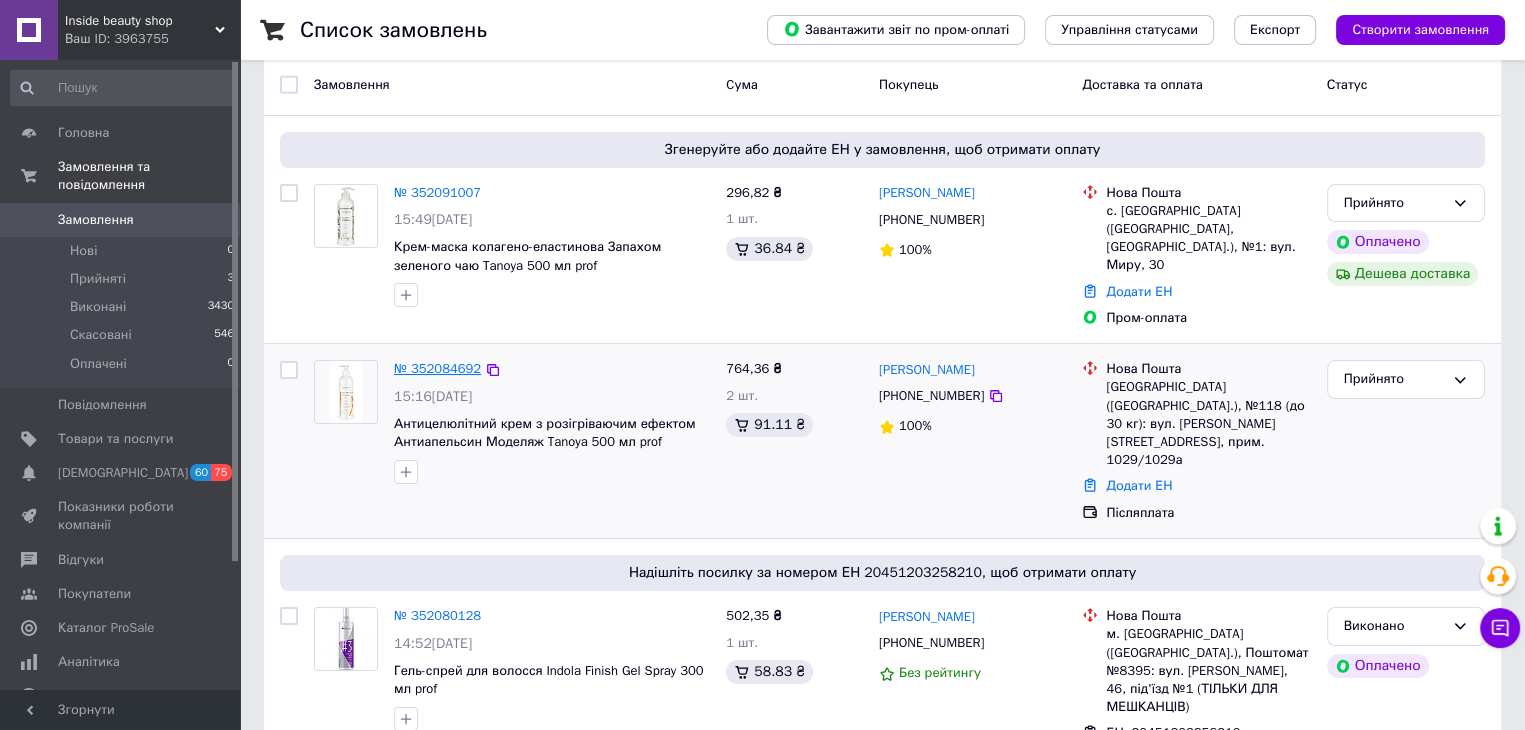 click on "№ 352084692" at bounding box center [437, 368] 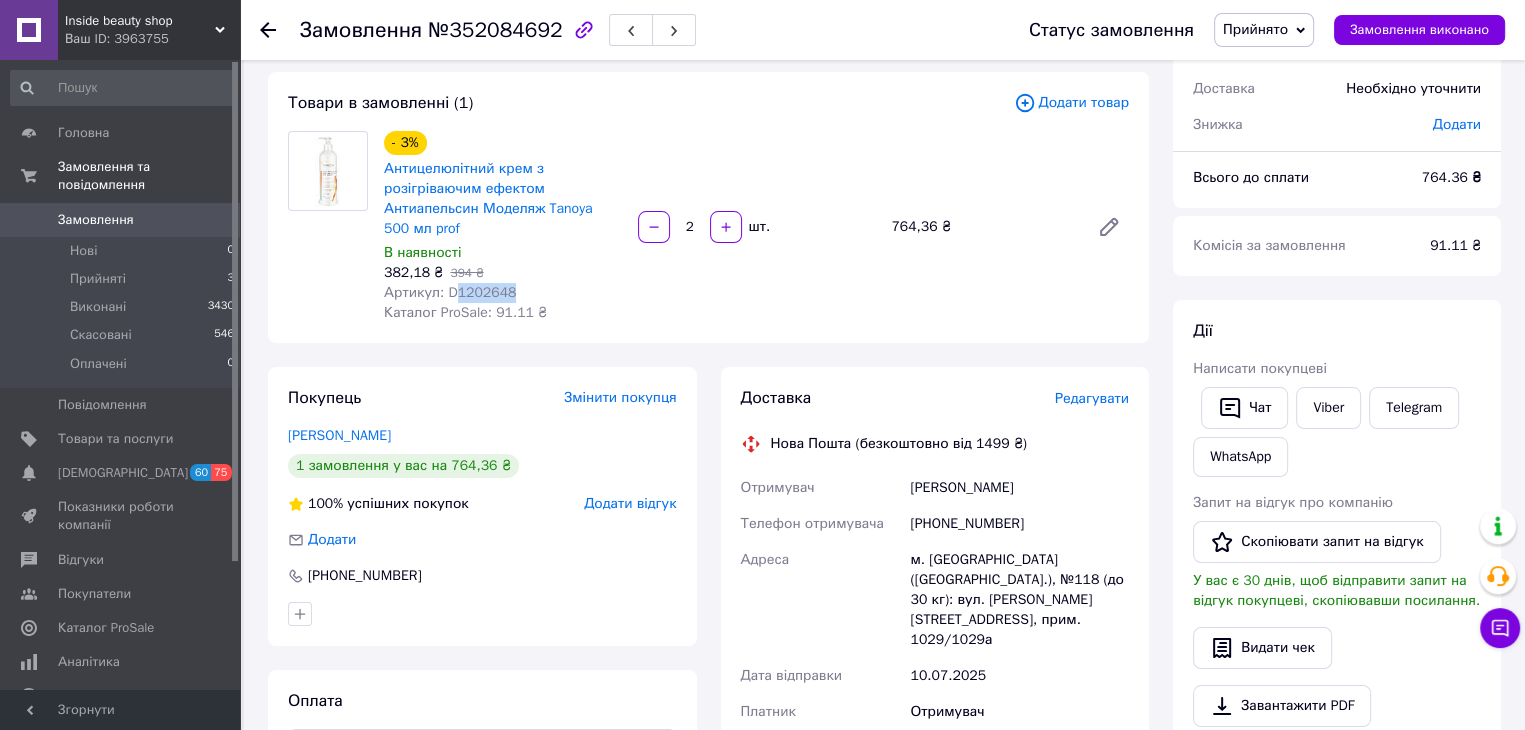 drag, startPoint x: 508, startPoint y: 296, endPoint x: 454, endPoint y: 297, distance: 54.00926 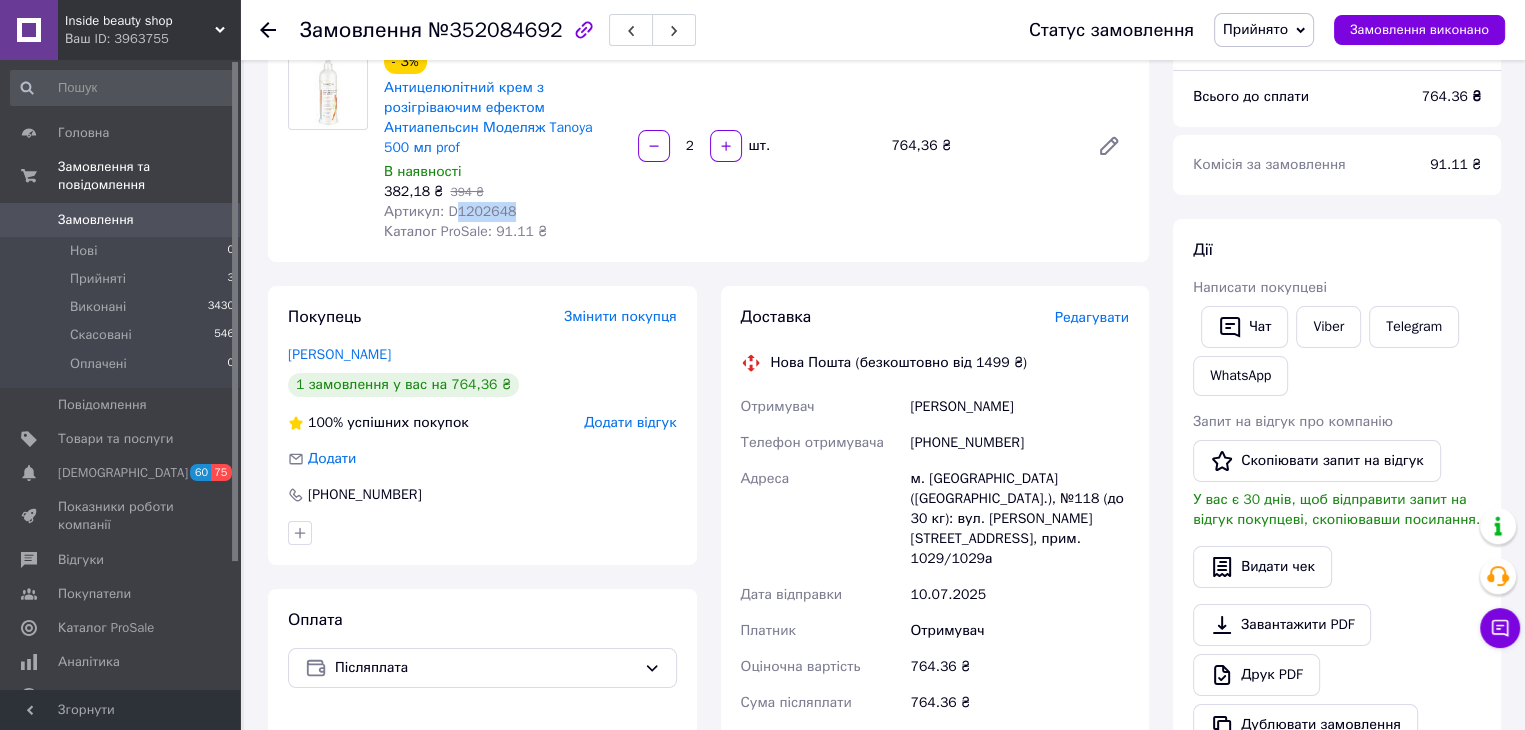 scroll, scrollTop: 300, scrollLeft: 0, axis: vertical 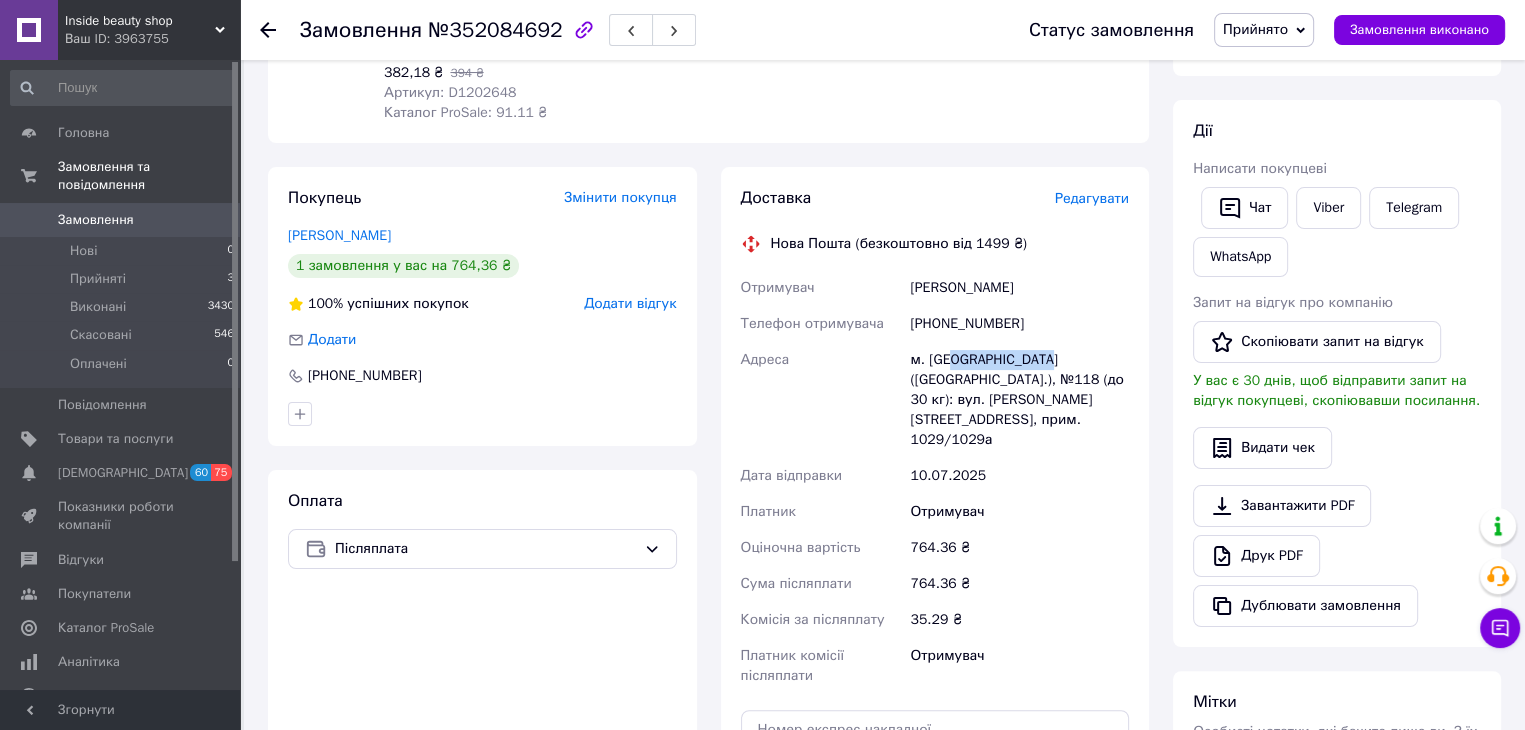 drag, startPoint x: 1024, startPoint y: 353, endPoint x: 949, endPoint y: 349, distance: 75.10659 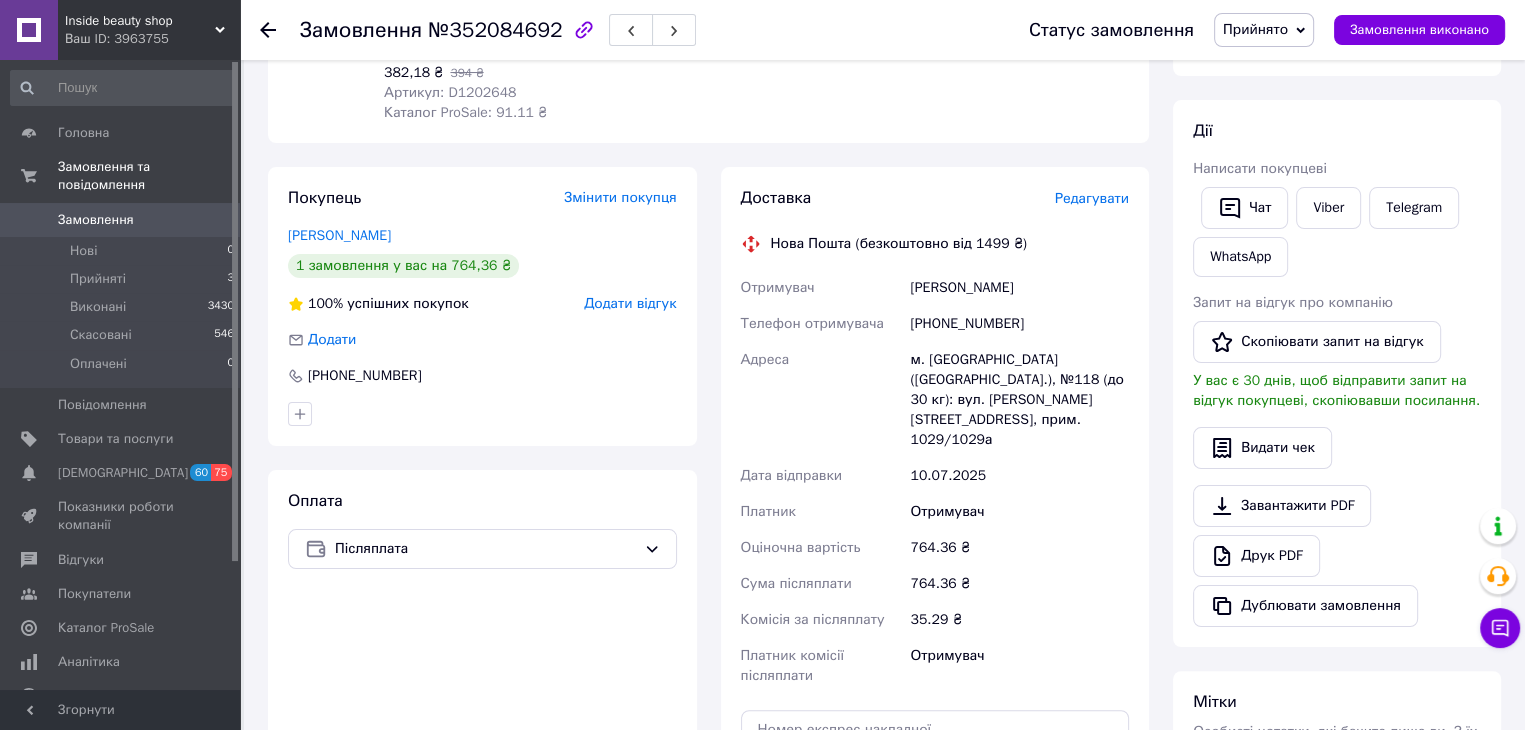 click on "[PHONE_NUMBER]" at bounding box center [1019, 324] 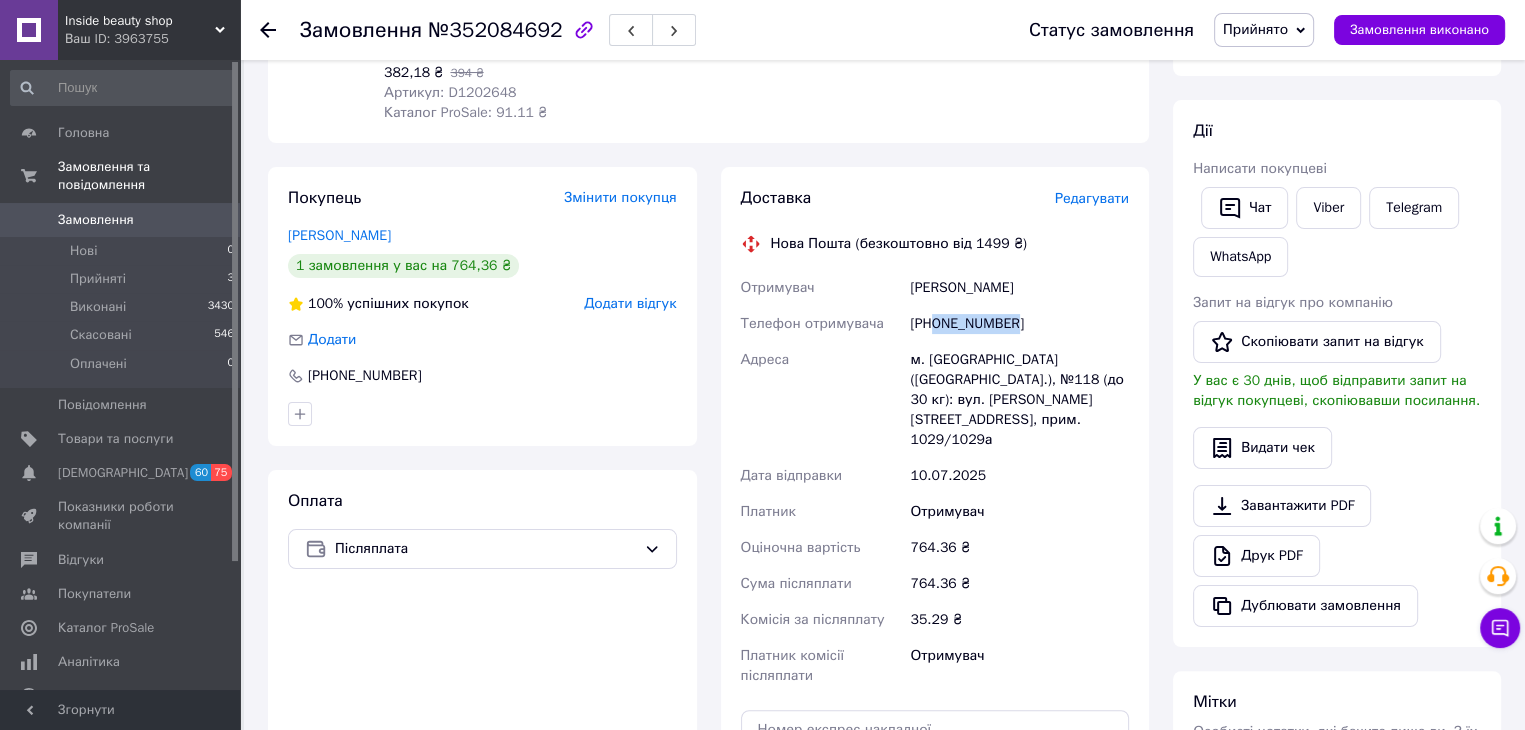 drag, startPoint x: 1011, startPoint y: 328, endPoint x: 933, endPoint y: 333, distance: 78.160095 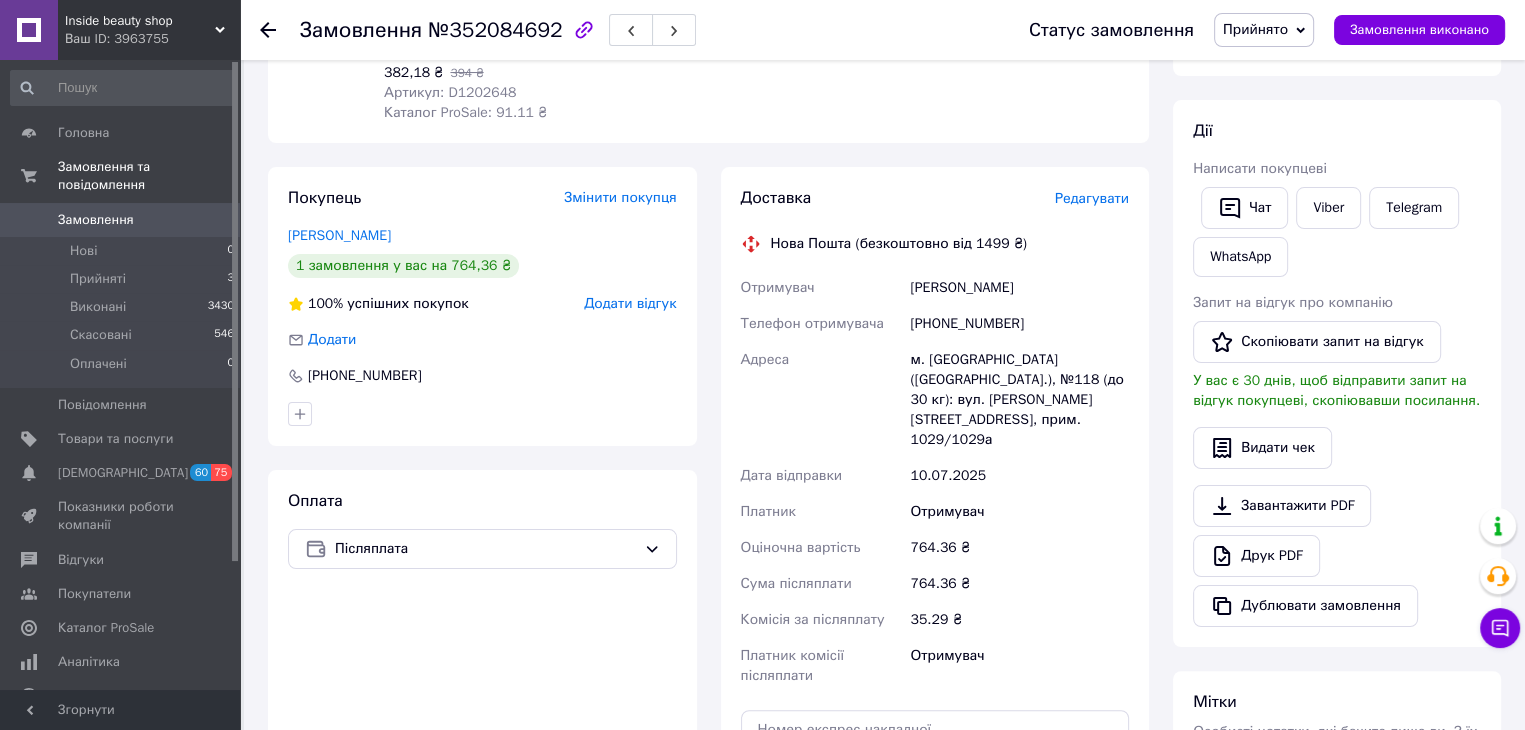 drag, startPoint x: 1059, startPoint y: 349, endPoint x: 1040, endPoint y: 330, distance: 26.870058 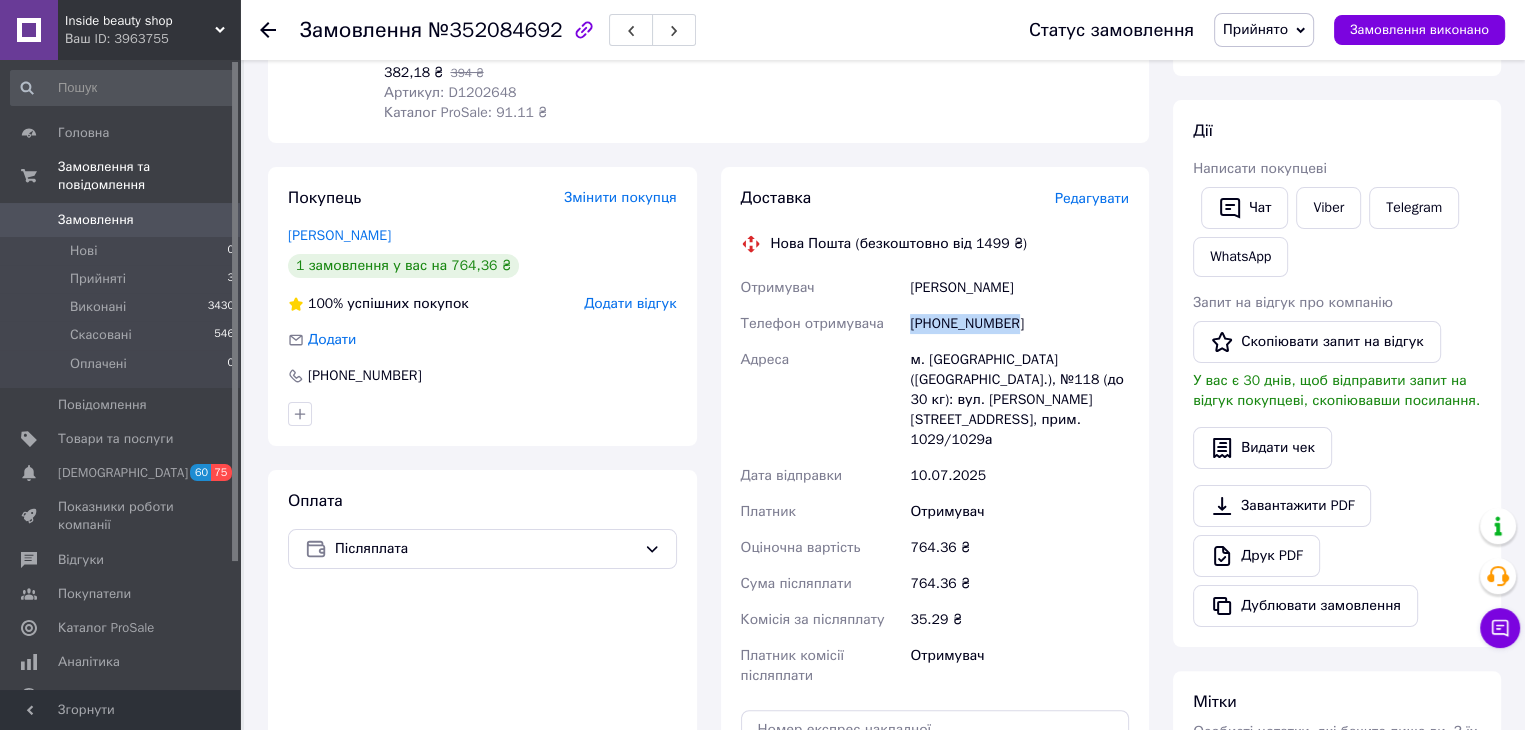 drag, startPoint x: 1033, startPoint y: 327, endPoint x: 914, endPoint y: 329, distance: 119.01681 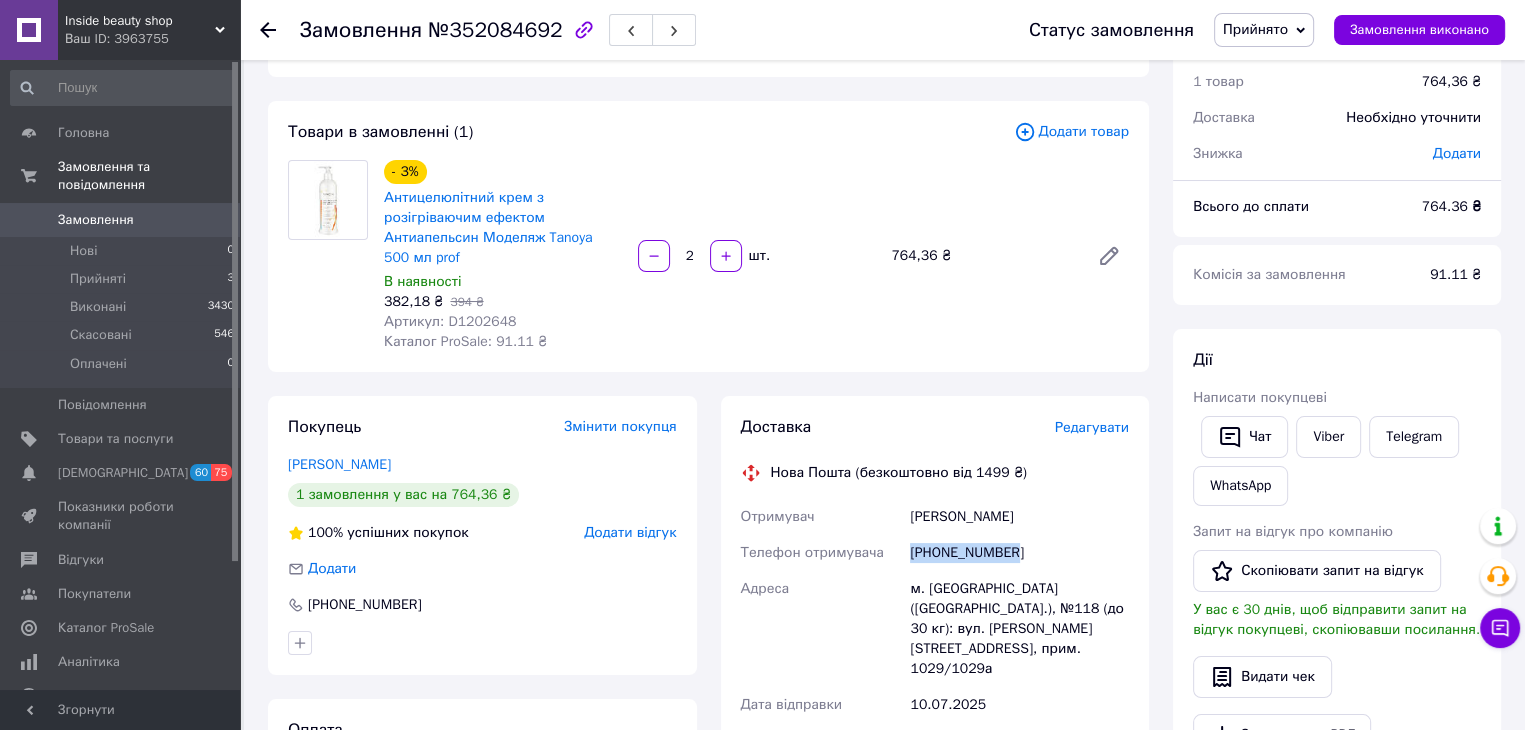 scroll, scrollTop: 100, scrollLeft: 0, axis: vertical 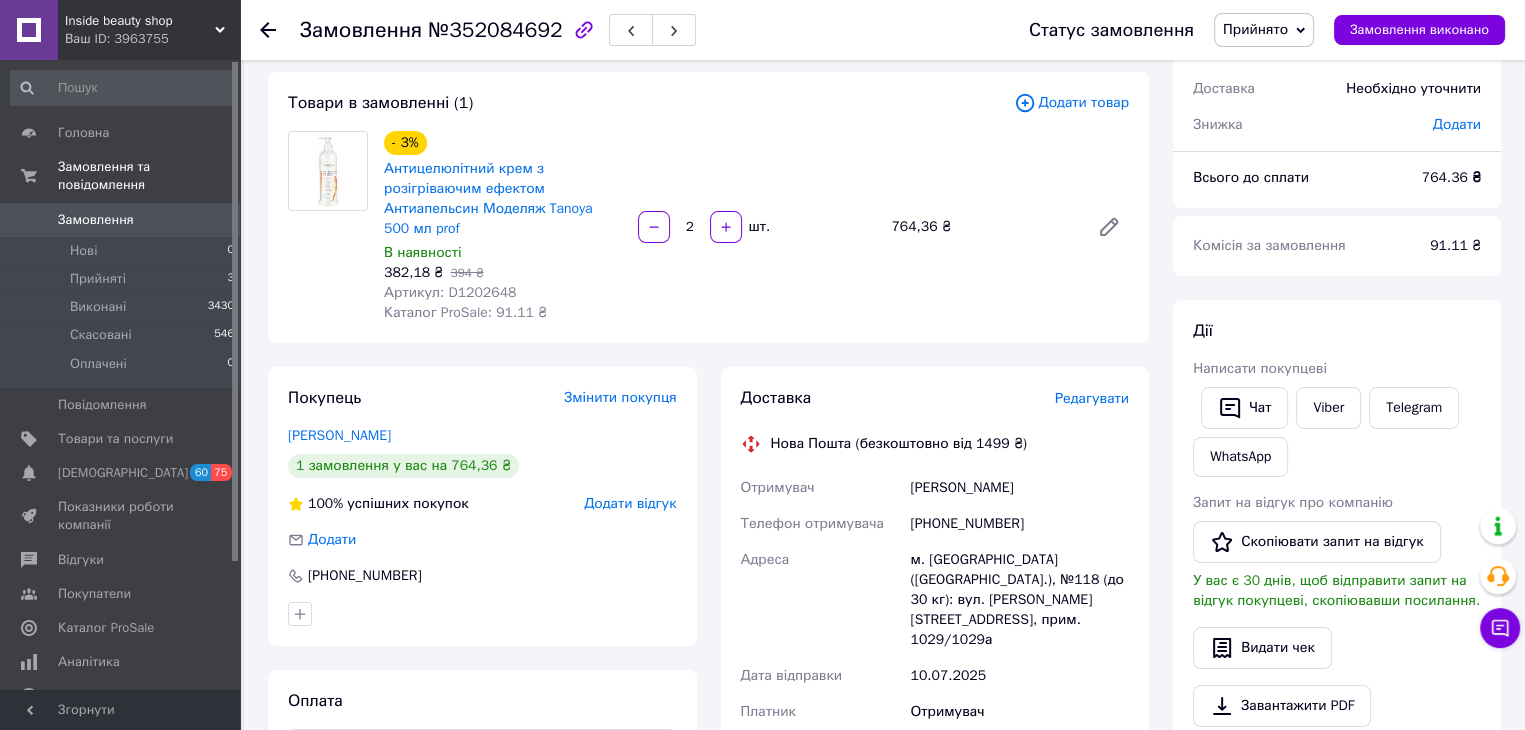 click on "Харченко Юлія" at bounding box center [1019, 488] 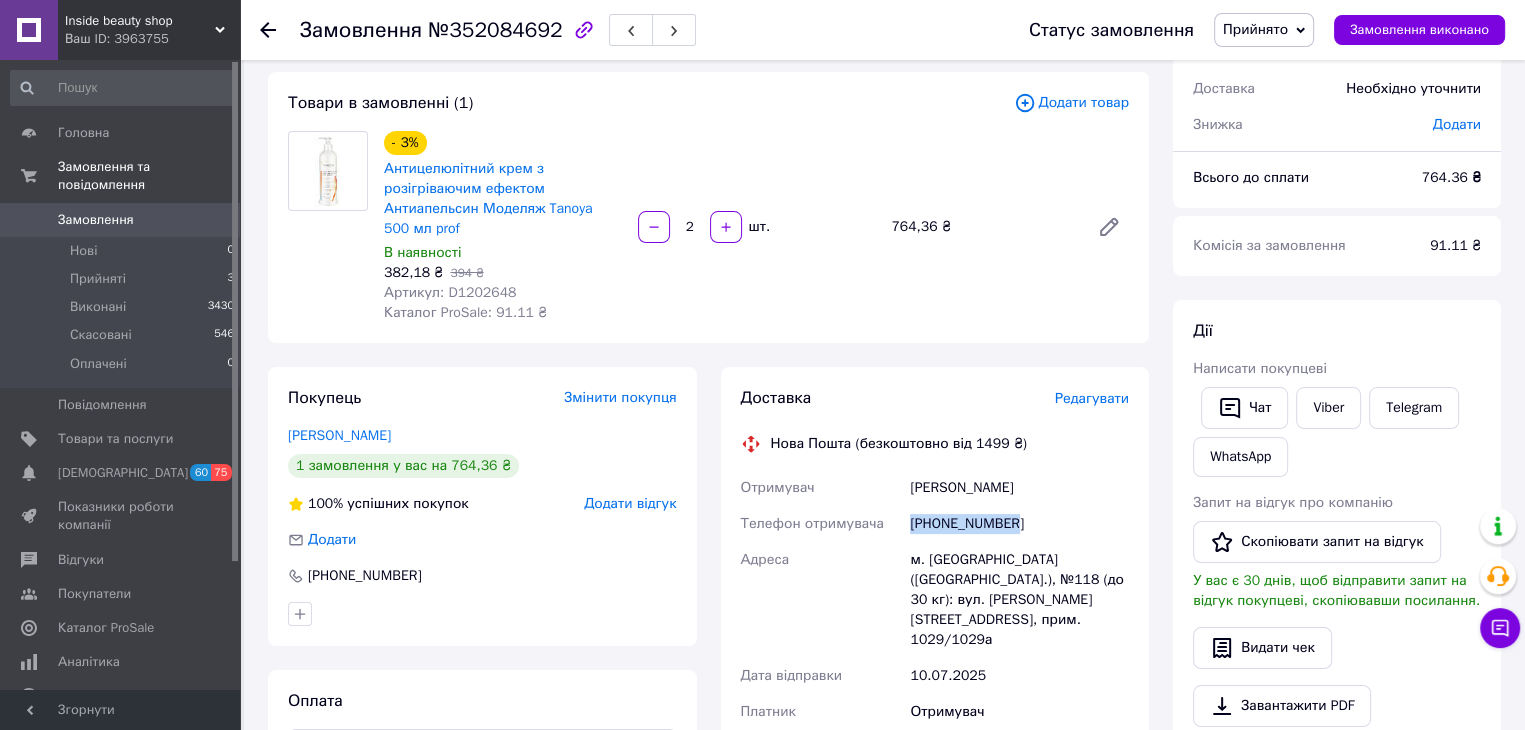 drag, startPoint x: 1023, startPoint y: 532, endPoint x: 909, endPoint y: 532, distance: 114 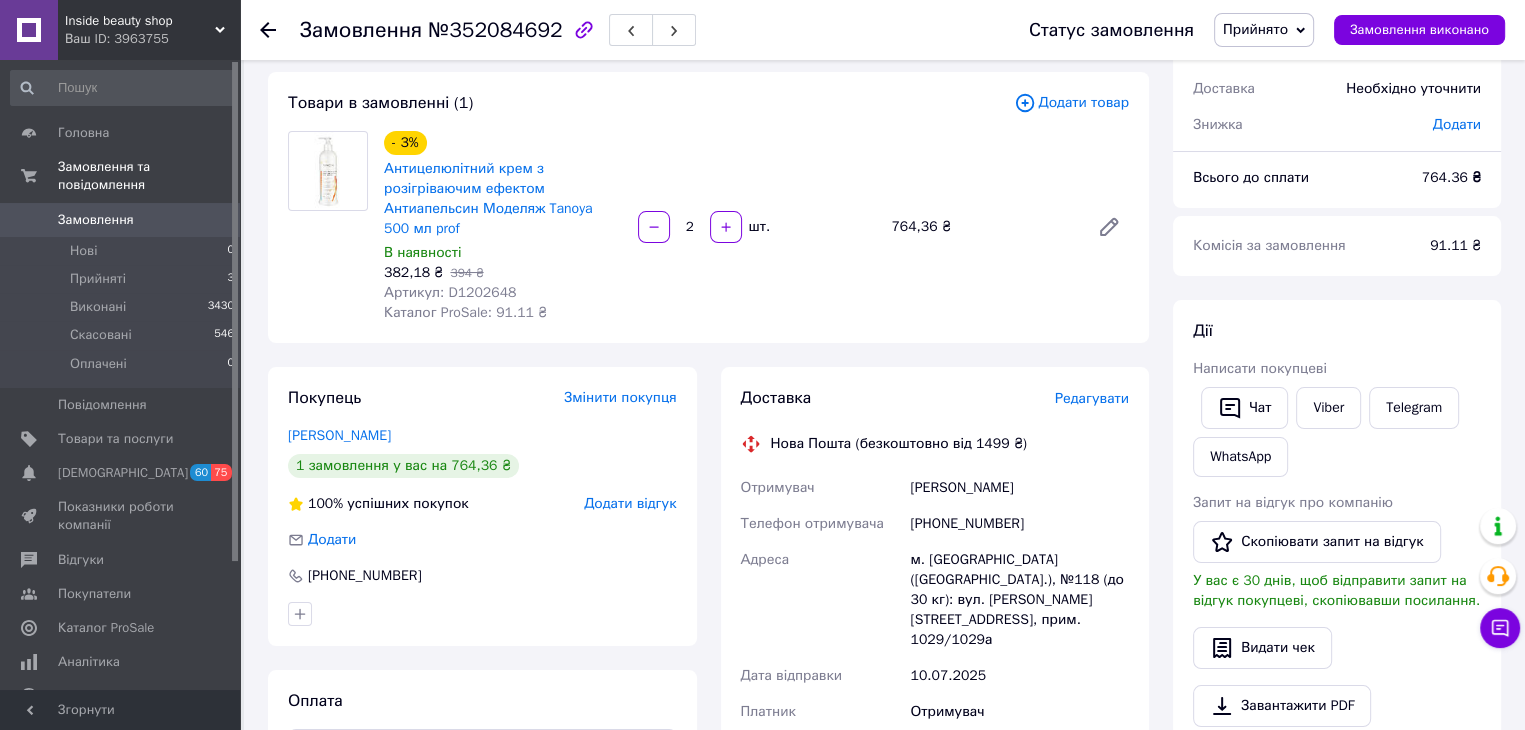 click on "[PHONE_NUMBER]" at bounding box center (1019, 524) 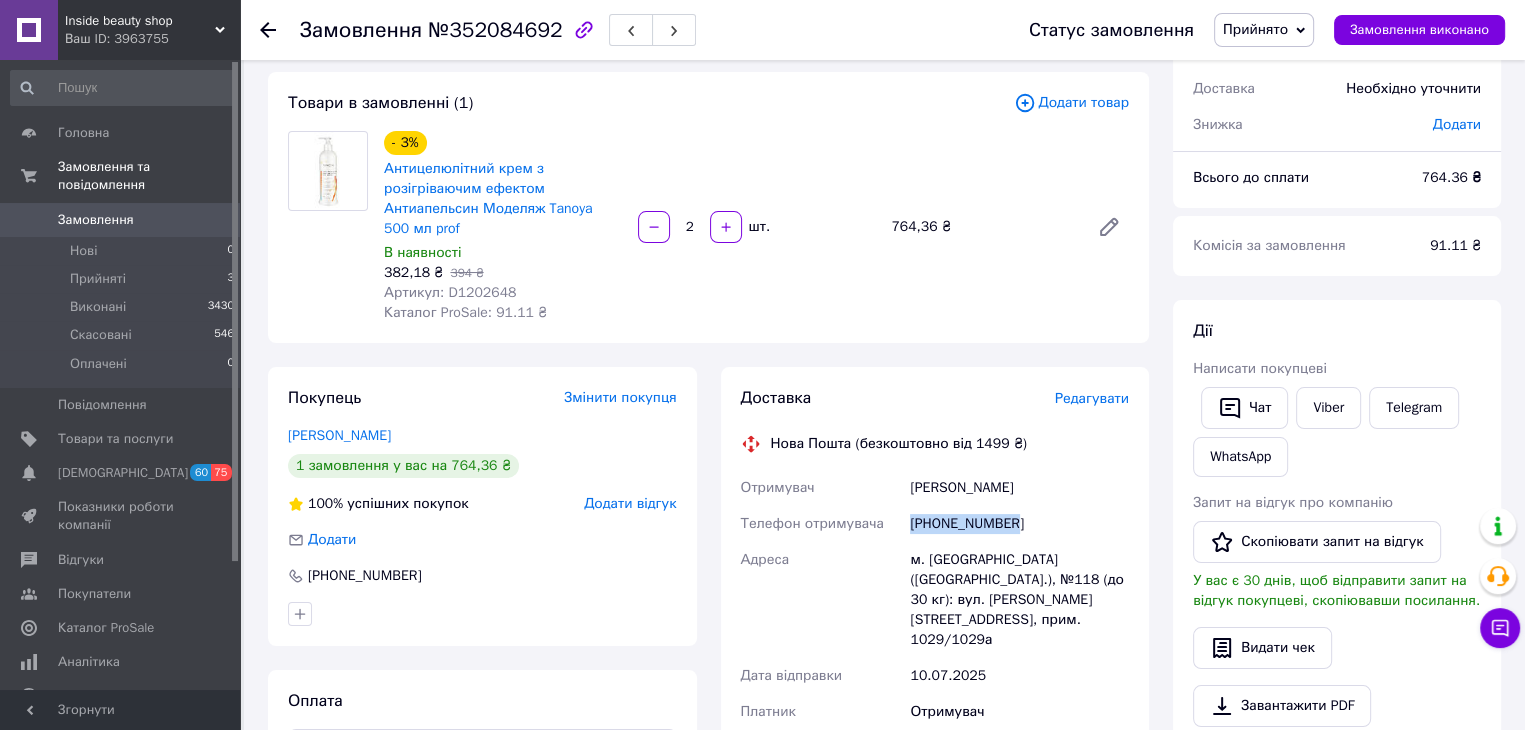 drag, startPoint x: 1021, startPoint y: 530, endPoint x: 904, endPoint y: 532, distance: 117.01709 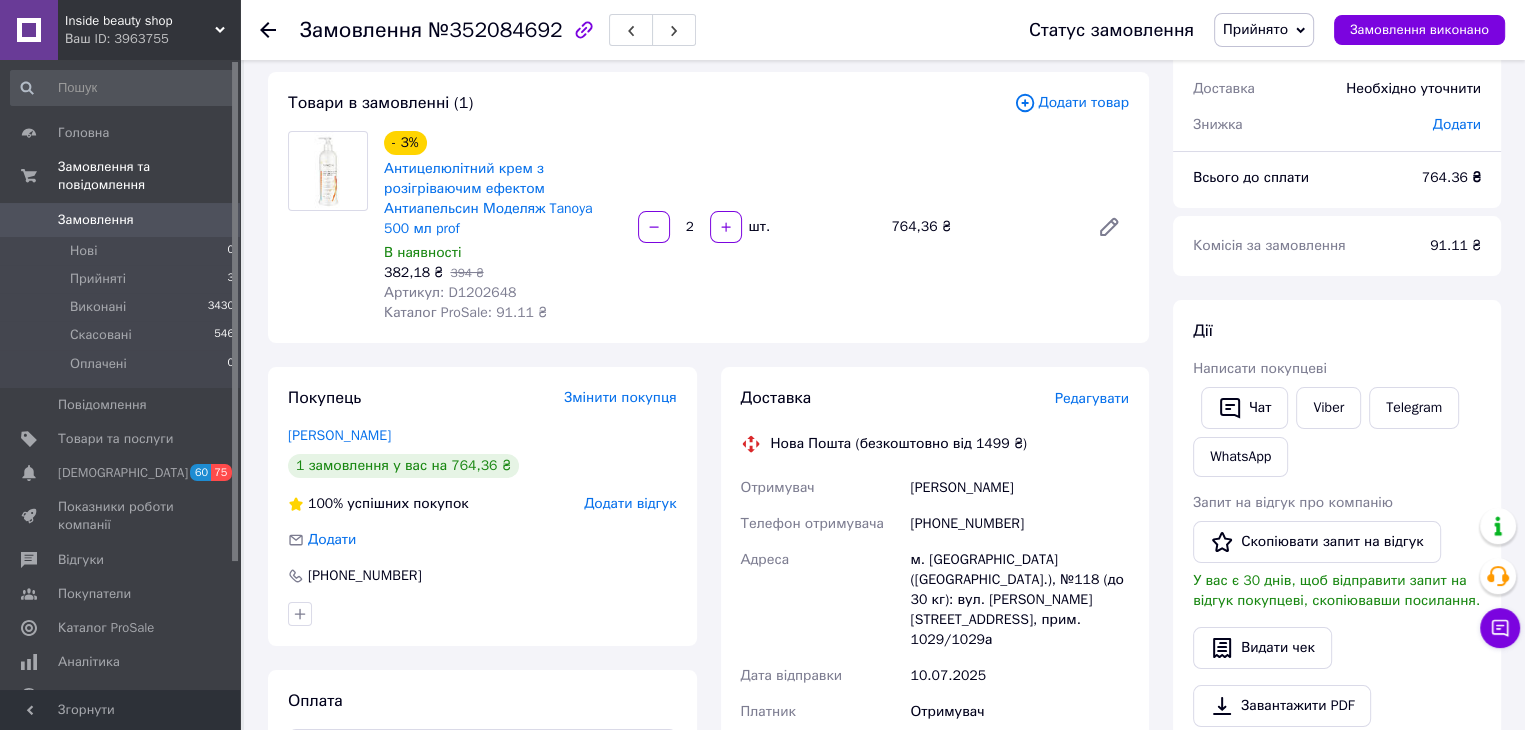 click on "Харченко Юлія" at bounding box center (1019, 488) 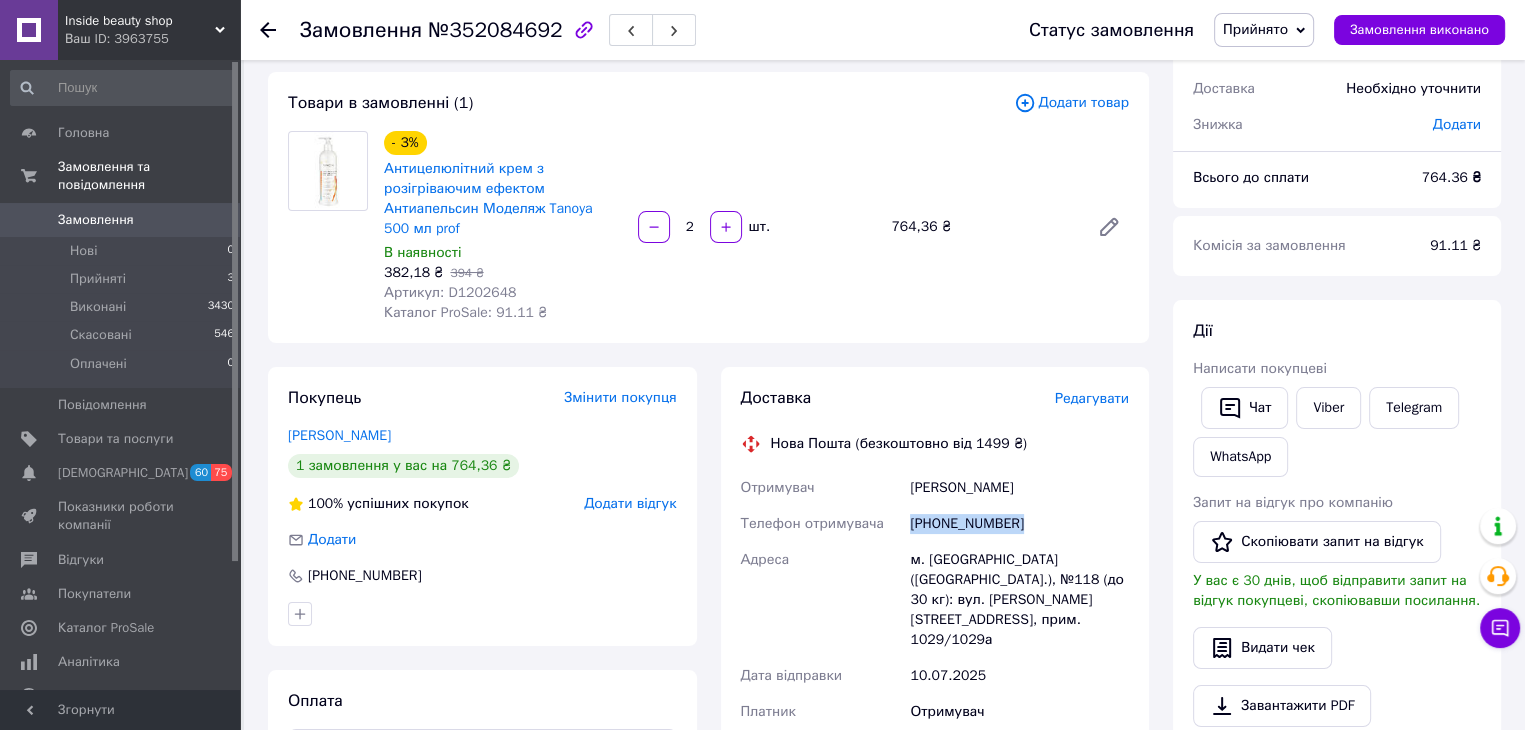 drag, startPoint x: 1024, startPoint y: 526, endPoint x: 908, endPoint y: 529, distance: 116.03879 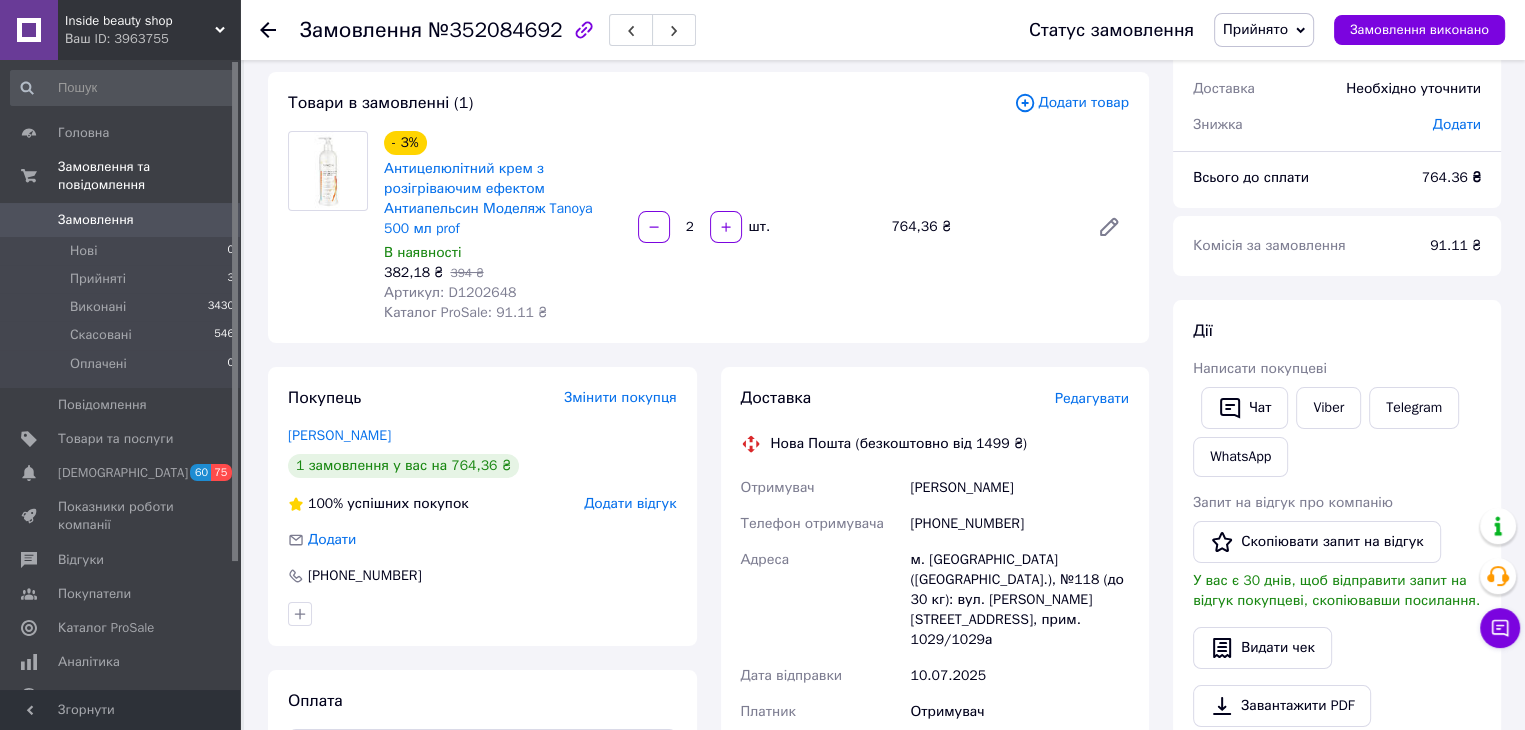 click on "764.36 ₴" at bounding box center [1451, 177] 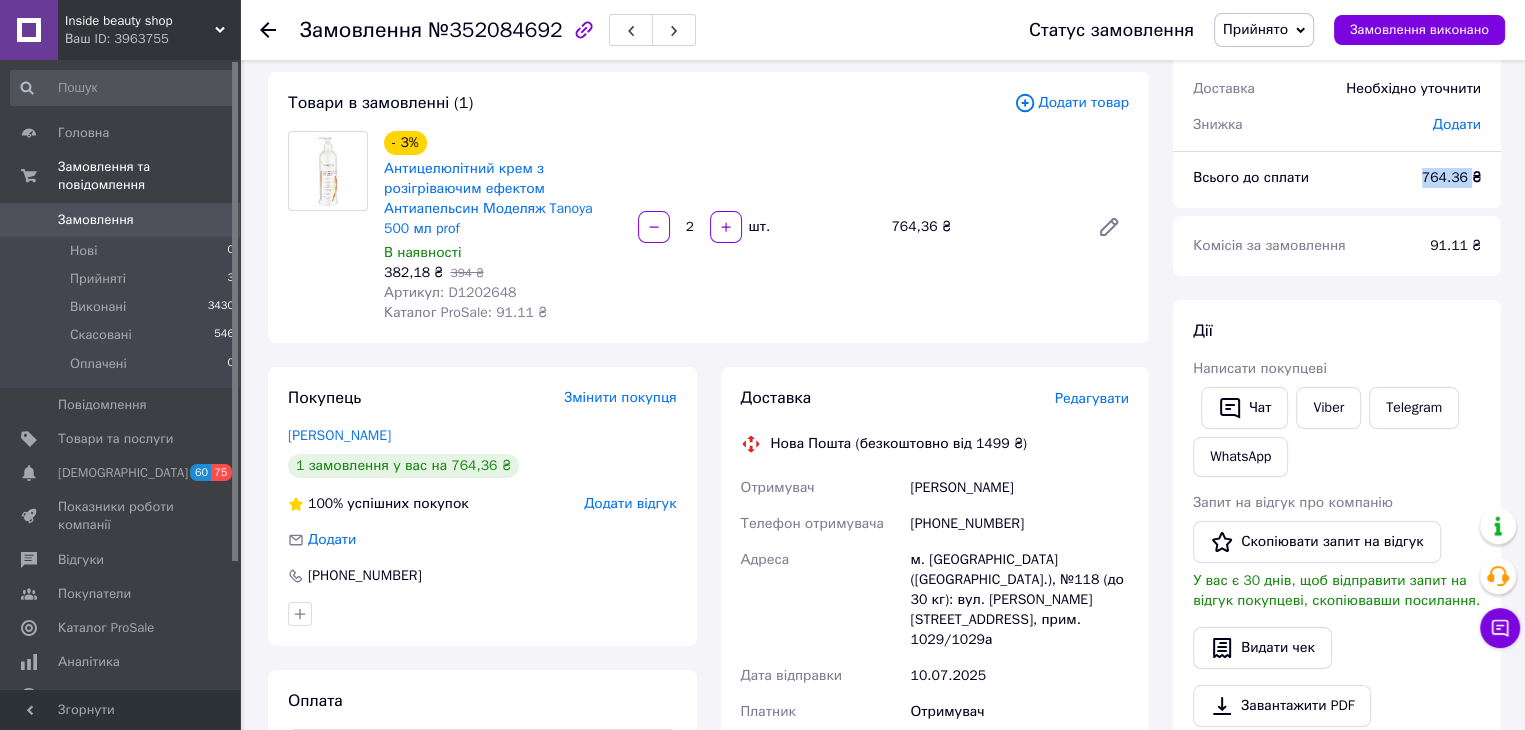 click on "764.36 ₴" at bounding box center (1451, 177) 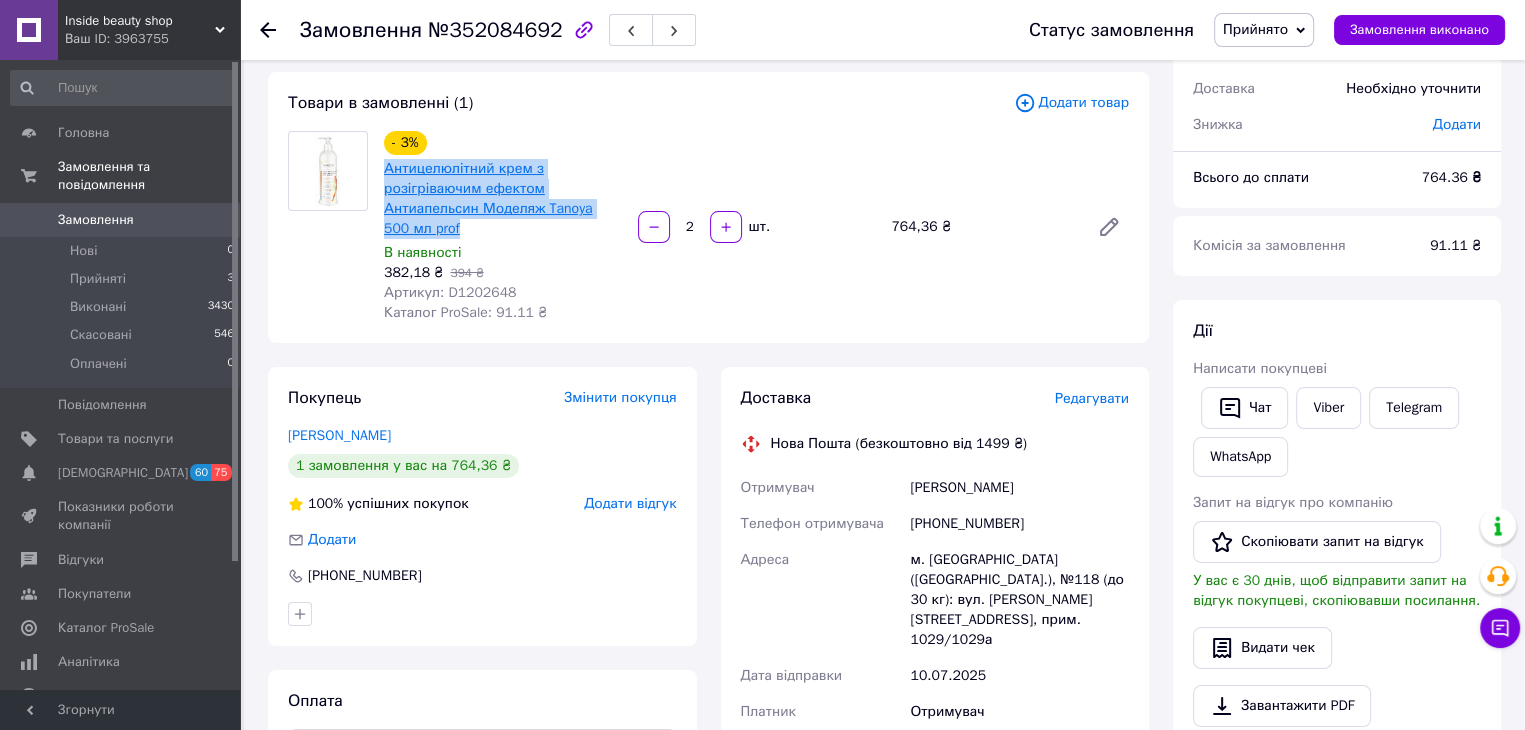 drag, startPoint x: 445, startPoint y: 233, endPoint x: 516, endPoint y: 215, distance: 73.24616 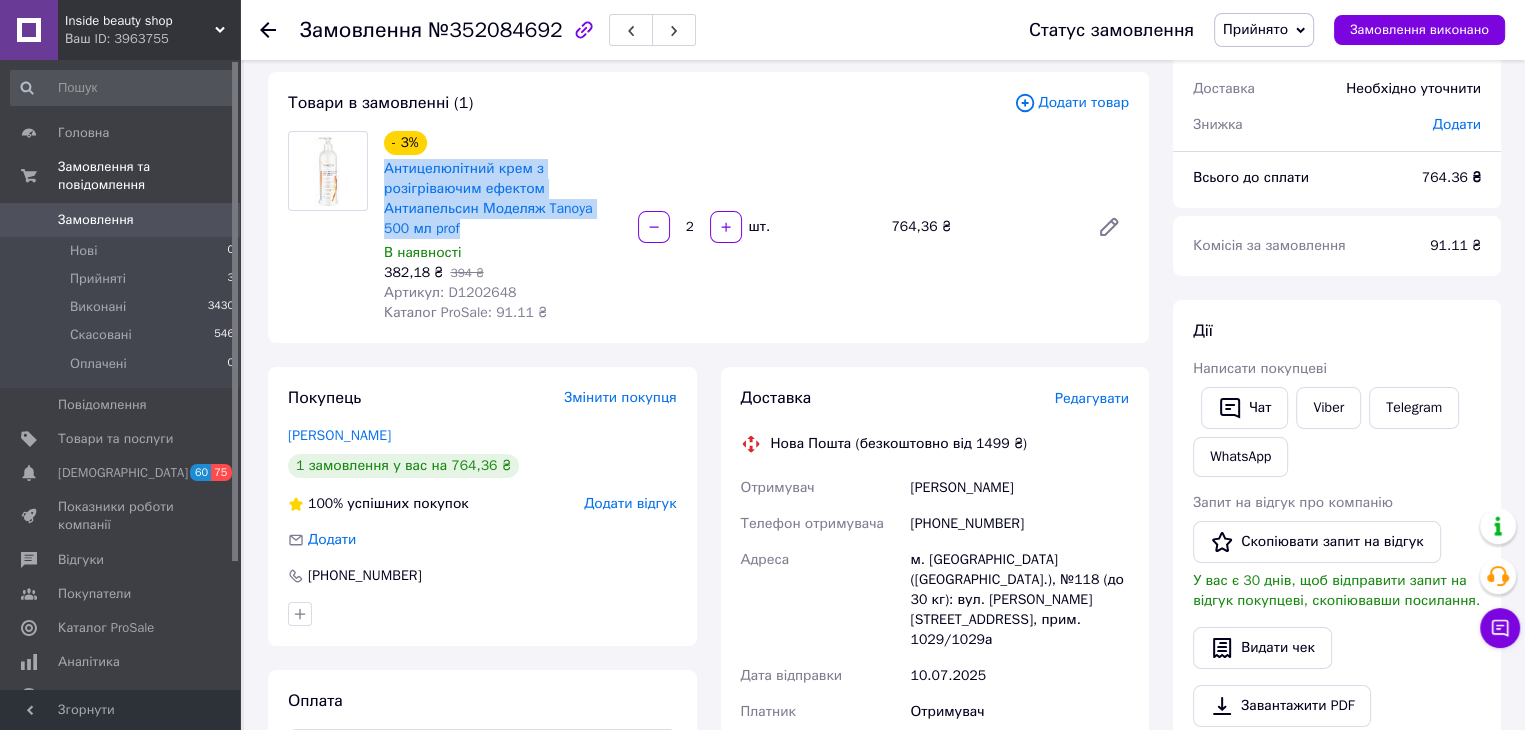 copy on "Антицелюлітний крем з розігріваючим ефектом Антиапельсин Моделяж Tanoya 500 мл prof" 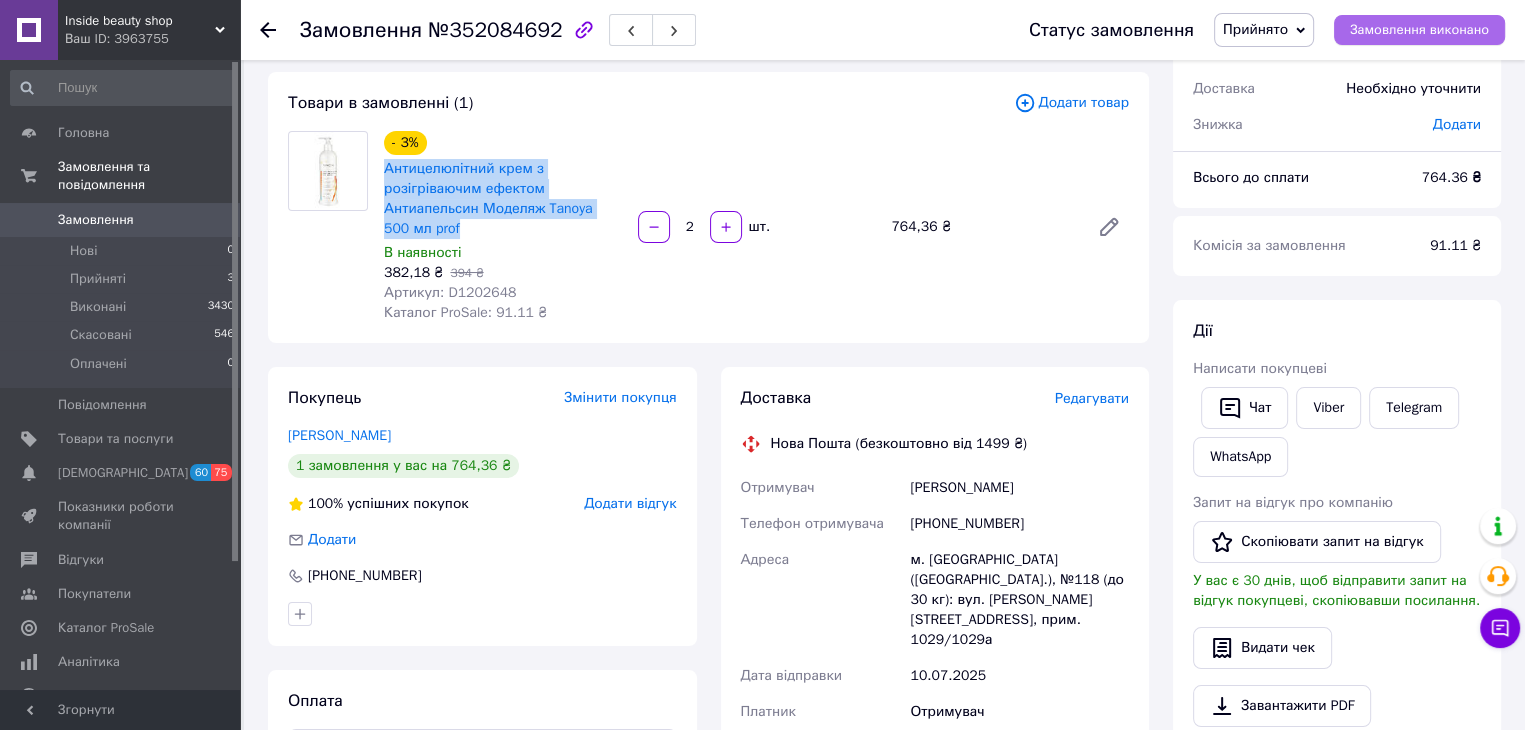 click on "Замовлення виконано" at bounding box center [1419, 30] 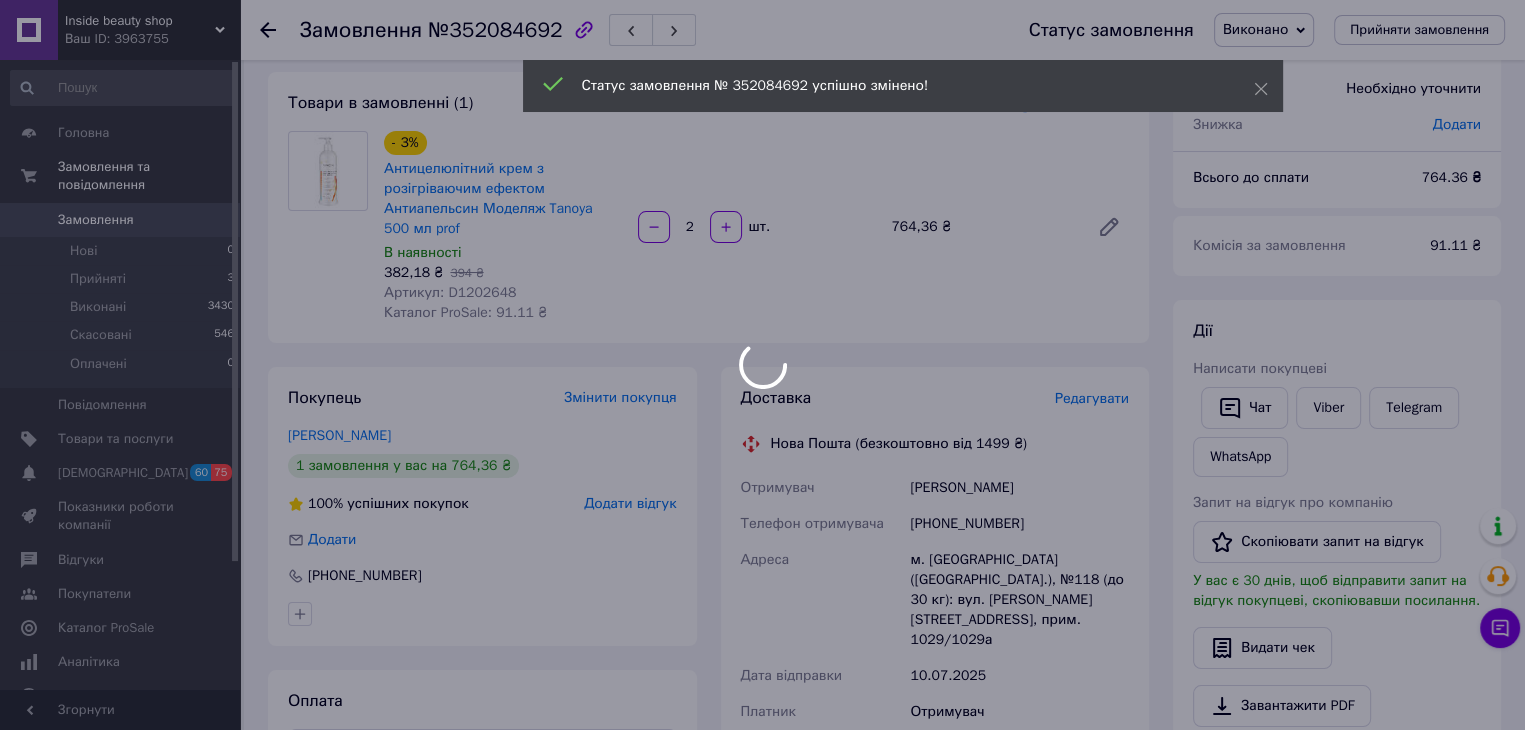 click at bounding box center (762, 365) 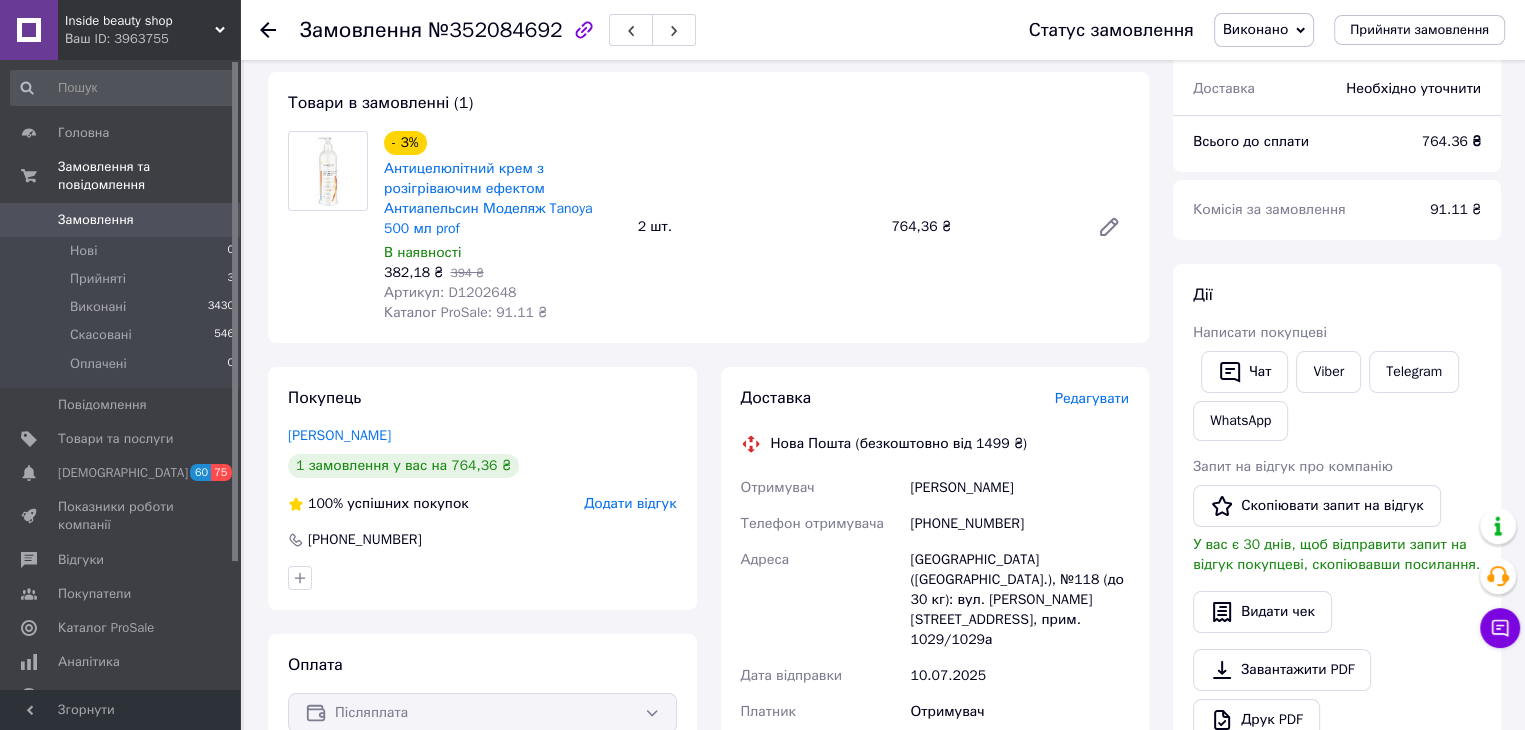 click on "Замовлення" at bounding box center [121, 220] 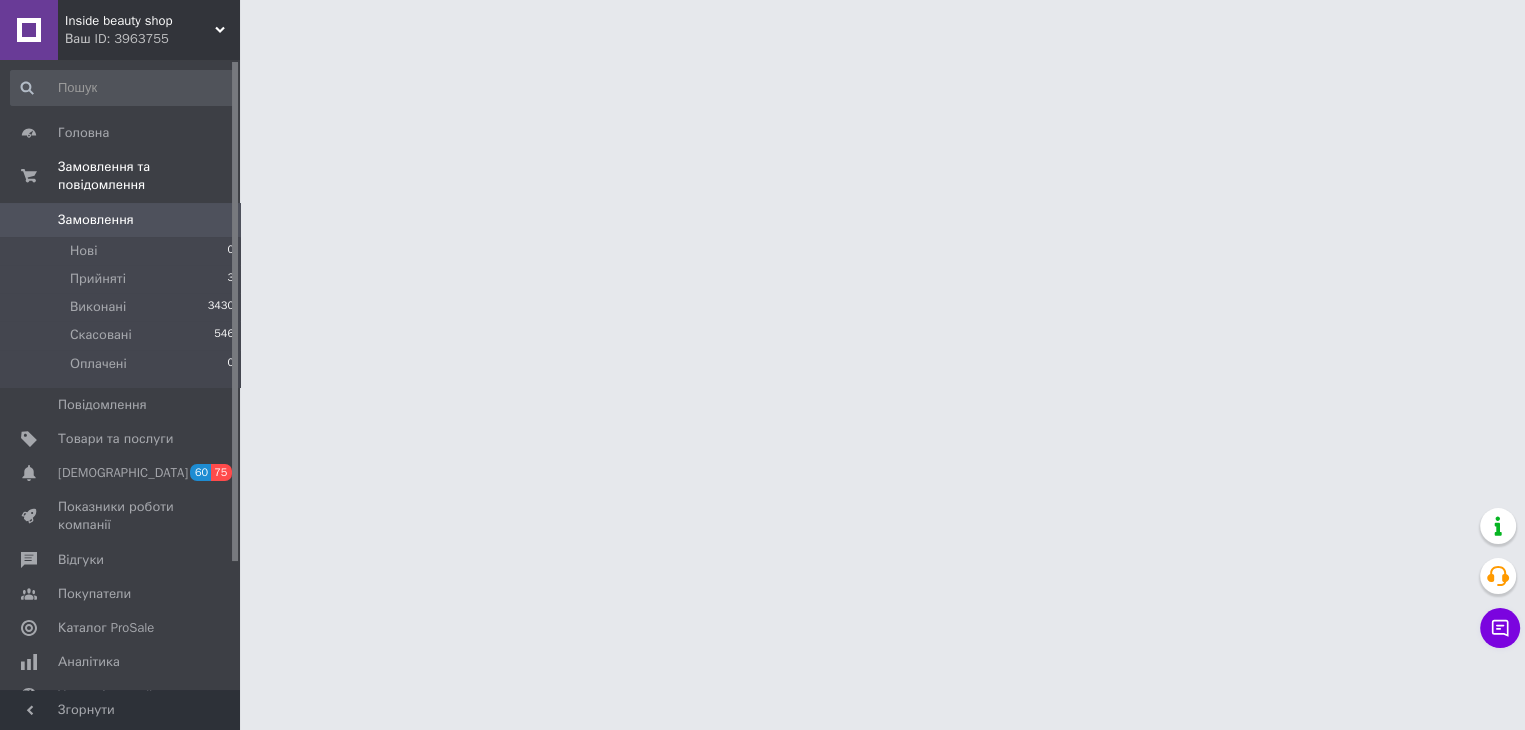 scroll, scrollTop: 0, scrollLeft: 0, axis: both 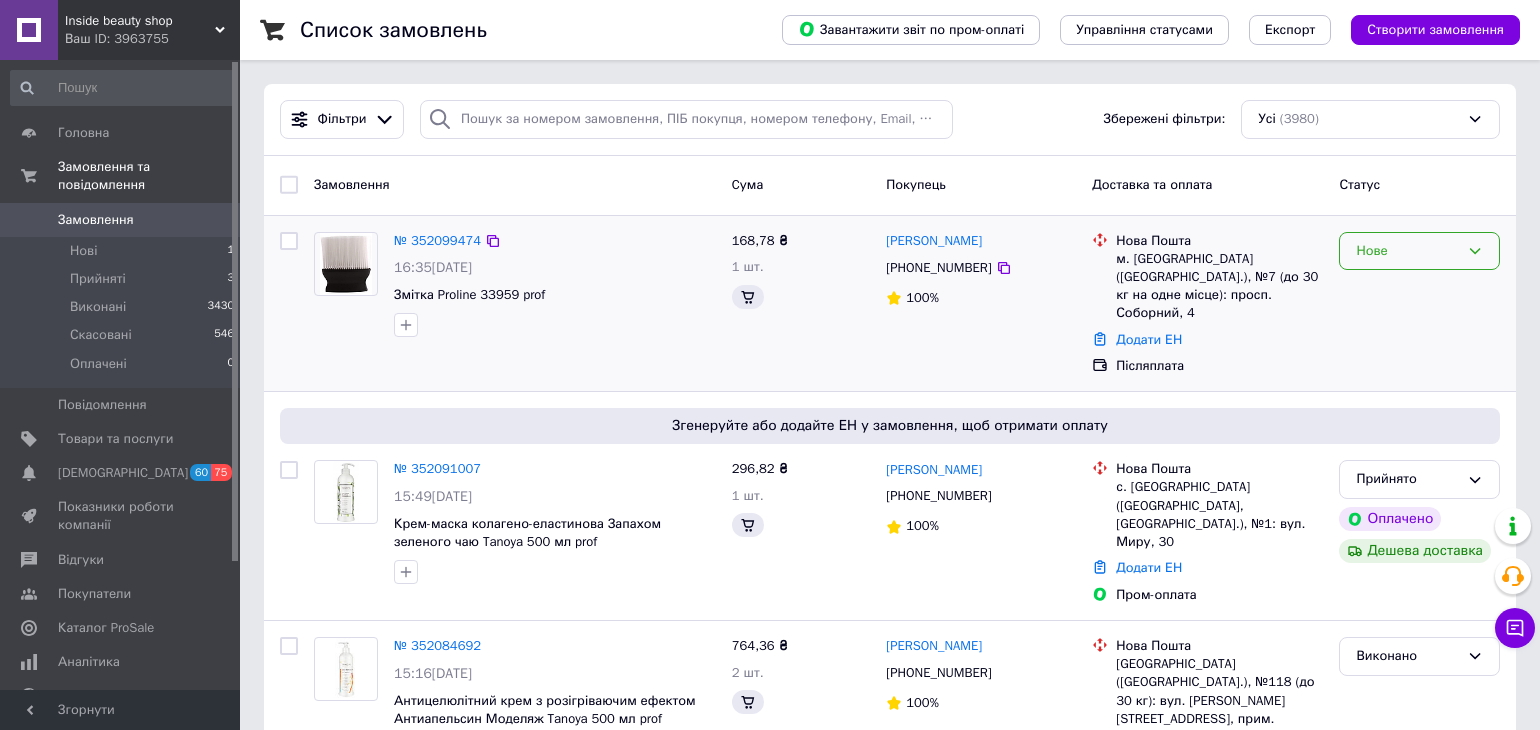 click on "Нове" at bounding box center (1407, 251) 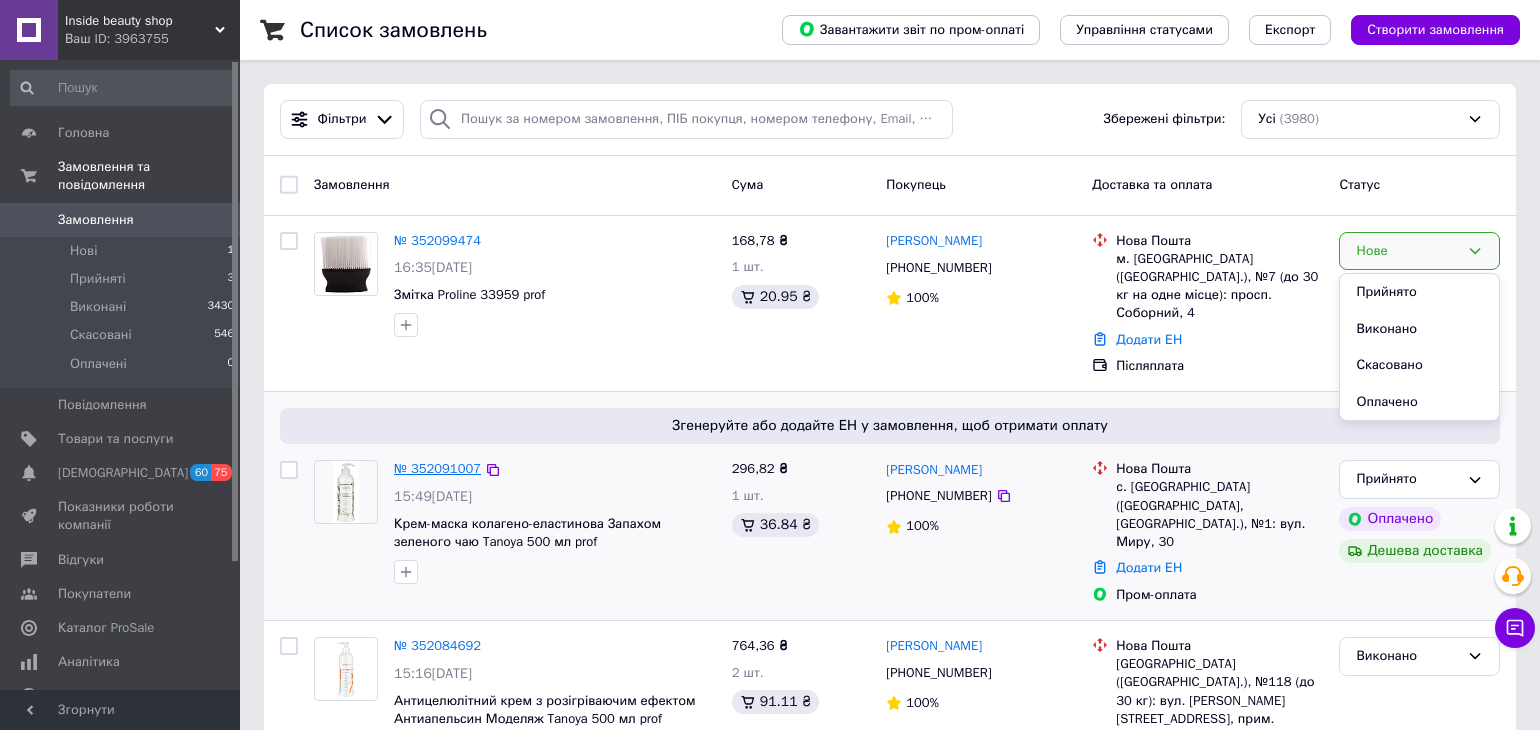 click on "Прийнято" at bounding box center (1419, 292) 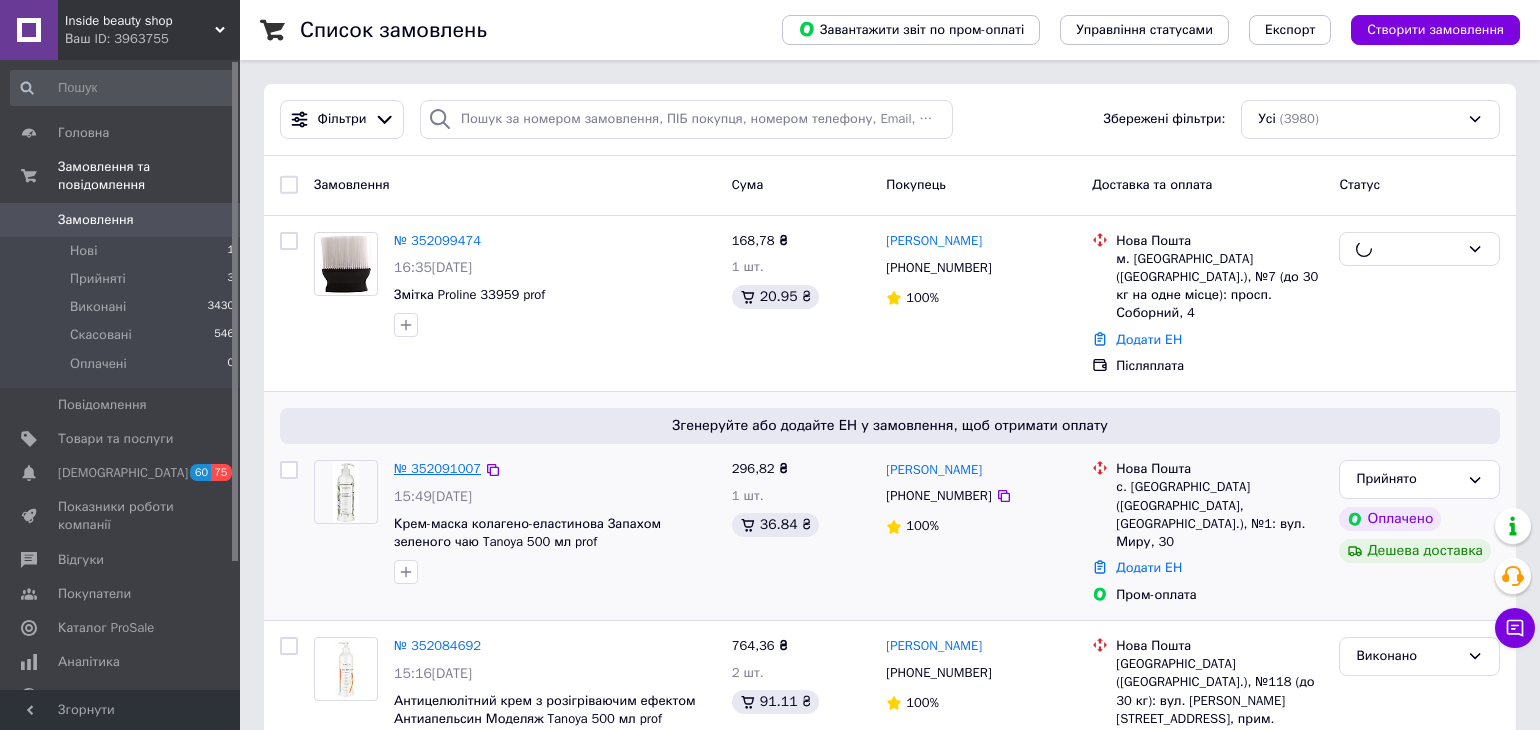 click on "№ 352091007" at bounding box center (437, 468) 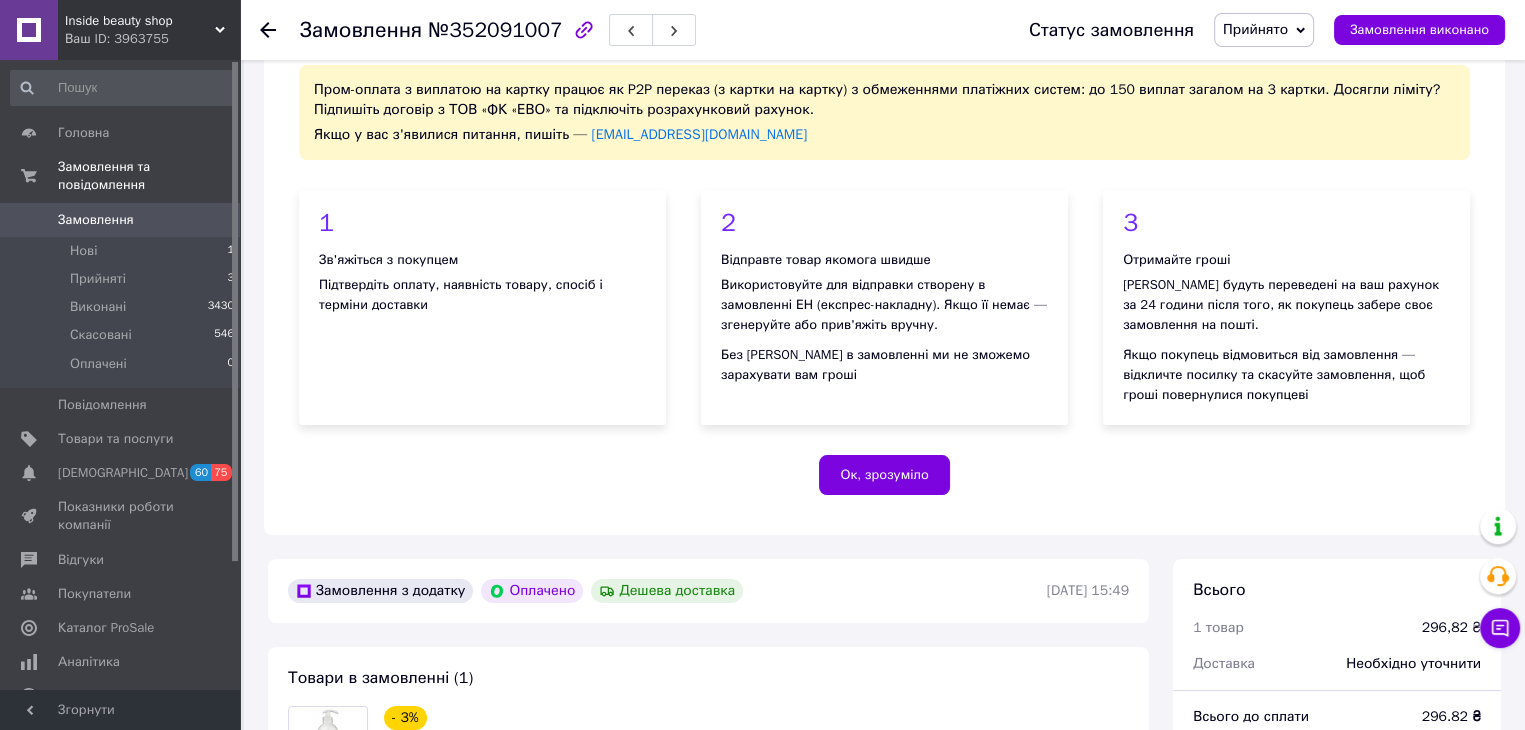 scroll, scrollTop: 600, scrollLeft: 0, axis: vertical 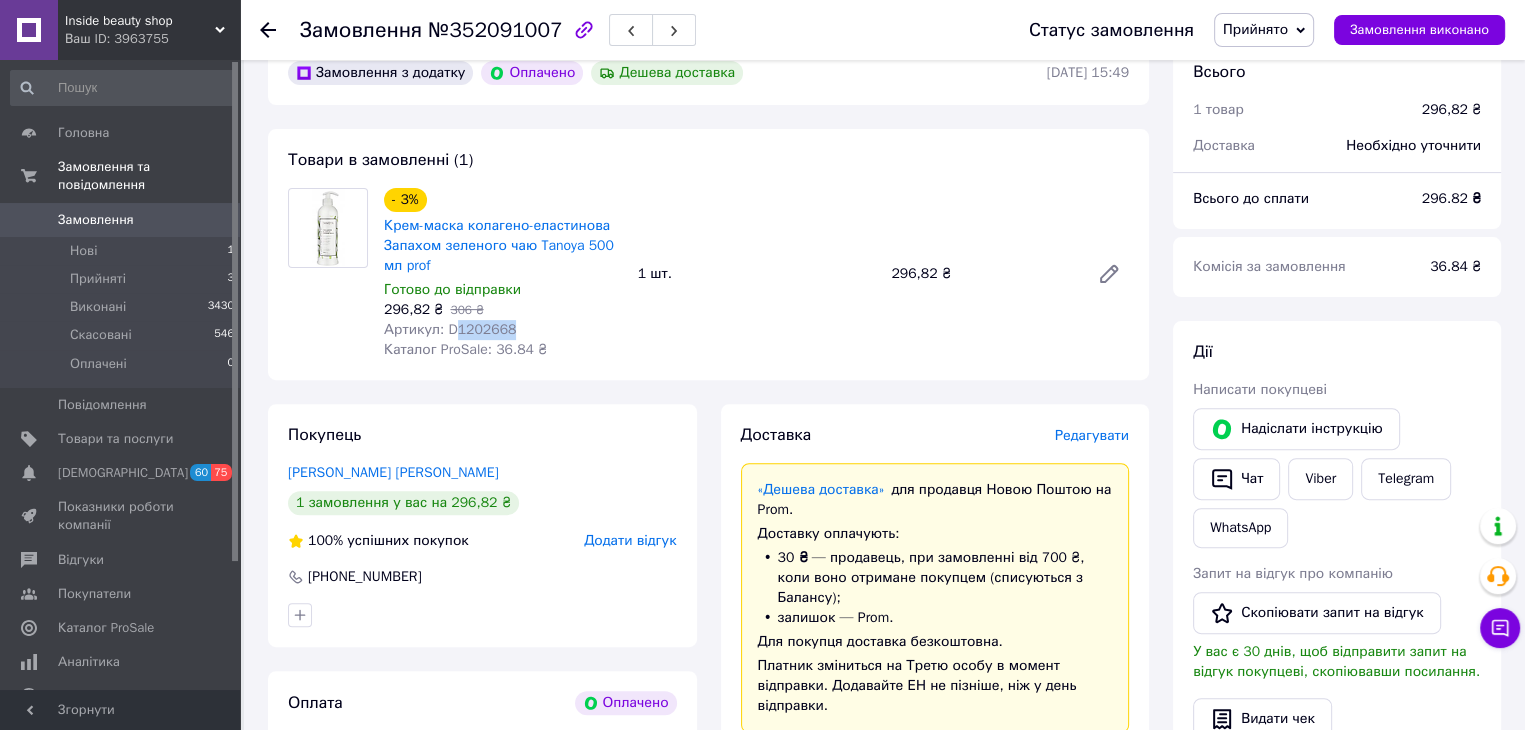 drag, startPoint x: 500, startPoint y: 337, endPoint x: 456, endPoint y: 340, distance: 44.102154 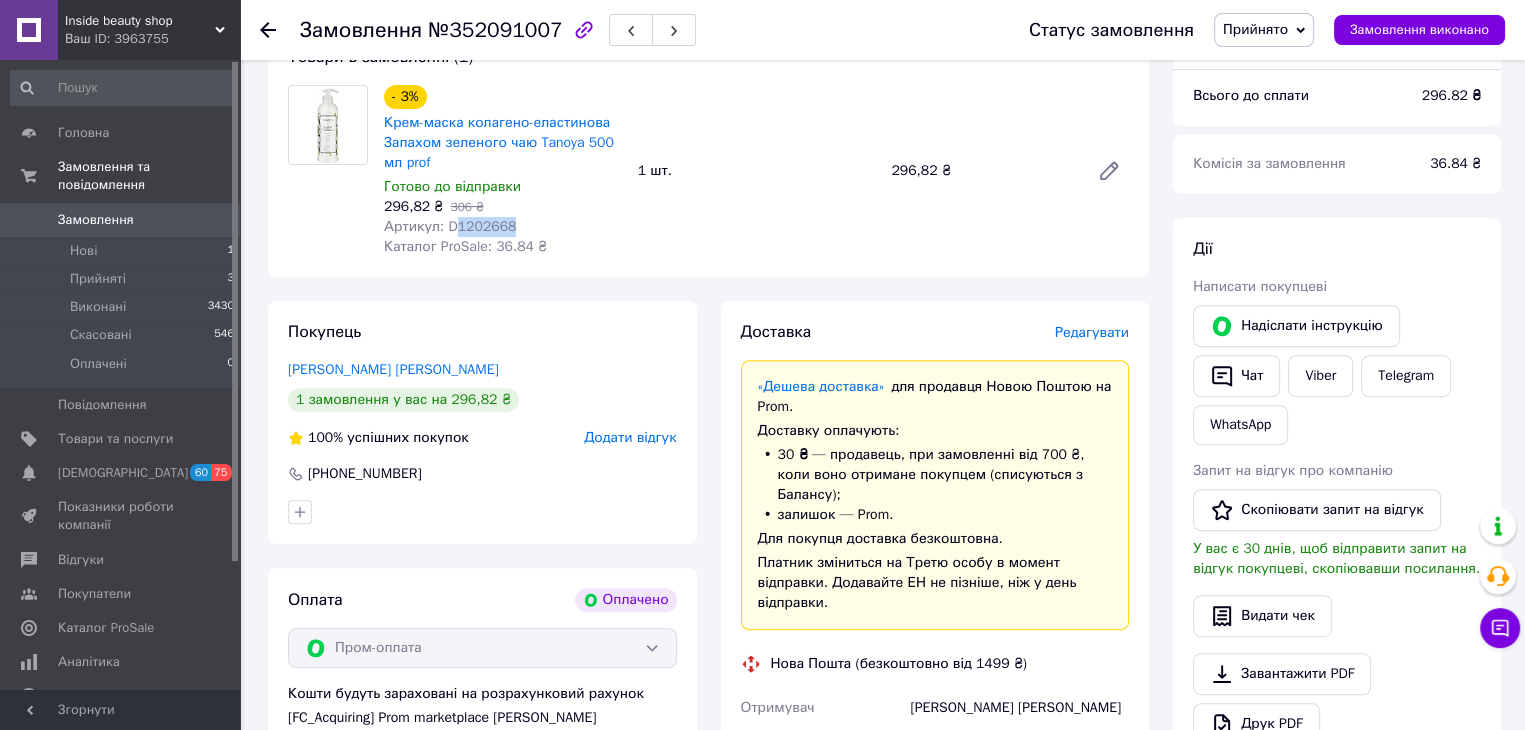 scroll, scrollTop: 900, scrollLeft: 0, axis: vertical 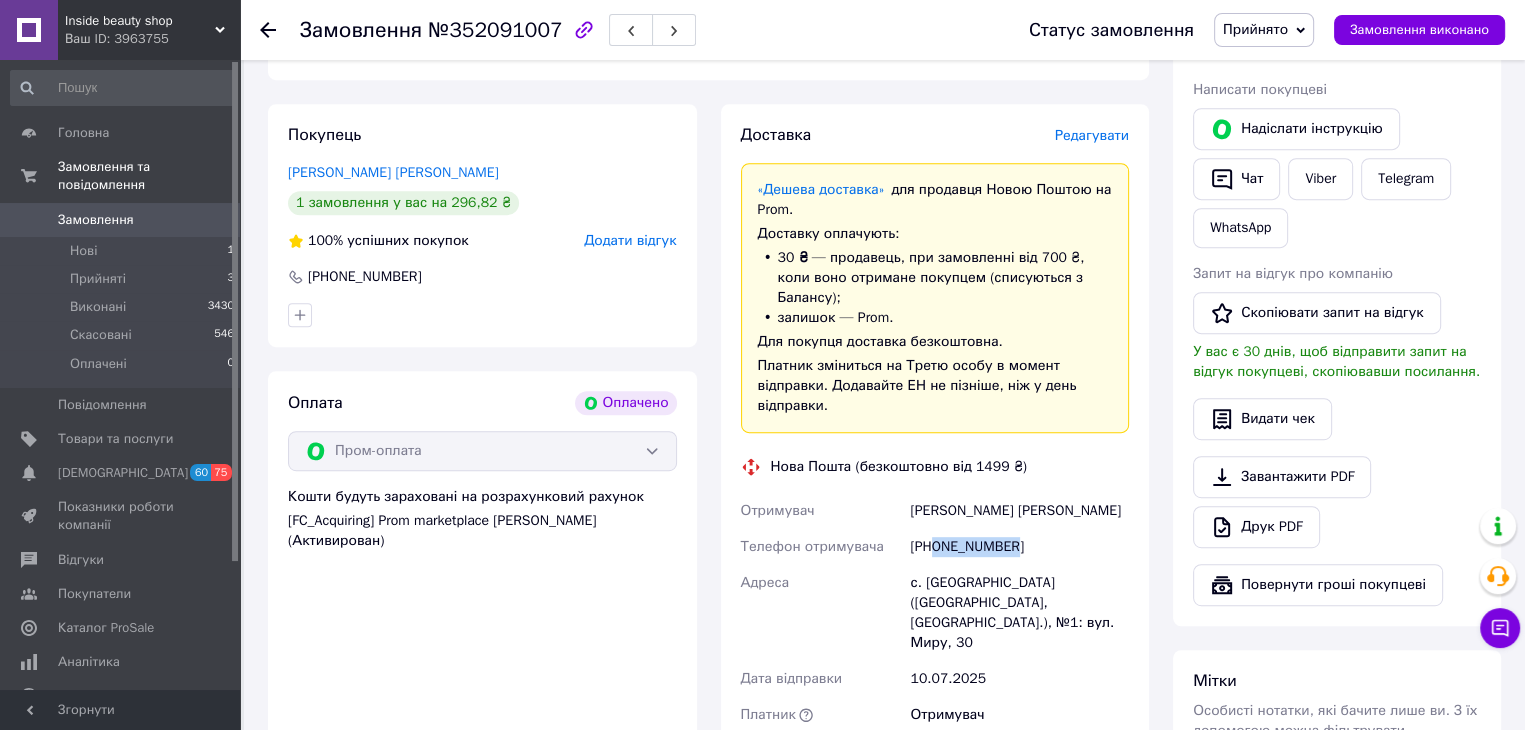 drag, startPoint x: 1021, startPoint y: 537, endPoint x: 936, endPoint y: 540, distance: 85.052925 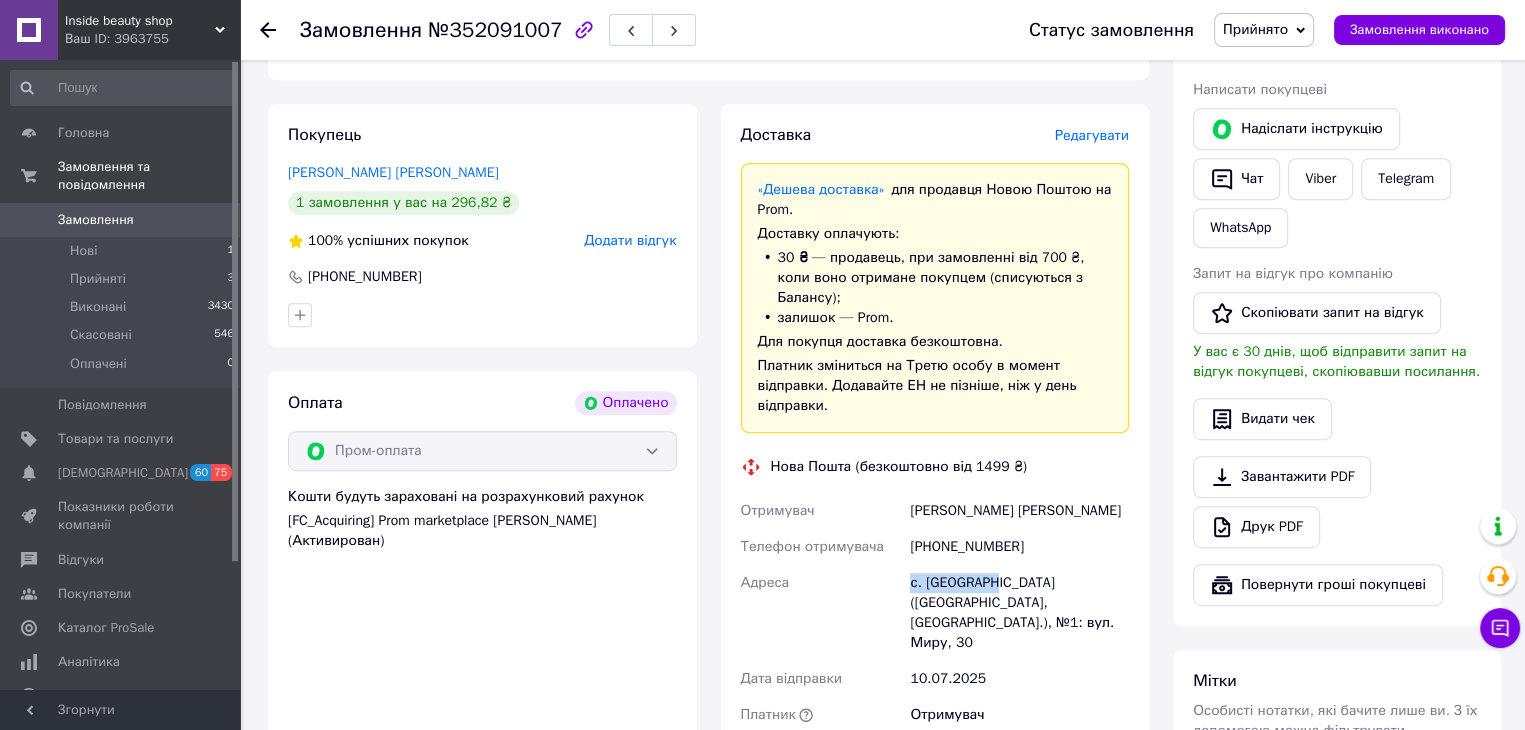drag, startPoint x: 988, startPoint y: 569, endPoint x: 907, endPoint y: 568, distance: 81.00617 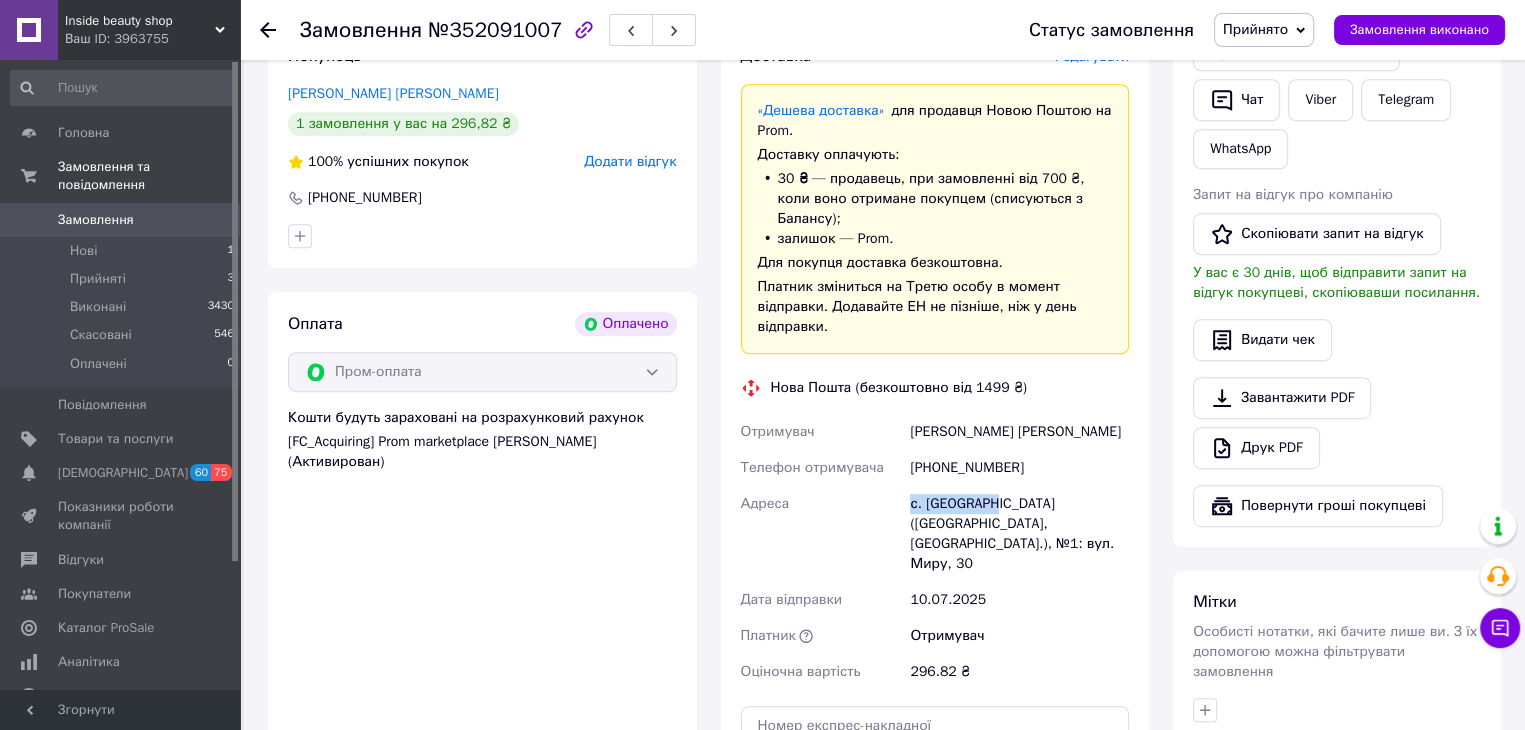scroll, scrollTop: 1000, scrollLeft: 0, axis: vertical 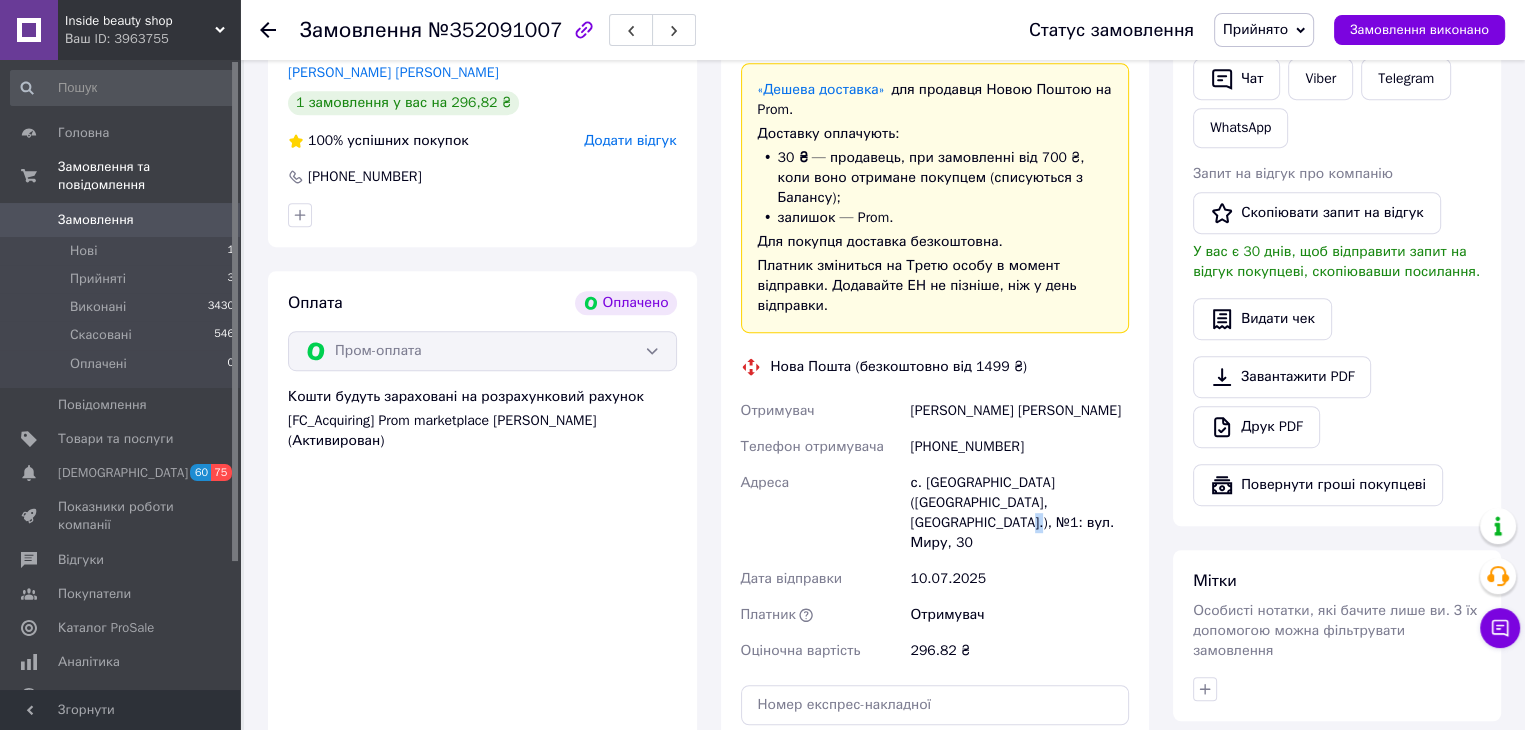 drag, startPoint x: 1092, startPoint y: 488, endPoint x: 1070, endPoint y: 482, distance: 22.803509 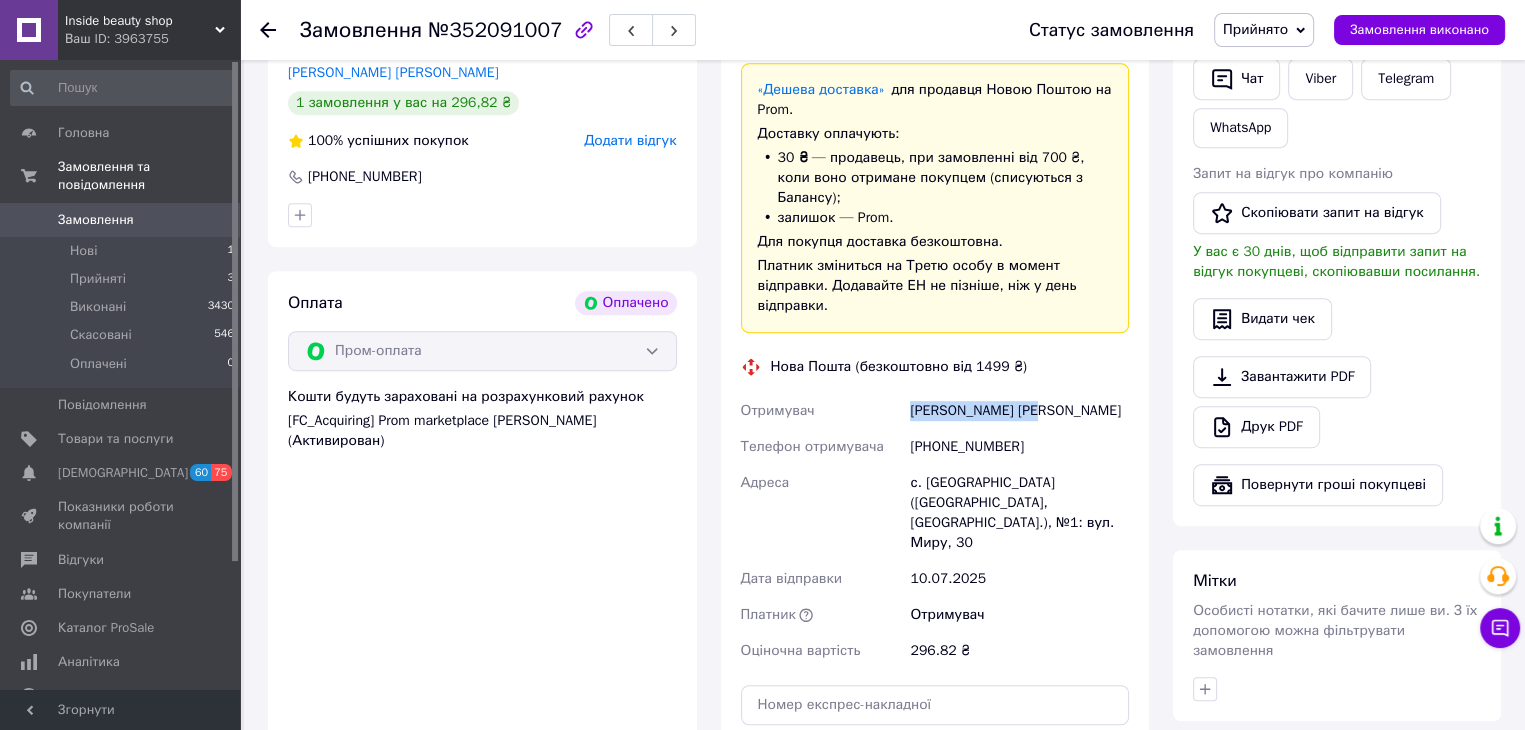 drag, startPoint x: 1036, startPoint y: 401, endPoint x: 911, endPoint y: 399, distance: 125.016 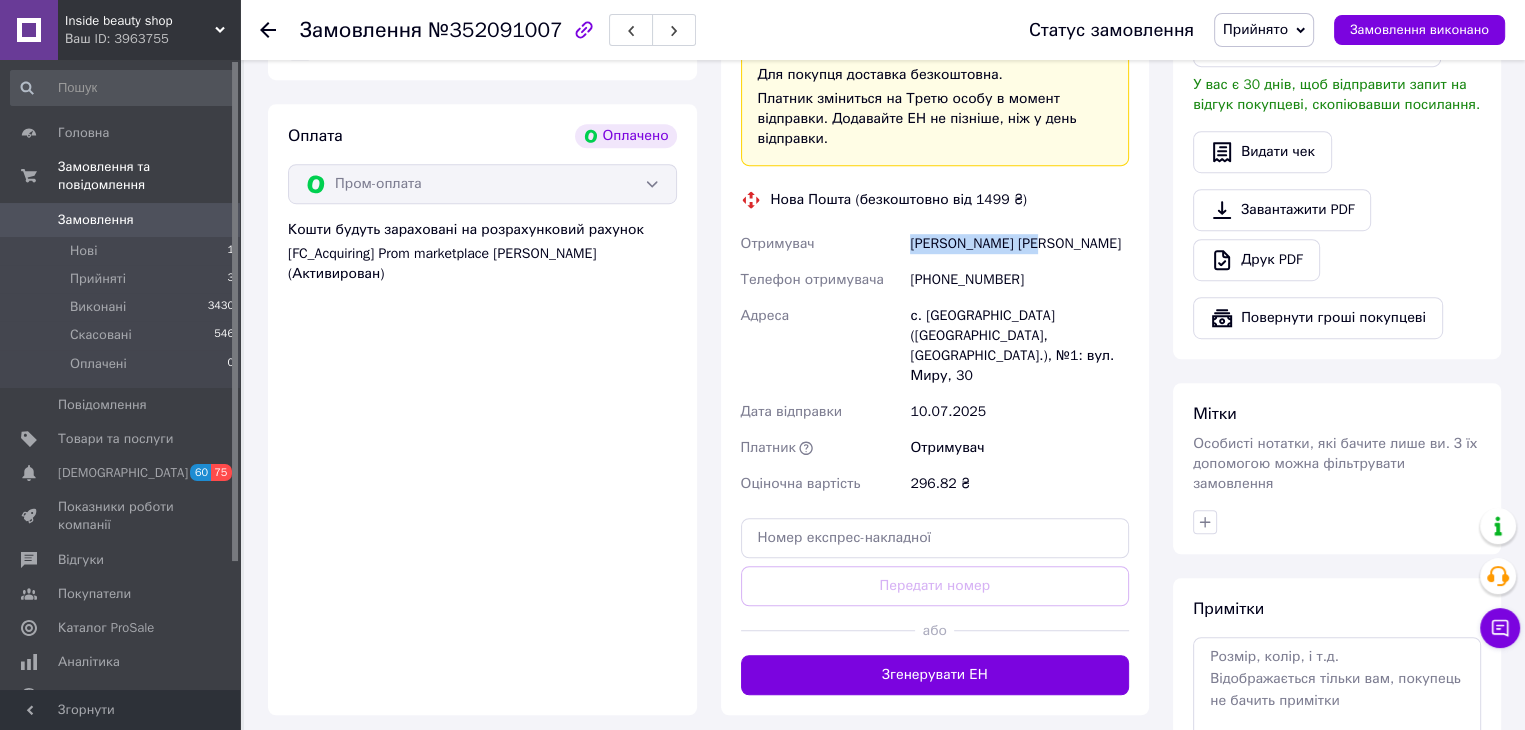 scroll, scrollTop: 1400, scrollLeft: 0, axis: vertical 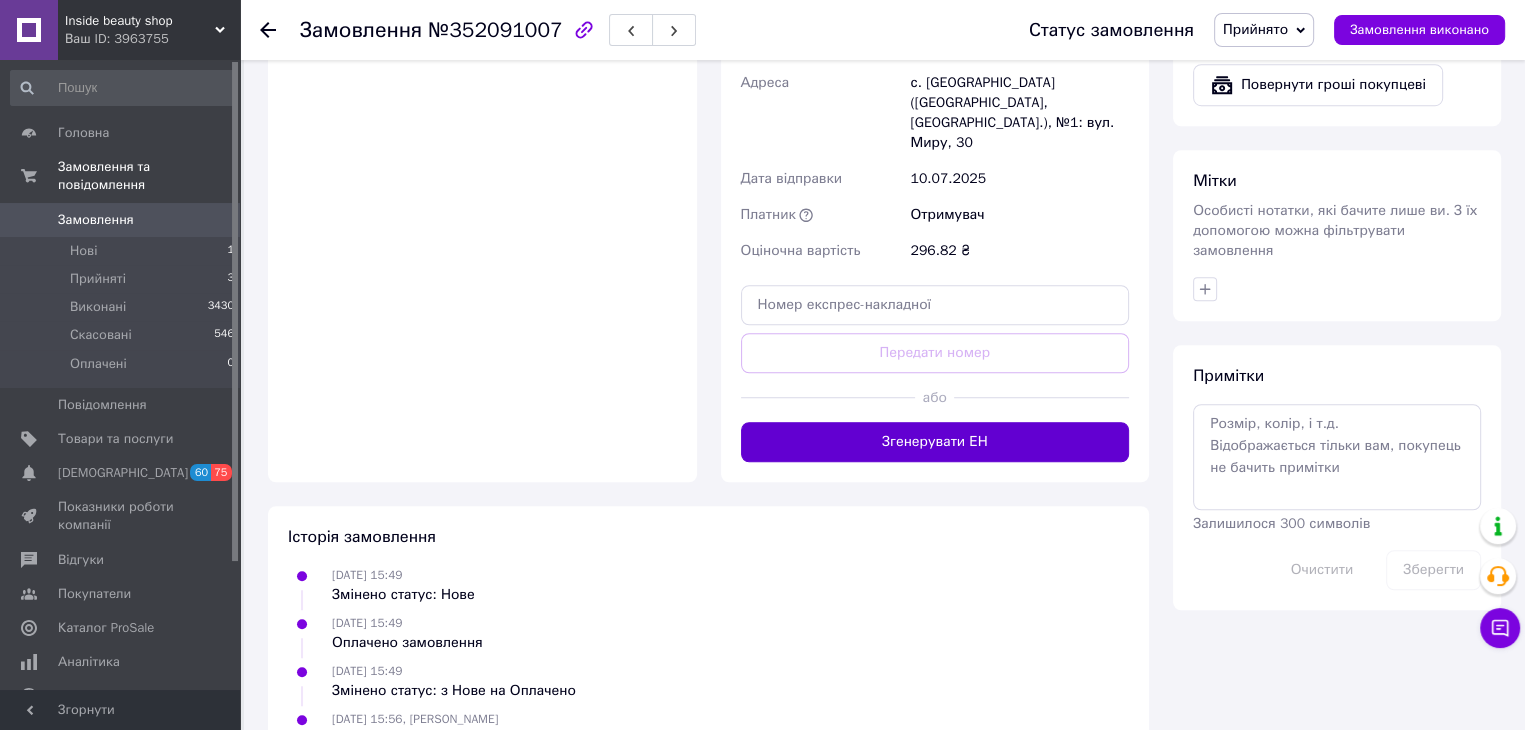 click on "Згенерувати ЕН" at bounding box center (935, 442) 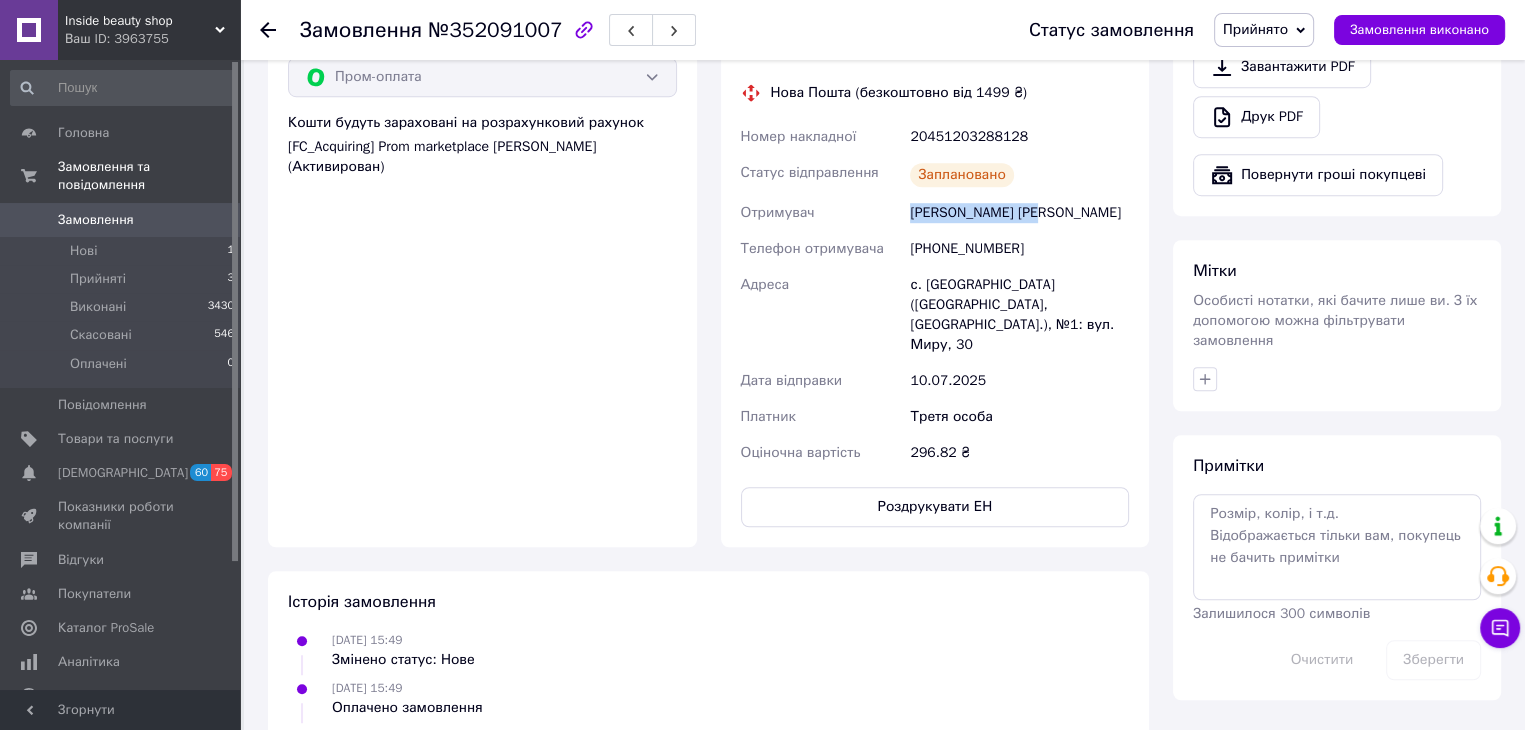 scroll, scrollTop: 1000, scrollLeft: 0, axis: vertical 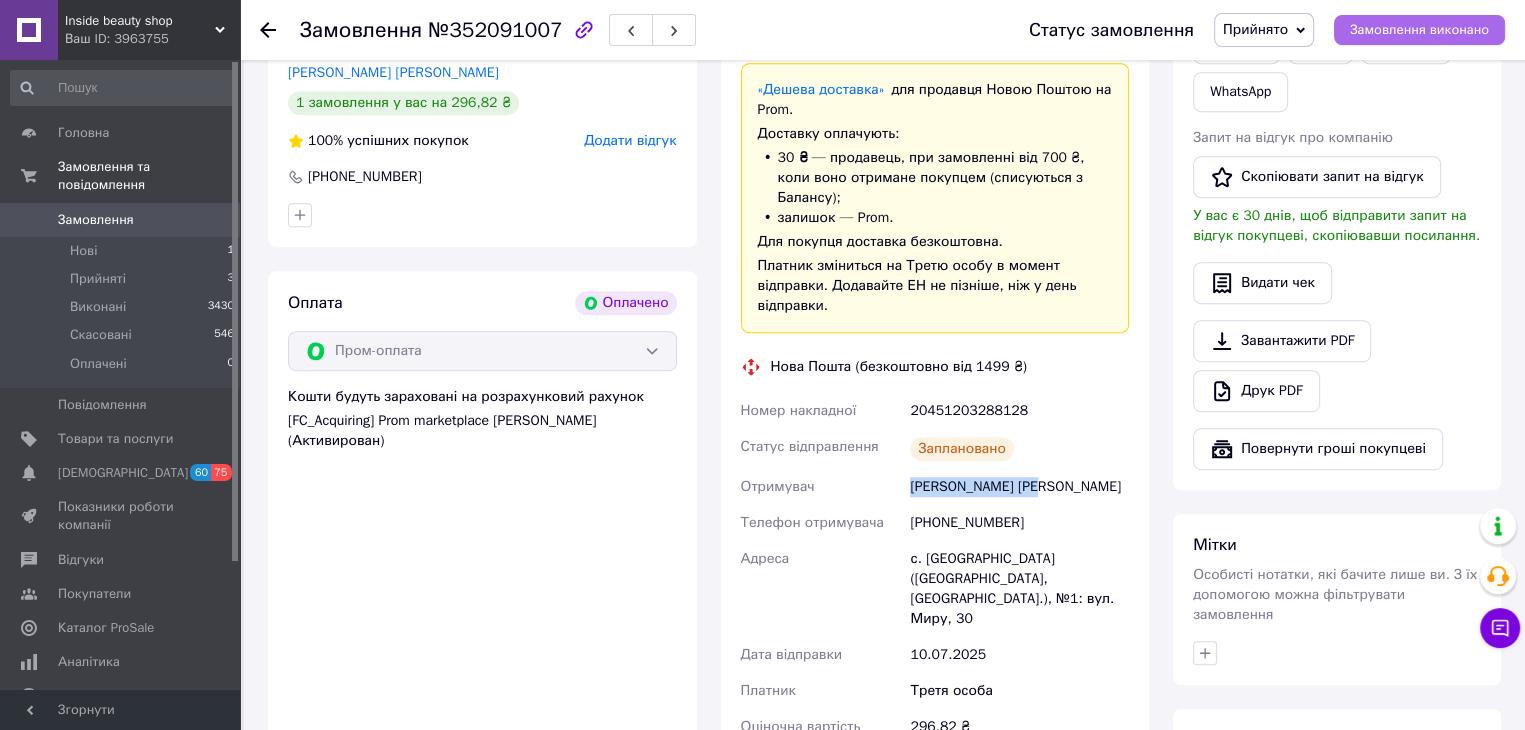 click on "Замовлення виконано" at bounding box center (1419, 30) 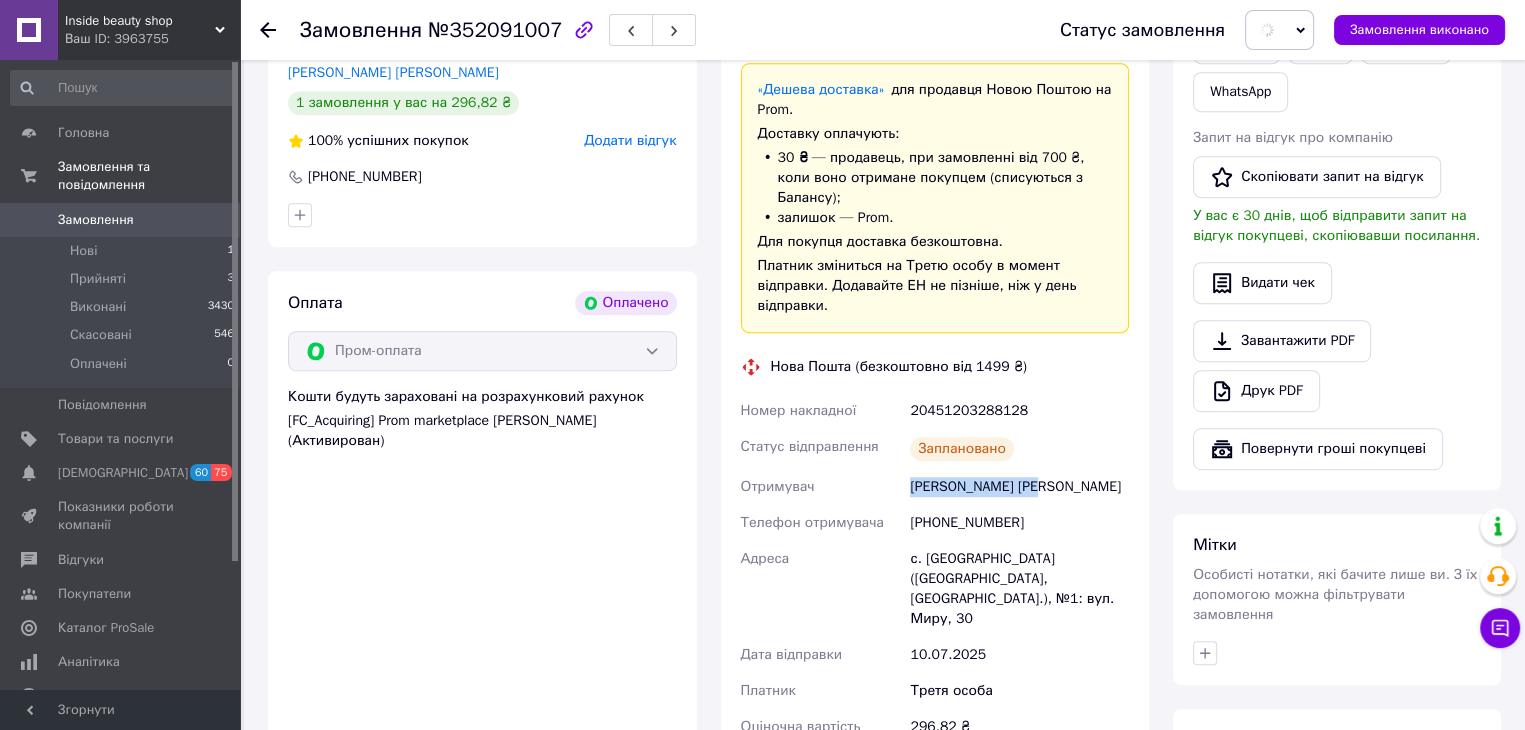 click on "[PHONE_NUMBER]" at bounding box center [1019, 523] 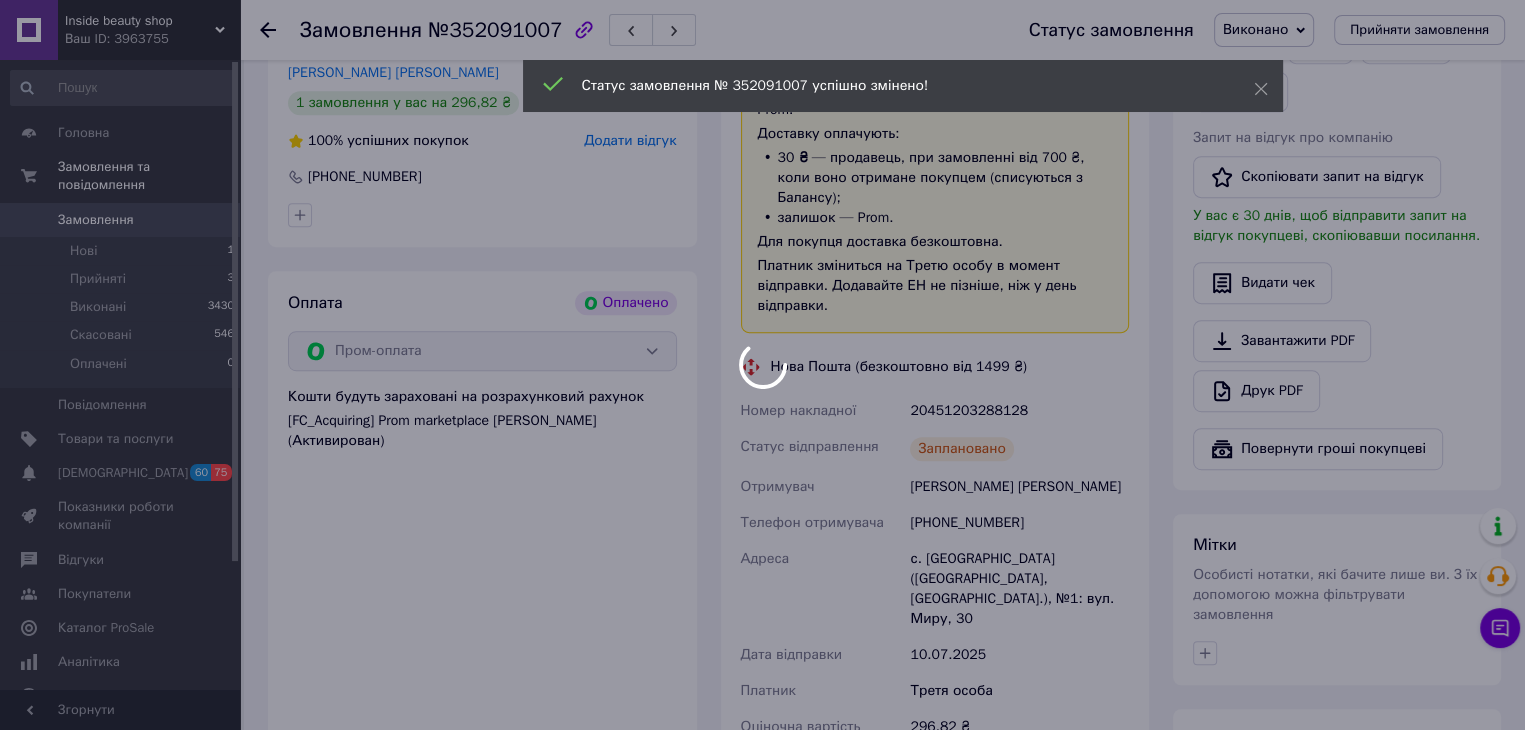 click at bounding box center (762, 365) 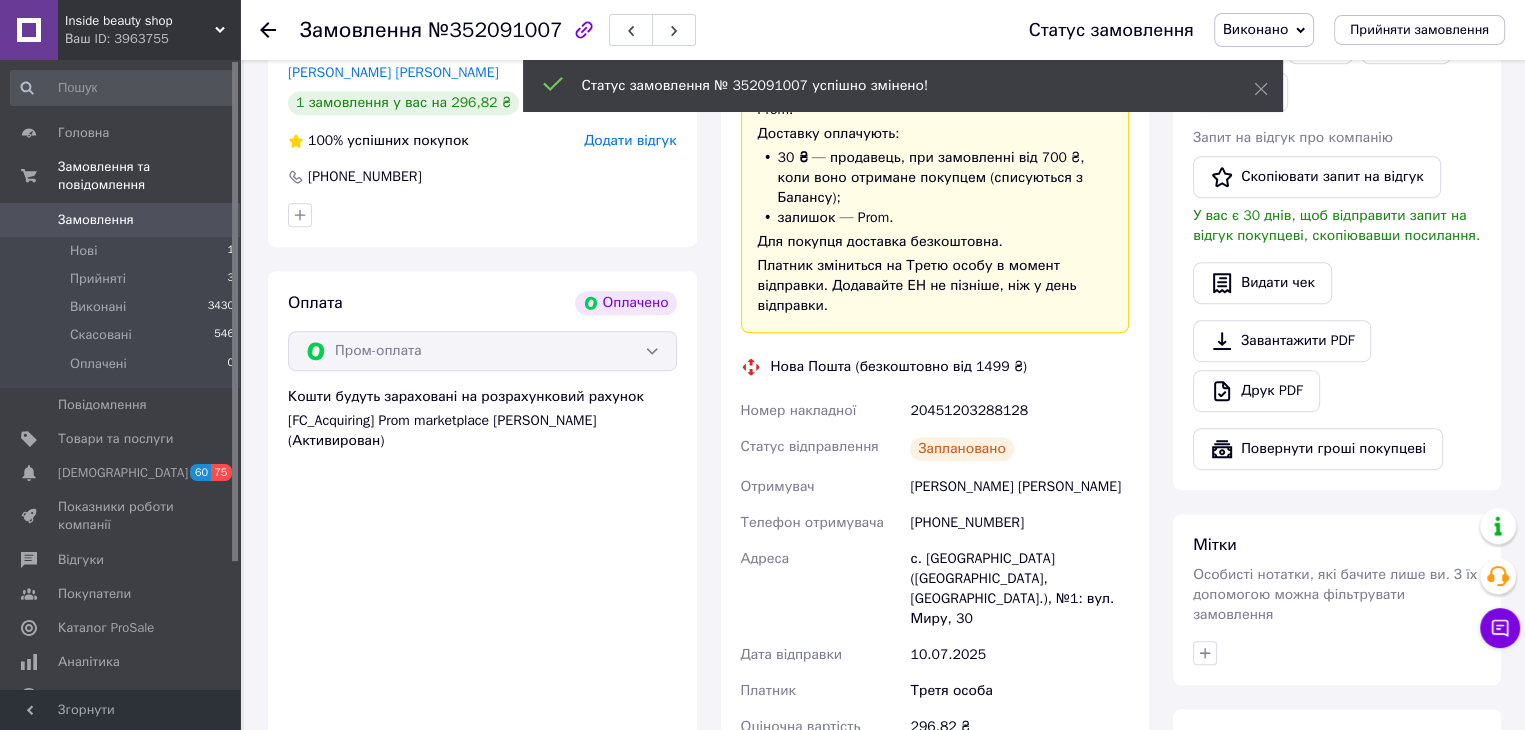 click on "[PHONE_NUMBER]" at bounding box center [1019, 523] 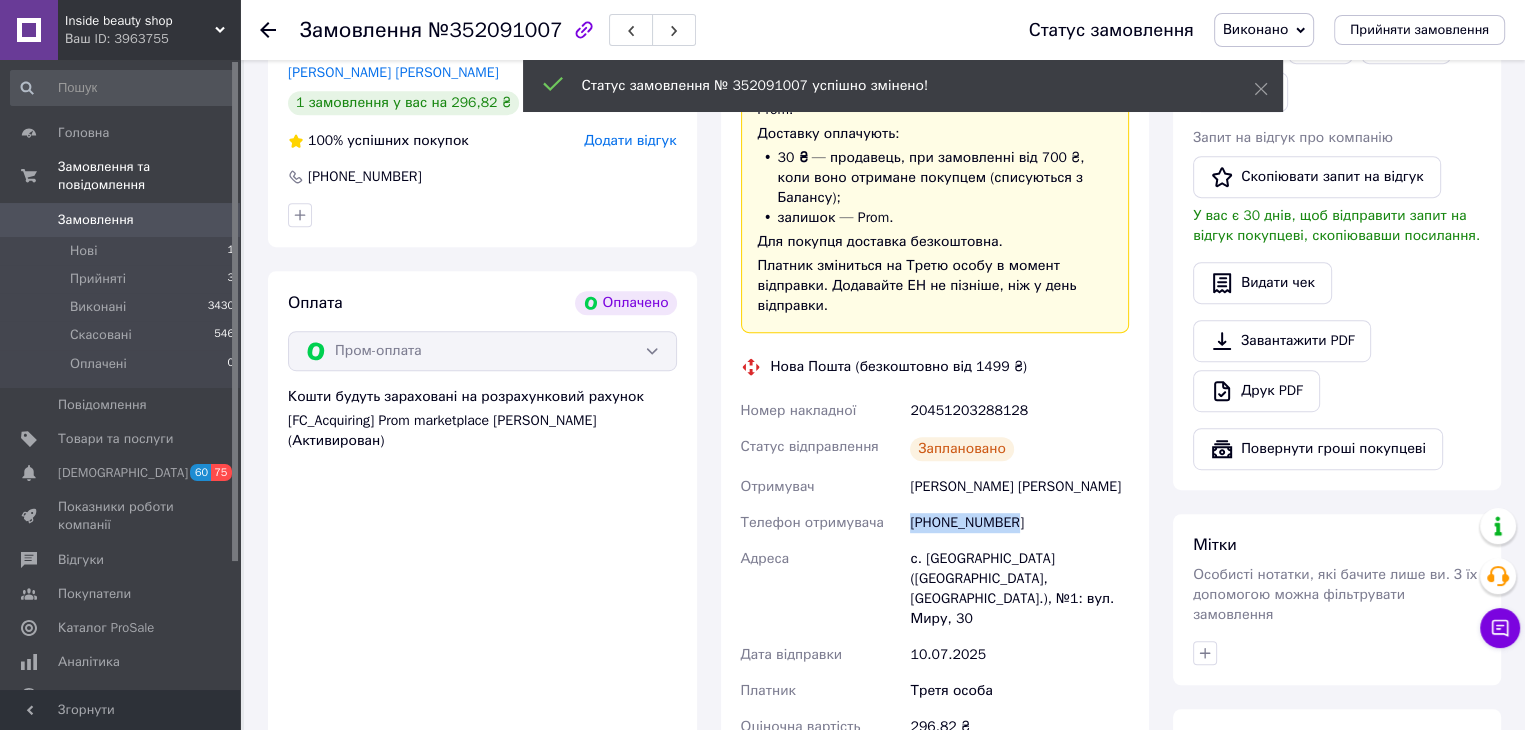drag, startPoint x: 1024, startPoint y: 510, endPoint x: 908, endPoint y: 513, distance: 116.03879 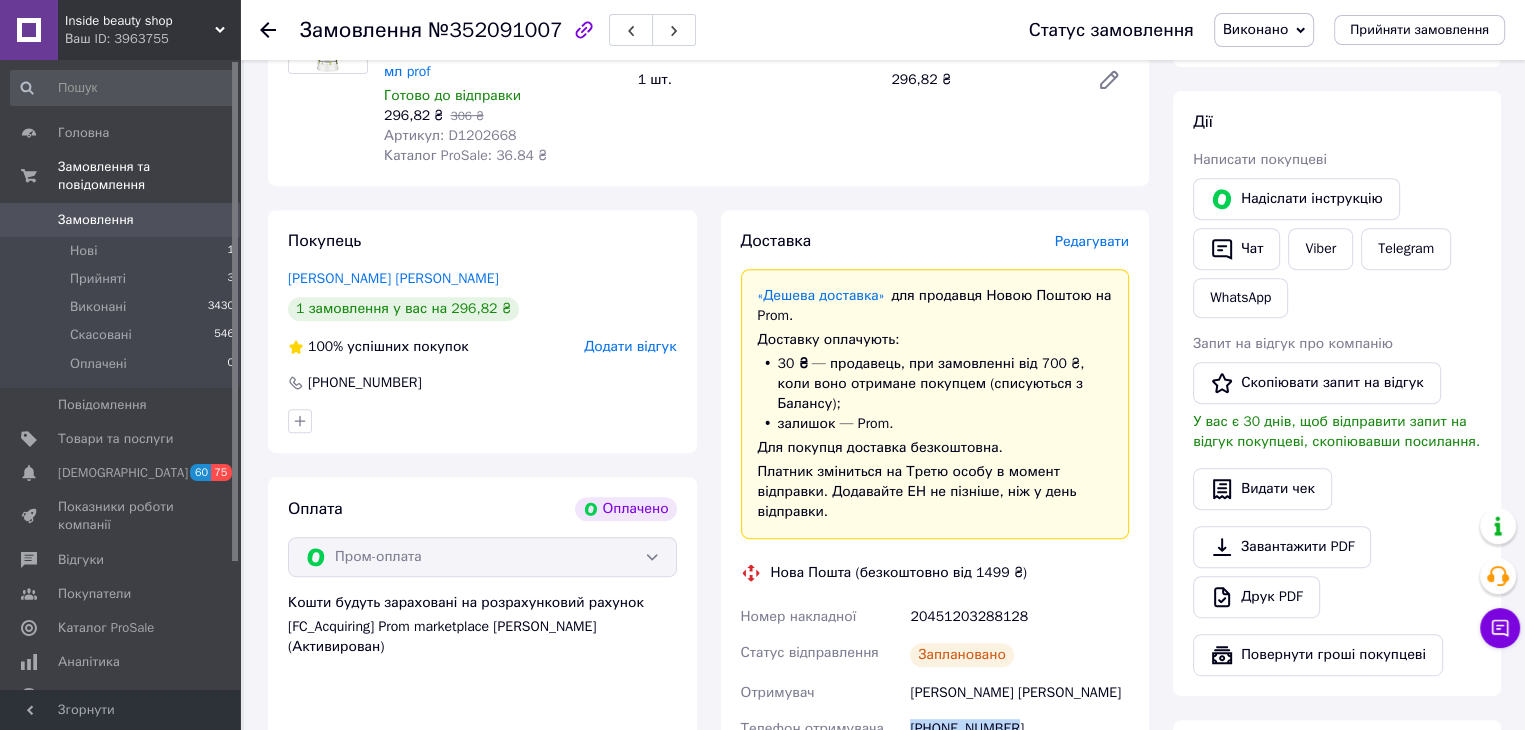 scroll, scrollTop: 600, scrollLeft: 0, axis: vertical 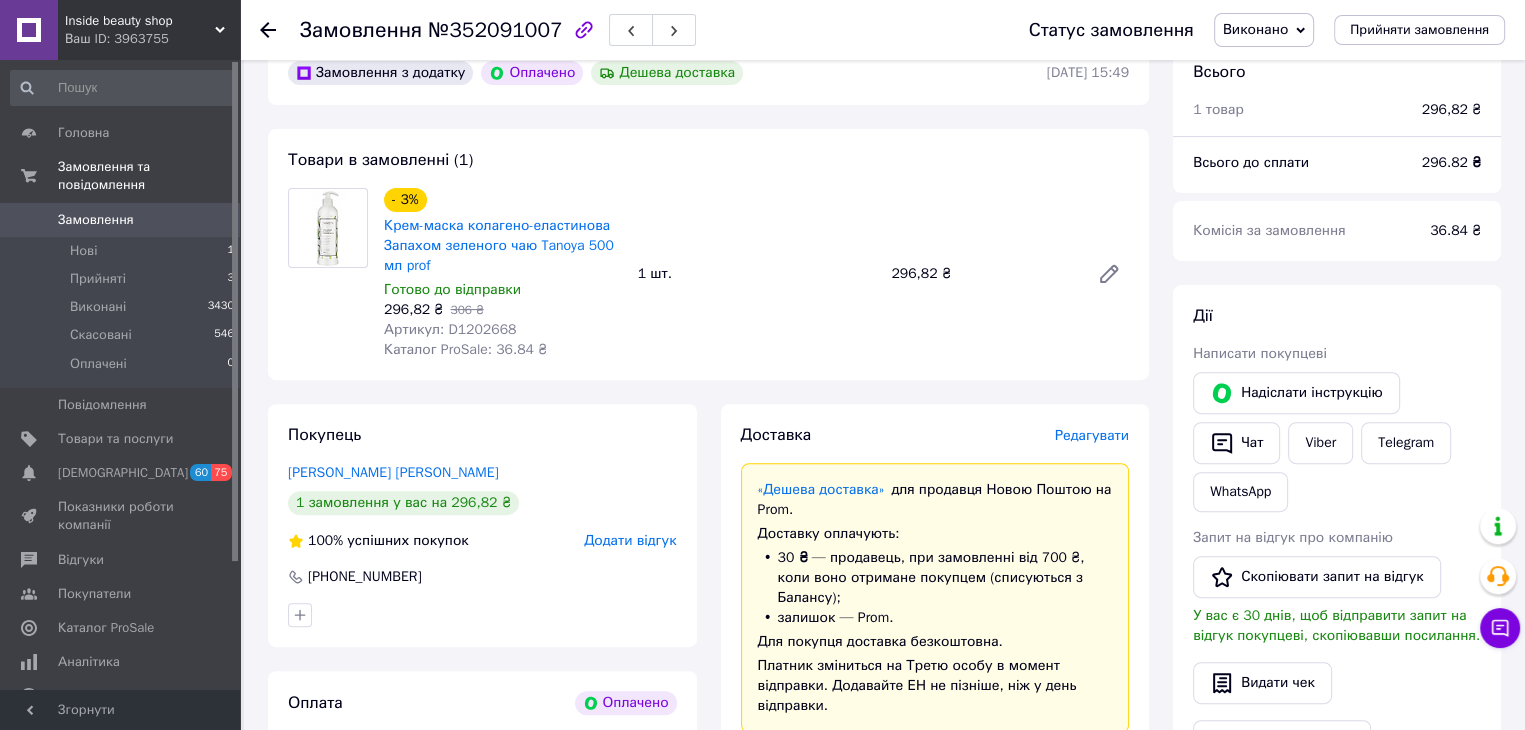 click on "296.82 ₴" at bounding box center [1451, 162] 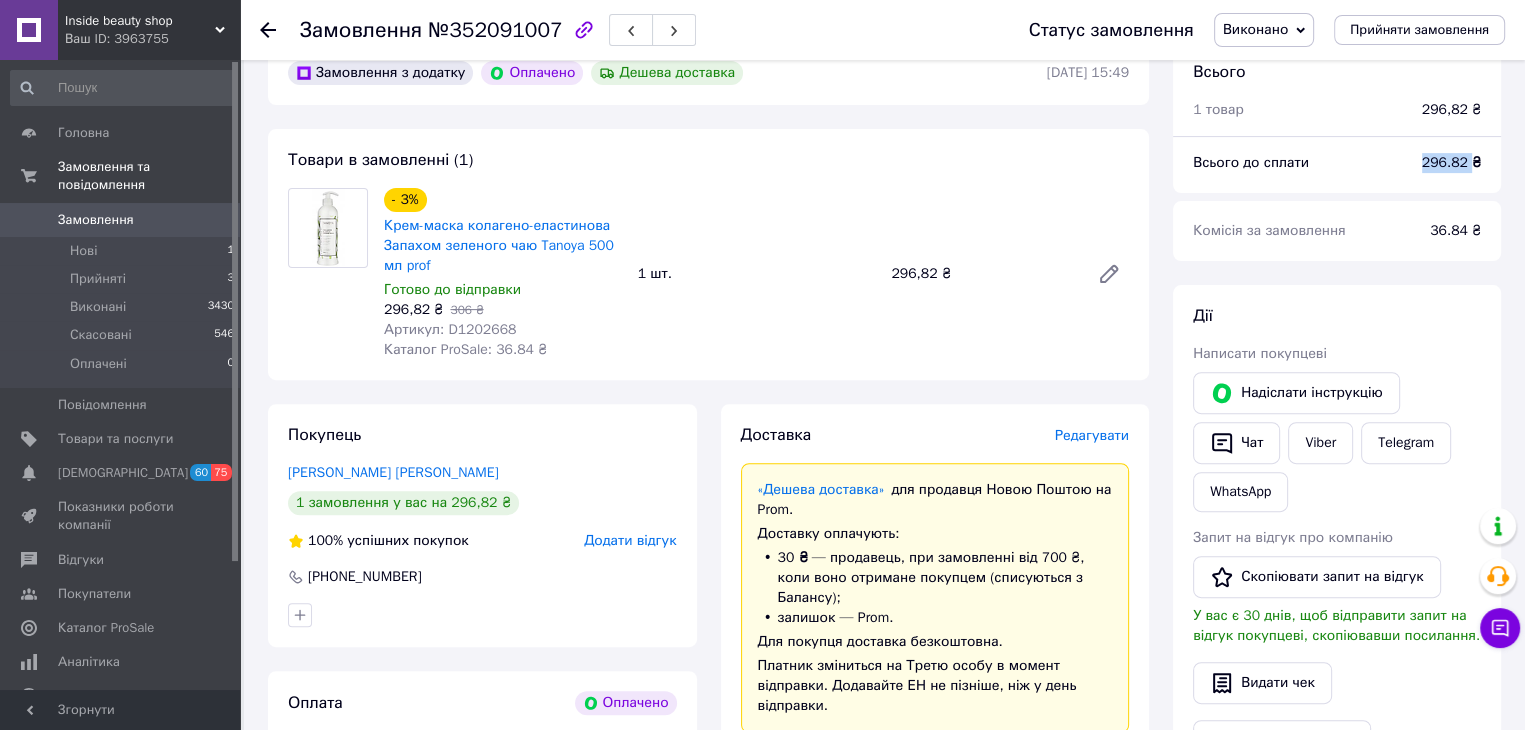 click on "296.82 ₴" at bounding box center (1451, 162) 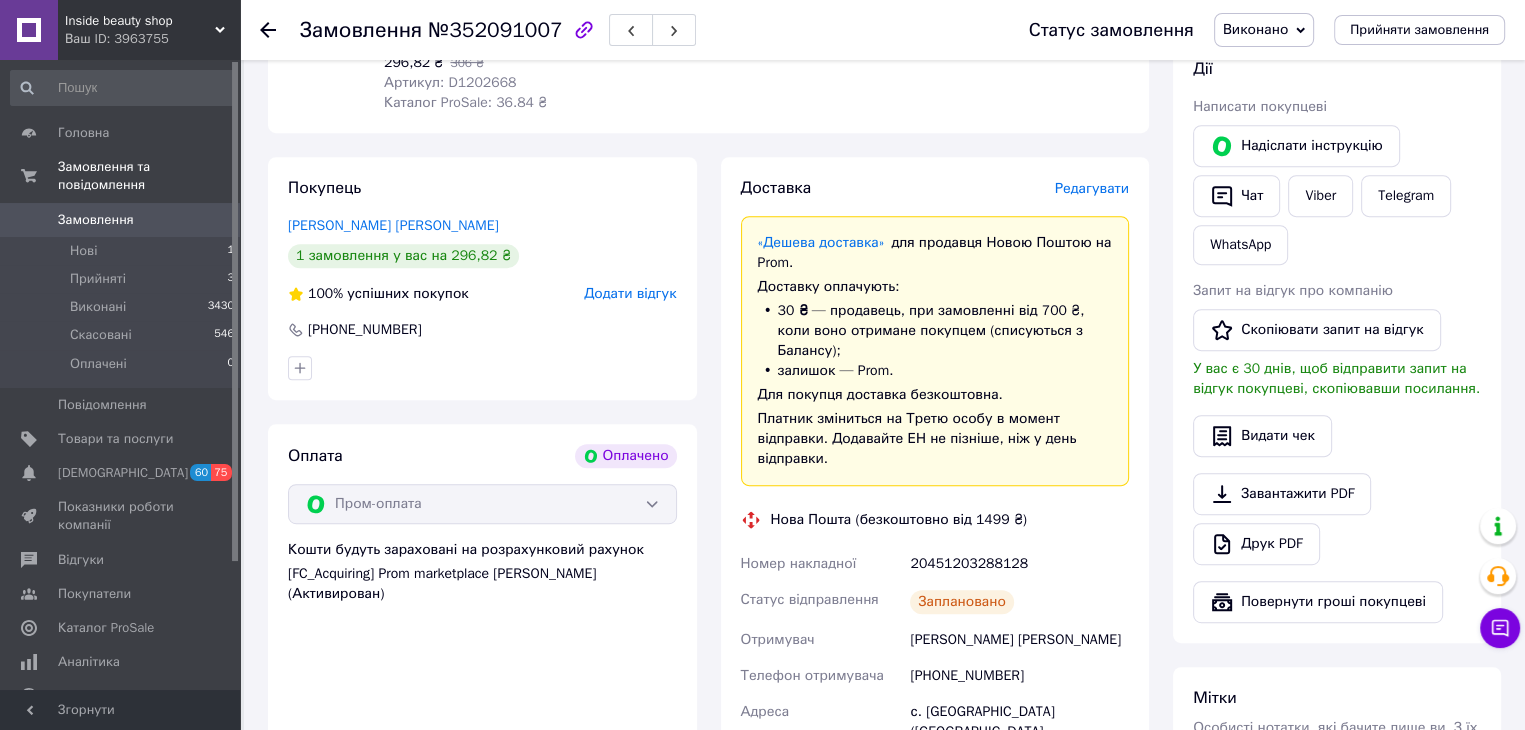 scroll, scrollTop: 900, scrollLeft: 0, axis: vertical 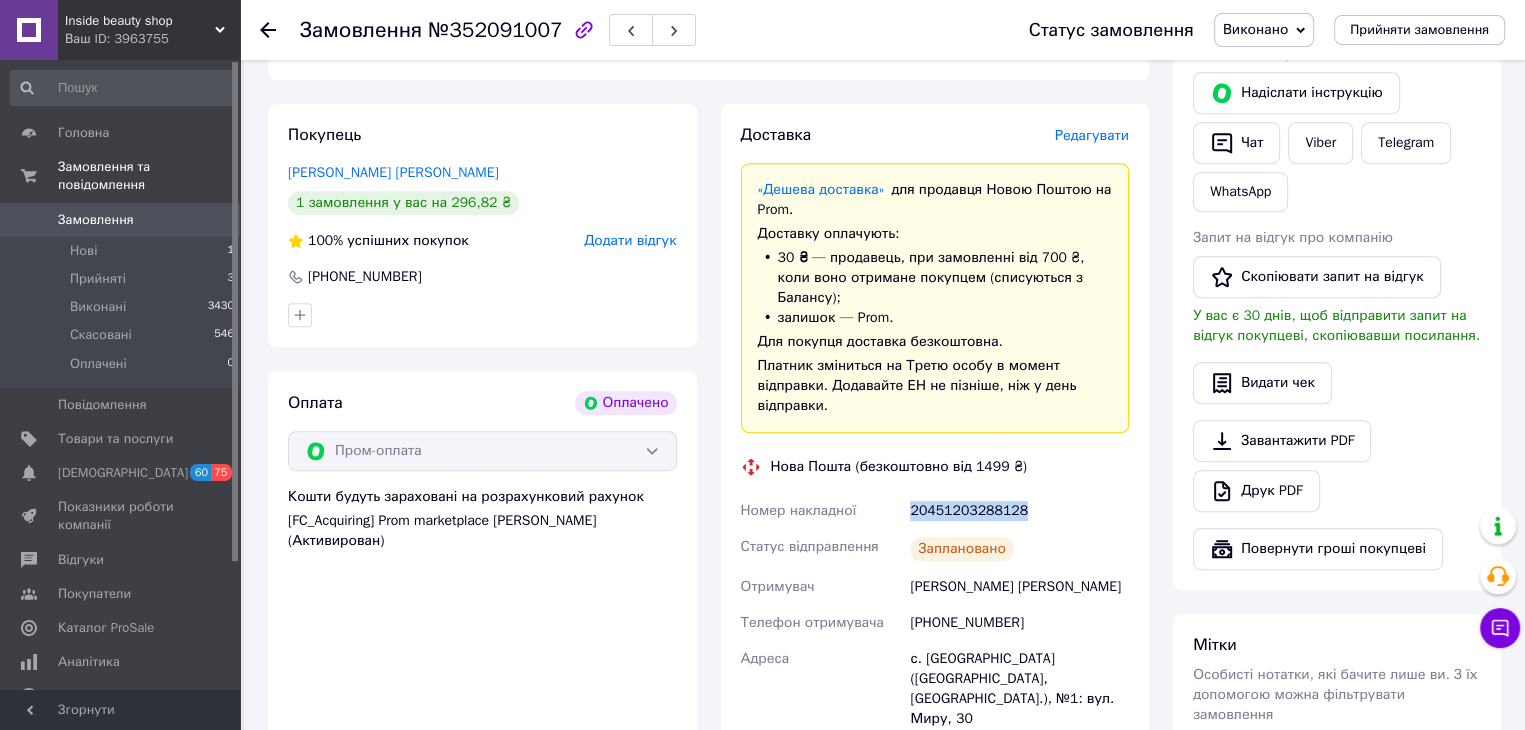 drag, startPoint x: 1016, startPoint y: 497, endPoint x: 913, endPoint y: 501, distance: 103.077644 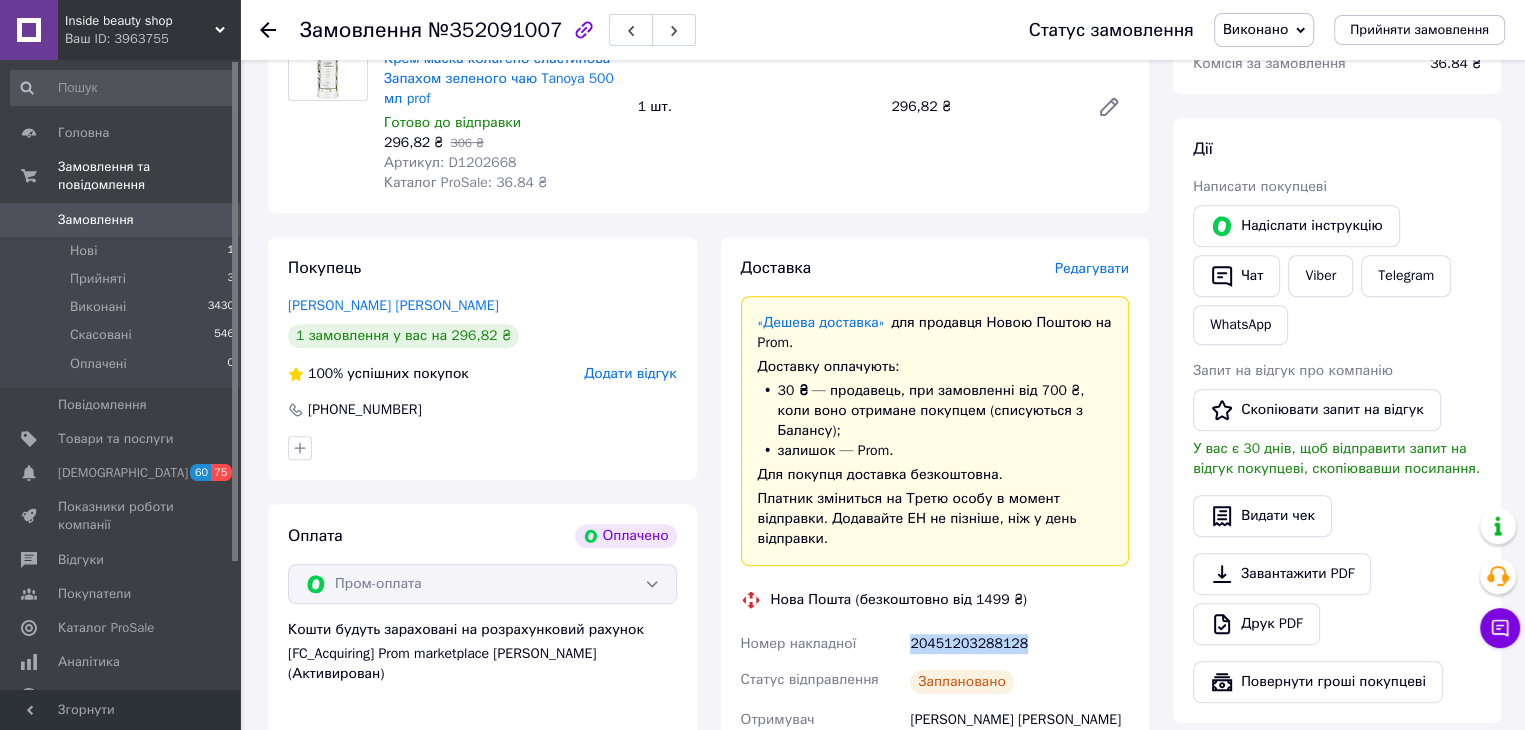 scroll, scrollTop: 500, scrollLeft: 0, axis: vertical 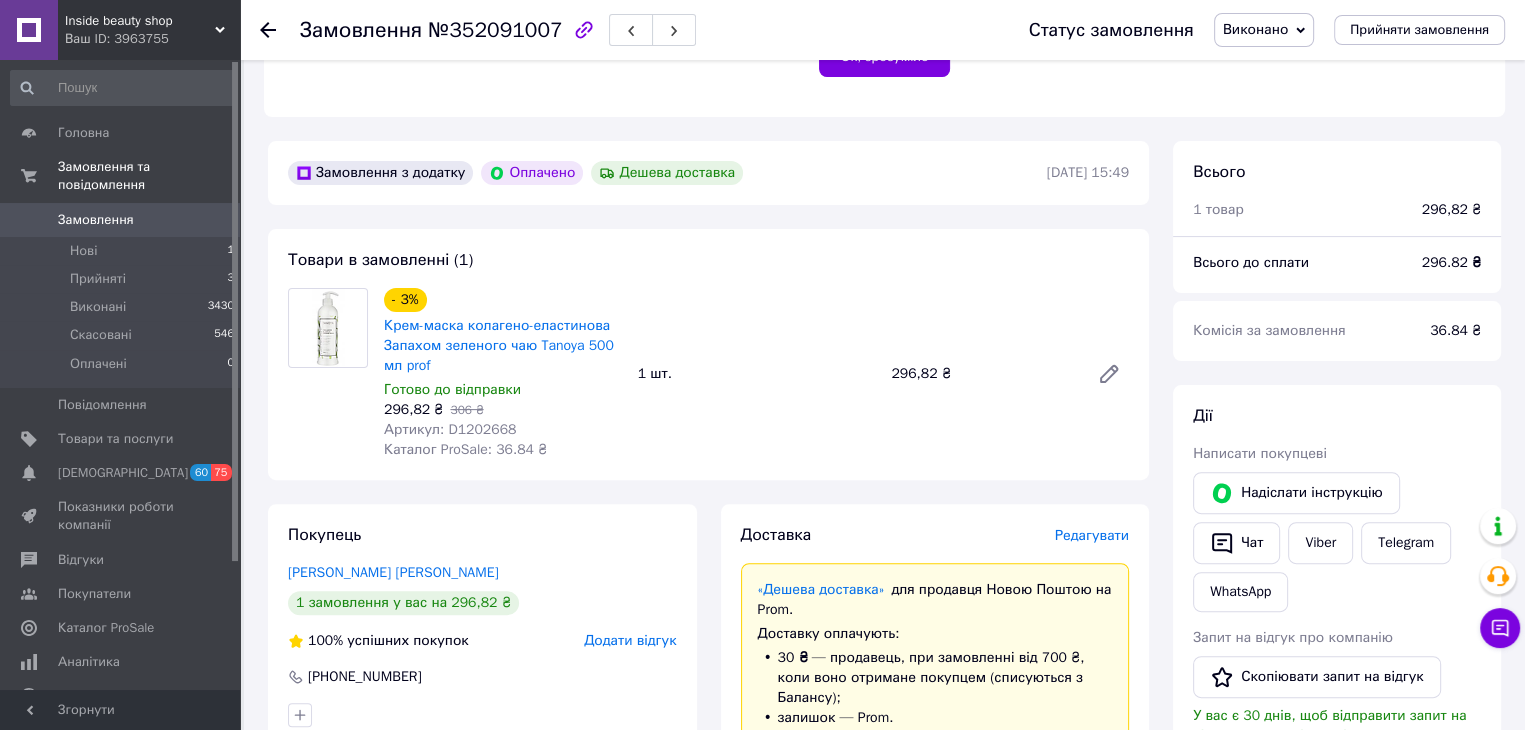 click on "0" at bounding box center [212, 220] 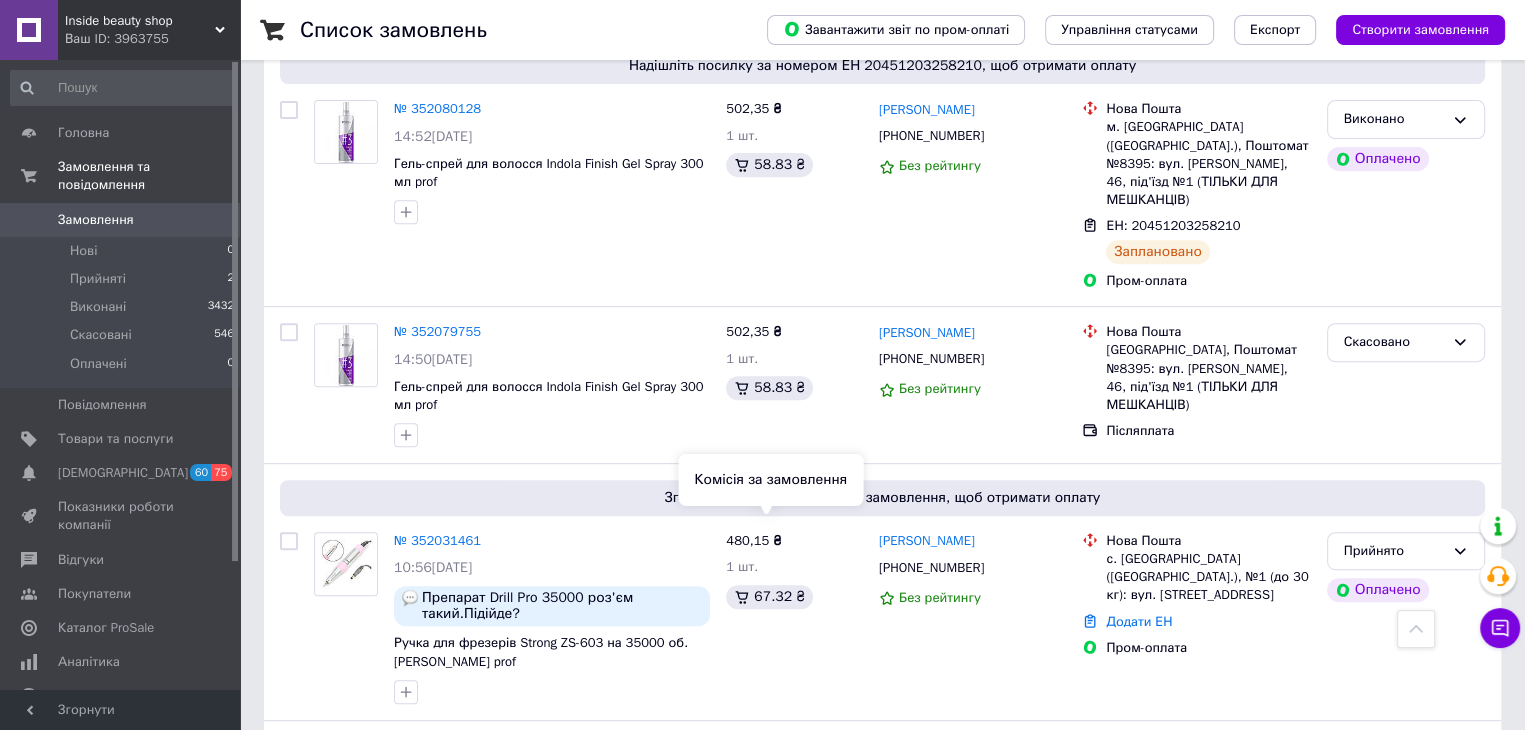 scroll, scrollTop: 900, scrollLeft: 0, axis: vertical 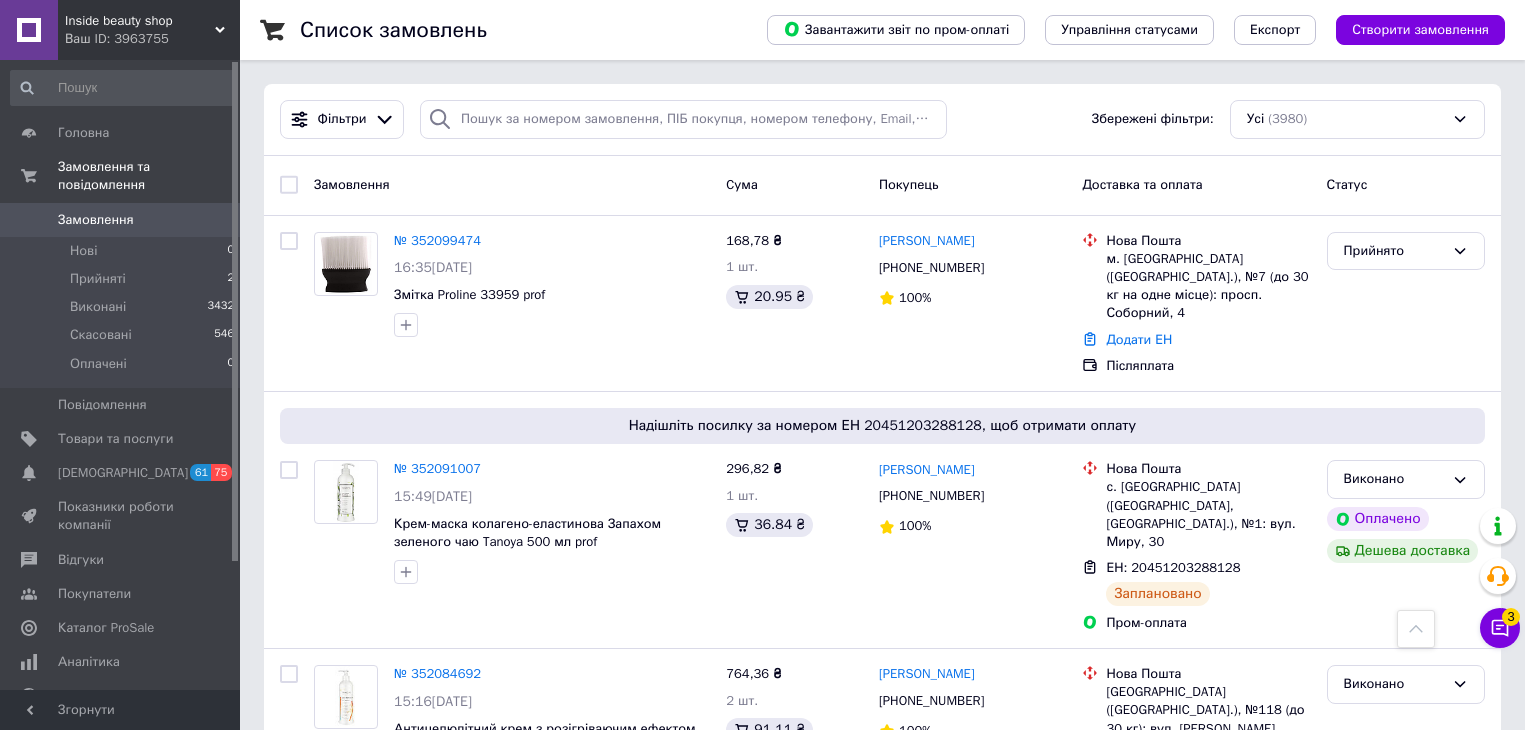 click on "№ 352031461" at bounding box center (437, 1325) 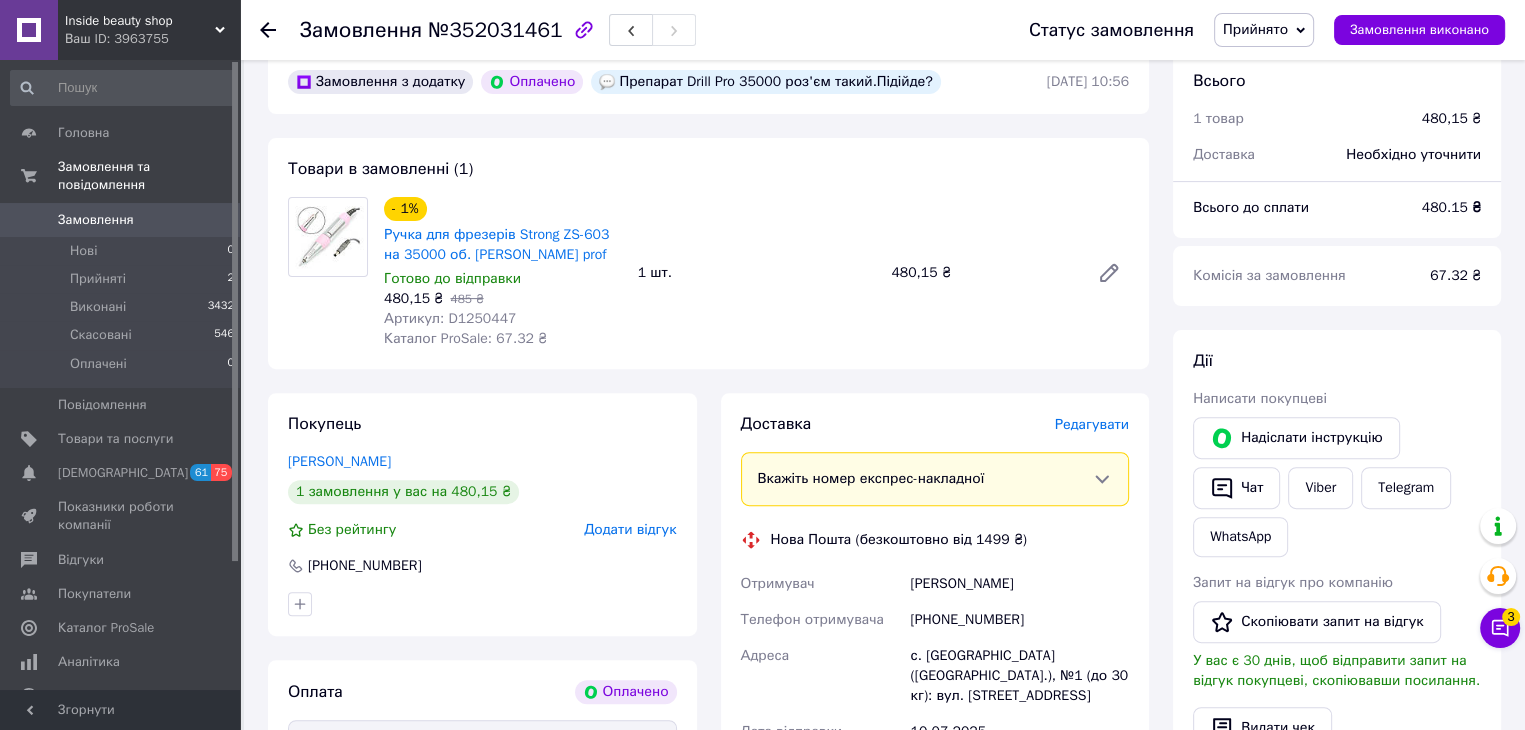 scroll, scrollTop: 700, scrollLeft: 0, axis: vertical 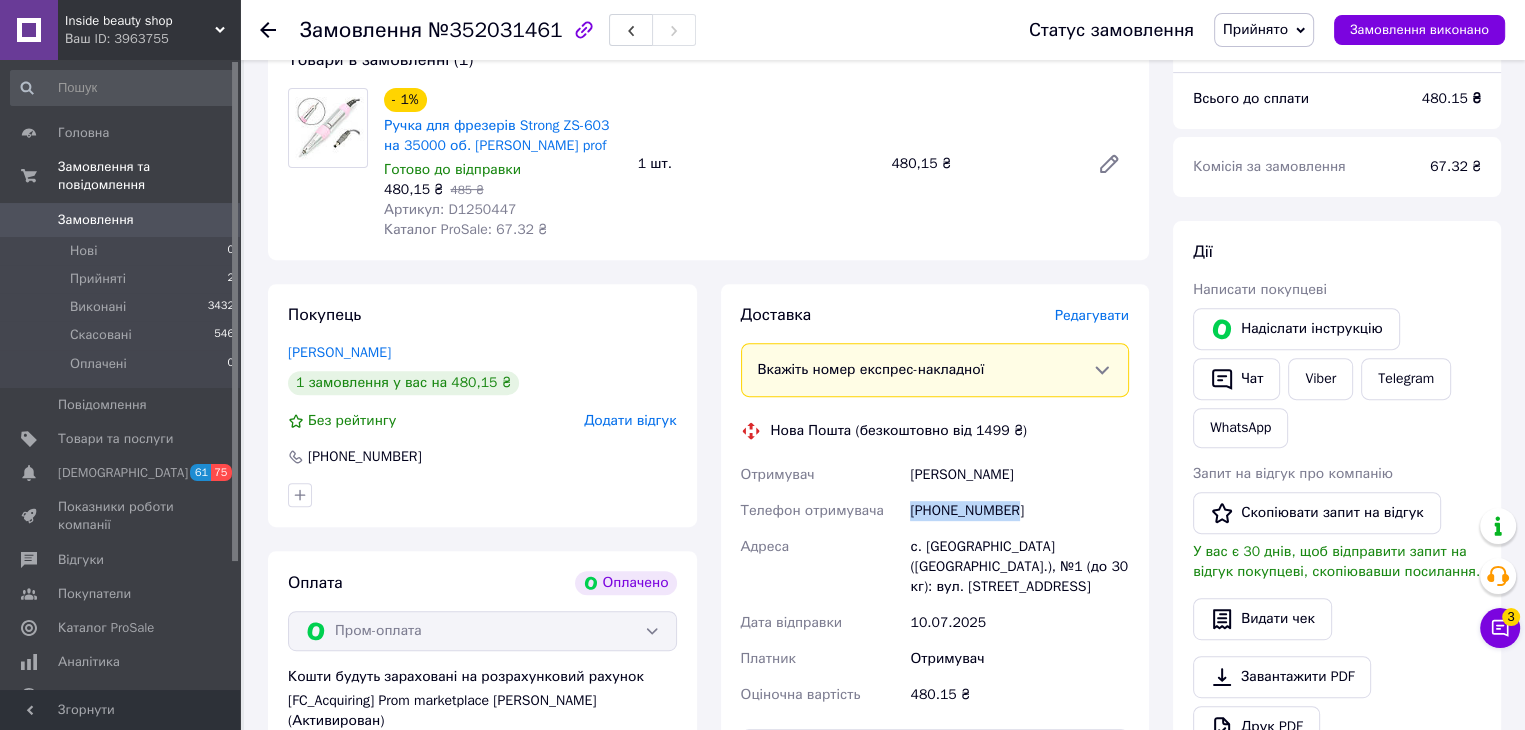 drag, startPoint x: 1021, startPoint y: 512, endPoint x: 908, endPoint y: 521, distance: 113.35784 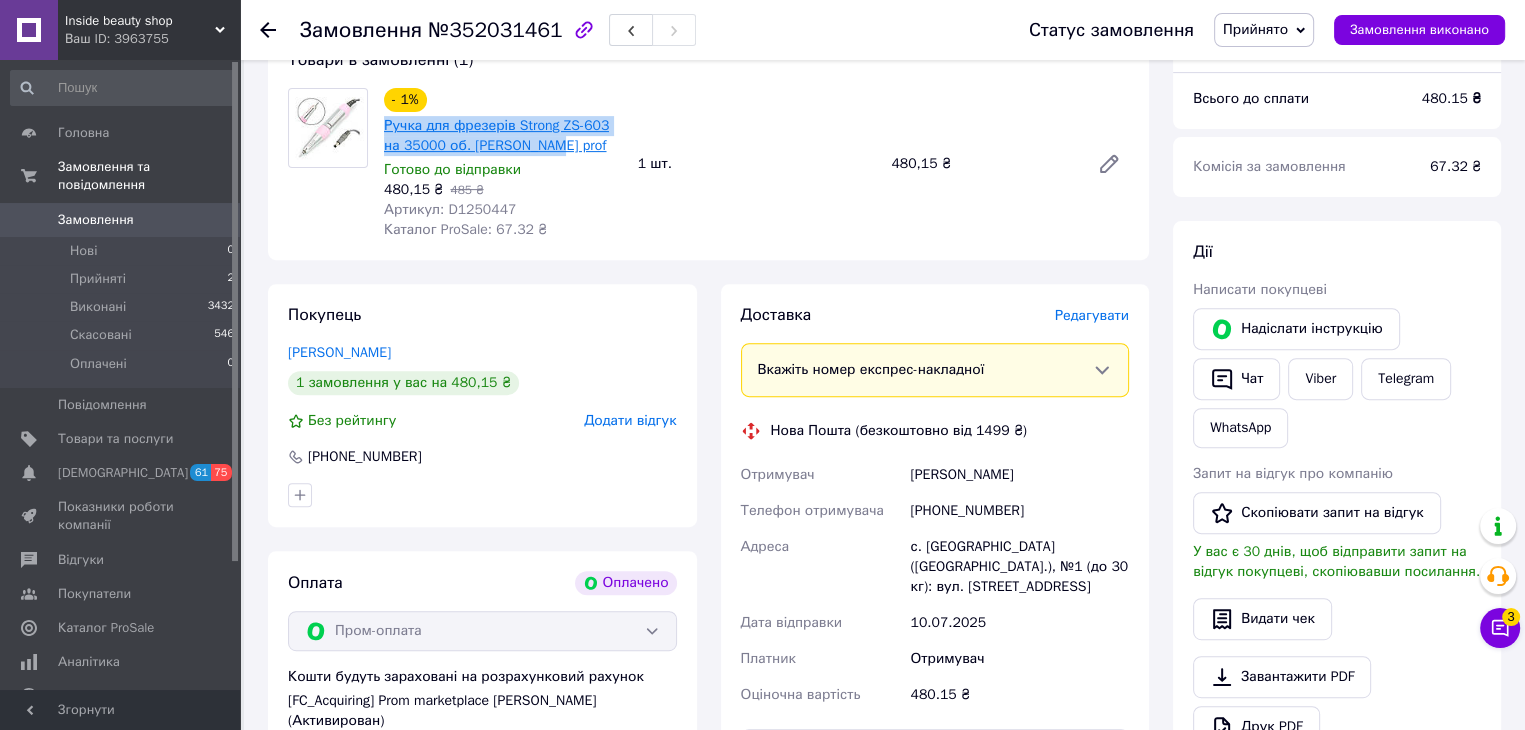 drag, startPoint x: 540, startPoint y: 151, endPoint x: 384, endPoint y: 131, distance: 157.27682 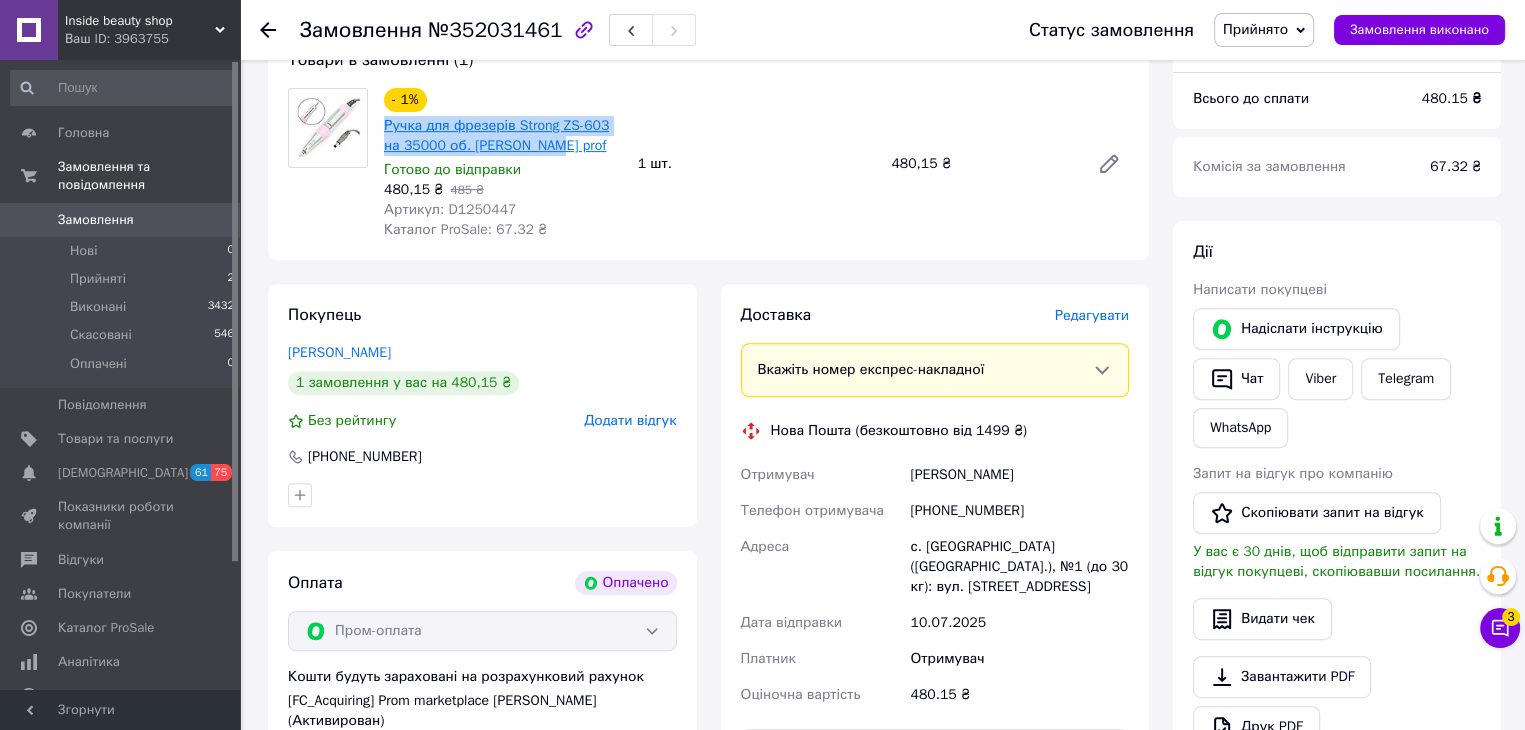 click on "Ручка для фрезерів Strong ZS-603 на 35000 об. [PERSON_NAME] prof" at bounding box center [503, 136] 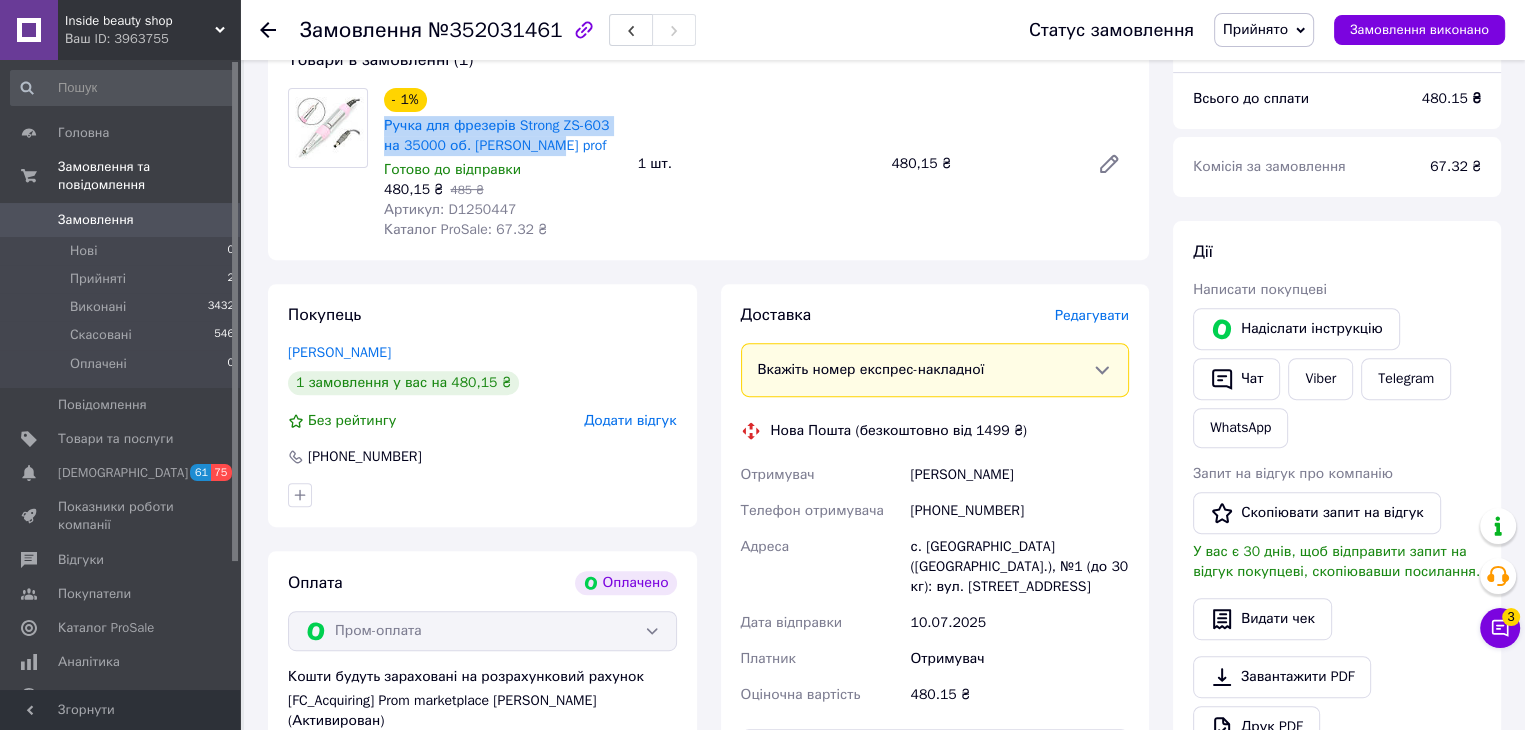 copy on "Ручка для фрезерів Strong ZS-603 на 35000 об. [PERSON_NAME] prof" 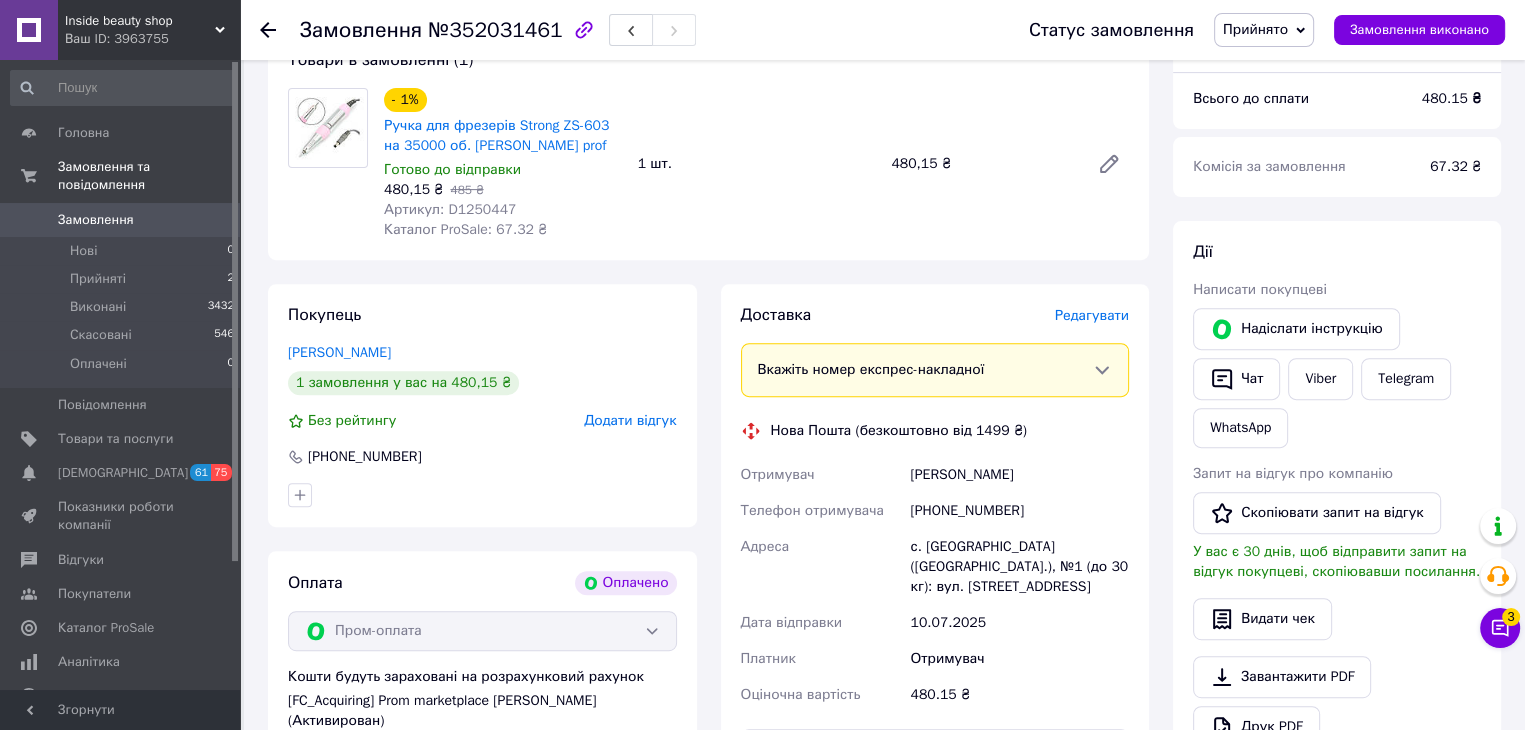 click on "[PHONE_NUMBER]" at bounding box center [1019, 511] 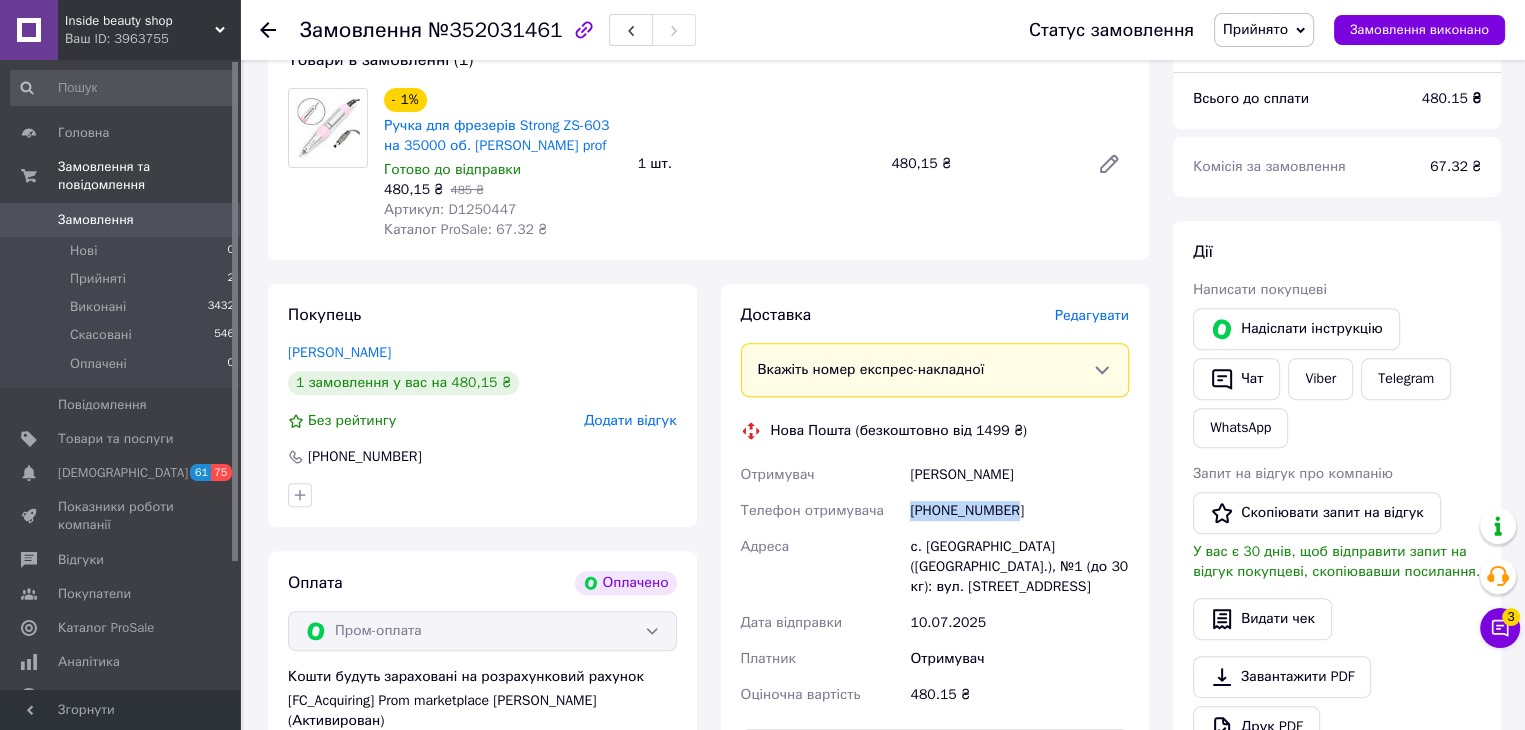 drag, startPoint x: 998, startPoint y: 516, endPoint x: 910, endPoint y: 513, distance: 88.051125 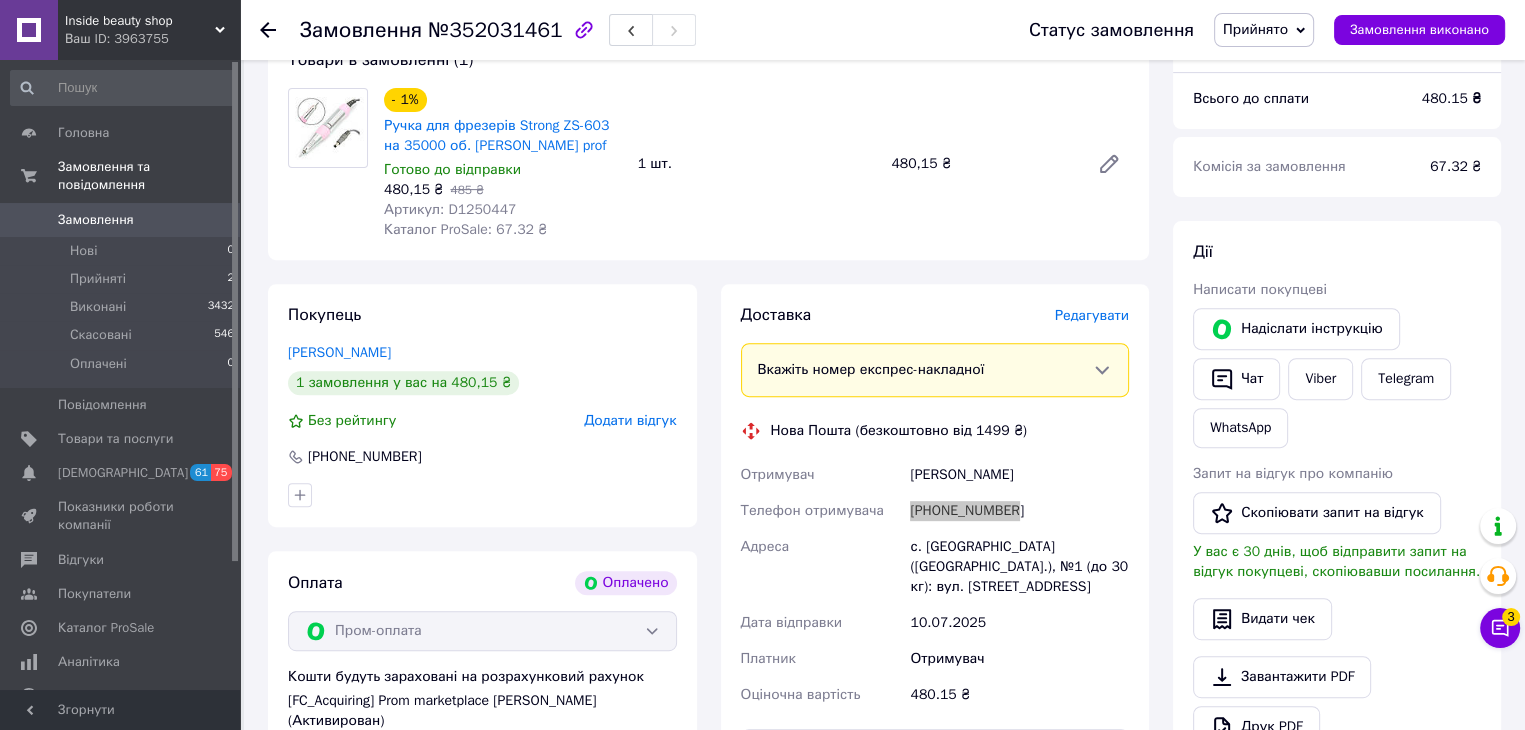 scroll, scrollTop: 500, scrollLeft: 0, axis: vertical 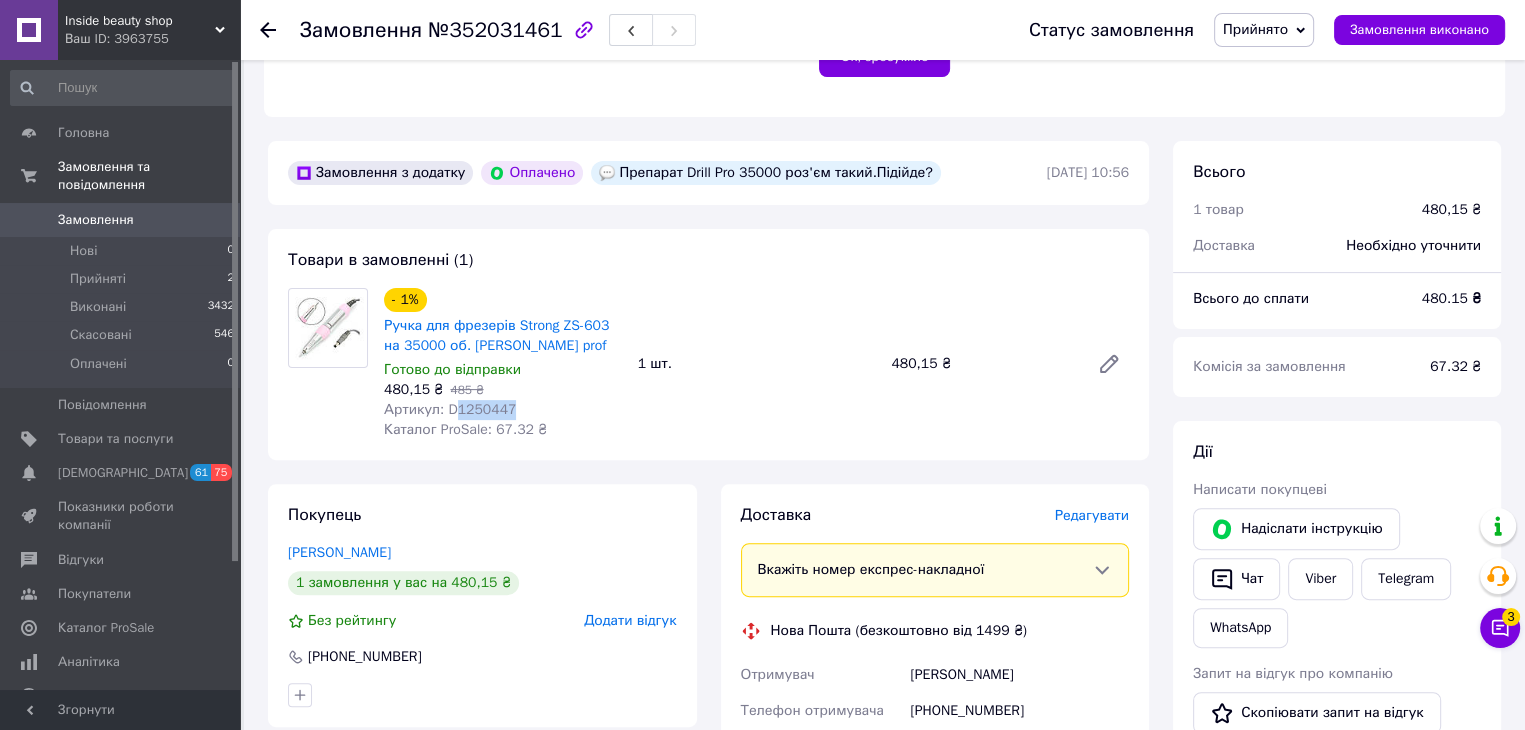 drag, startPoint x: 514, startPoint y: 413, endPoint x: 452, endPoint y: 411, distance: 62.03225 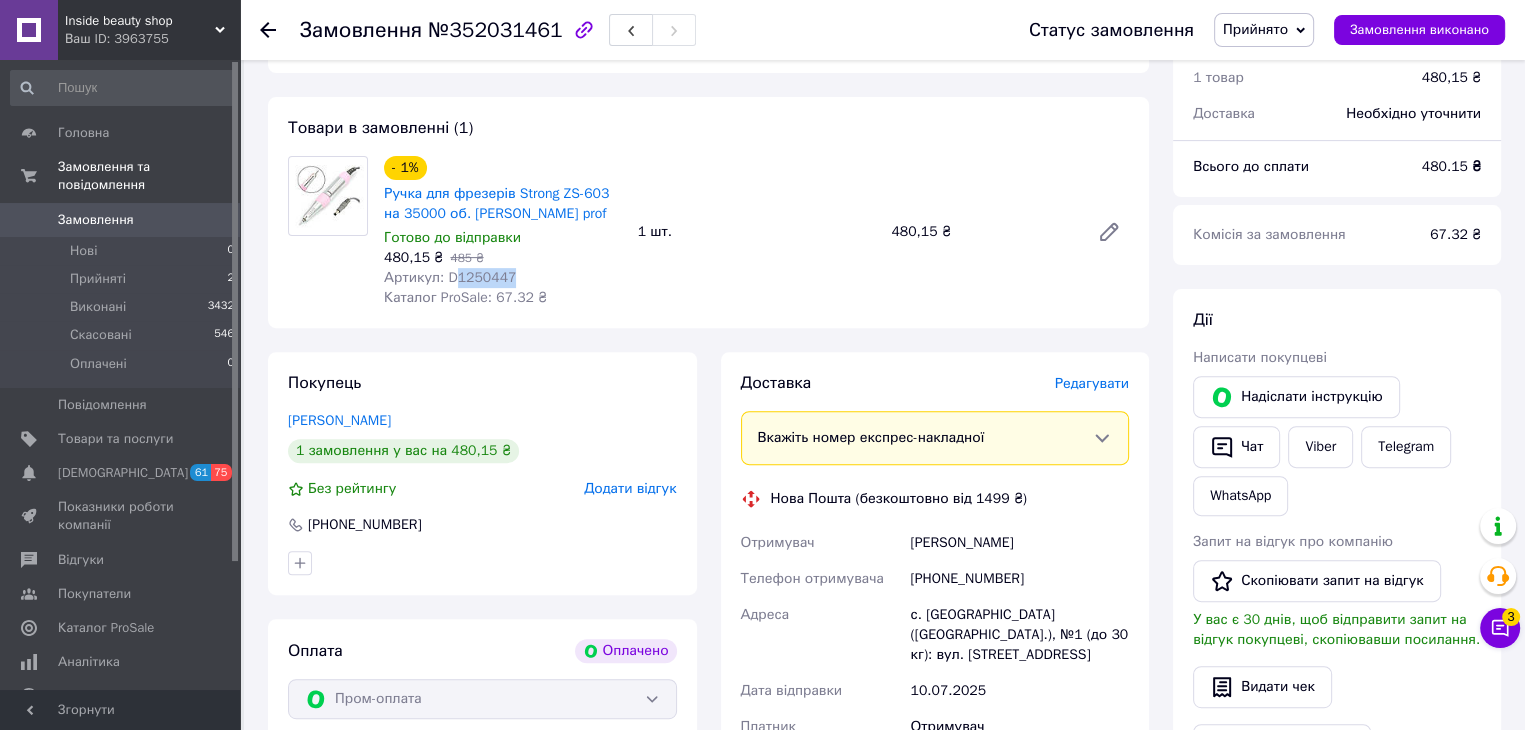 scroll, scrollTop: 800, scrollLeft: 0, axis: vertical 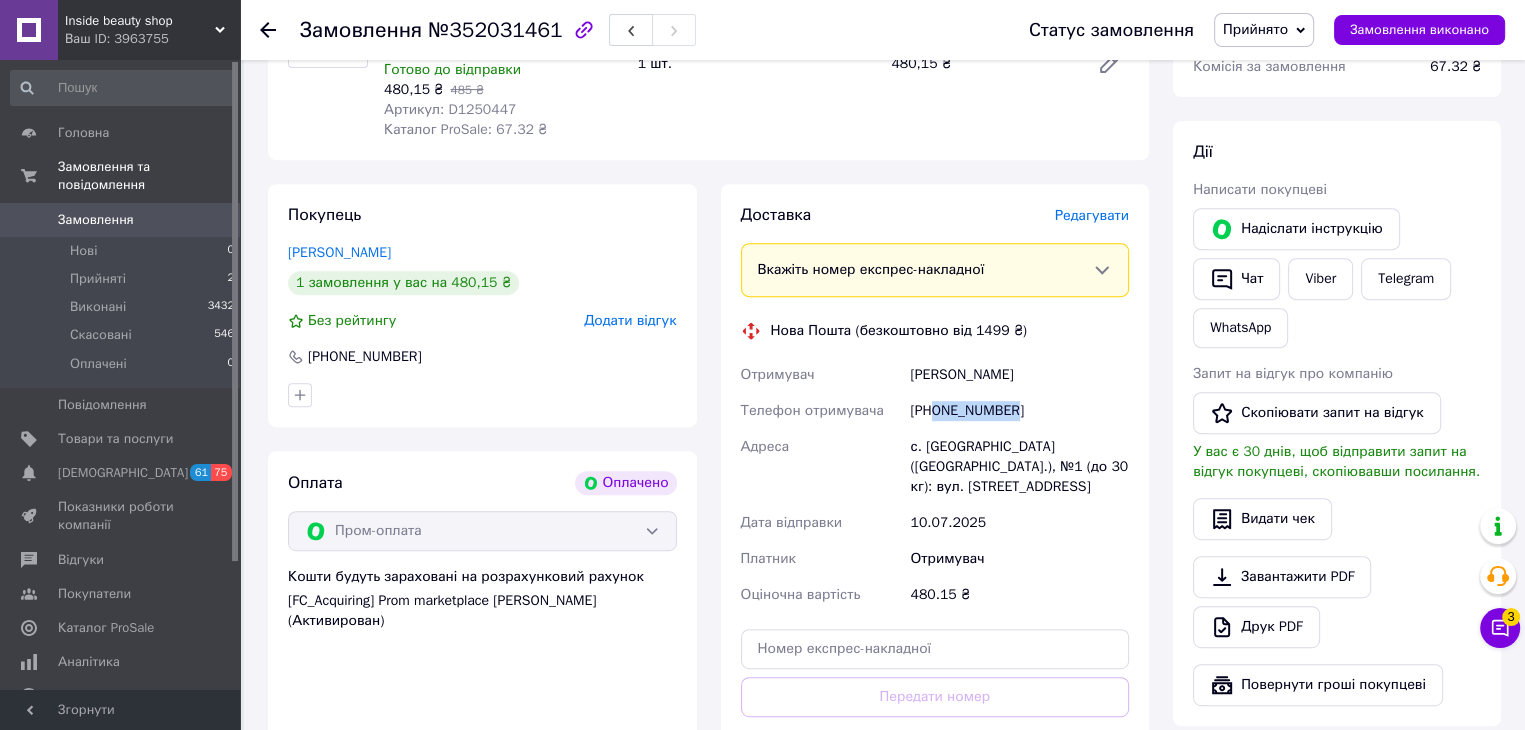 drag, startPoint x: 983, startPoint y: 425, endPoint x: 936, endPoint y: 421, distance: 47.169907 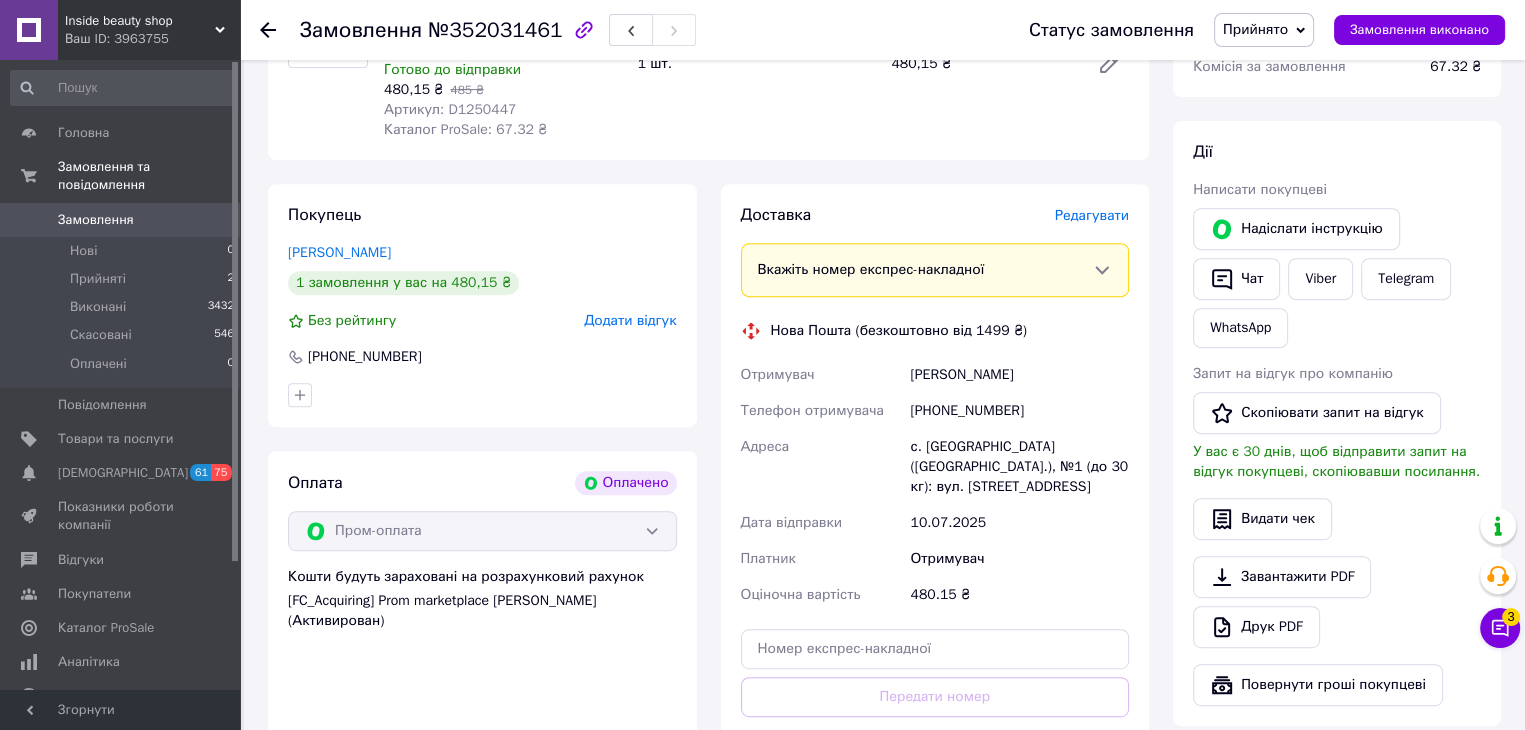 click on "с. [GEOGRAPHIC_DATA] ([GEOGRAPHIC_DATA].), №1 (до 30 кг): вул. [STREET_ADDRESS]" at bounding box center (1019, 467) 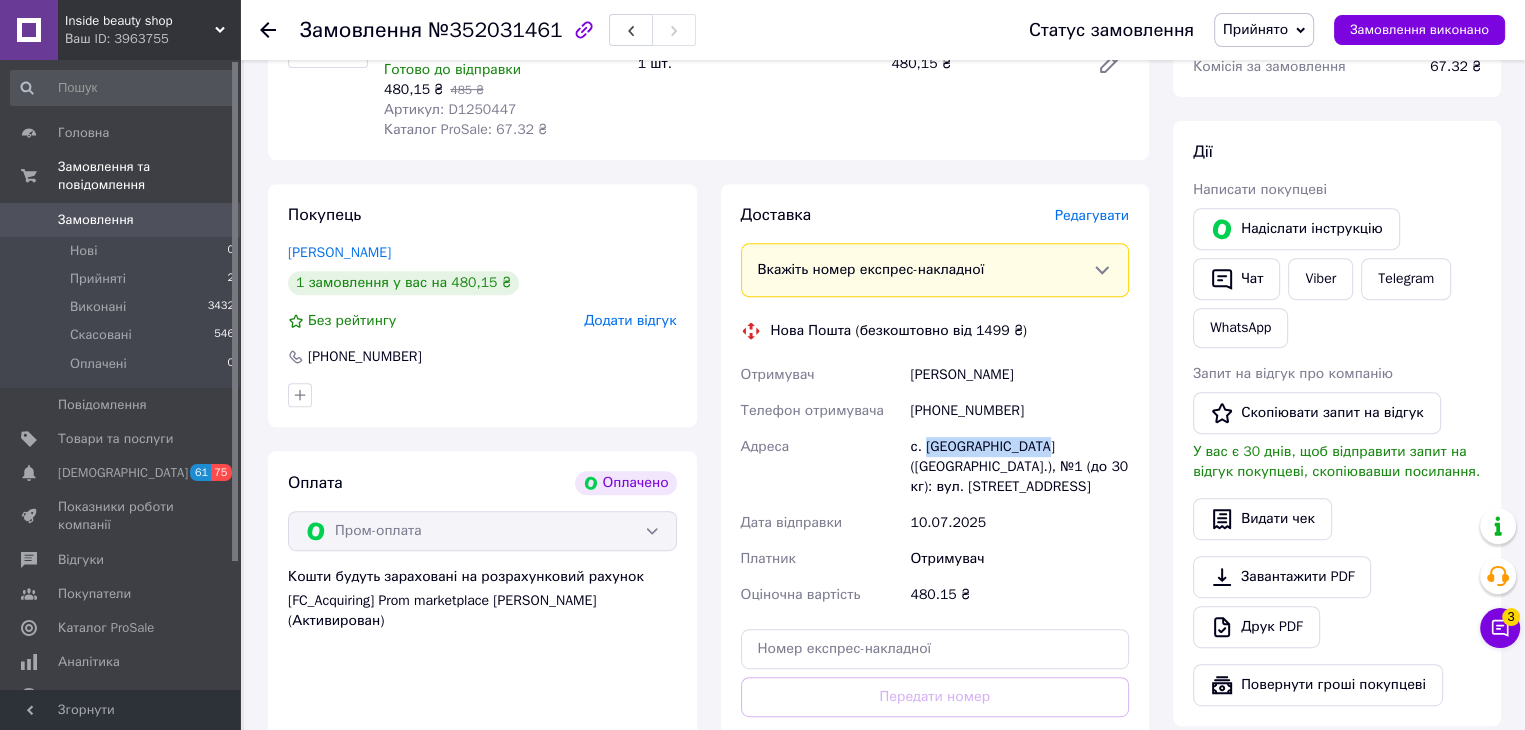 click on "с. [GEOGRAPHIC_DATA] ([GEOGRAPHIC_DATA].), №1 (до 30 кг): вул. [STREET_ADDRESS]" at bounding box center (1019, 467) 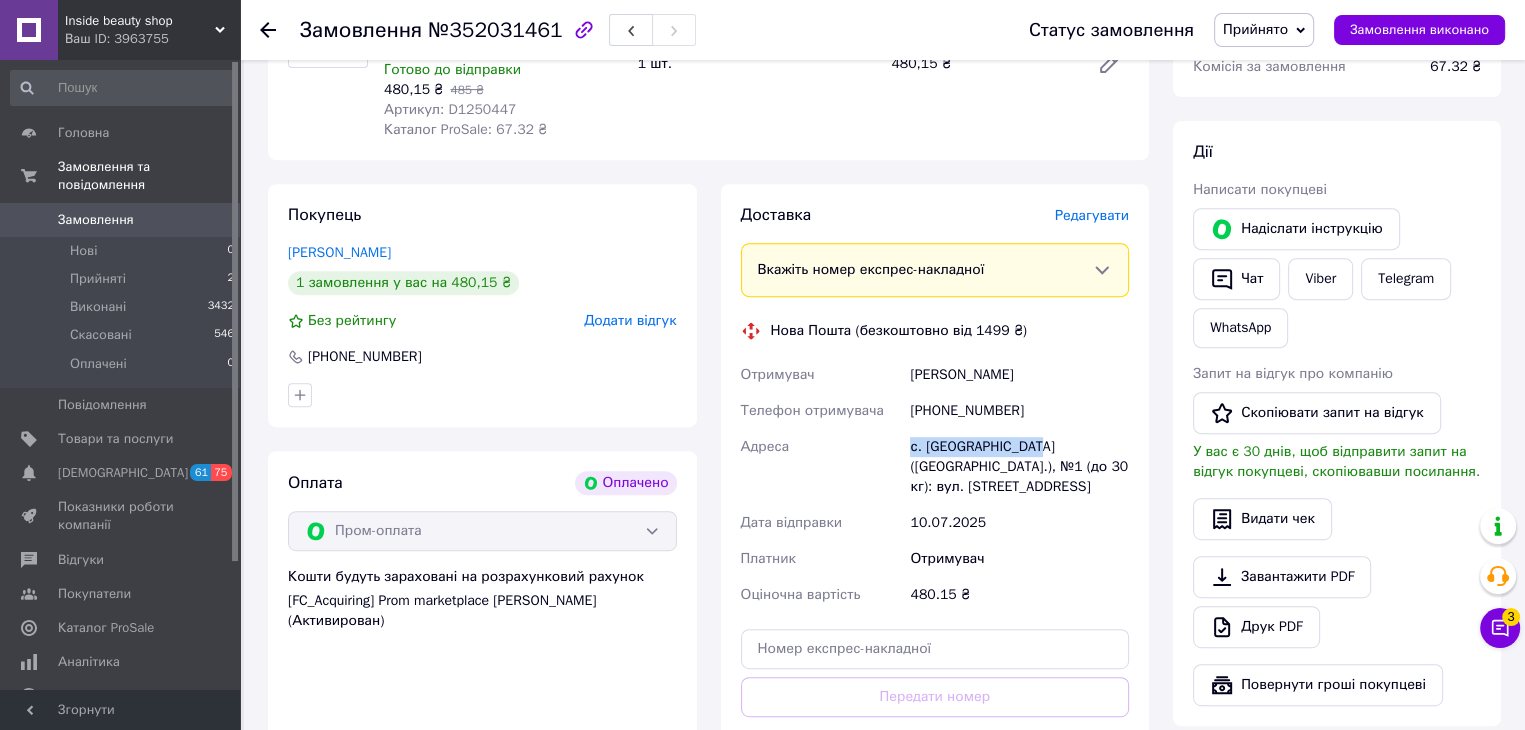 drag, startPoint x: 1033, startPoint y: 451, endPoint x: 901, endPoint y: 446, distance: 132.09467 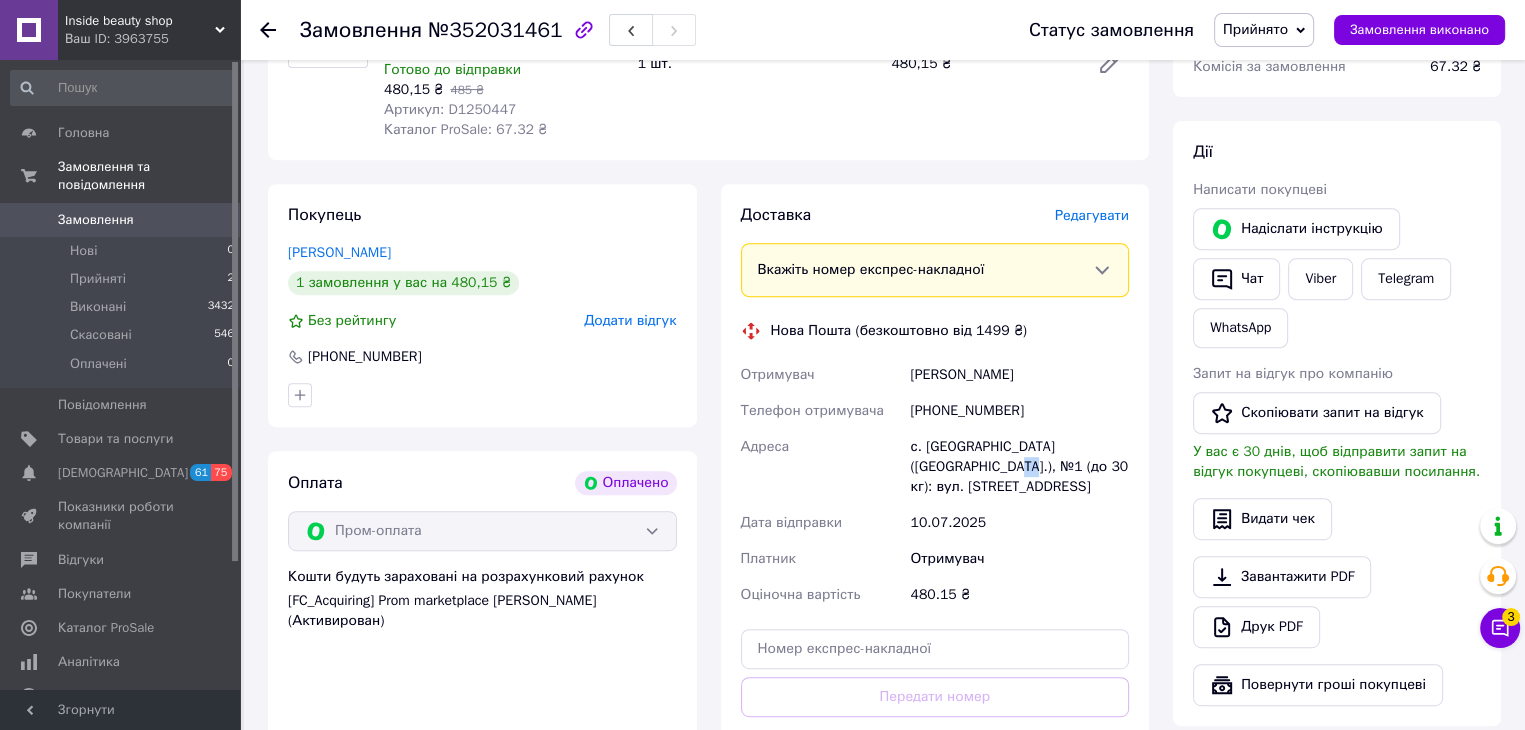 drag, startPoint x: 971, startPoint y: 474, endPoint x: 949, endPoint y: 474, distance: 22 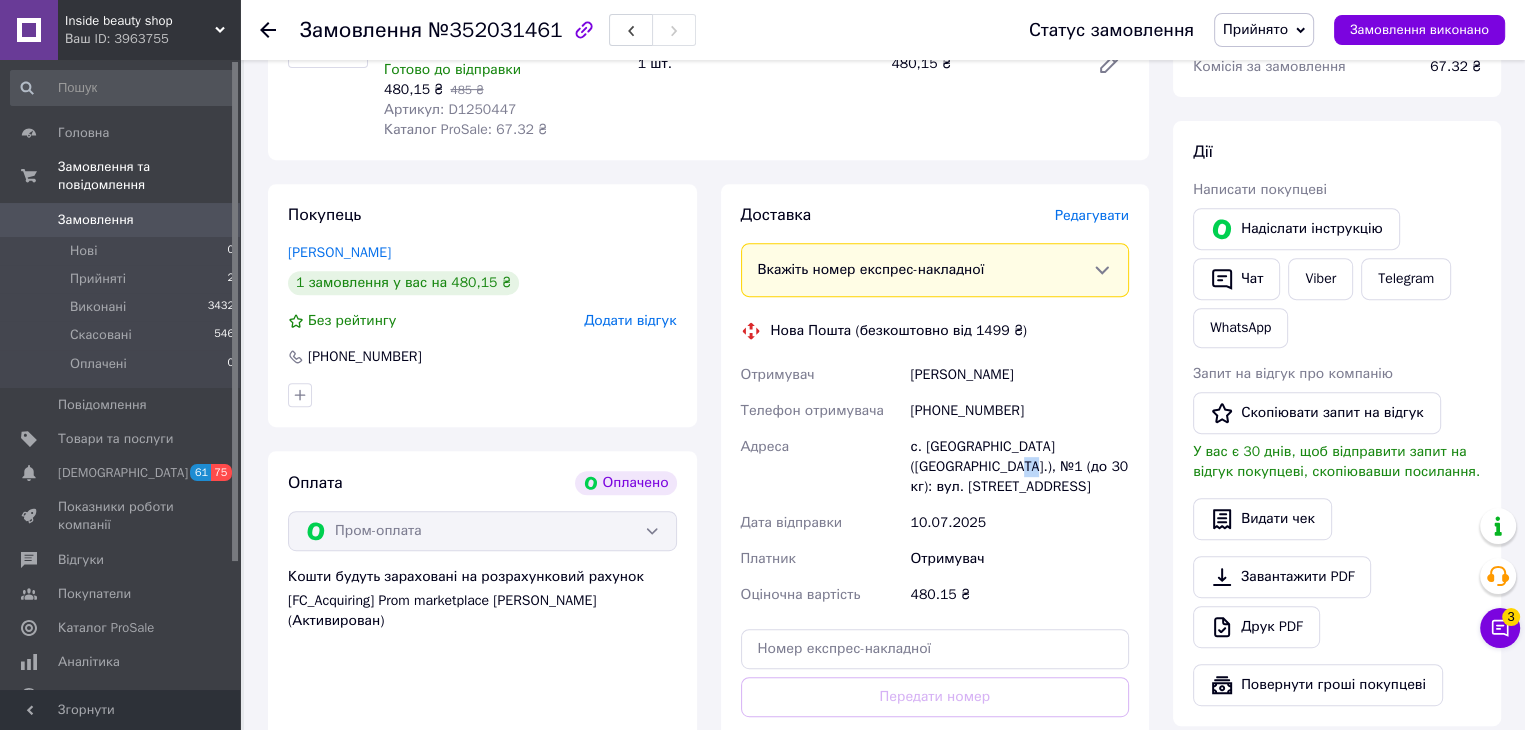 drag, startPoint x: 1056, startPoint y: 379, endPoint x: 912, endPoint y: 374, distance: 144.08678 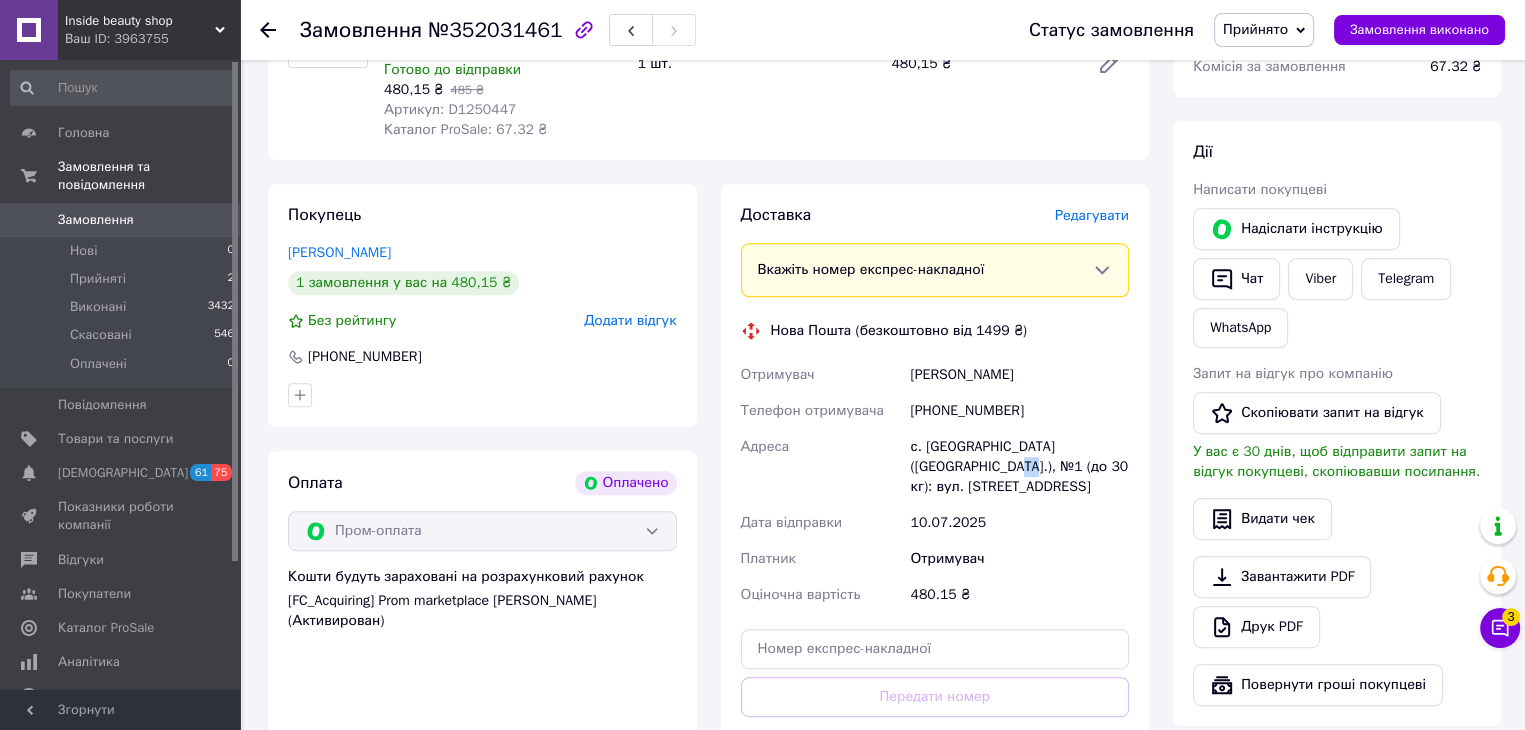 click on "[PERSON_NAME]" at bounding box center (1019, 375) 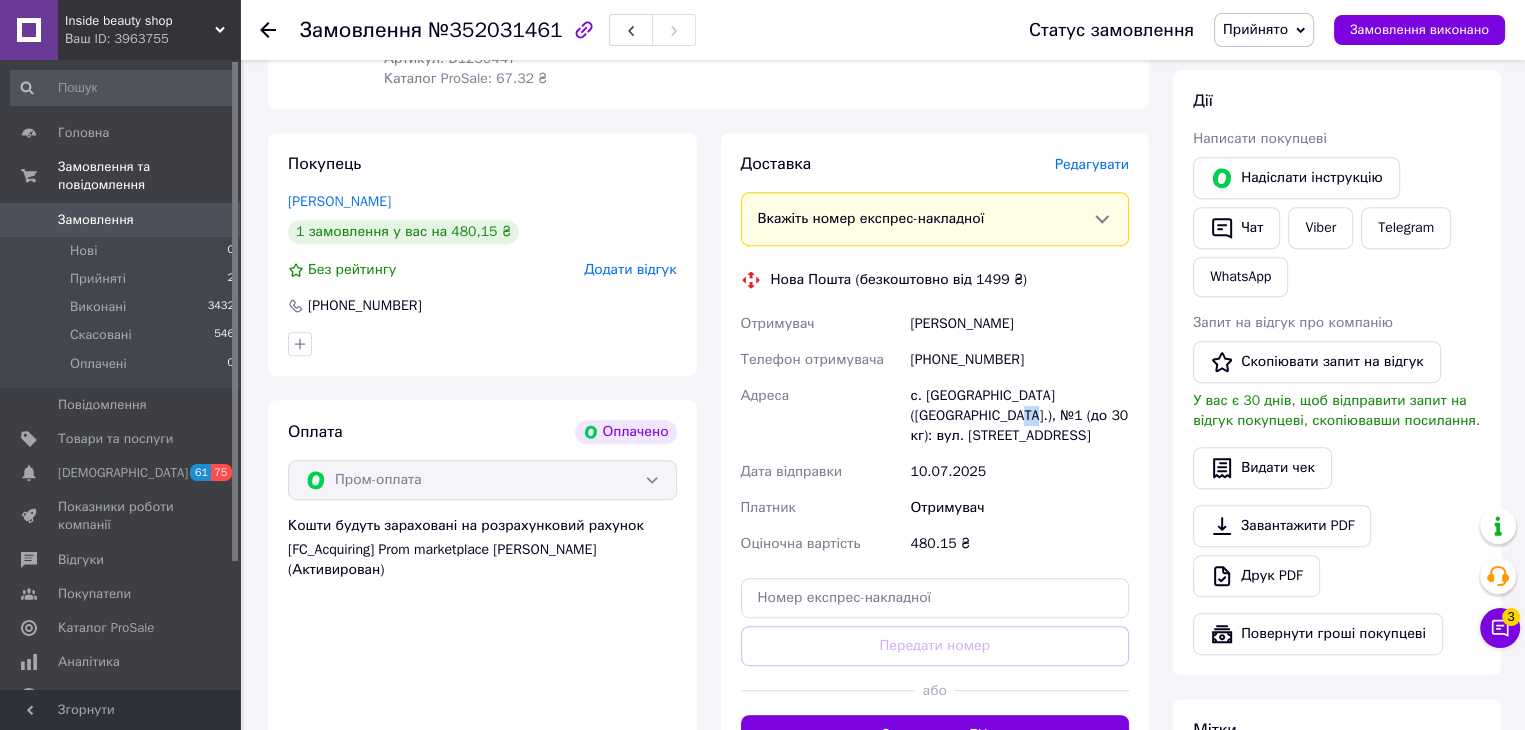 scroll, scrollTop: 900, scrollLeft: 0, axis: vertical 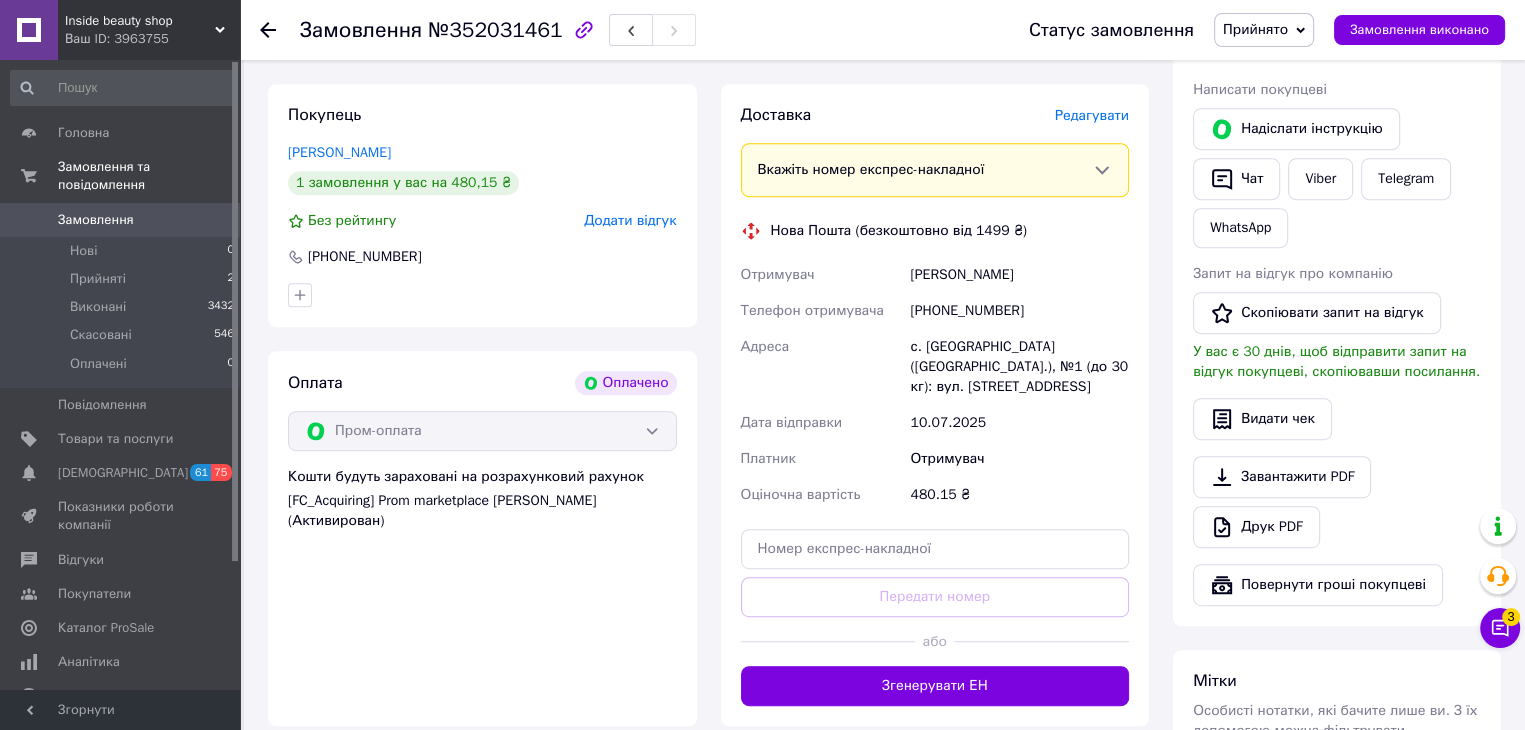 click on "[PHONE_NUMBER]" at bounding box center (1019, 311) 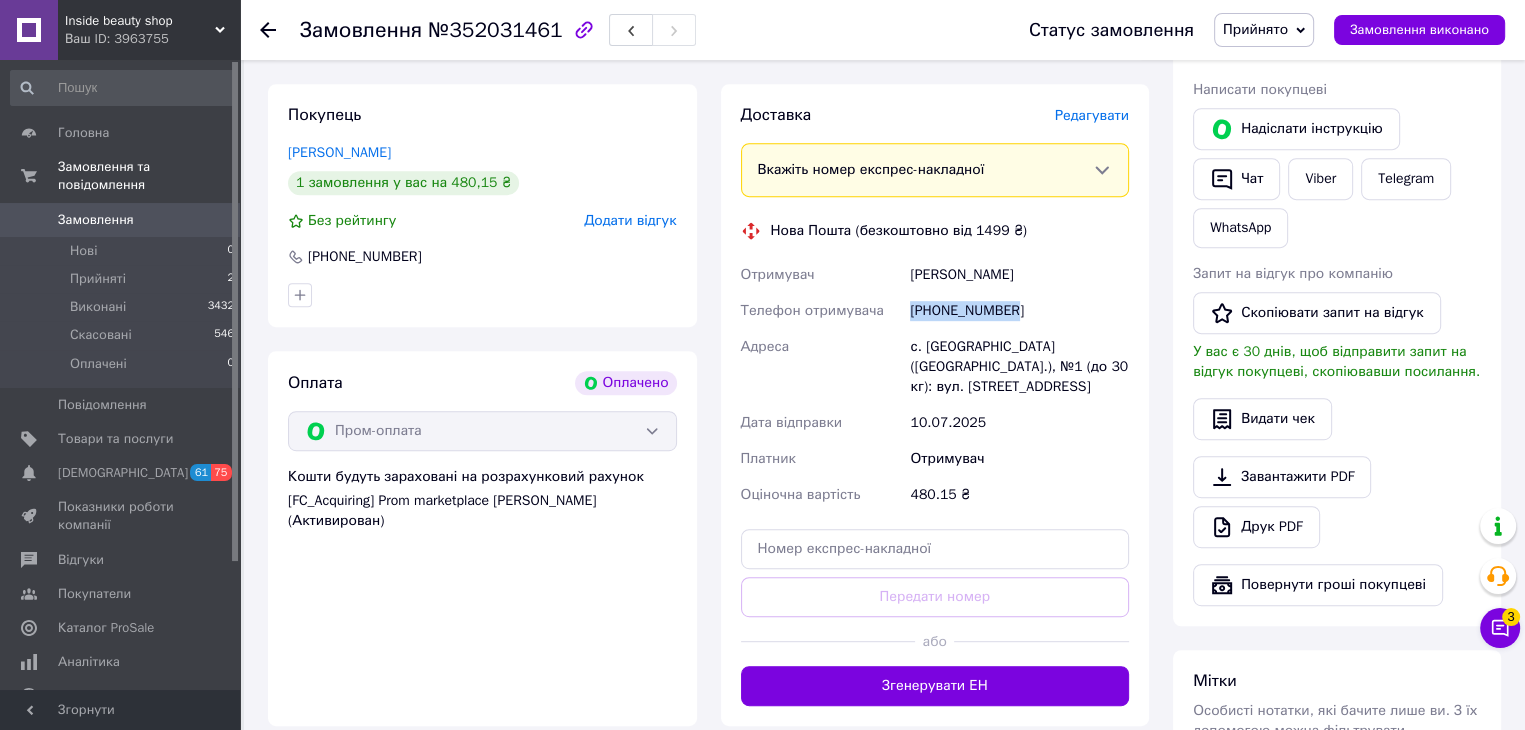 drag, startPoint x: 1023, startPoint y: 313, endPoint x: 903, endPoint y: 321, distance: 120.26637 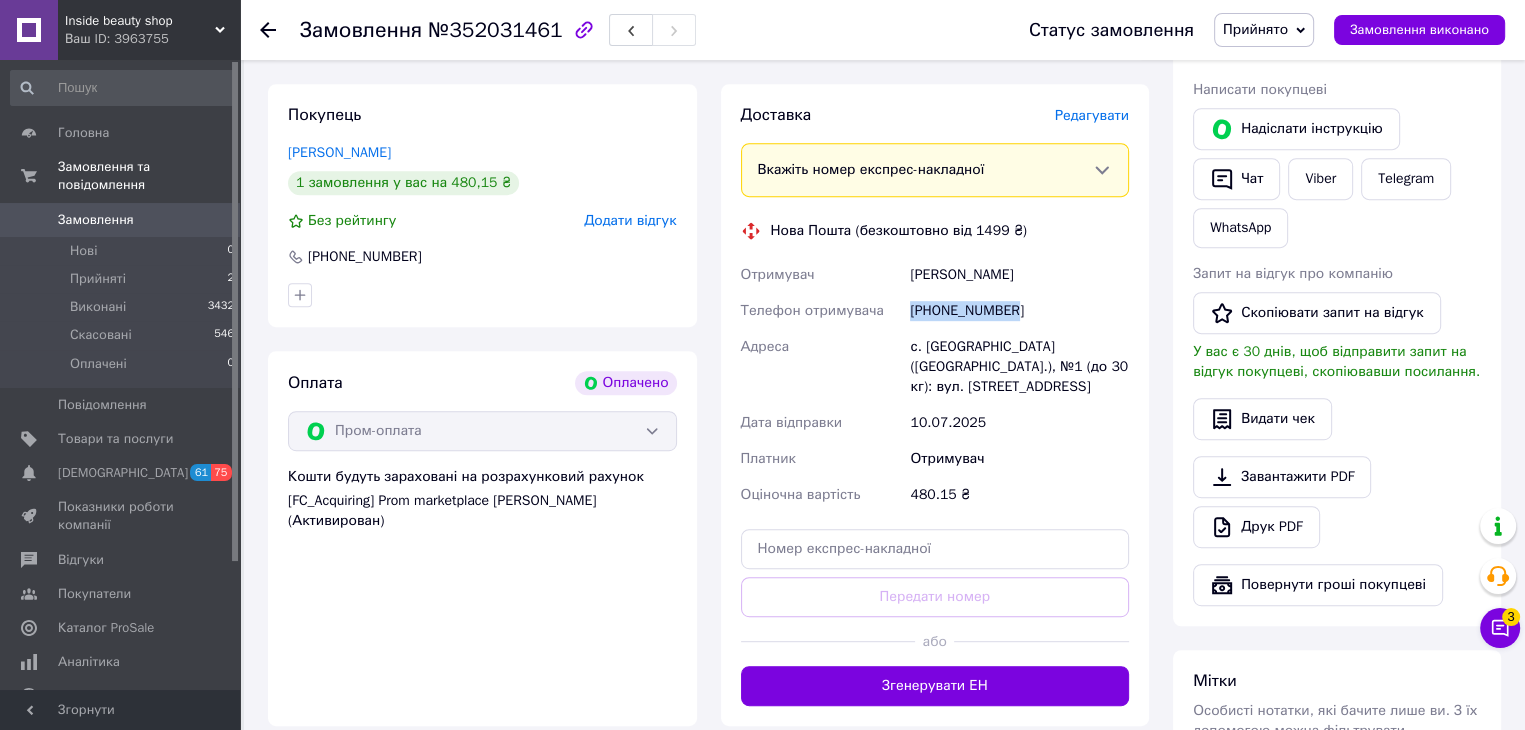 scroll, scrollTop: 500, scrollLeft: 0, axis: vertical 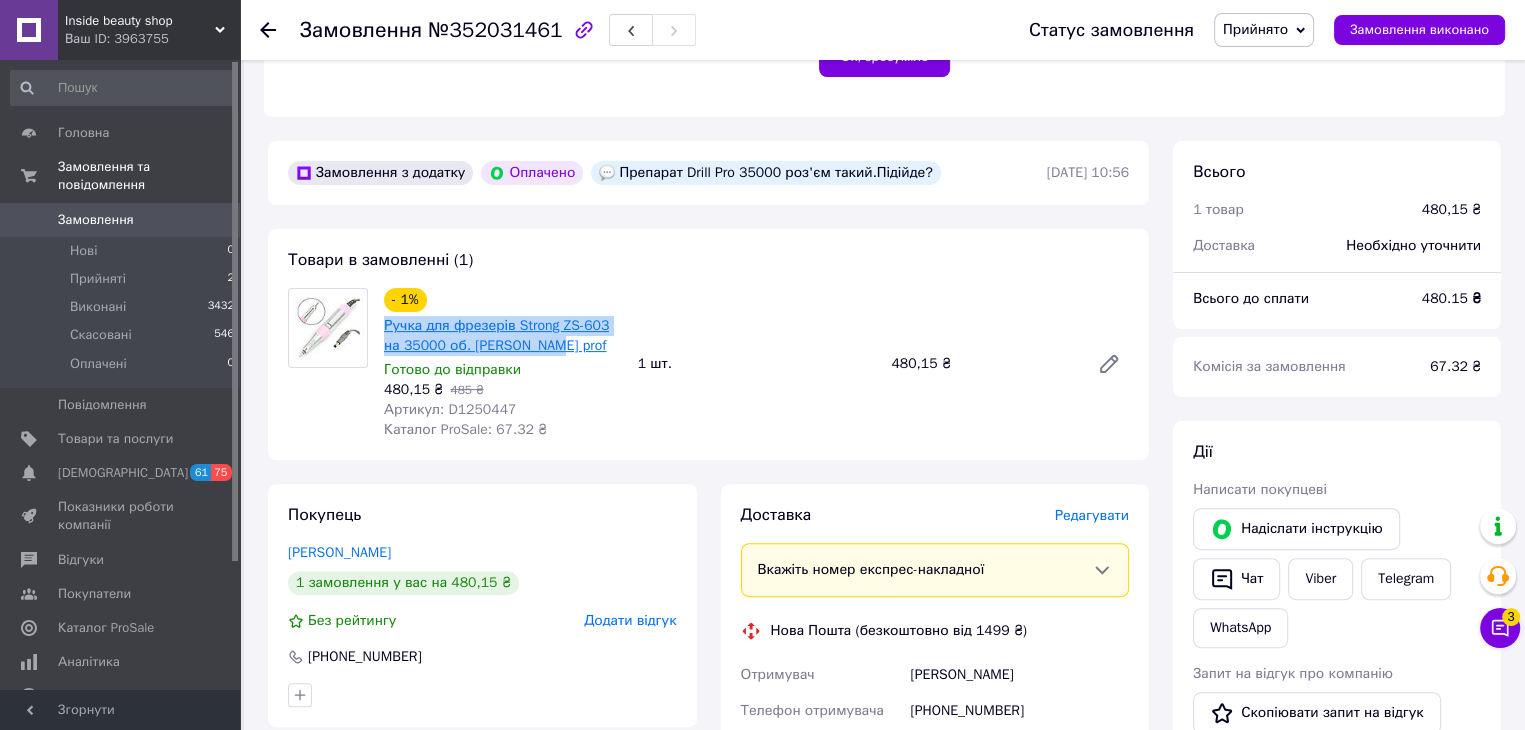 drag, startPoint x: 508, startPoint y: 359, endPoint x: 386, endPoint y: 334, distance: 124.53513 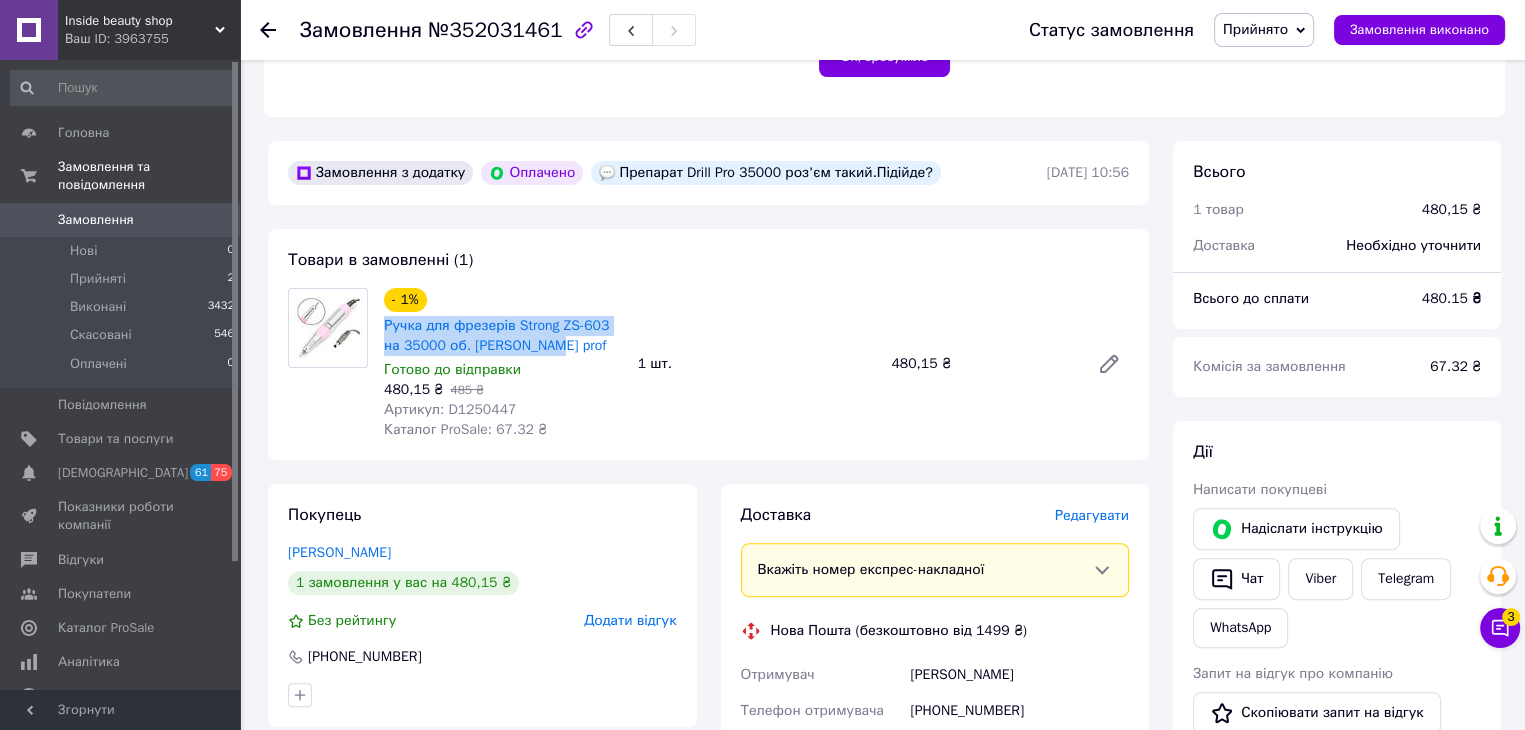 copy on "Ручка для фрезерів Strong ZS-603 на 35000 об. [PERSON_NAME] prof" 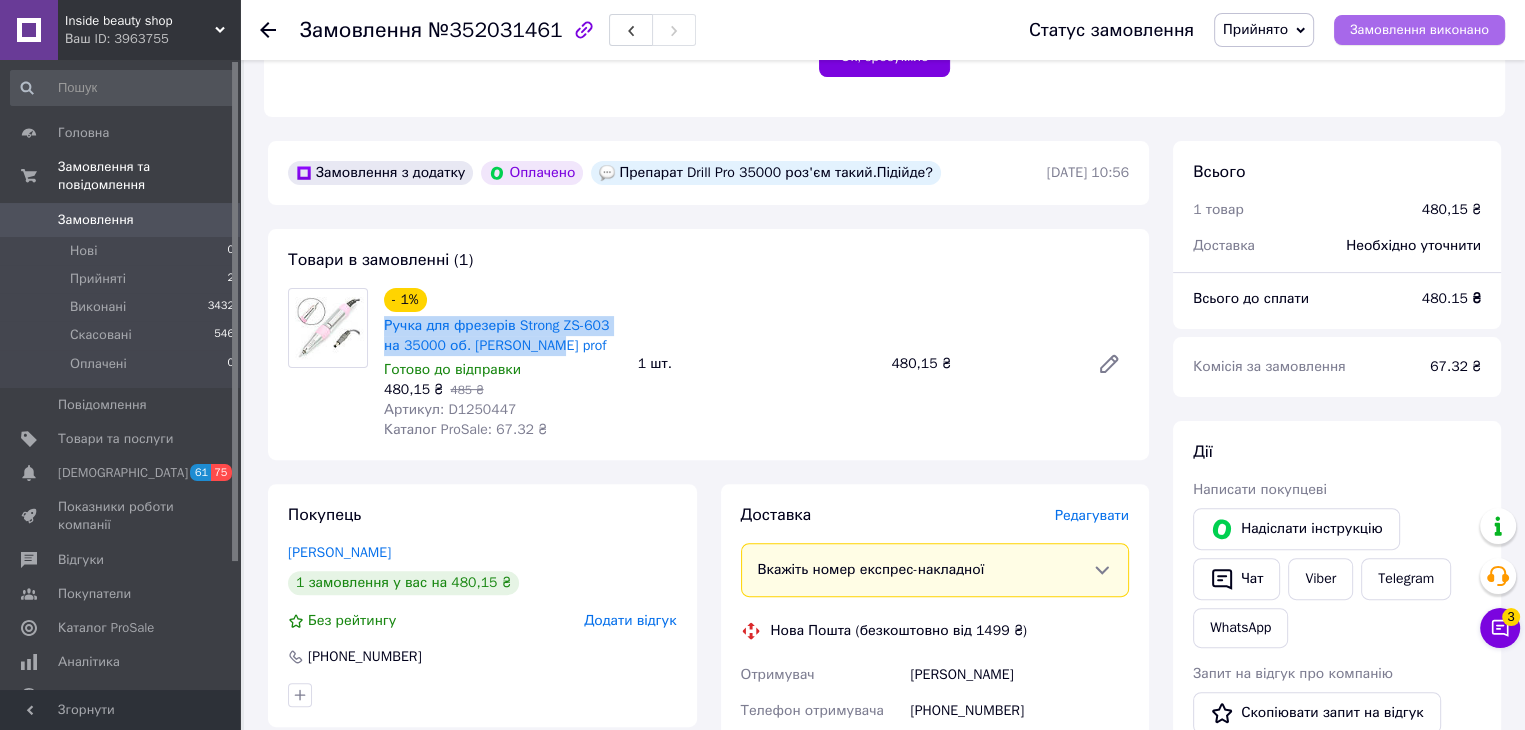 click on "Замовлення виконано" at bounding box center [1419, 30] 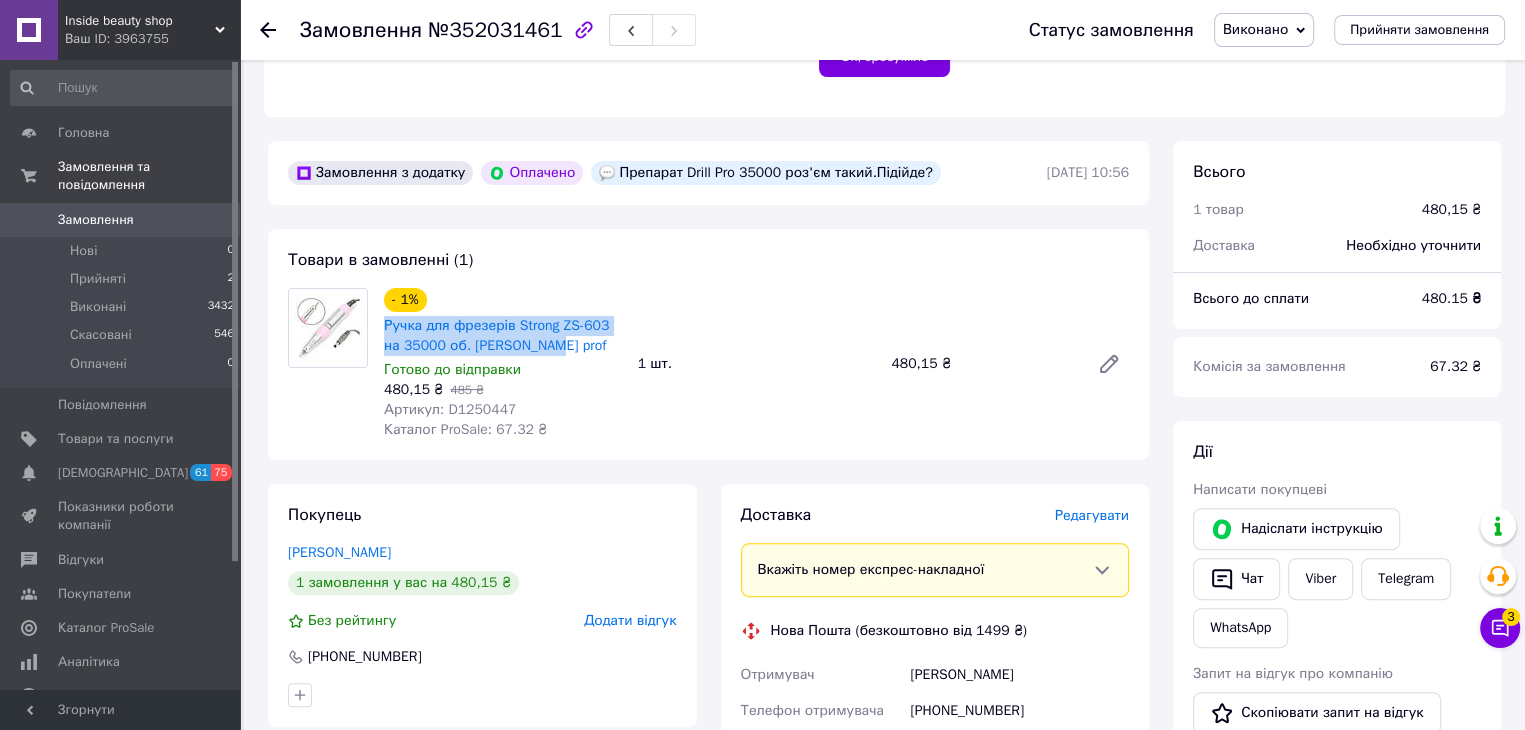 click on "Замовлення 0" at bounding box center [123, 220] 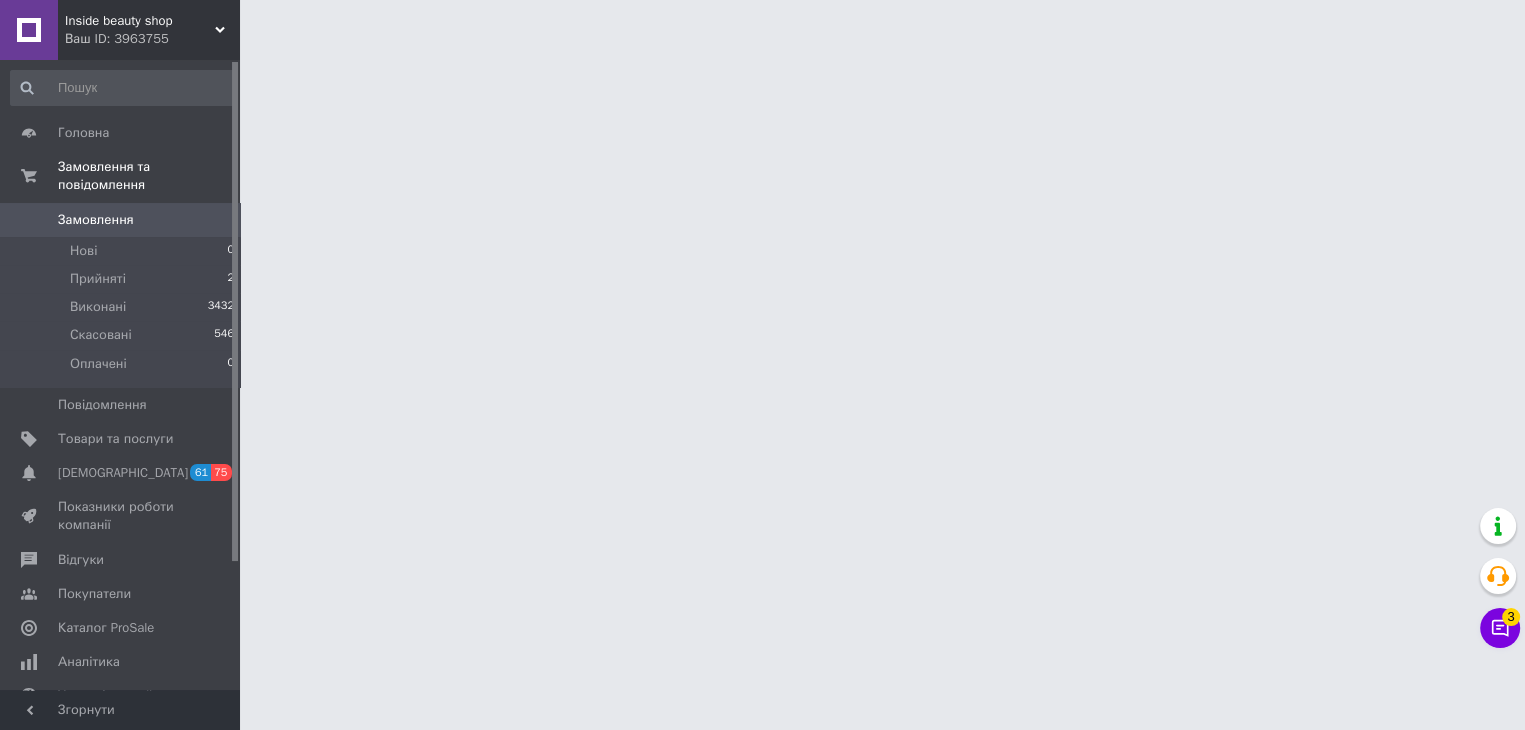 scroll, scrollTop: 0, scrollLeft: 0, axis: both 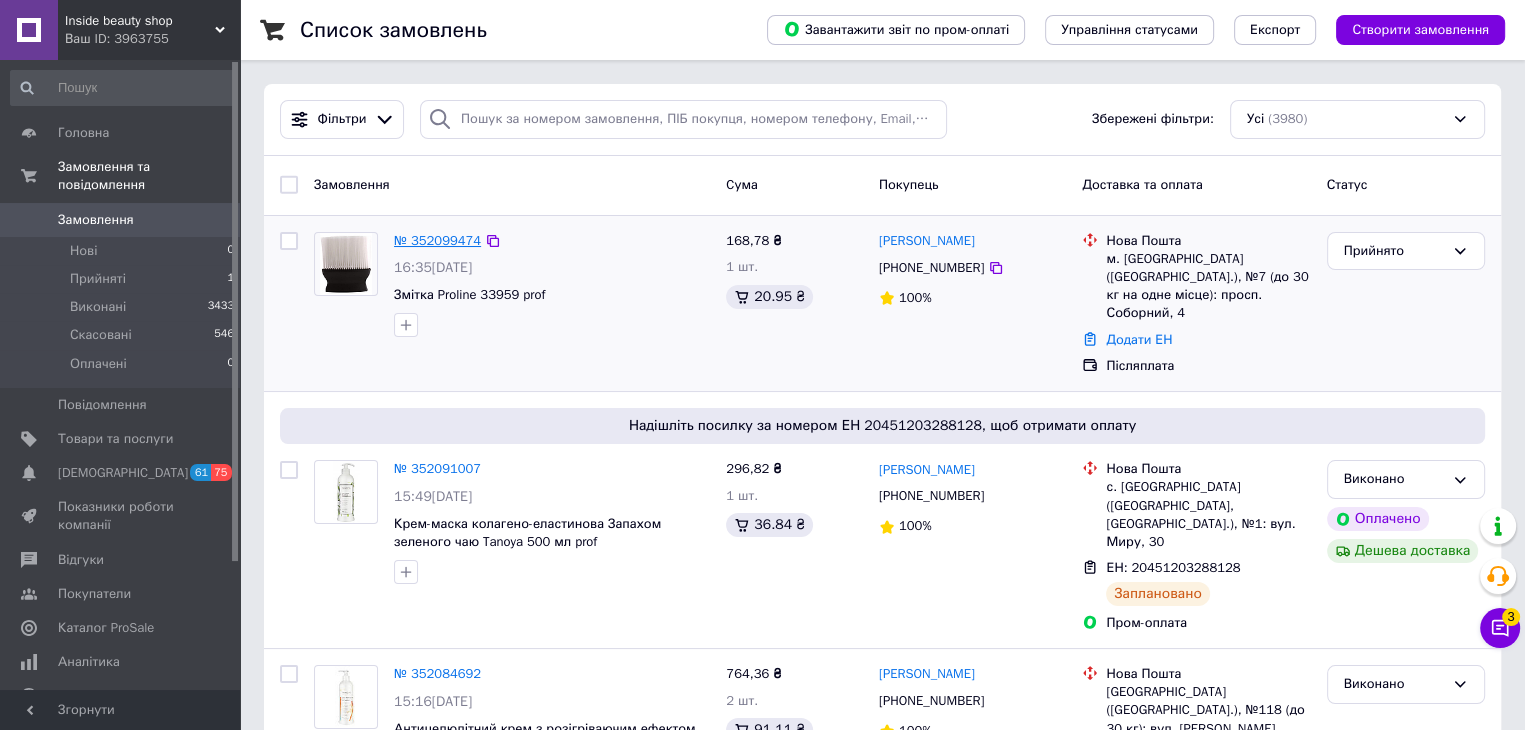 click on "№ 352099474" at bounding box center (437, 240) 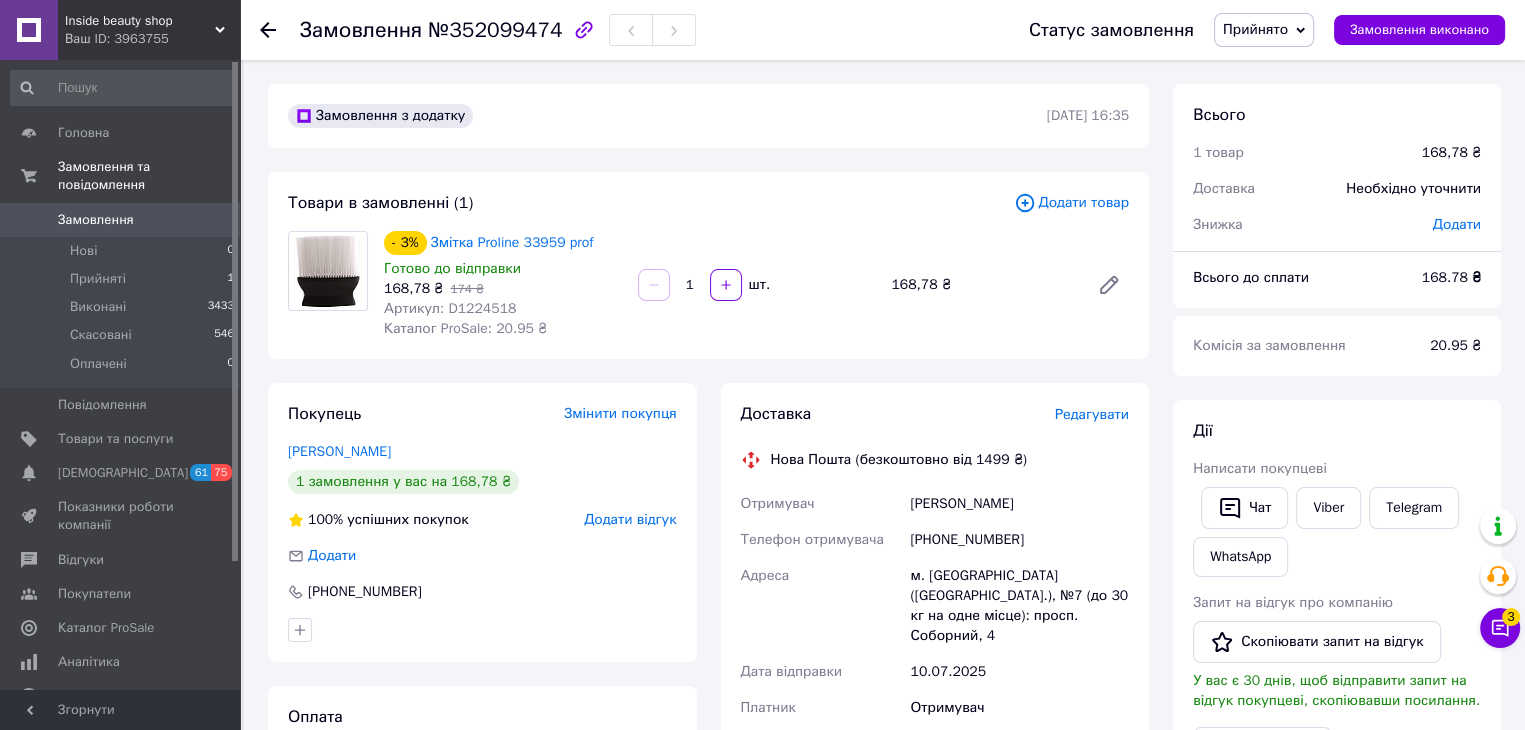 click on "0" at bounding box center (212, 220) 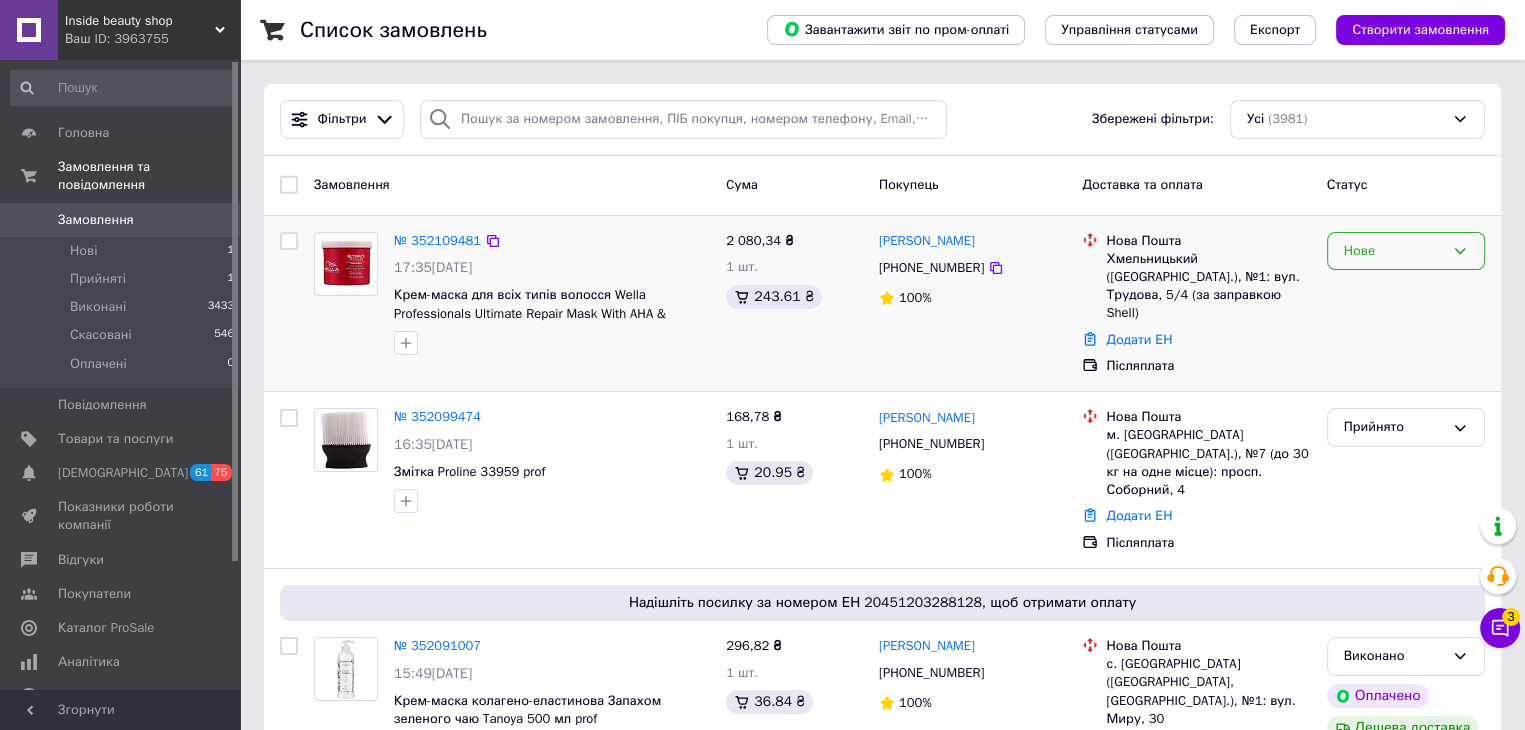 click on "Нове" at bounding box center (1394, 251) 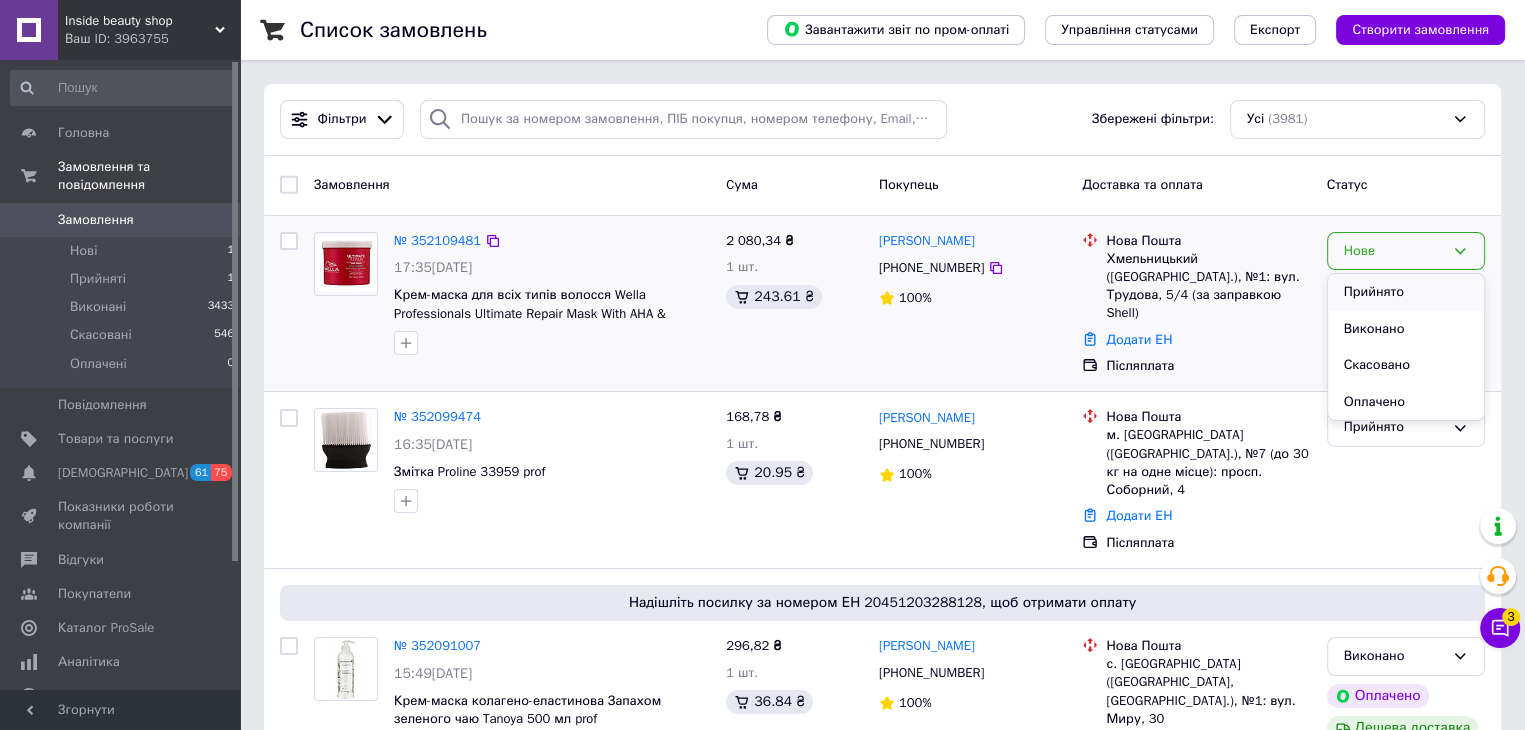 click on "Прийнято" at bounding box center (1406, 292) 